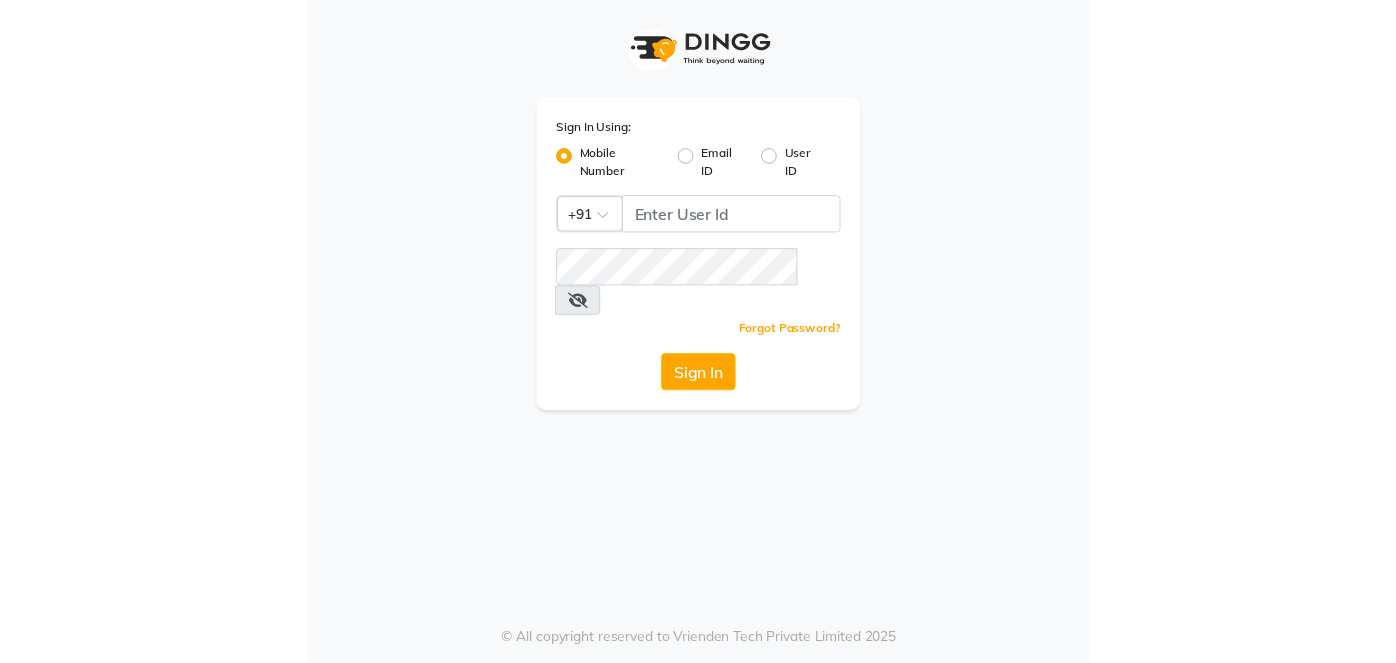 scroll, scrollTop: 0, scrollLeft: 0, axis: both 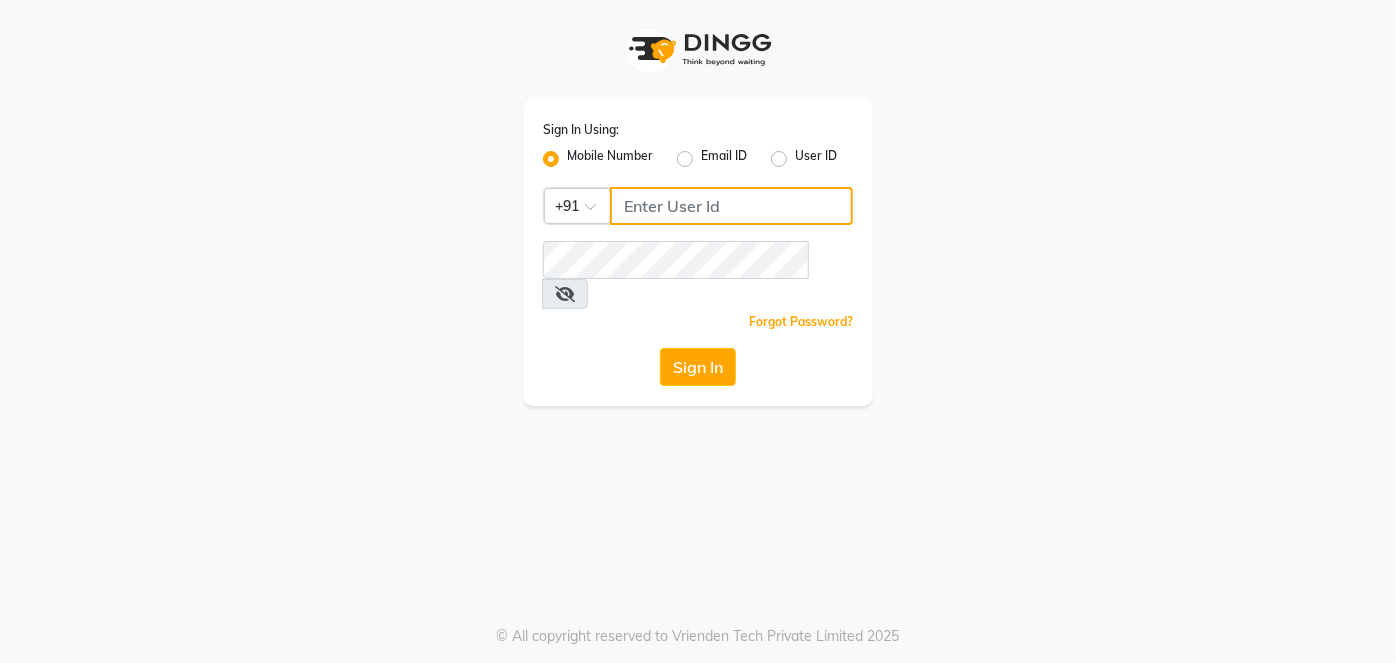 click 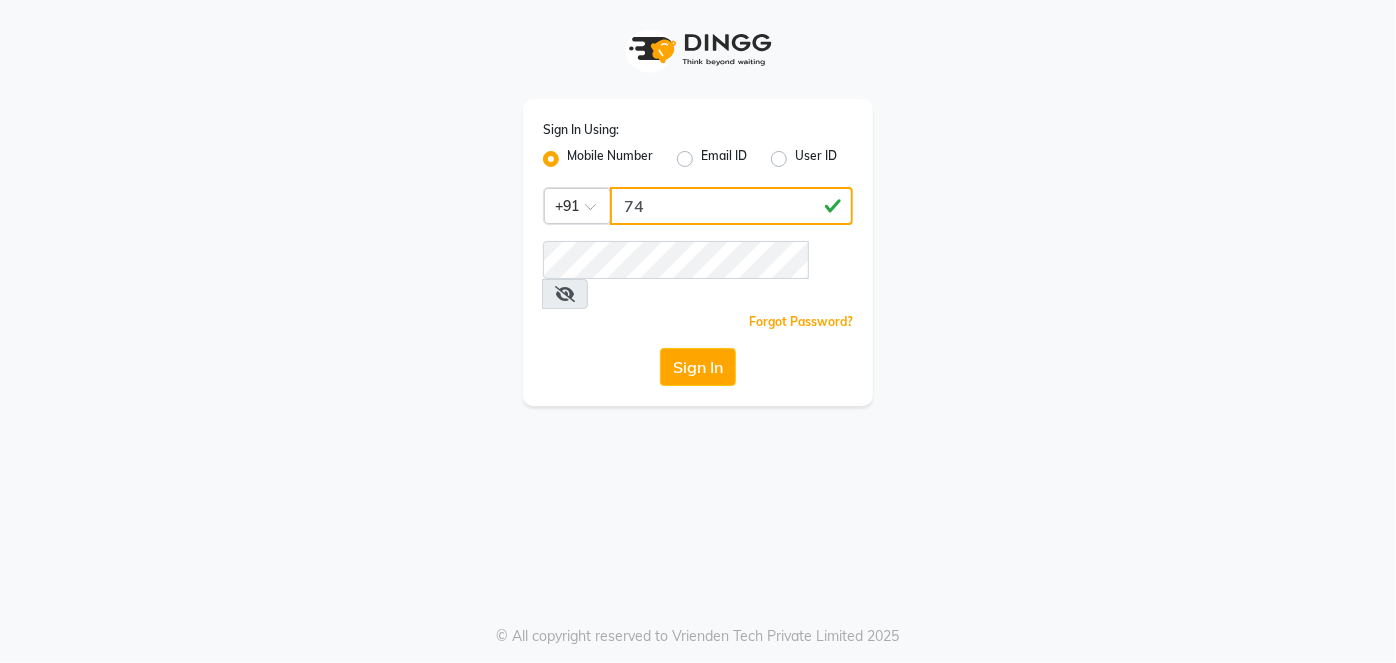type on "7" 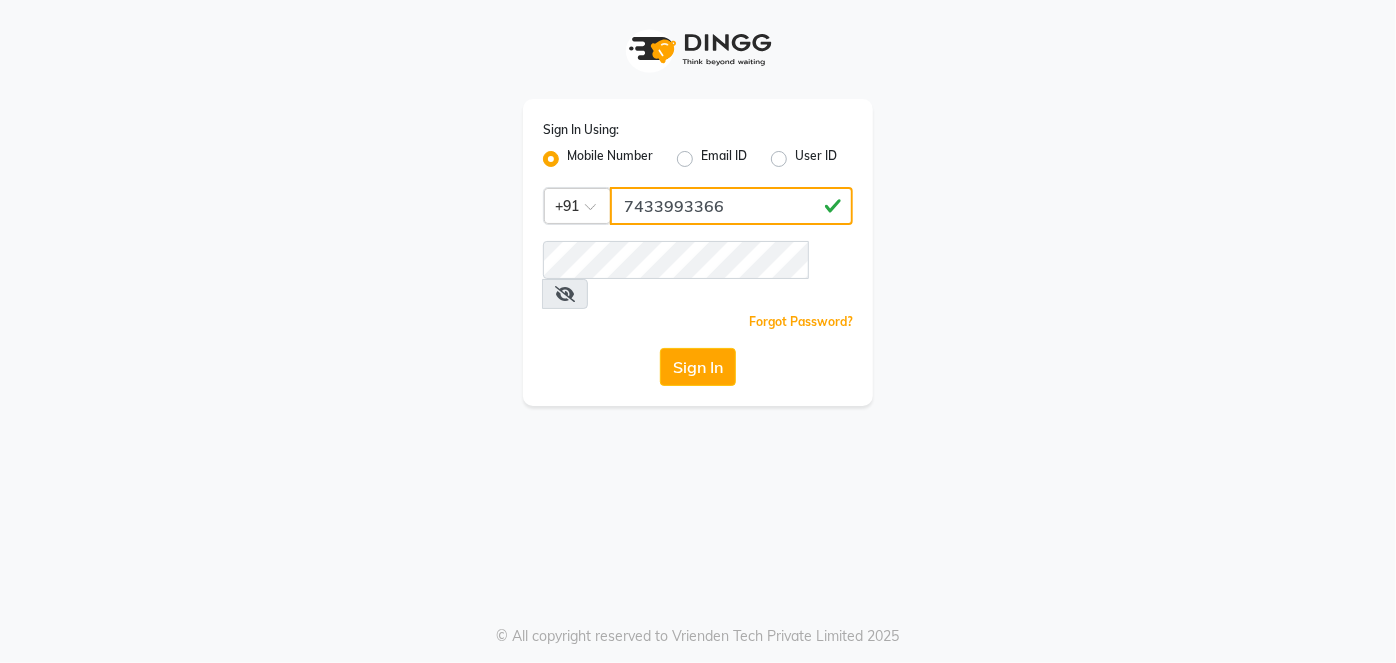 type on "7433993366" 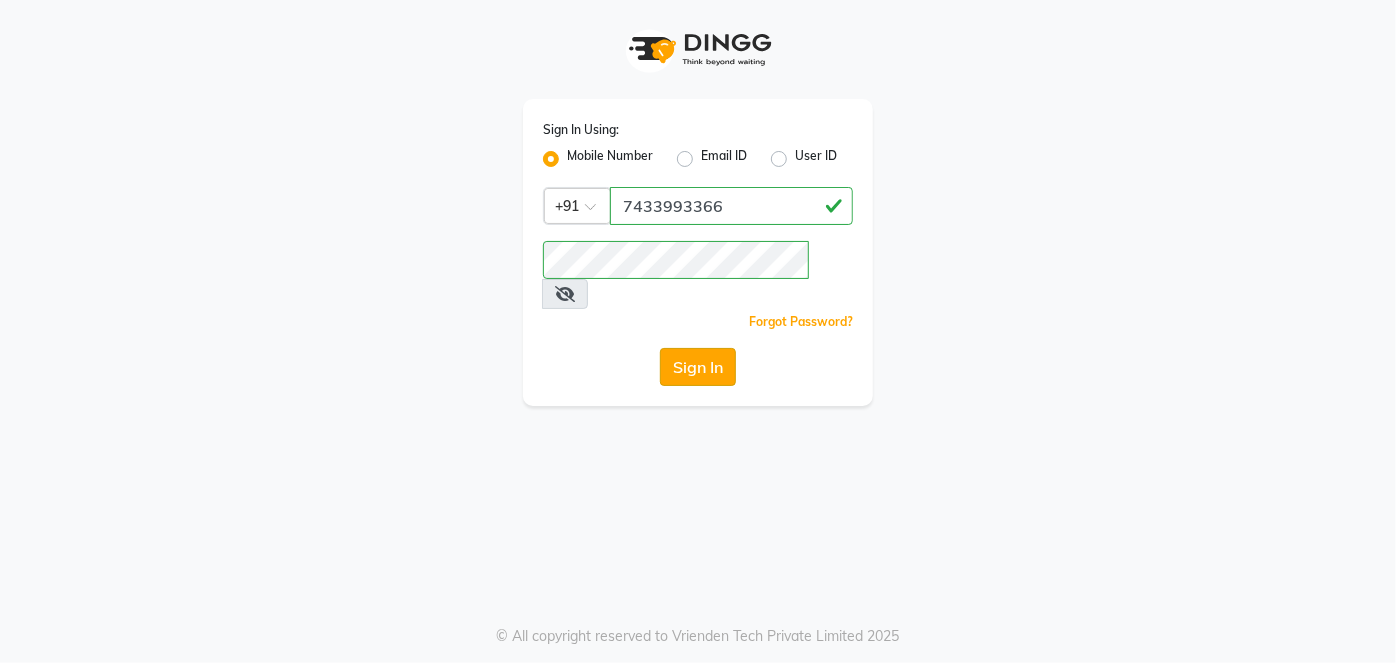 click on "Sign In" 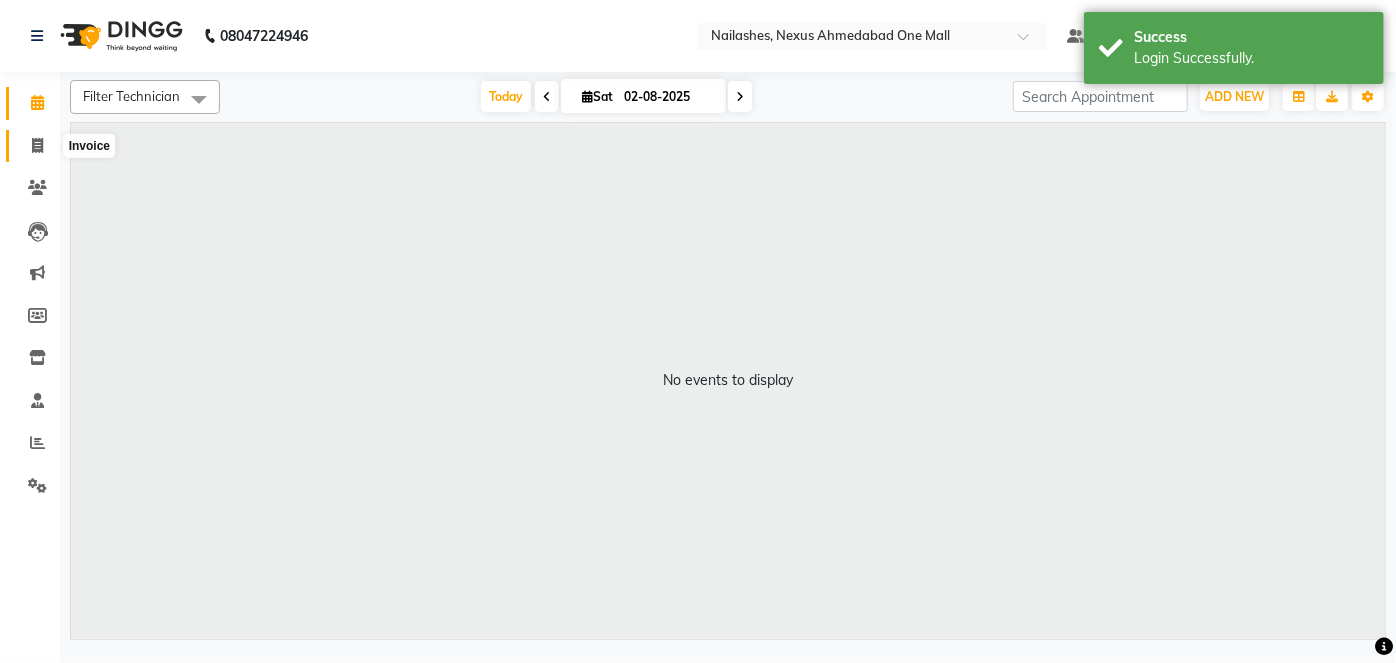 click 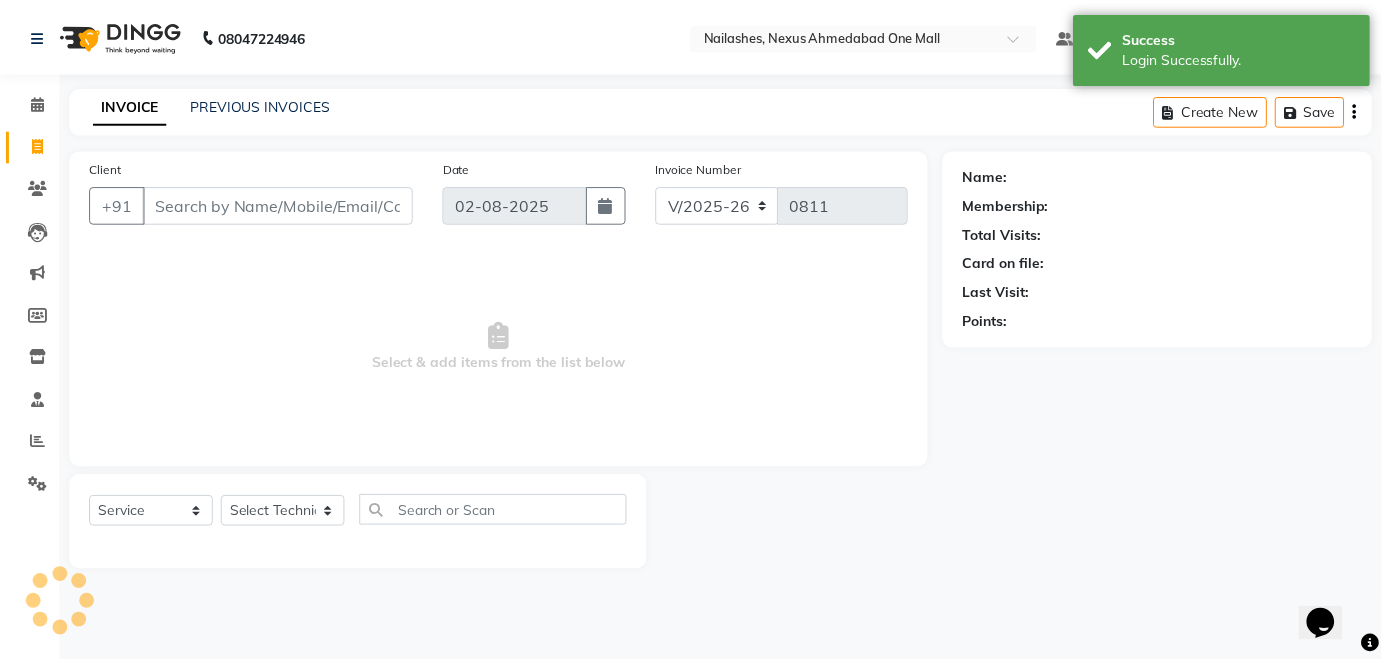 scroll, scrollTop: 0, scrollLeft: 0, axis: both 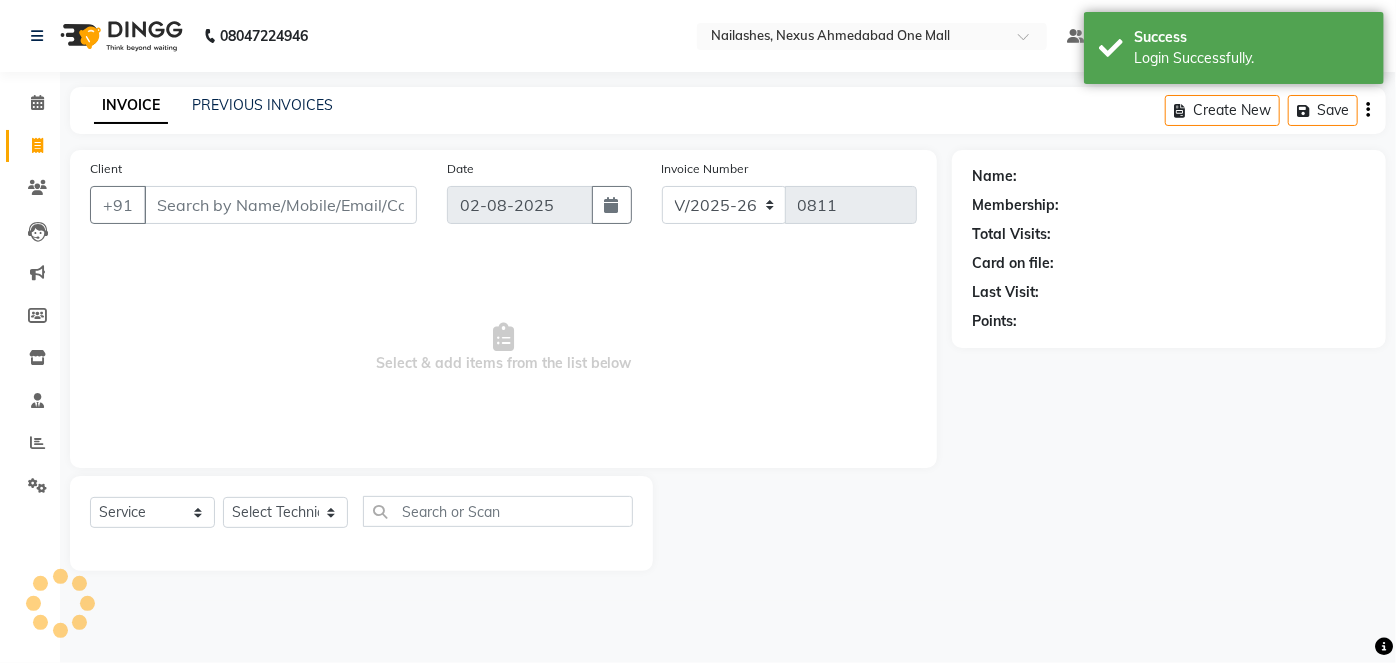 click on "Client" at bounding box center (280, 205) 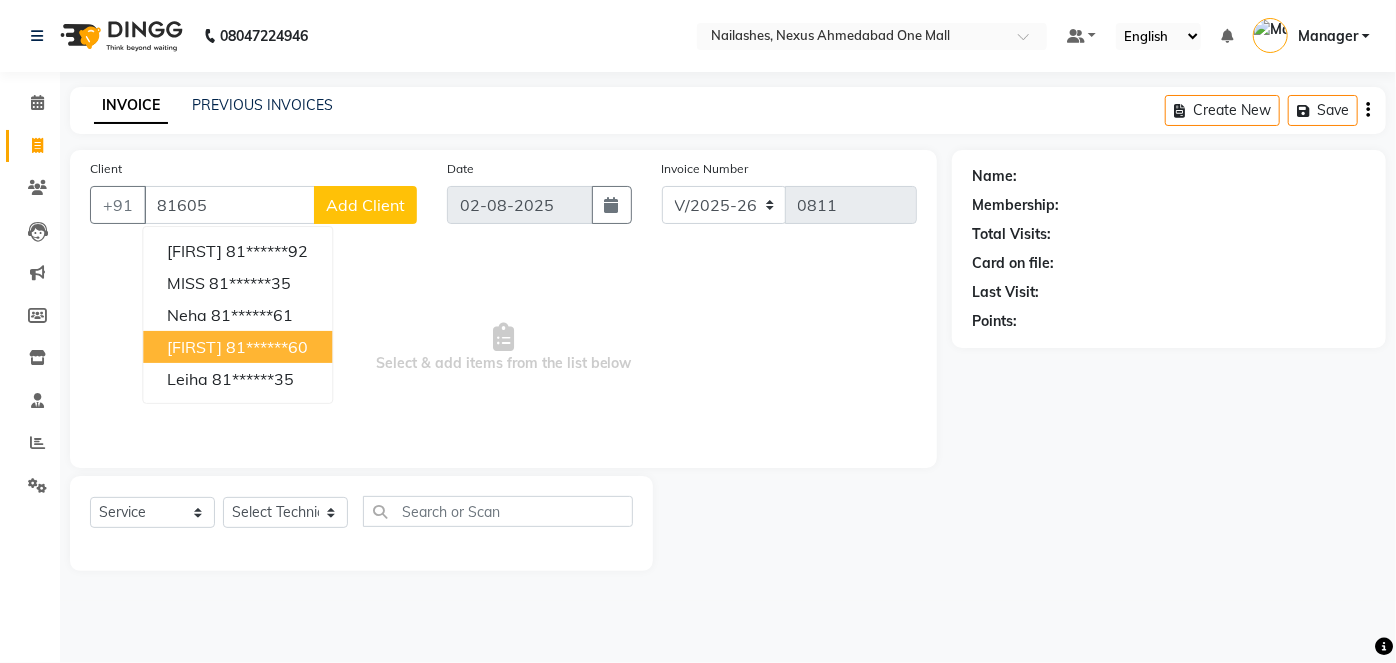 click on "81******60" at bounding box center (267, 347) 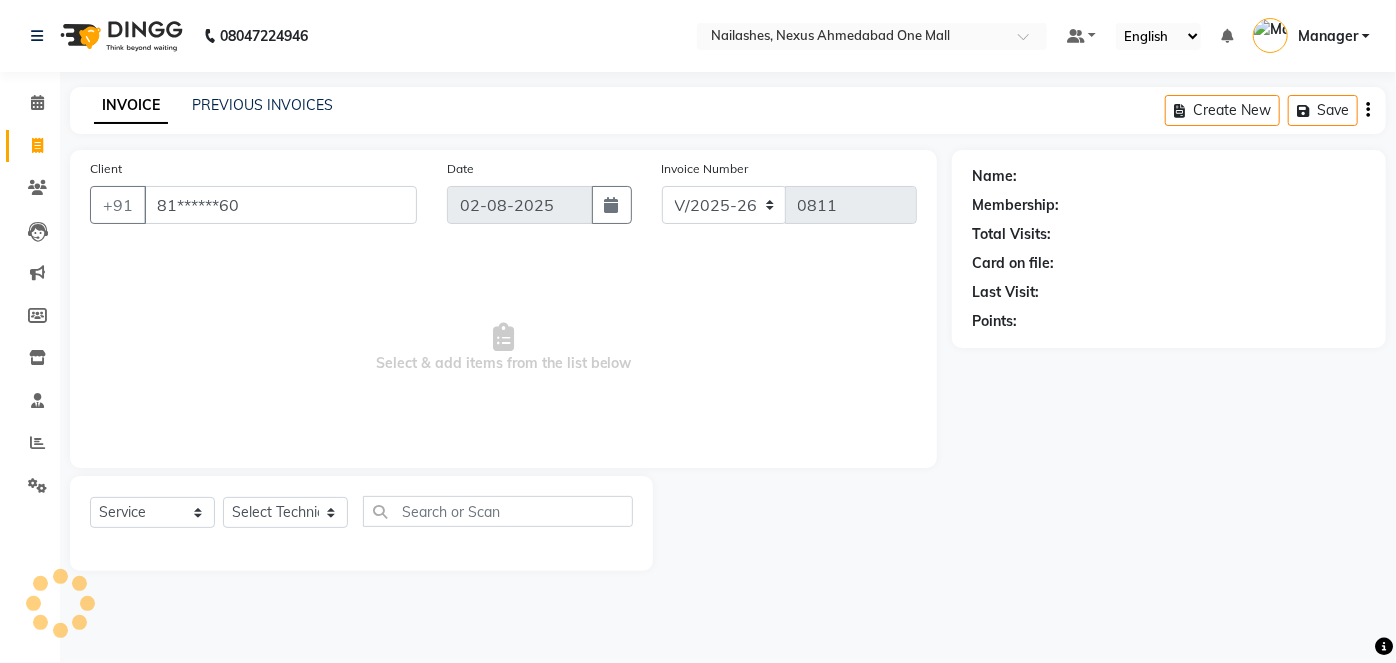 type on "81******60" 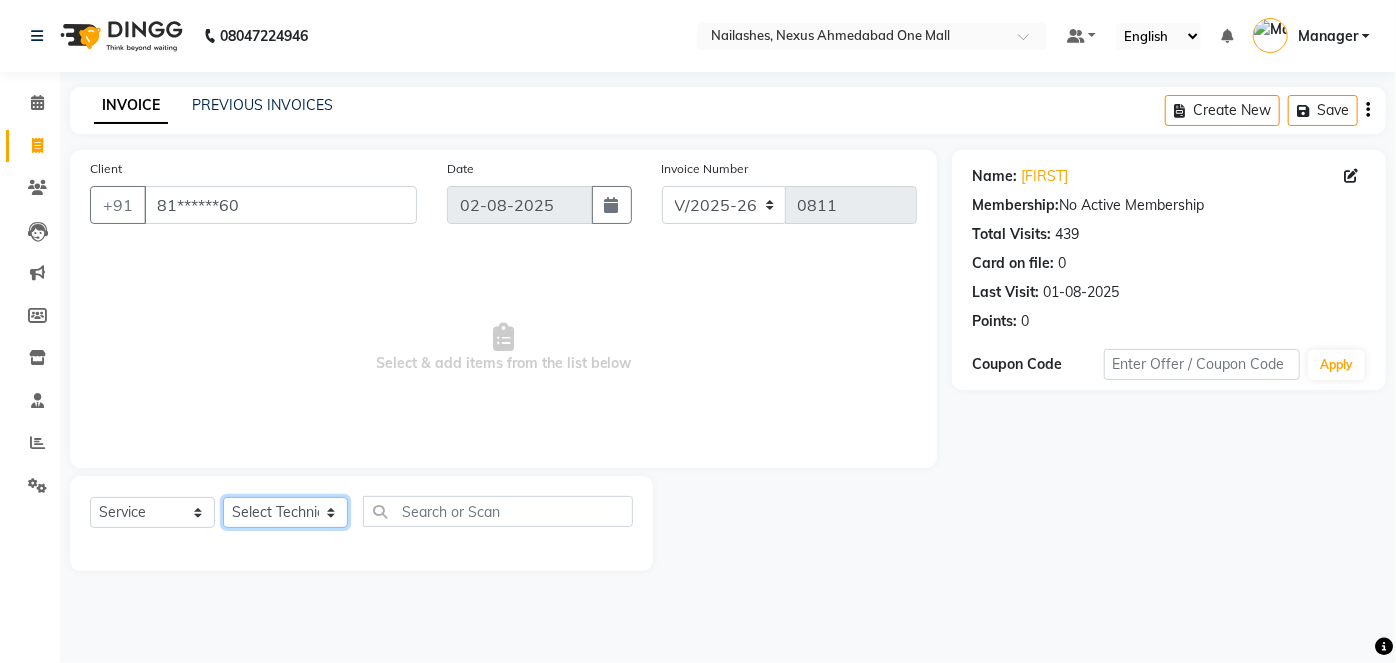 click on "Select Technician Aboto babita Deepti Kinto Manager Rakhi Rita Sita Vaishali winish Sir" 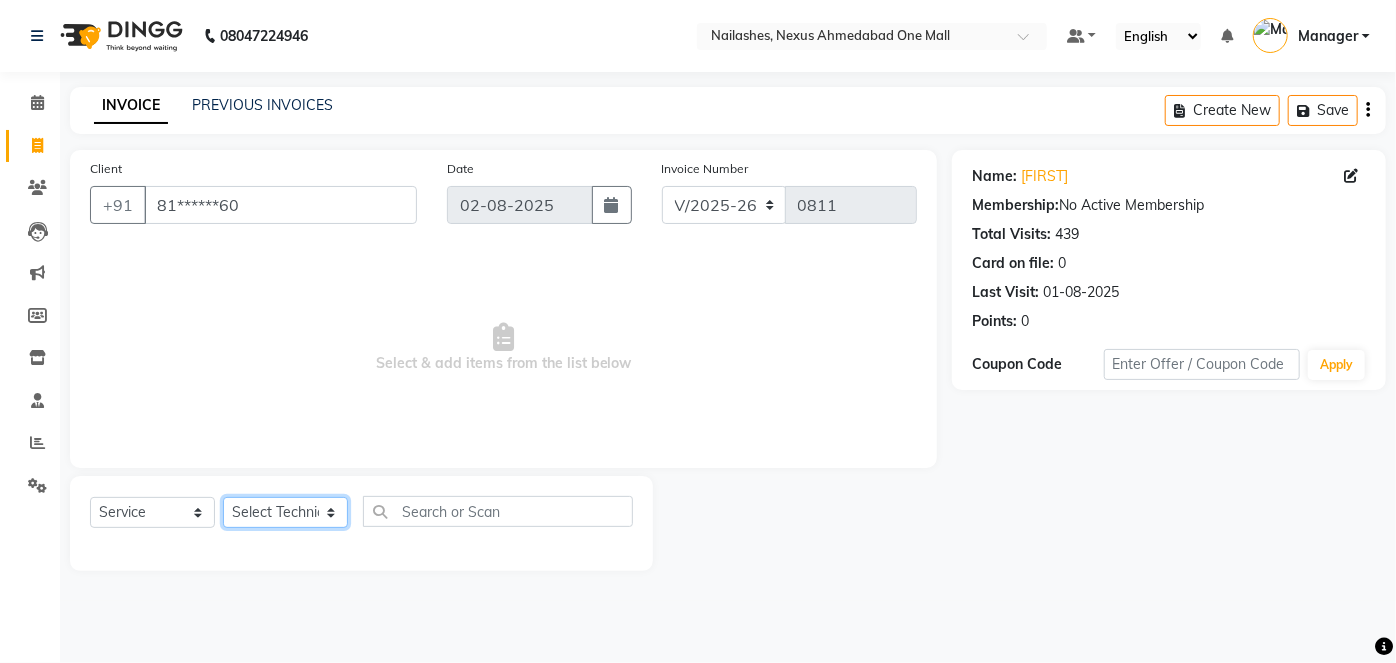 select on "26683" 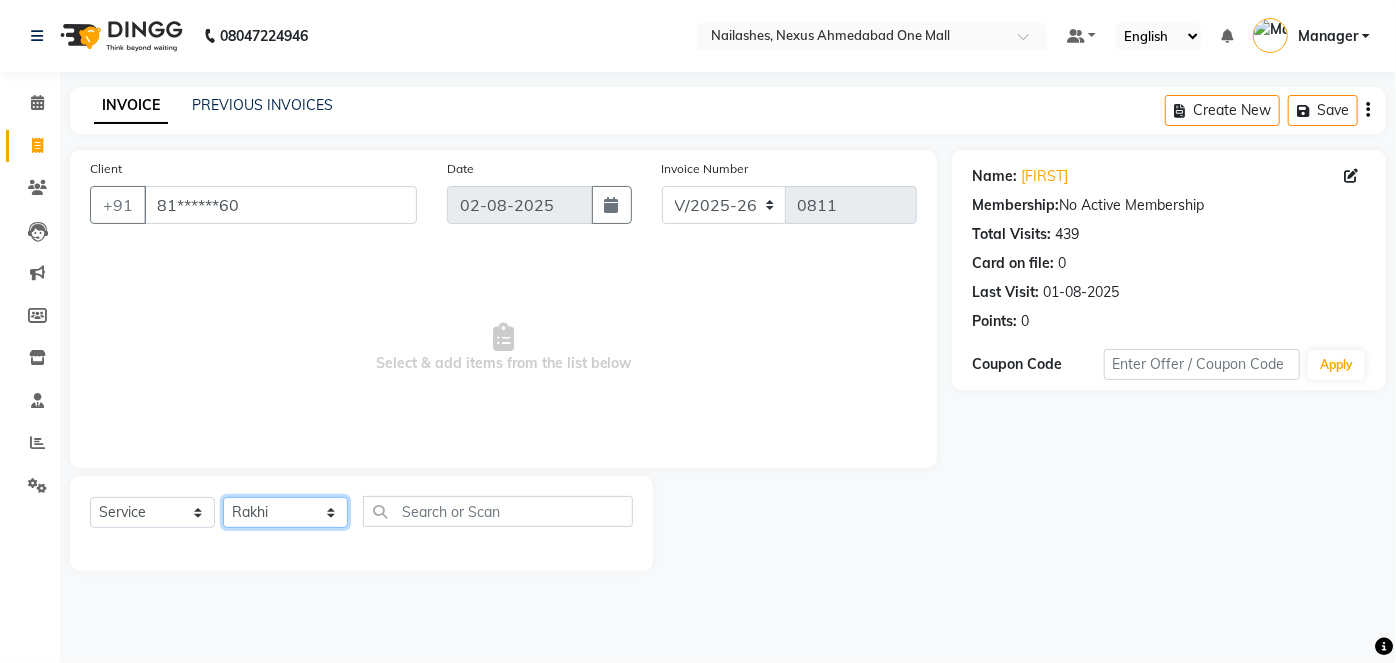 click on "Select Technician Aboto babita Deepti Kinto Manager Rakhi Rita Sita Vaishali winish Sir" 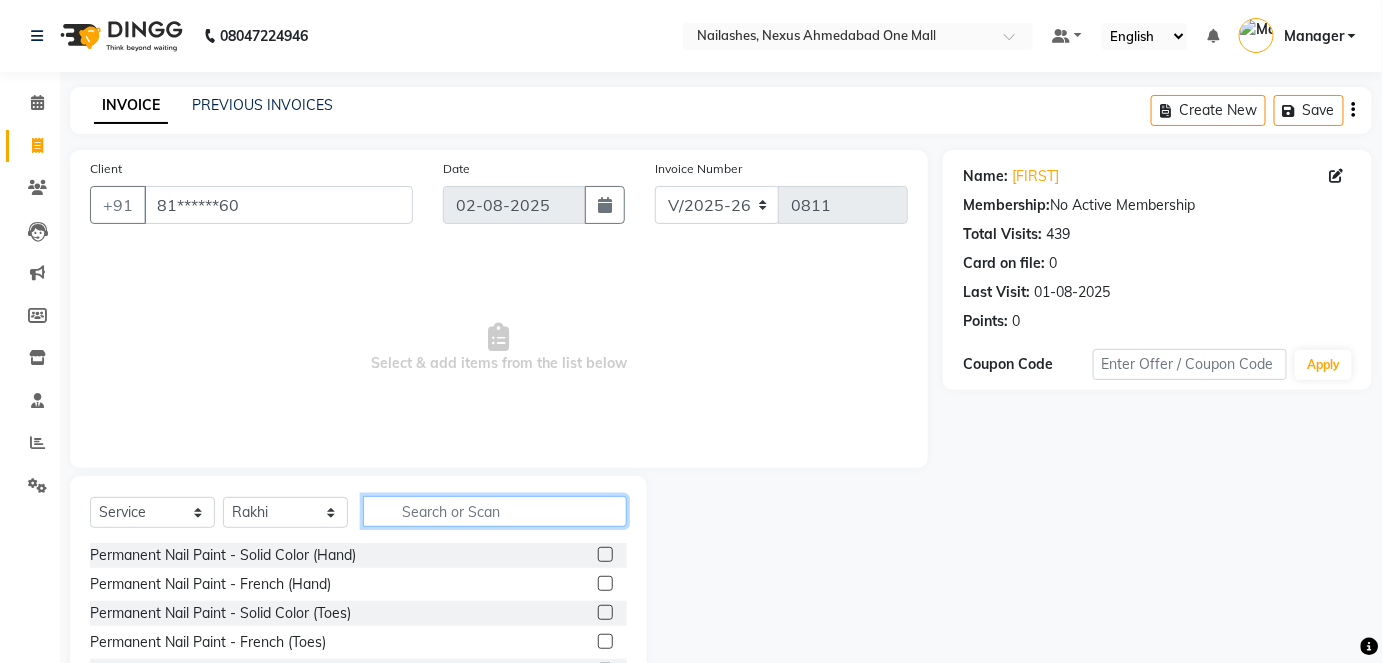 click 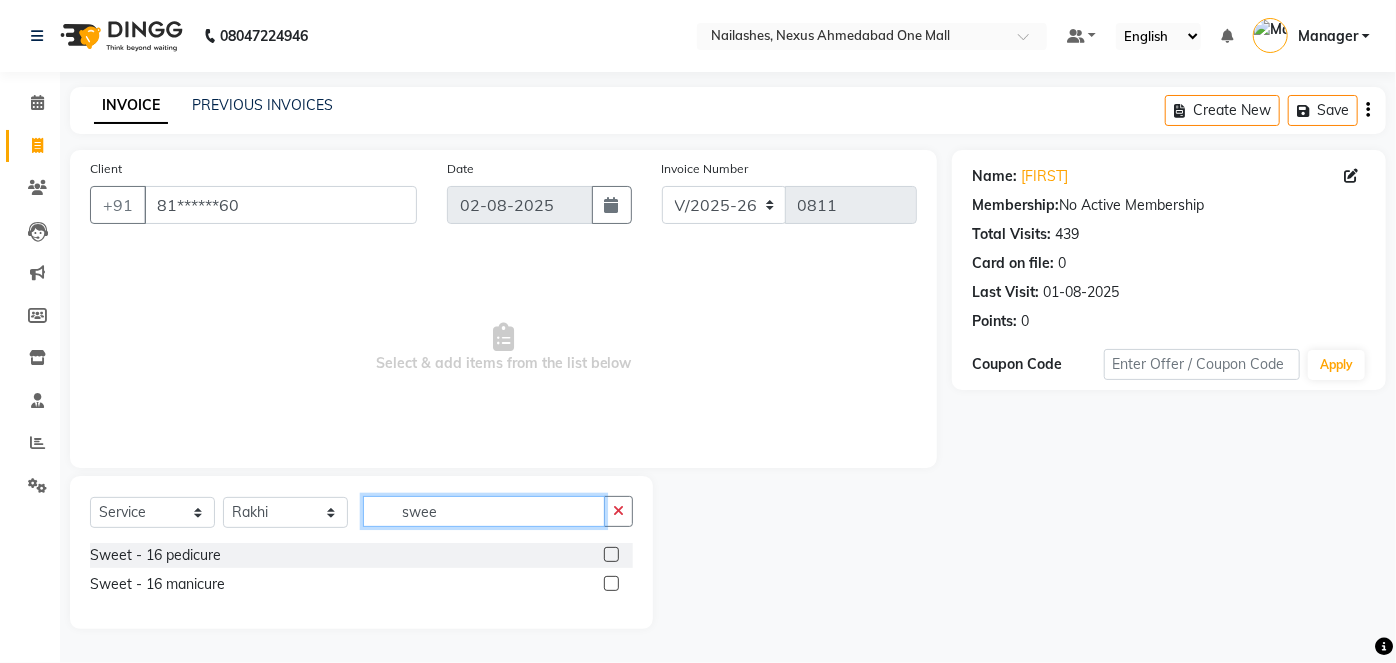 type on "swee" 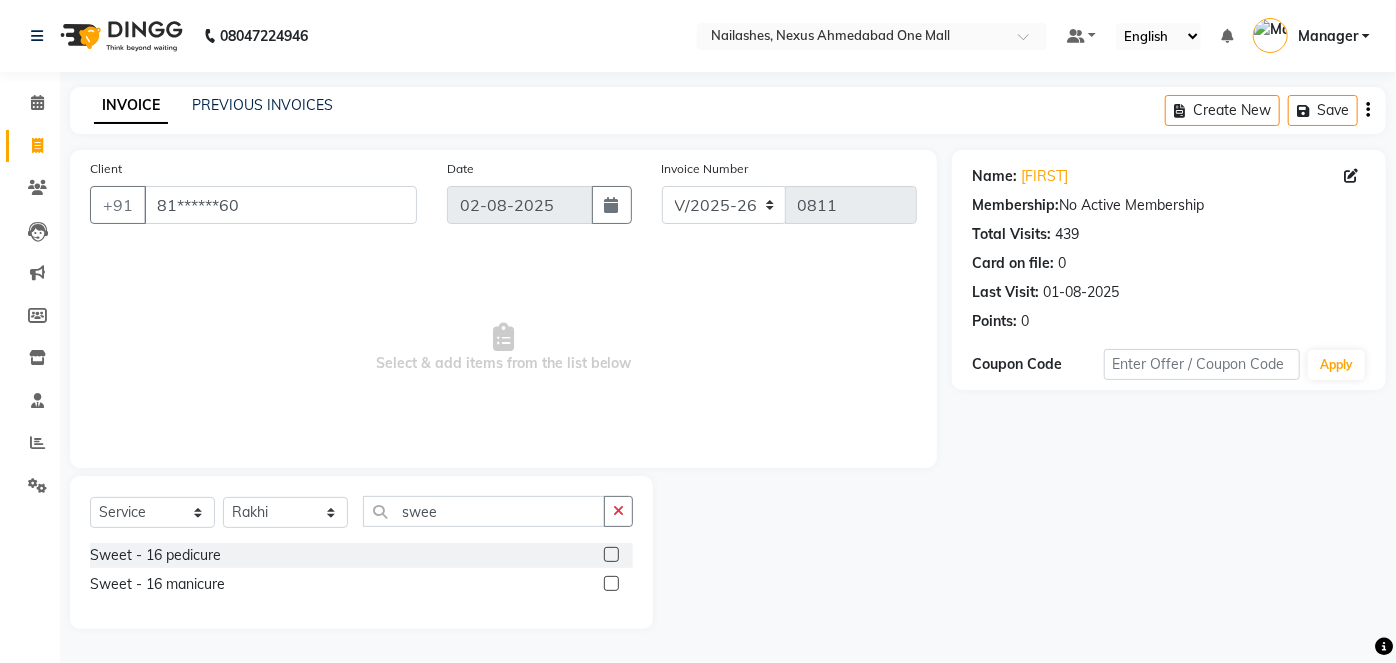 click 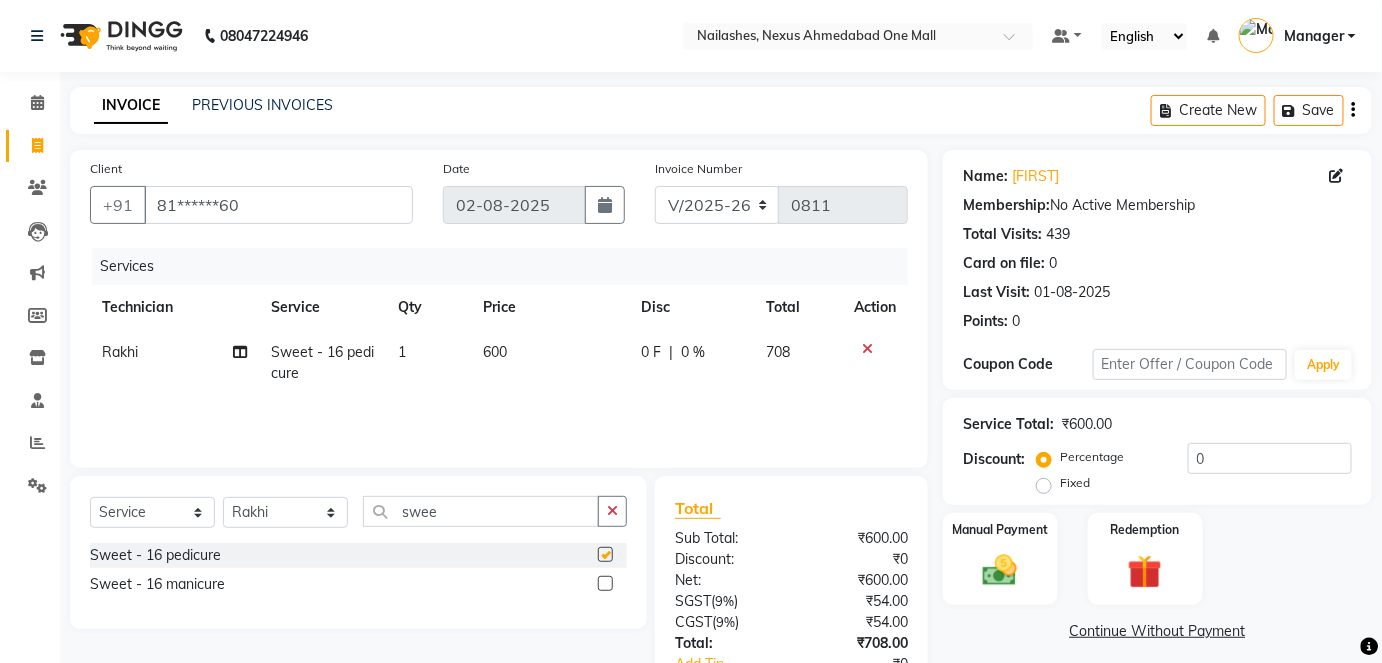 checkbox on "false" 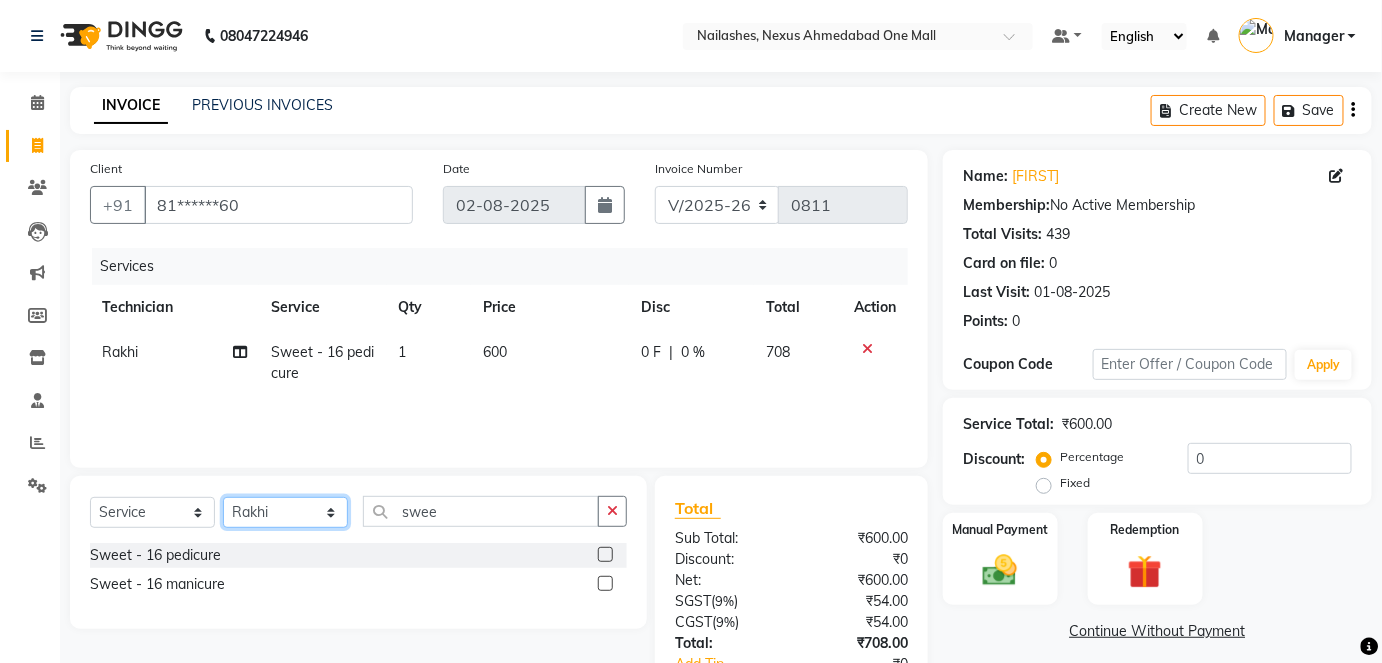 click on "Select Technician Aboto babita Deepti Kinto Manager Rakhi Rita Sita Vaishali winish Sir" 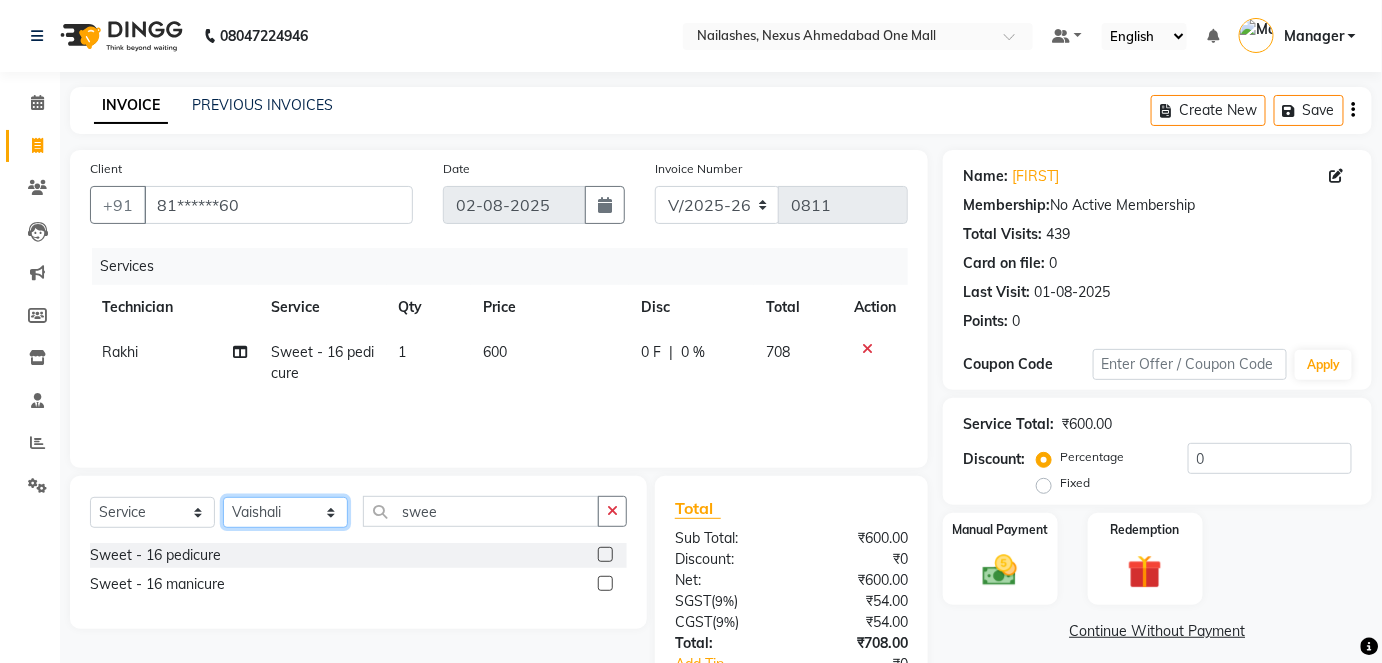 click on "Select Technician Aboto babita Deepti Kinto Manager Rakhi Rita Sita Vaishali winish Sir" 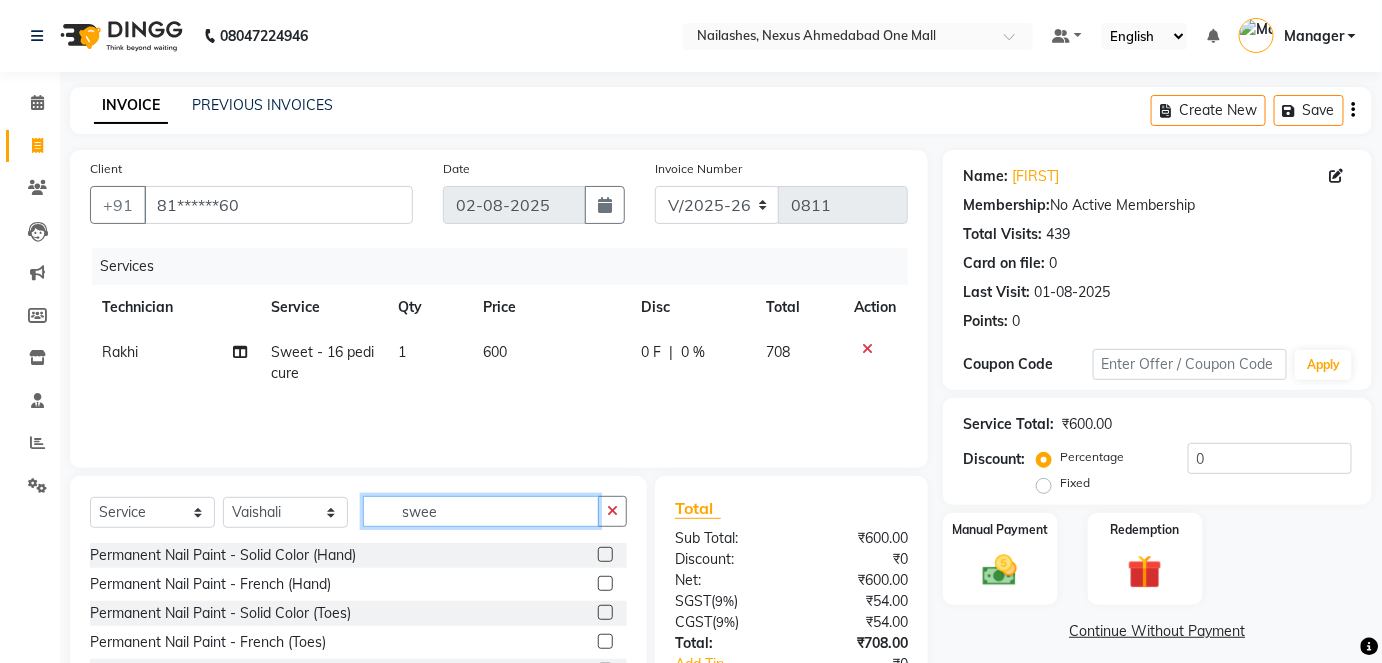 drag, startPoint x: 470, startPoint y: 520, endPoint x: 365, endPoint y: 511, distance: 105.38501 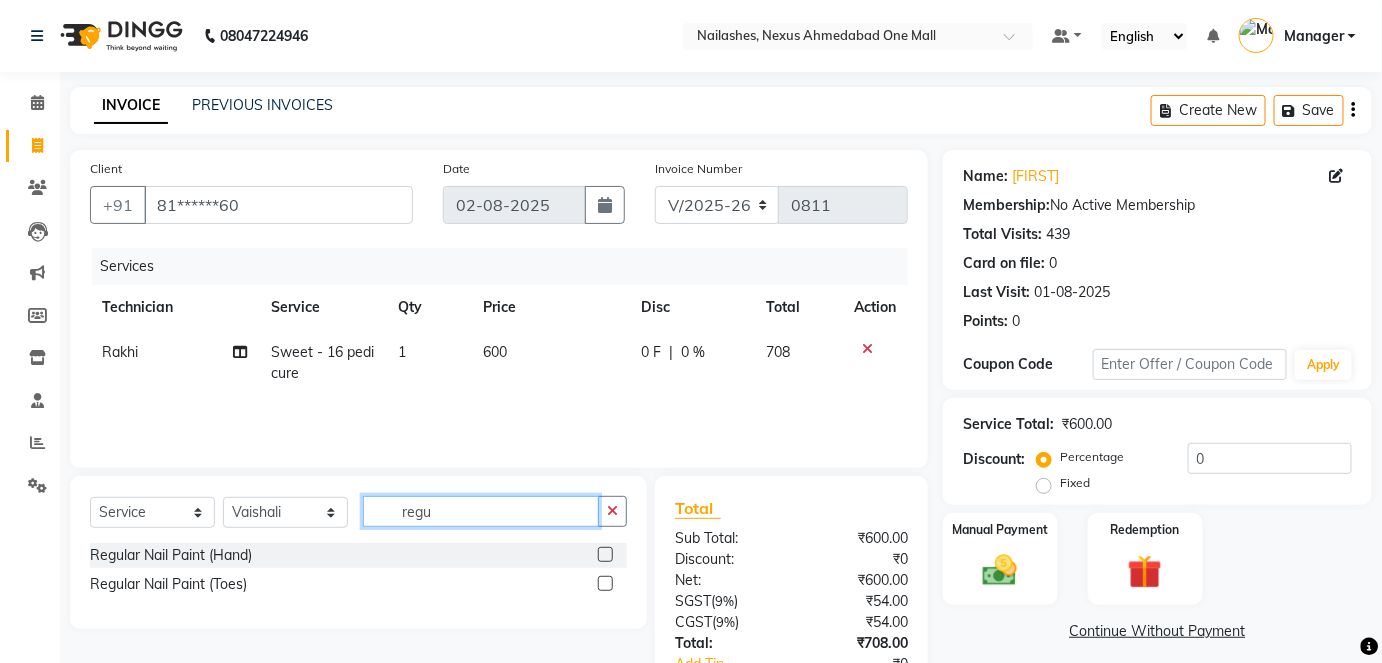 type on "regu" 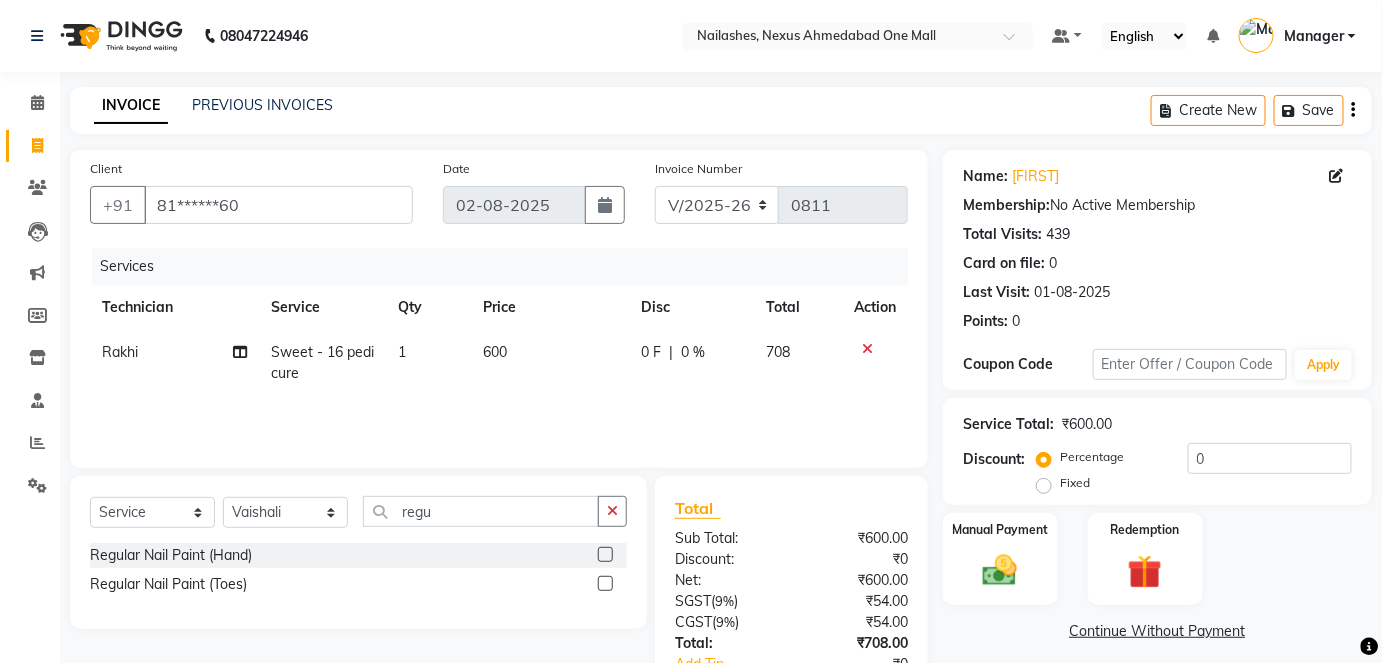 click 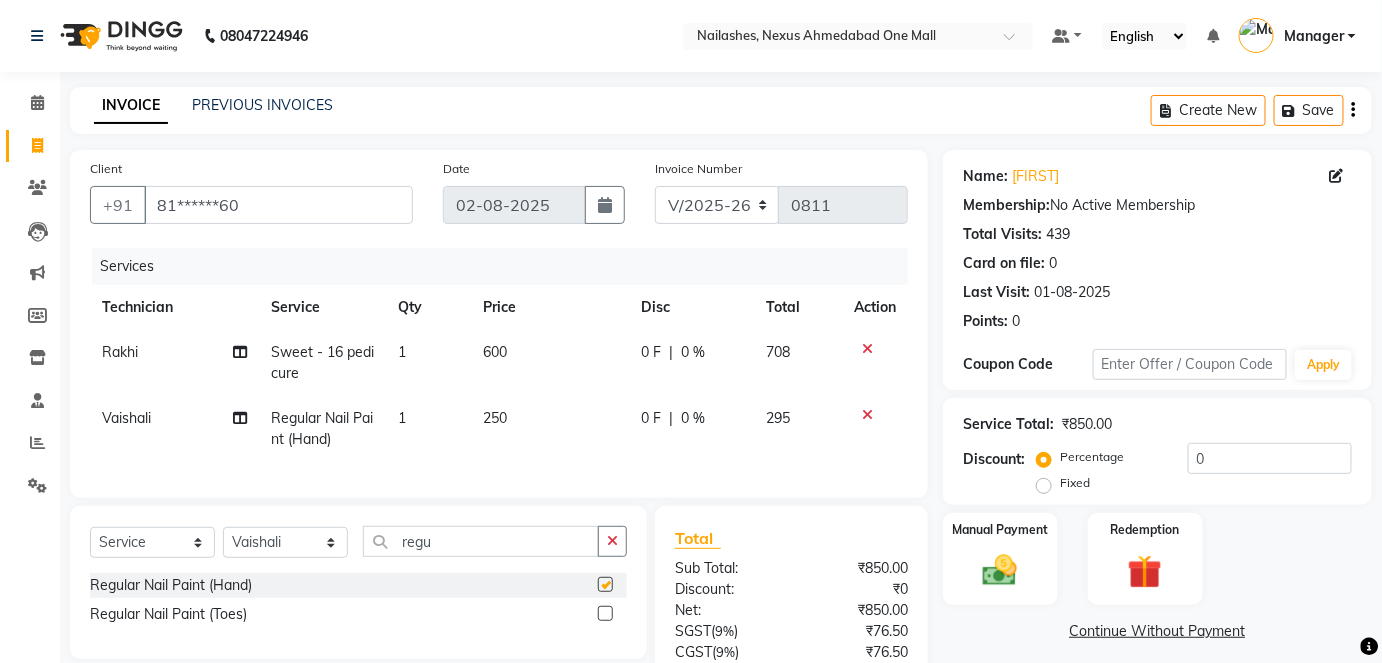 checkbox on "false" 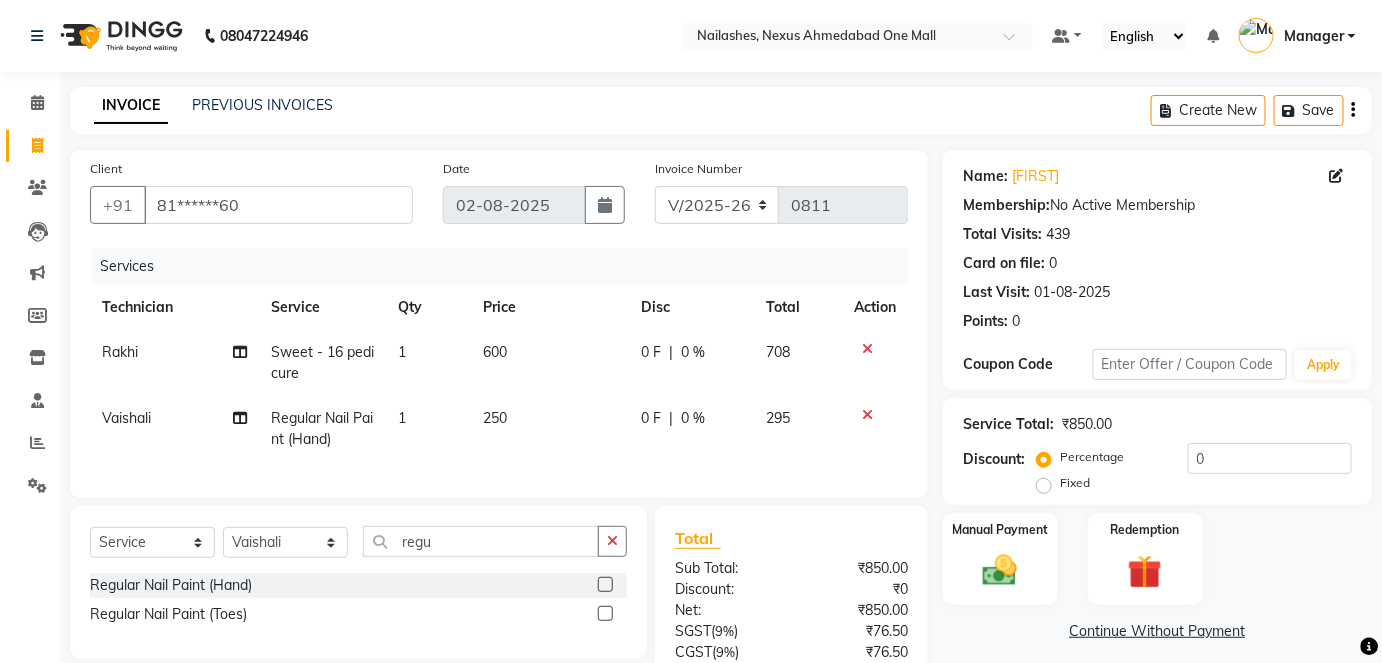 scroll, scrollTop: 179, scrollLeft: 0, axis: vertical 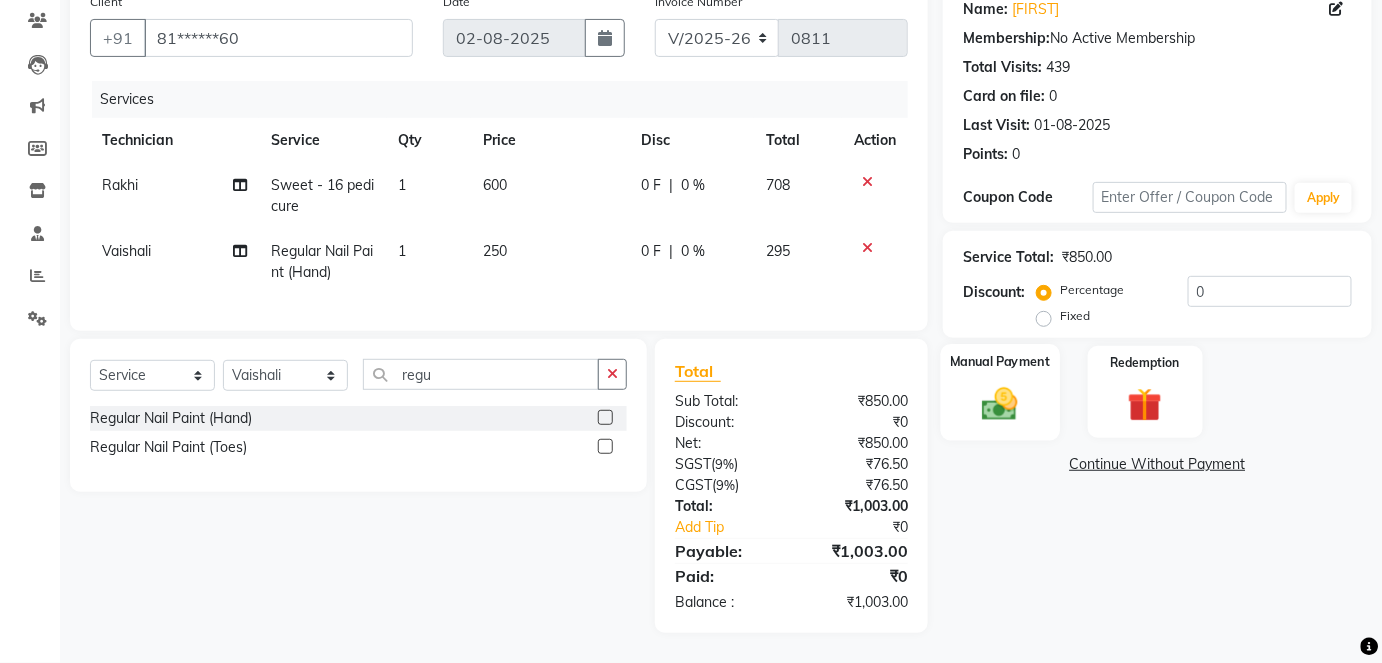 click on "Manual Payment" 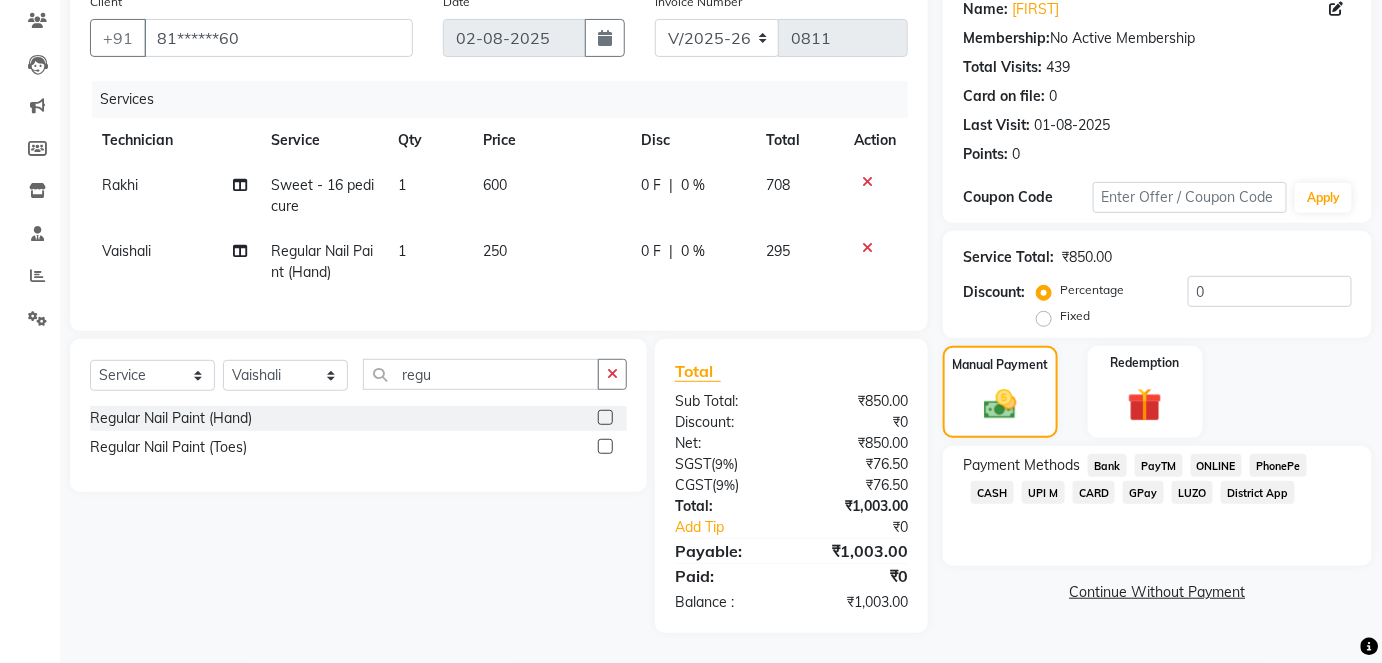 click on "CASH" 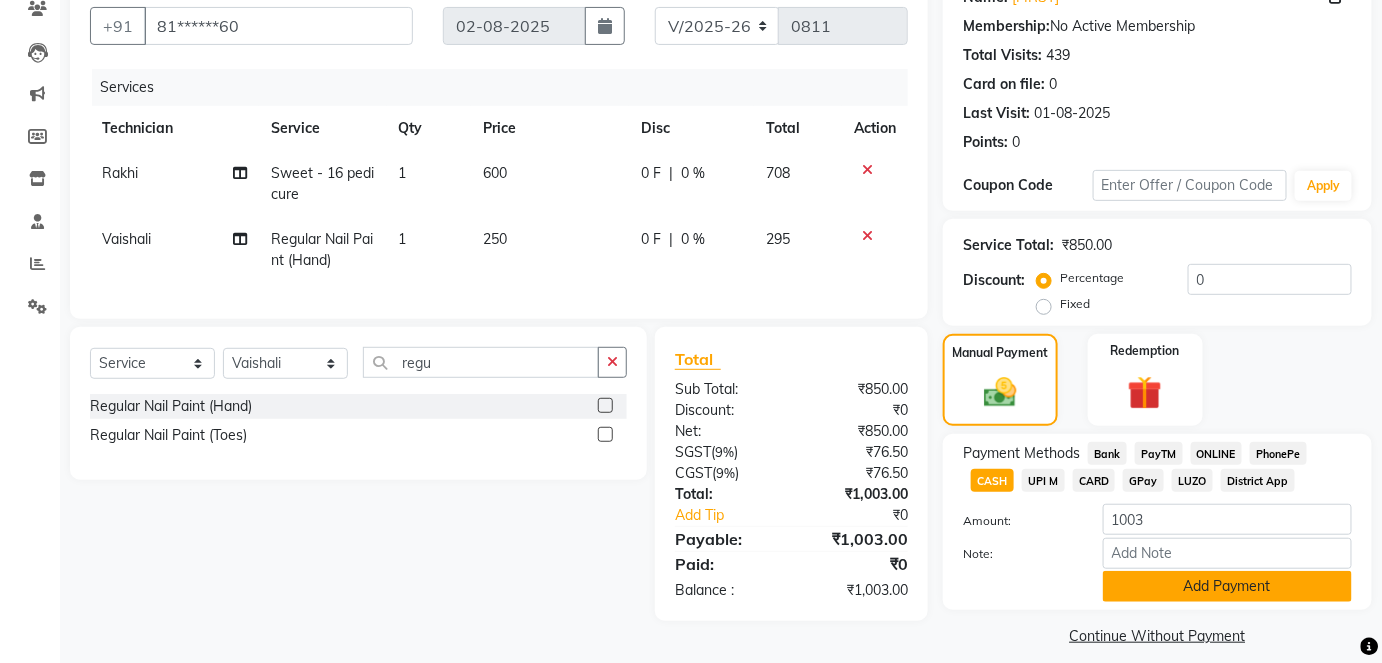 click on "Add Payment" 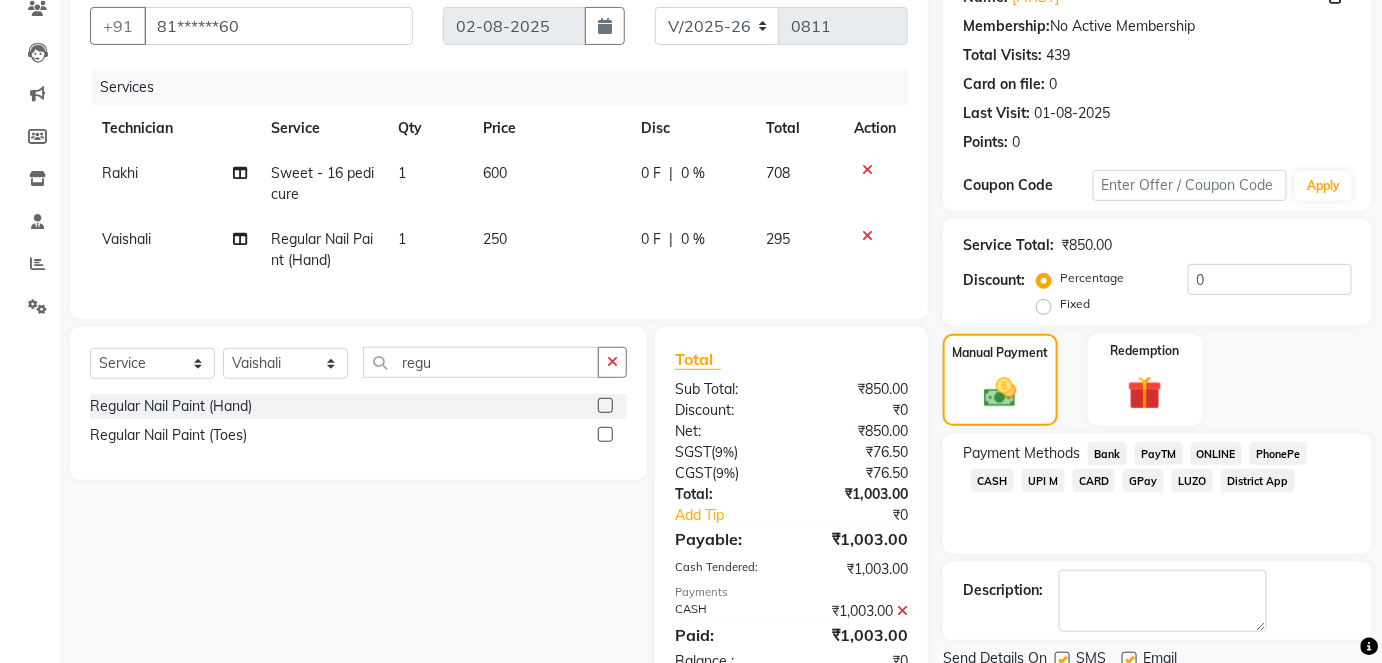 scroll, scrollTop: 252, scrollLeft: 0, axis: vertical 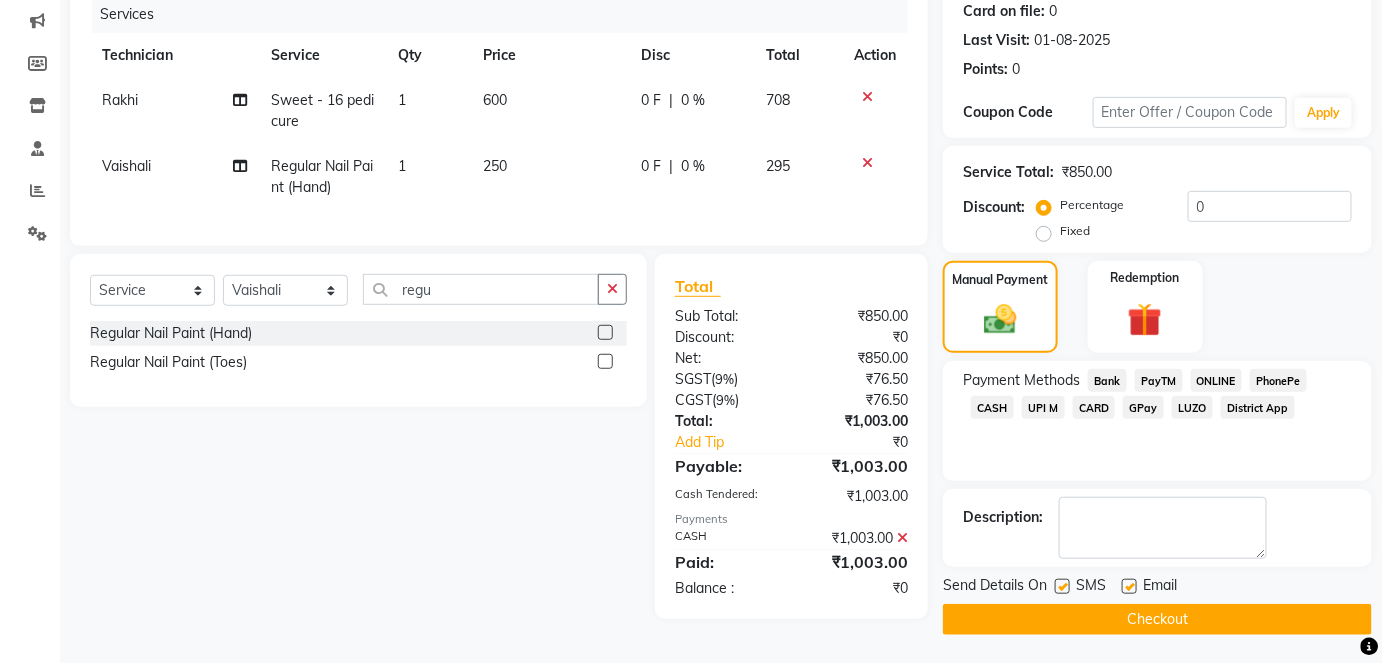 click on "Checkout" 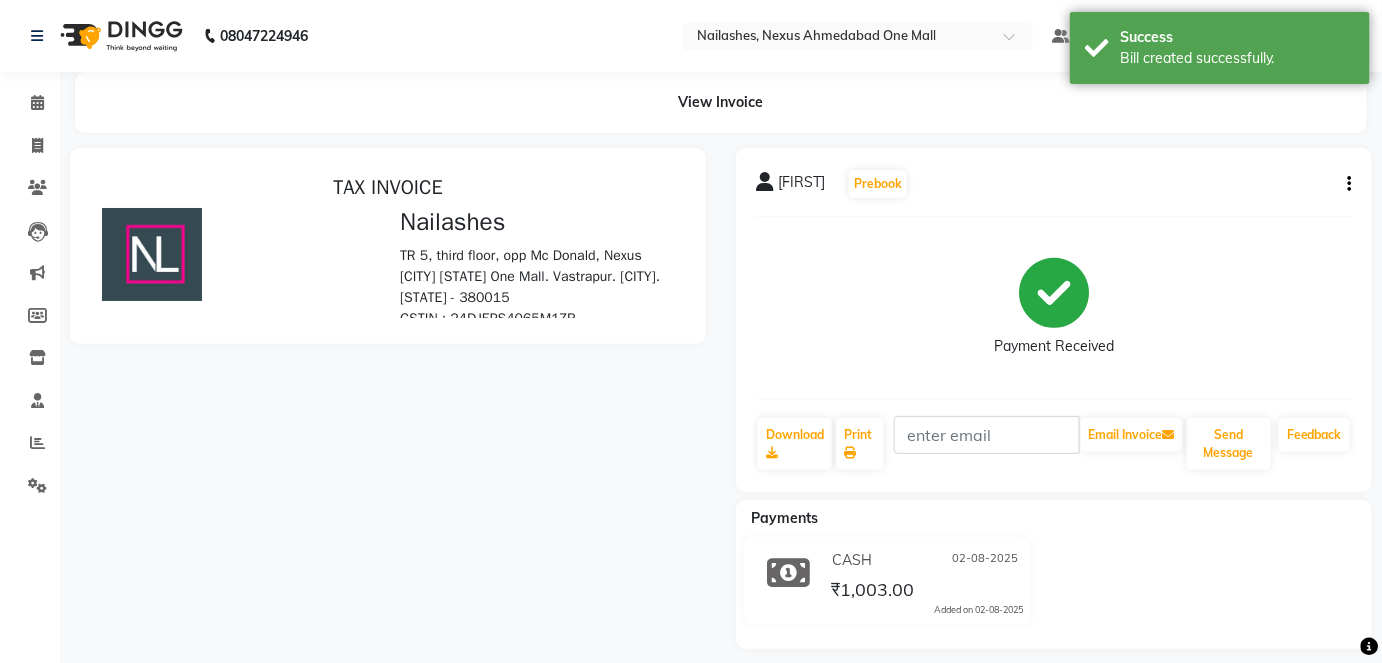 scroll, scrollTop: 0, scrollLeft: 0, axis: both 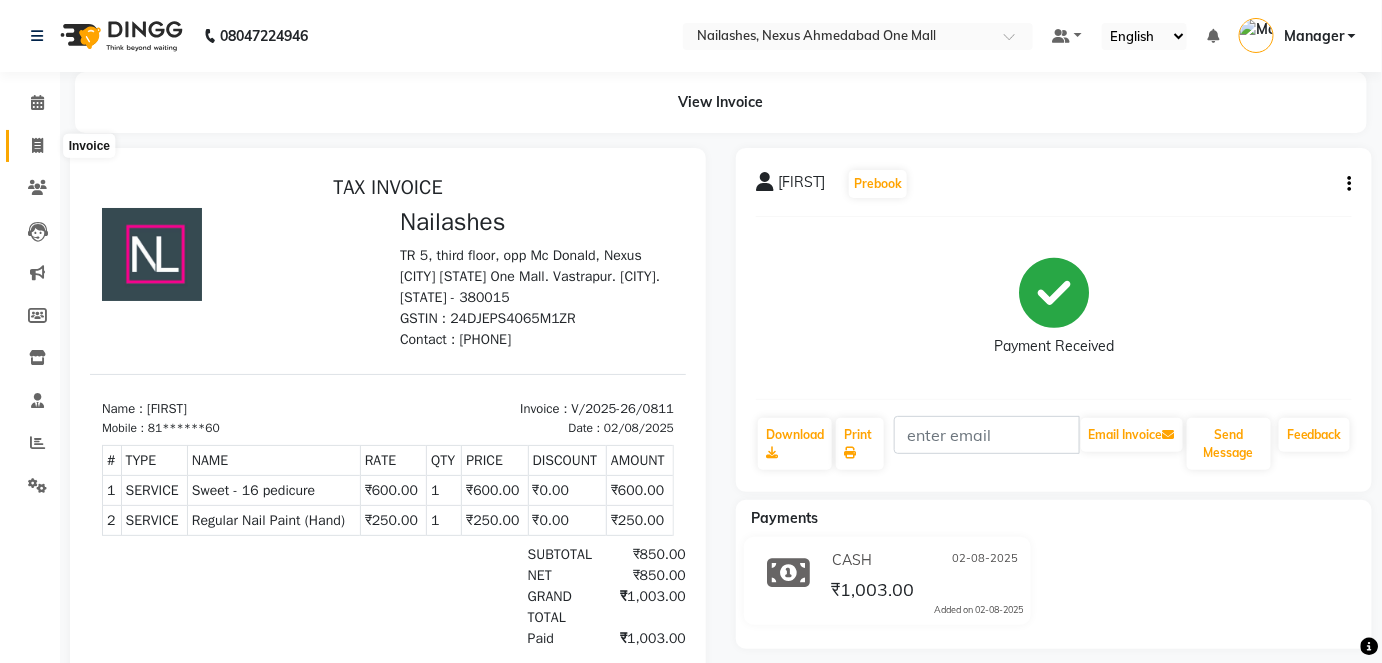 click 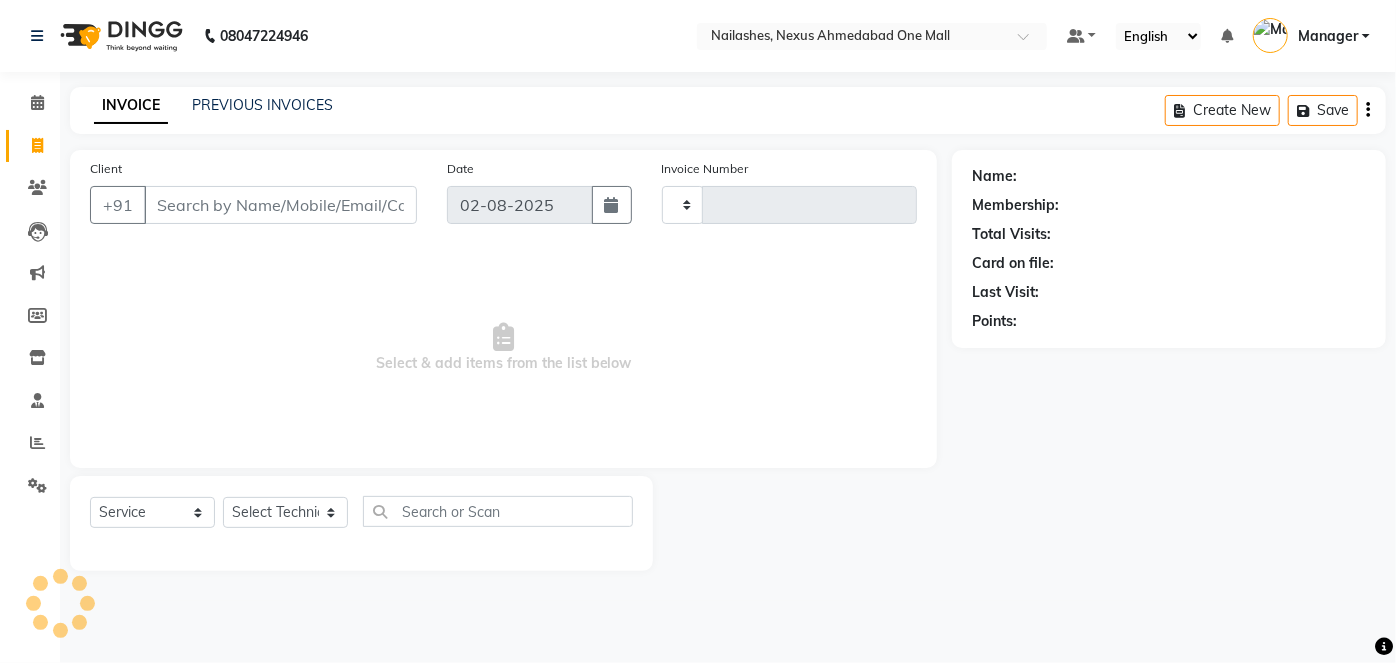 type on "0812" 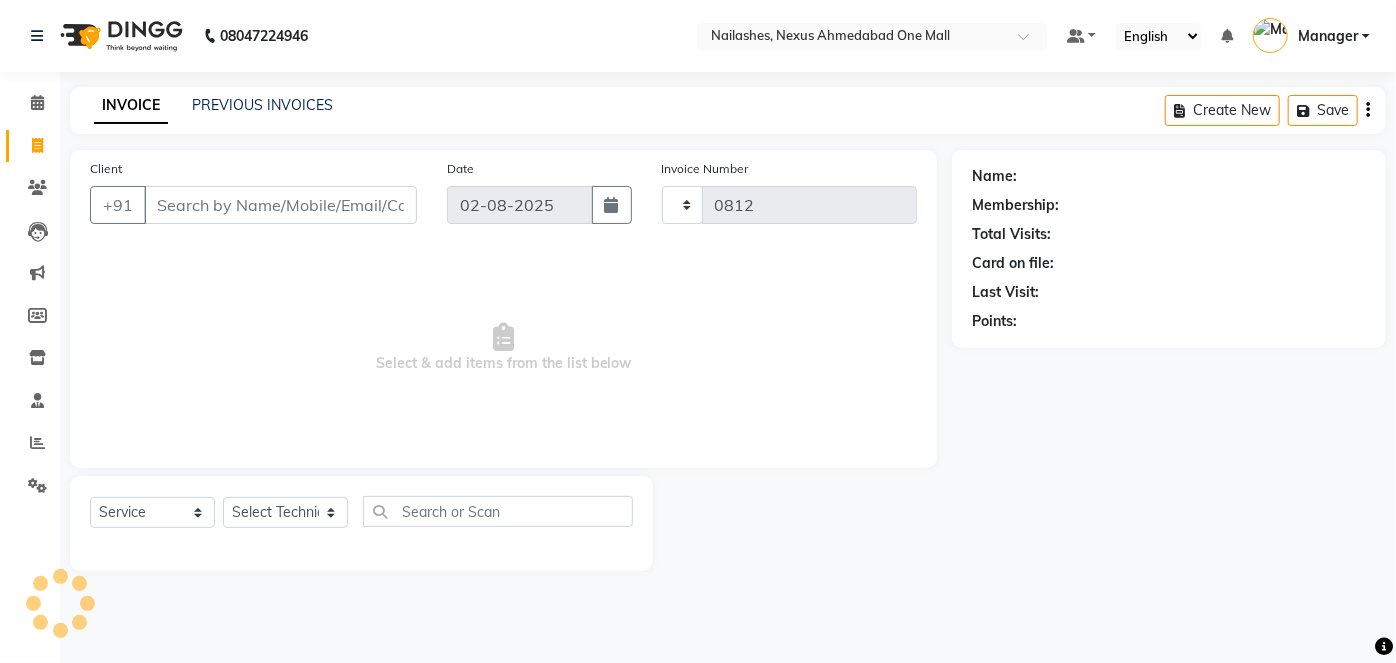 select on "4606" 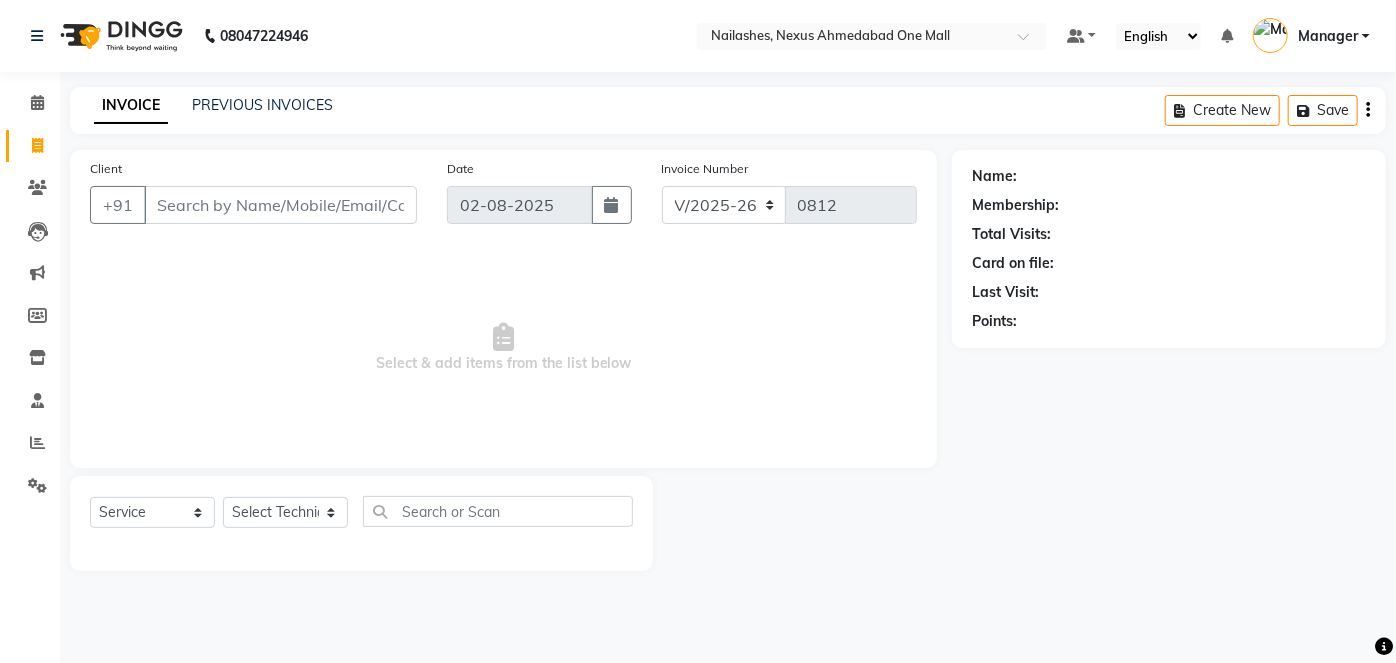click on "Client" at bounding box center (280, 205) 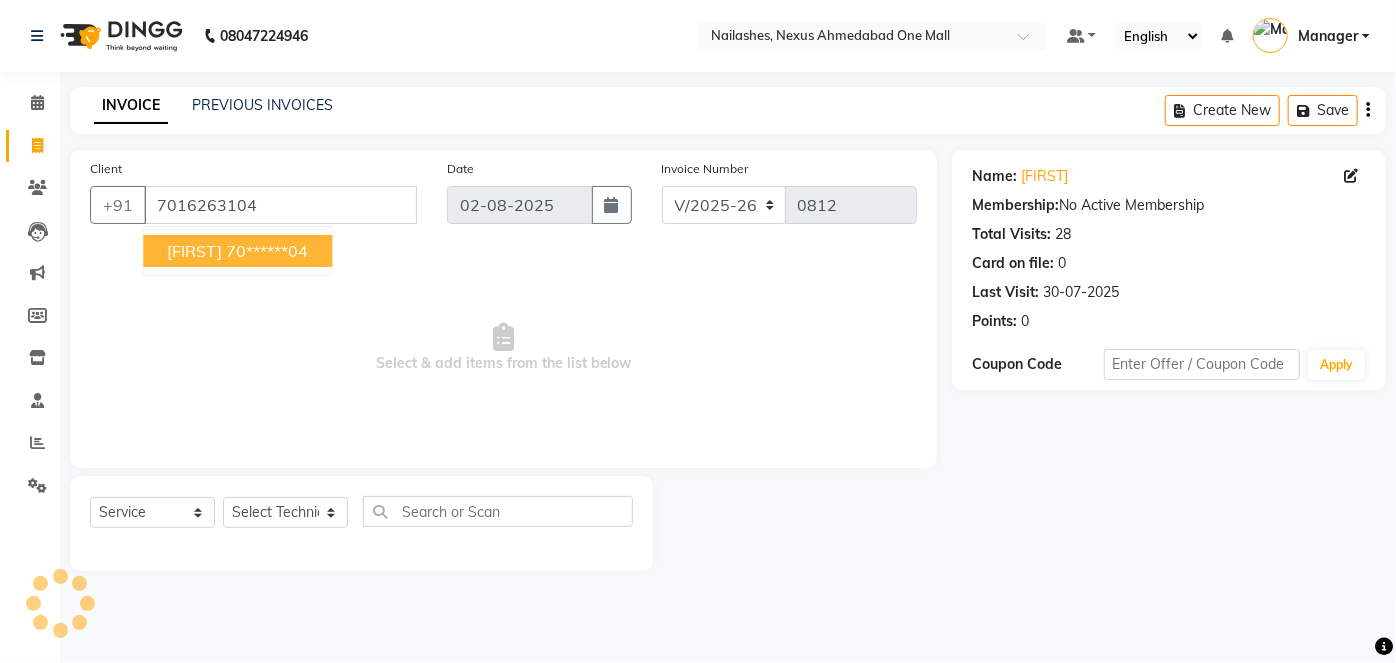 click on "70******04" at bounding box center (267, 251) 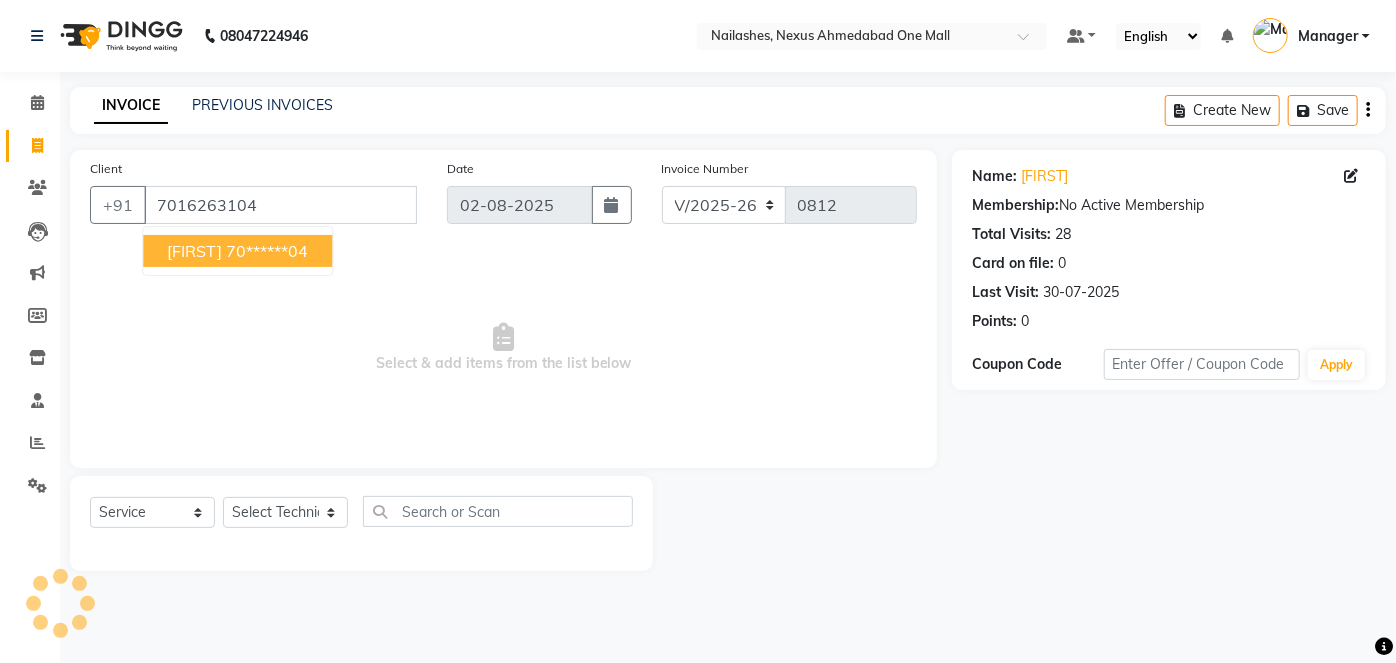 type on "70******04" 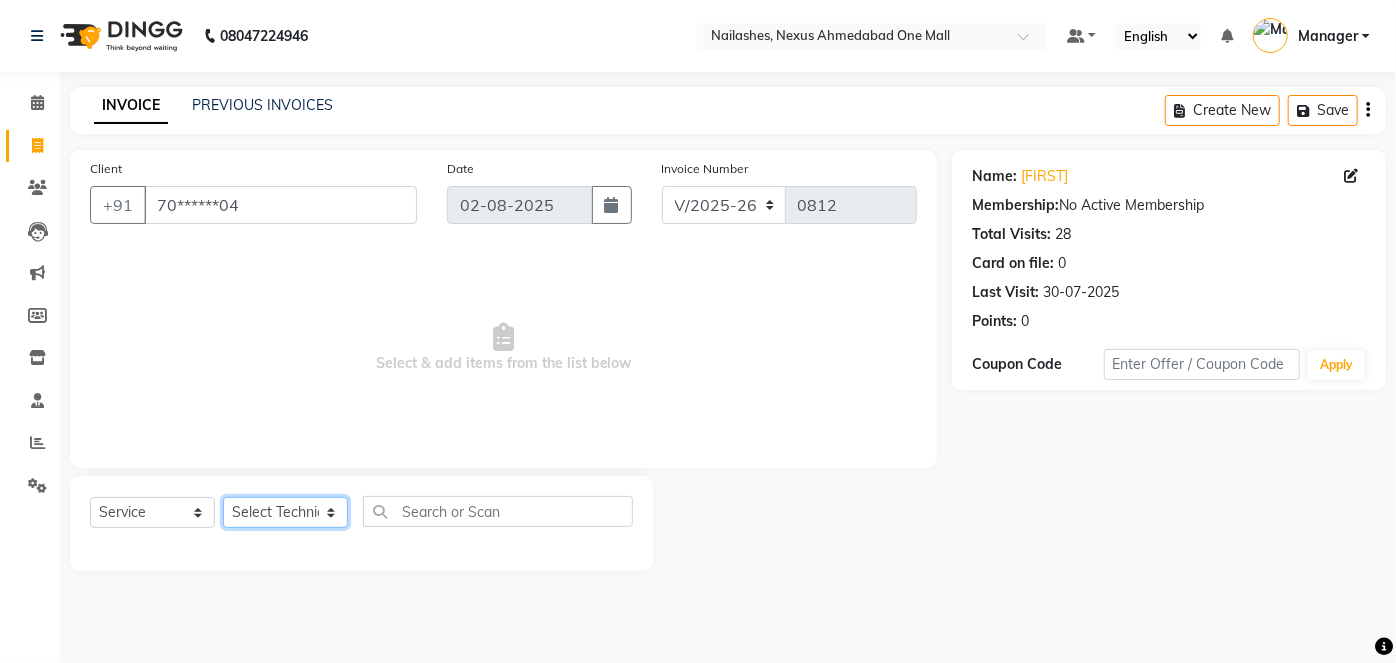 click on "Select Technician Aboto babita Deepti Kinto Manager Rakhi Rita Sita Vaishali winish Sir" 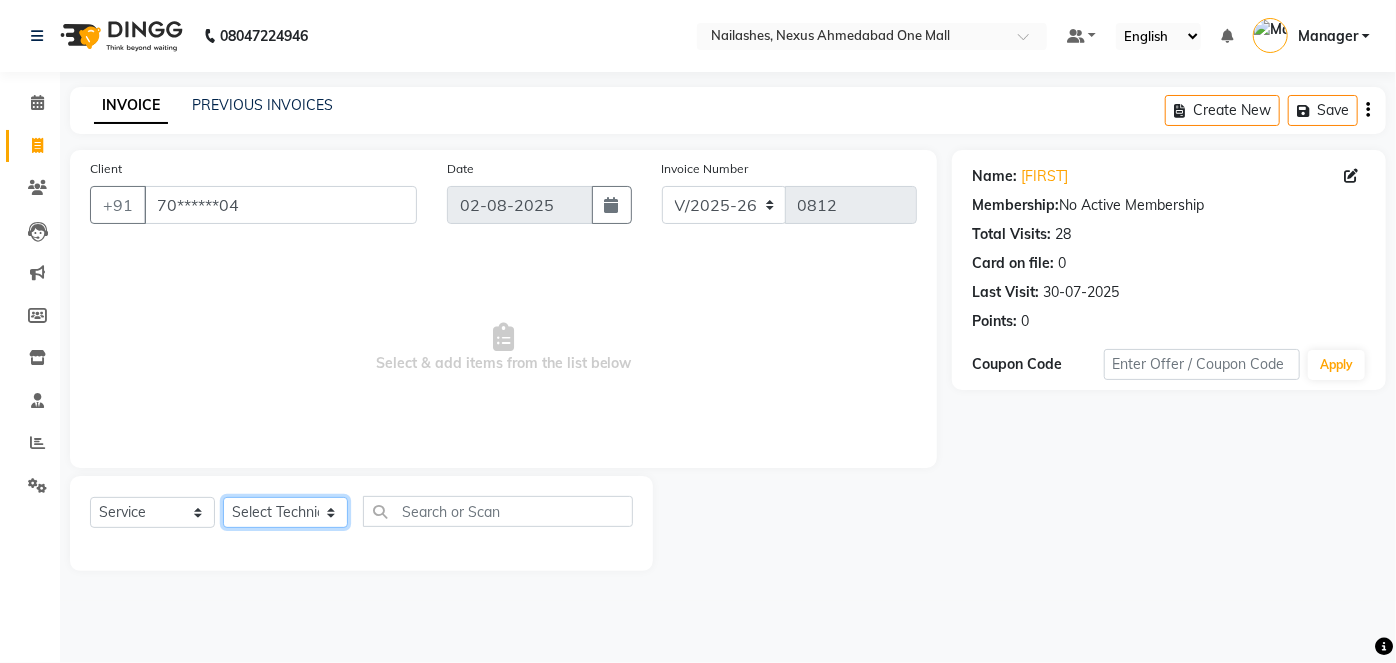 select on "69867" 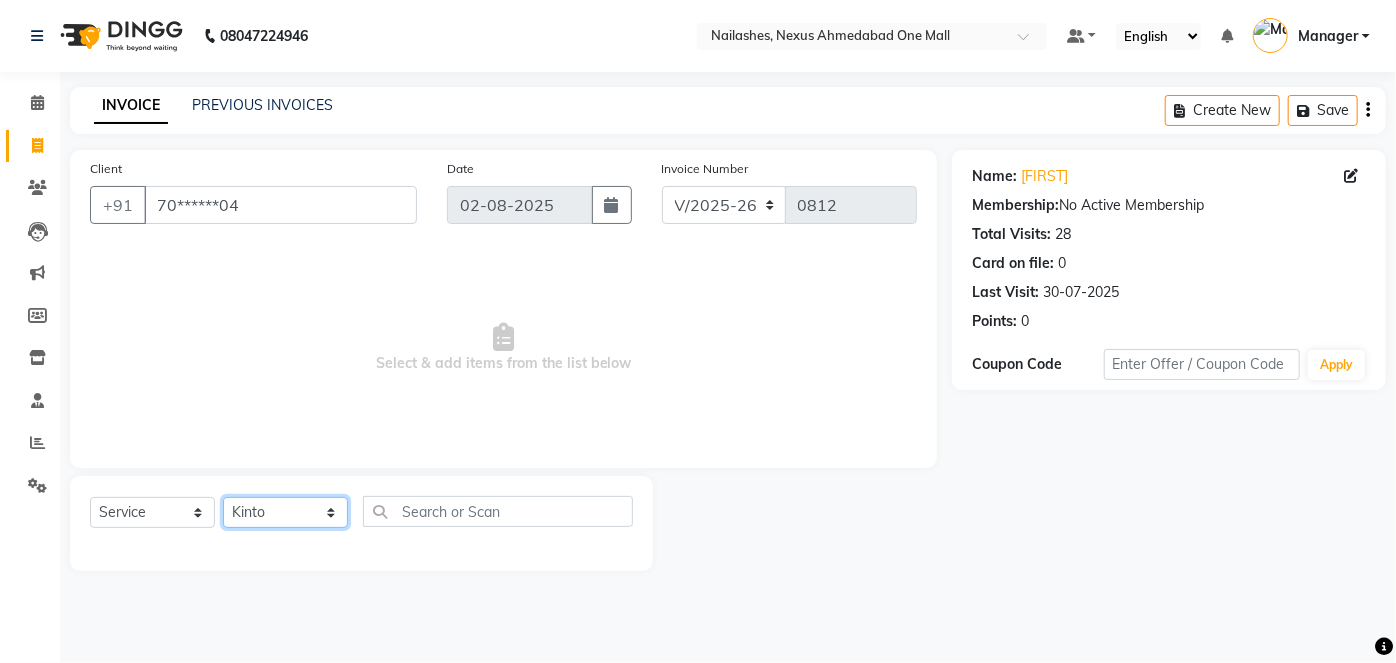 click on "Select Technician Aboto babita Deepti Kinto Manager Rakhi Rita Sita Vaishali winish Sir" 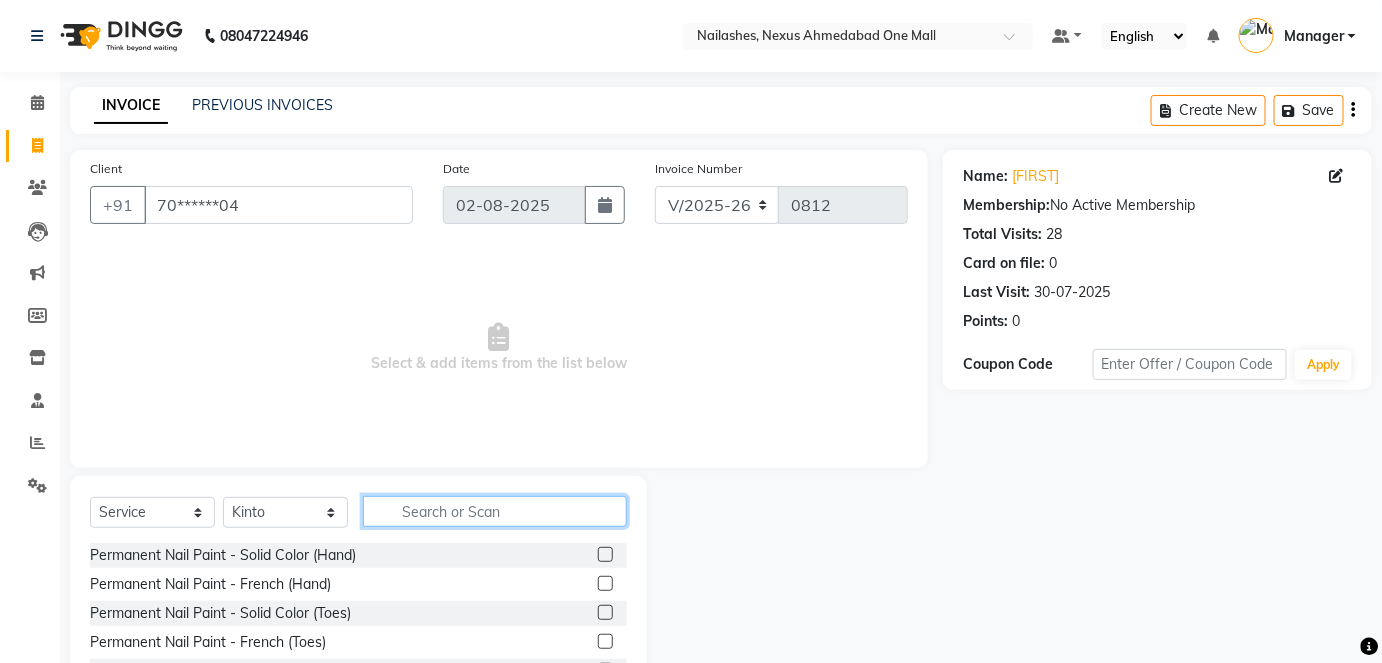 click 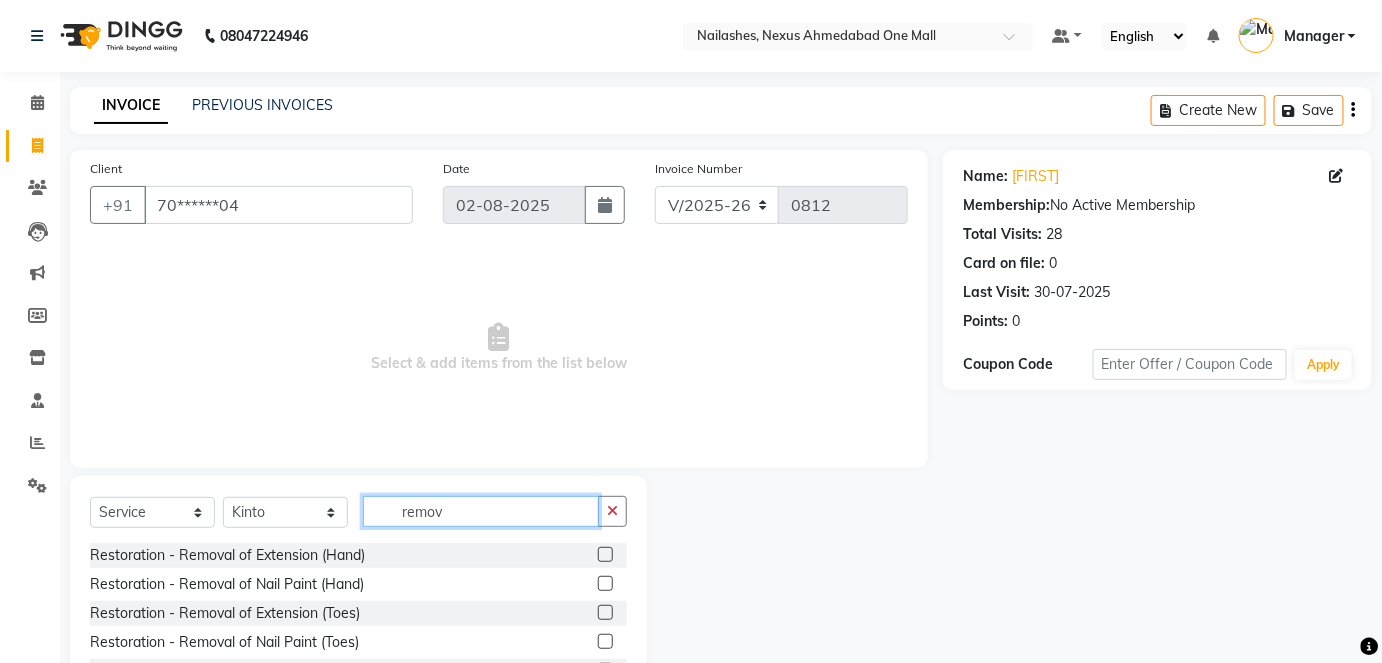 type on "remov" 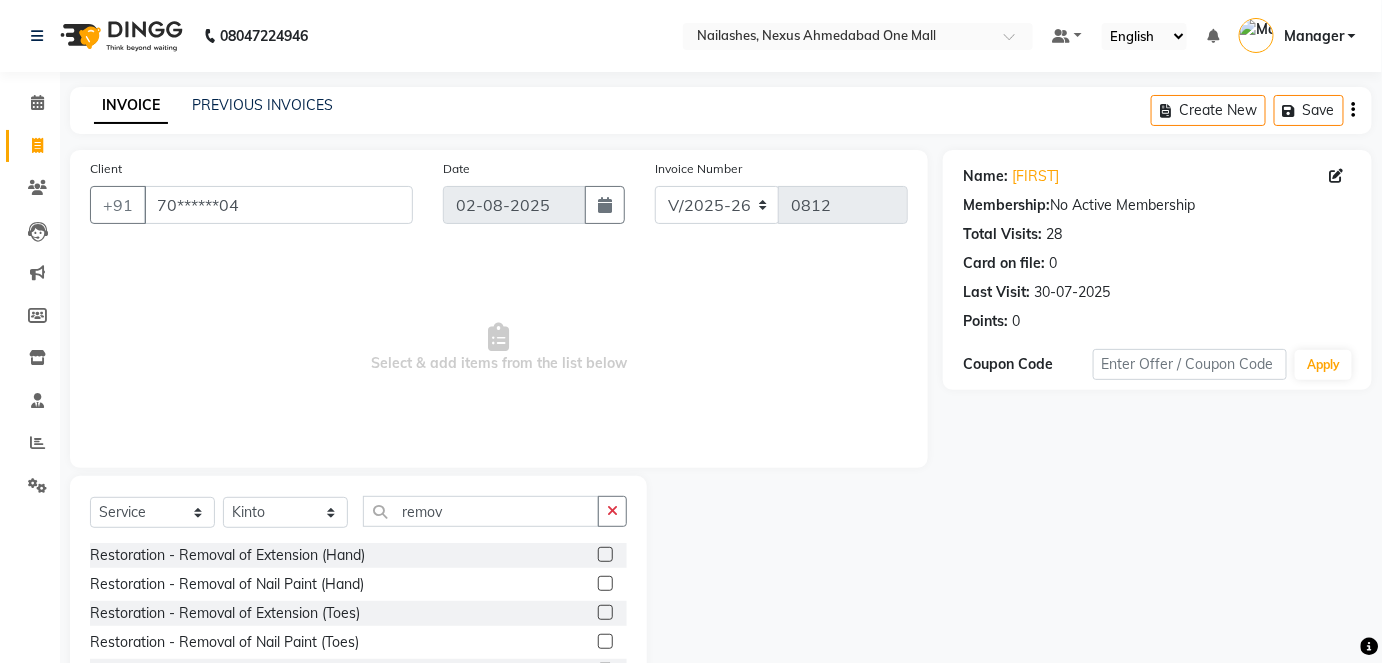 click 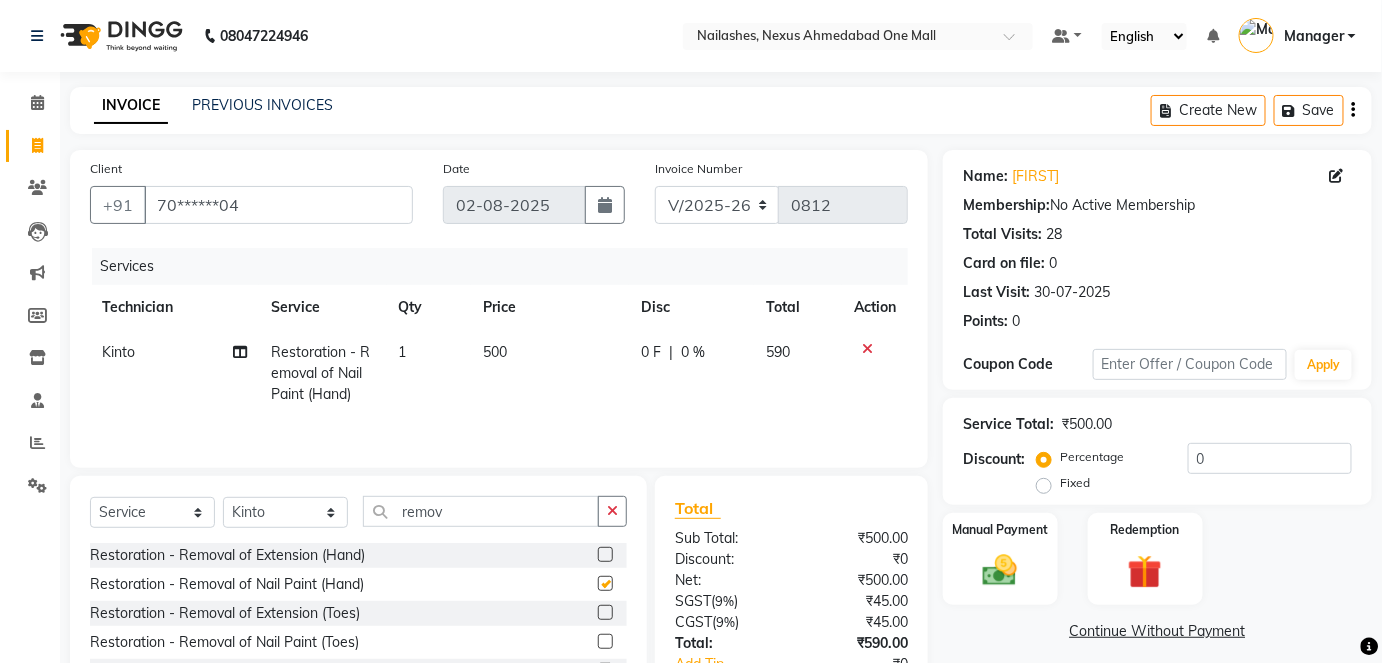 checkbox on "false" 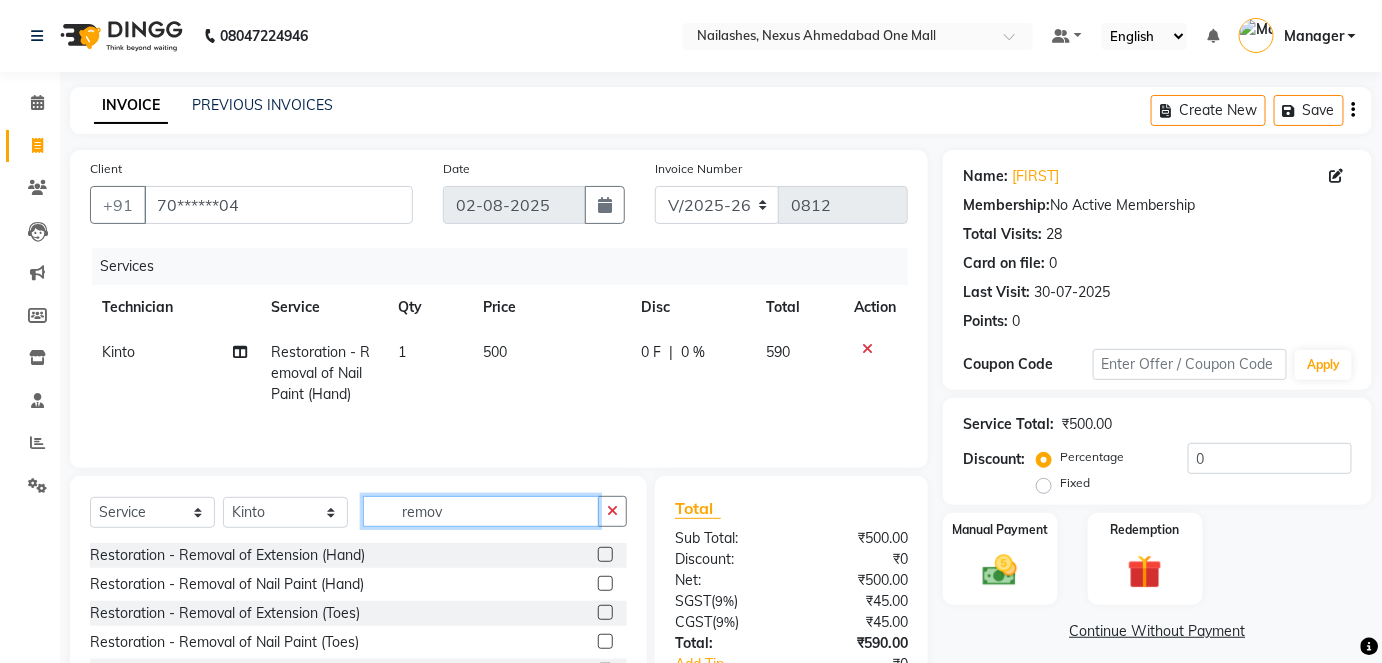 drag, startPoint x: 465, startPoint y: 509, endPoint x: 368, endPoint y: 515, distance: 97.18539 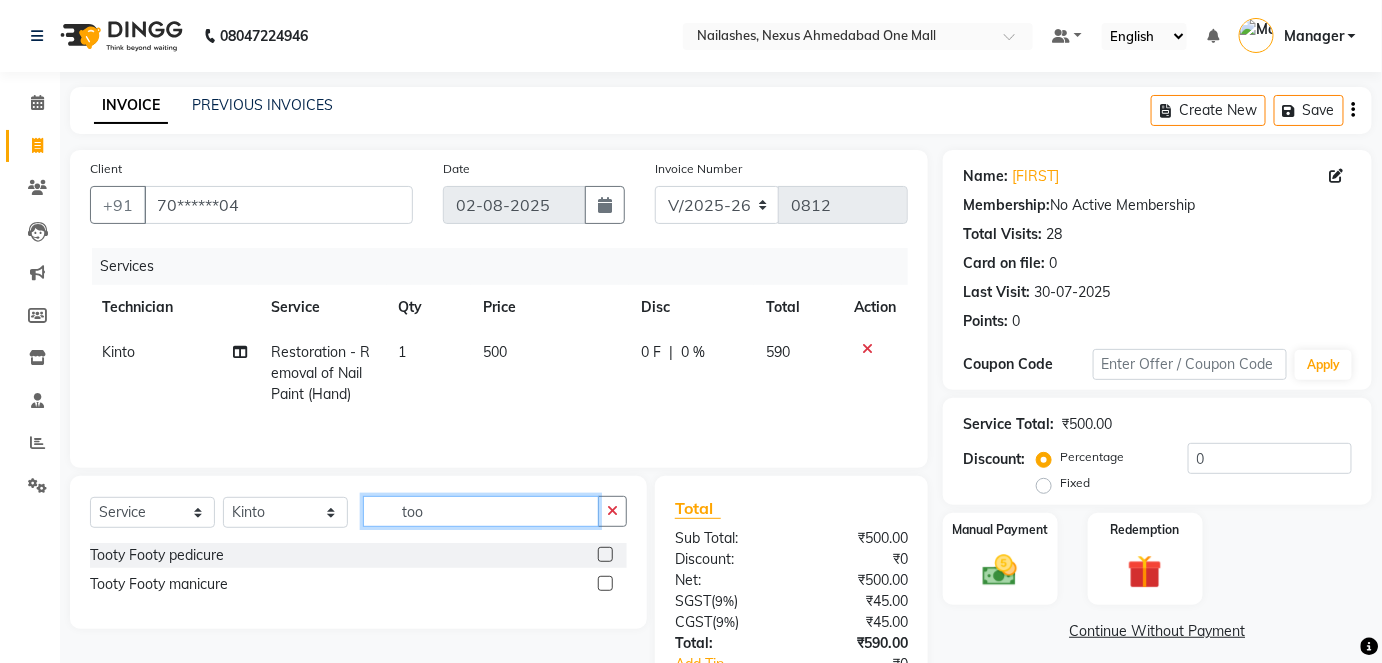 type on "too" 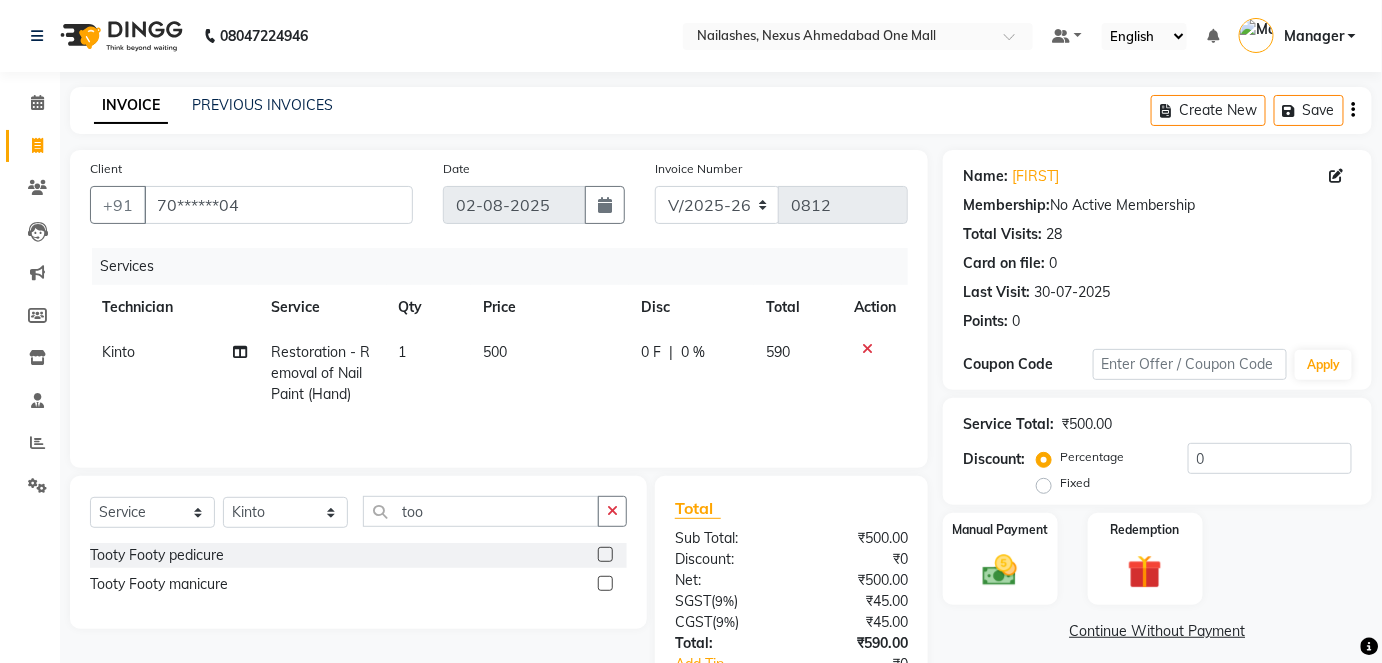 click 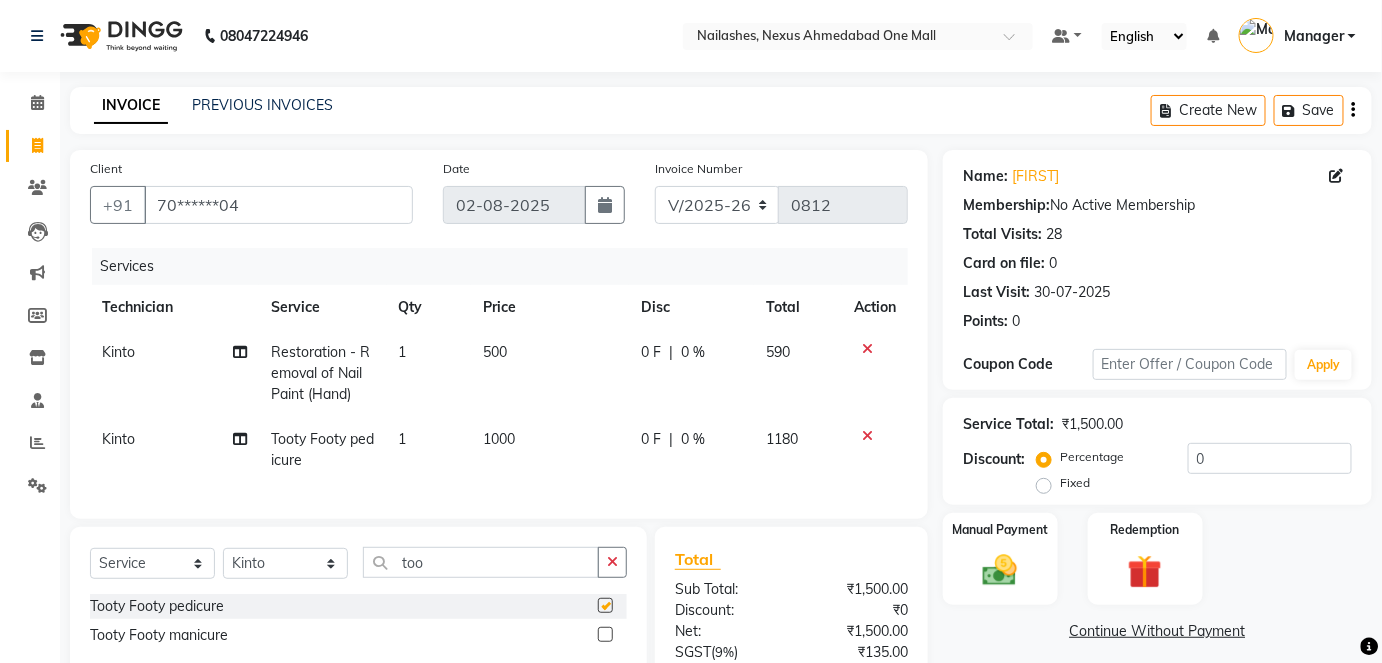 checkbox on "false" 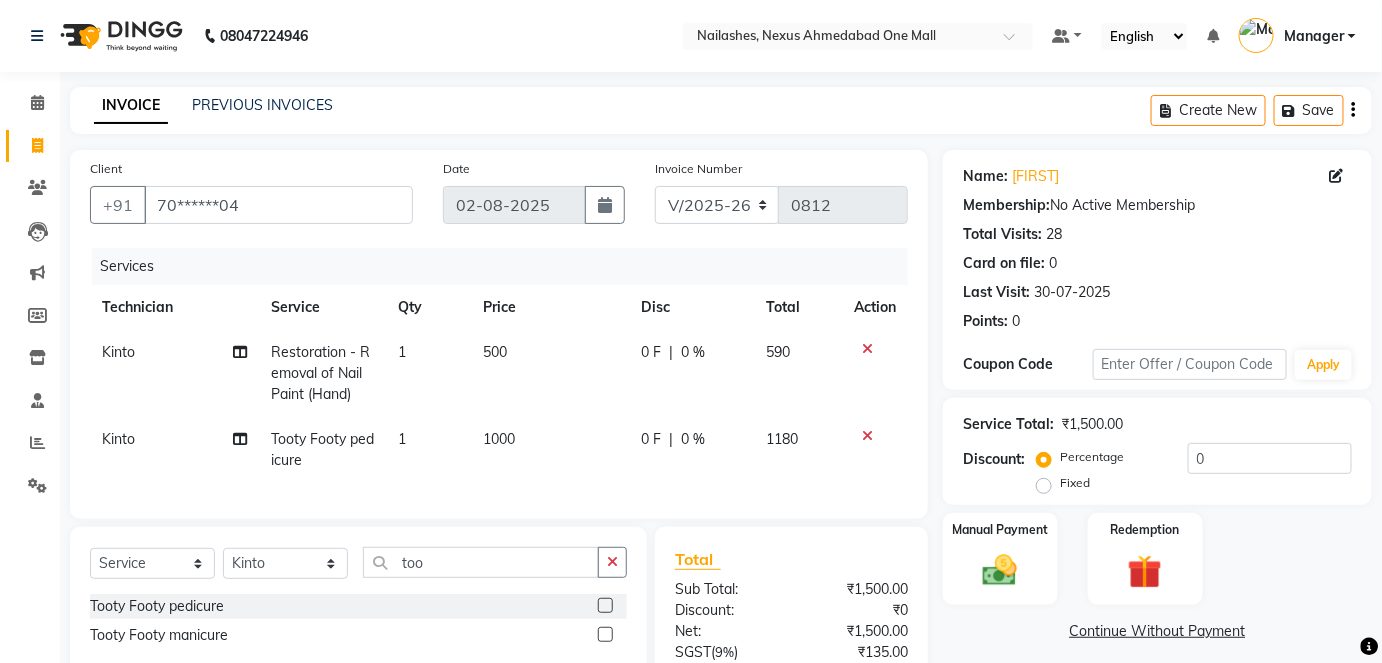click on "1" 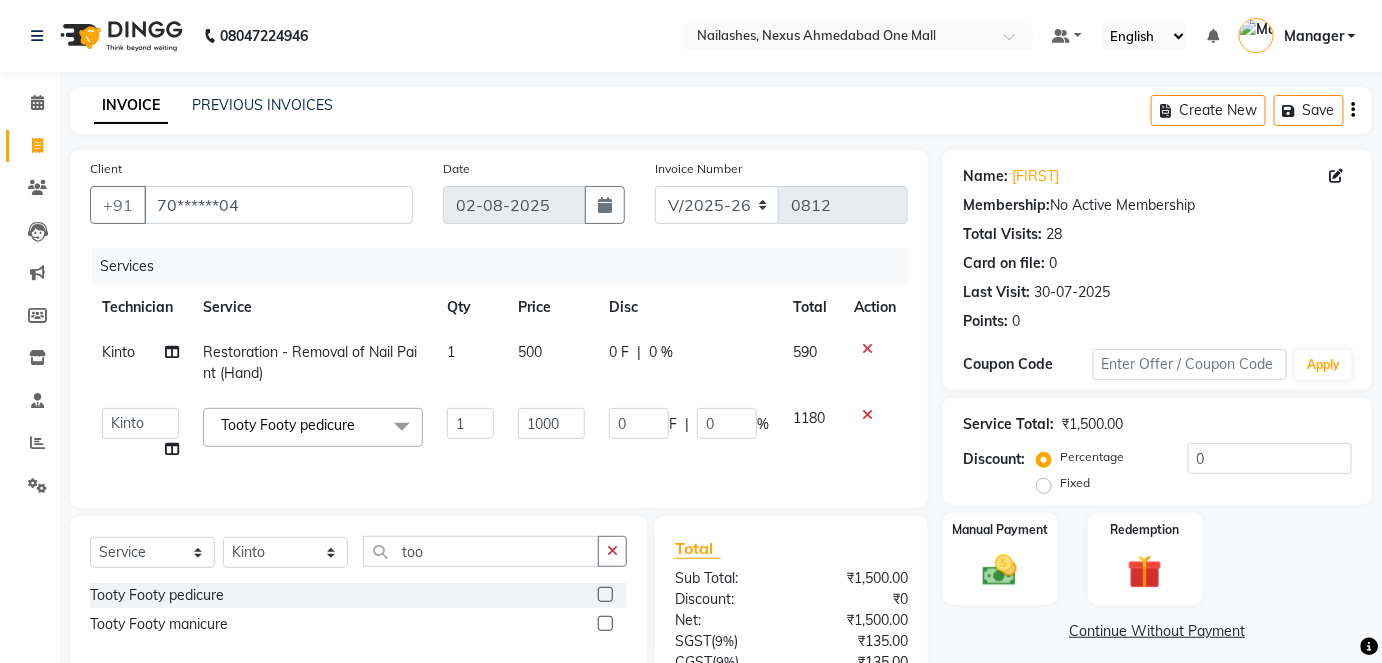 click on "1" 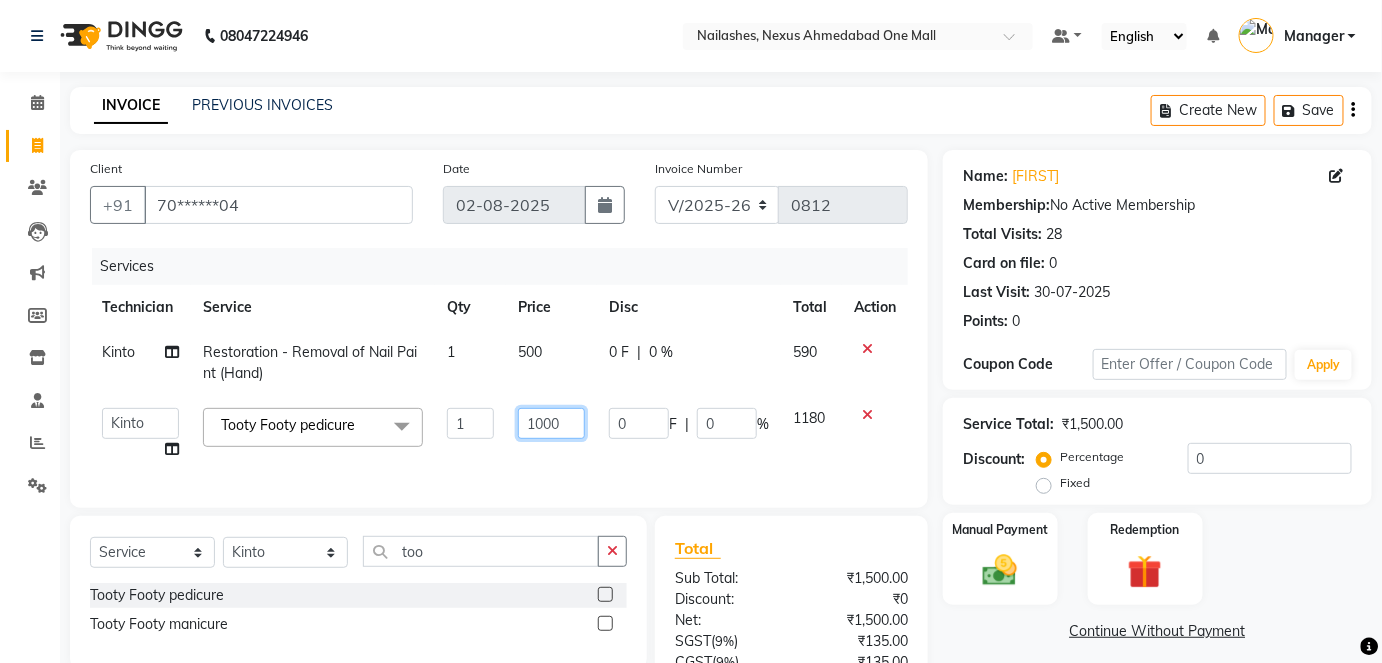 click on "1000" 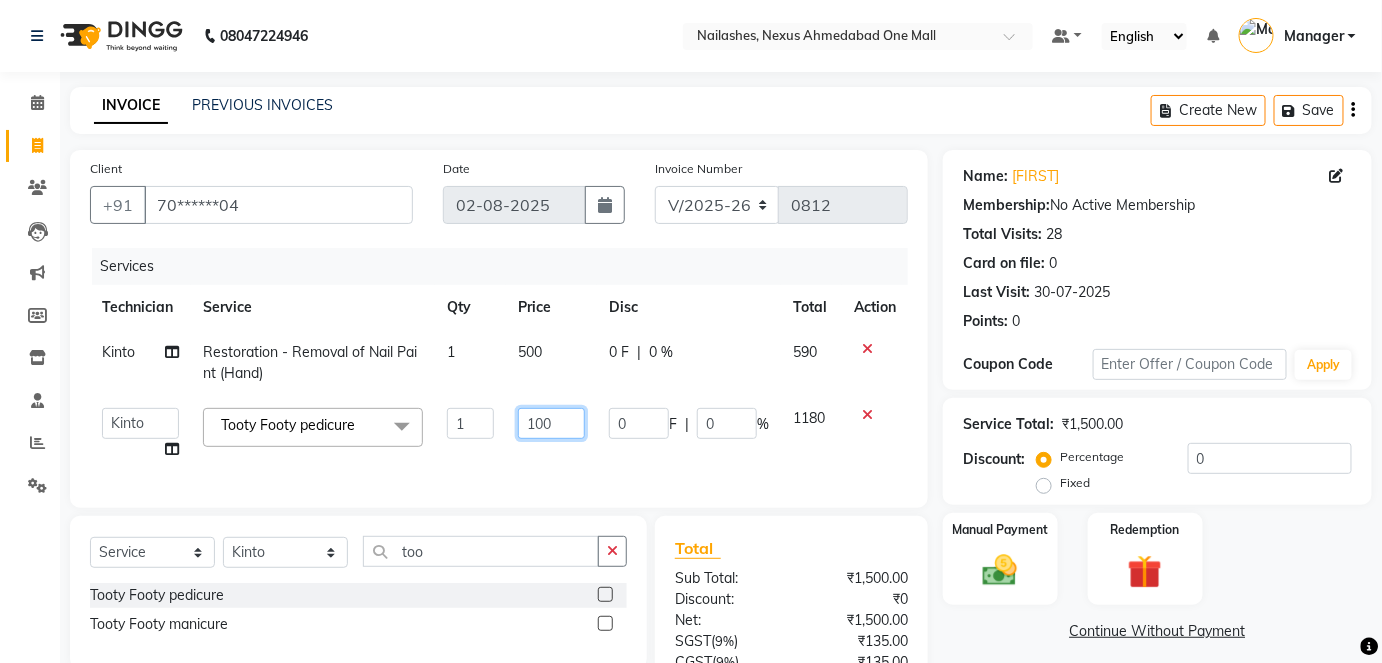 type on "1100" 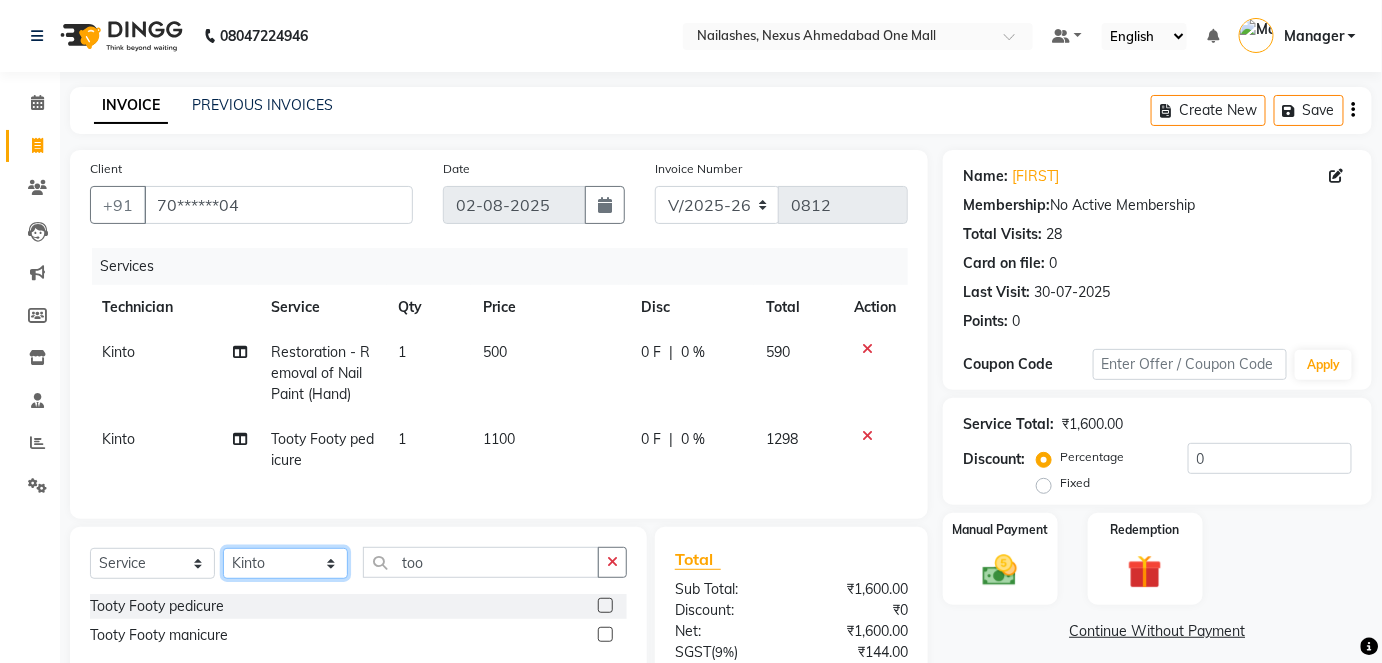 click on "Select Technician Aboto babita Deepti Kinto Manager Rakhi Rita Sita Vaishali winish Sir" 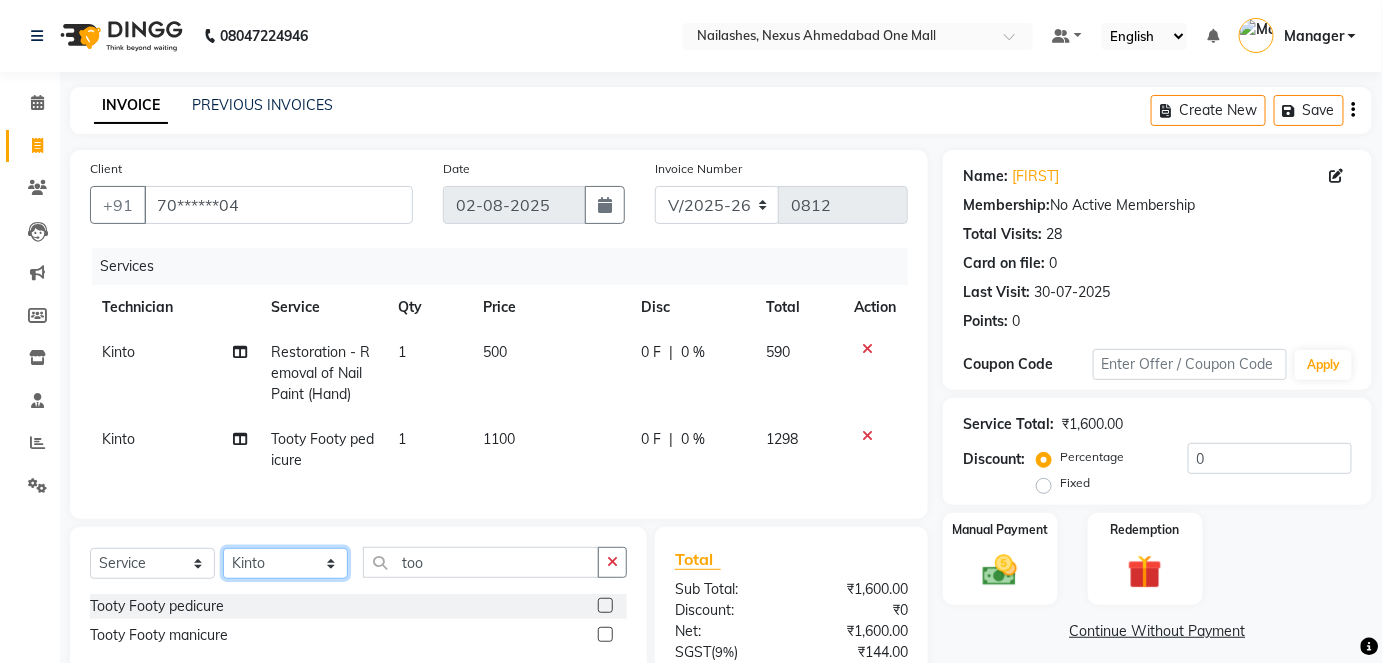 select on "26682" 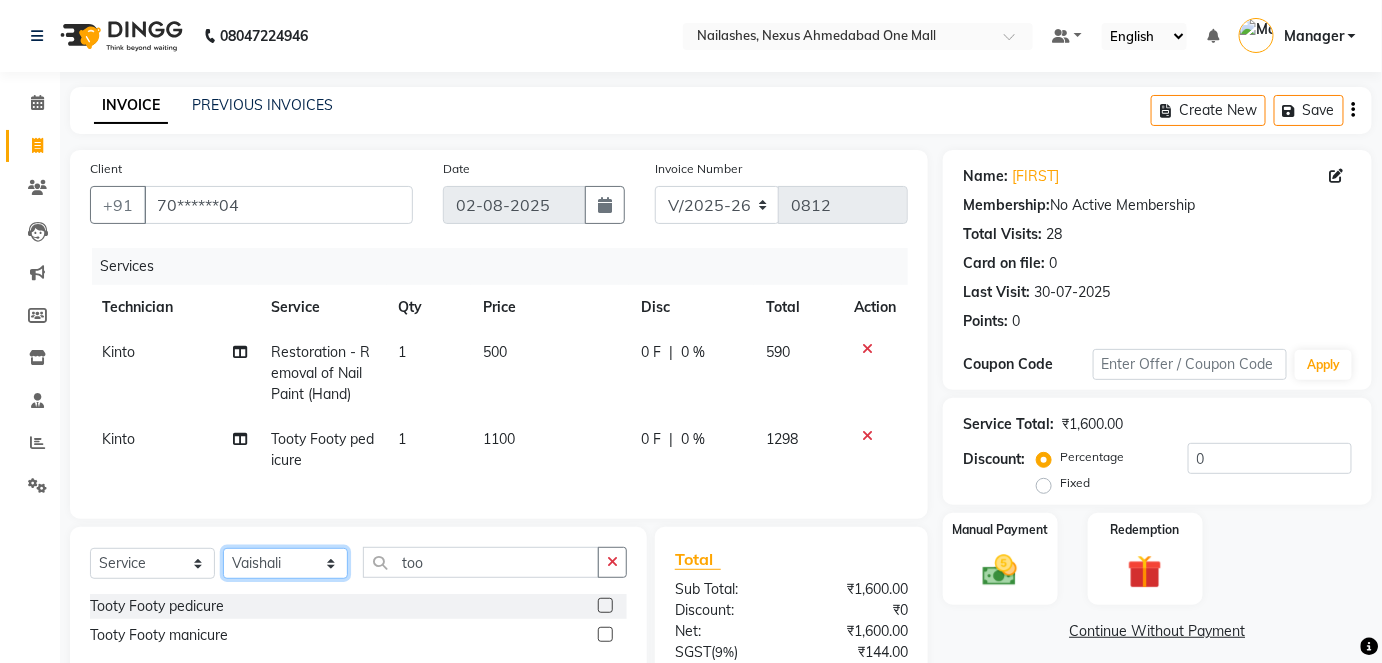 click on "Select Technician Aboto babita Deepti Kinto Manager Rakhi Rita Sita Vaishali winish Sir" 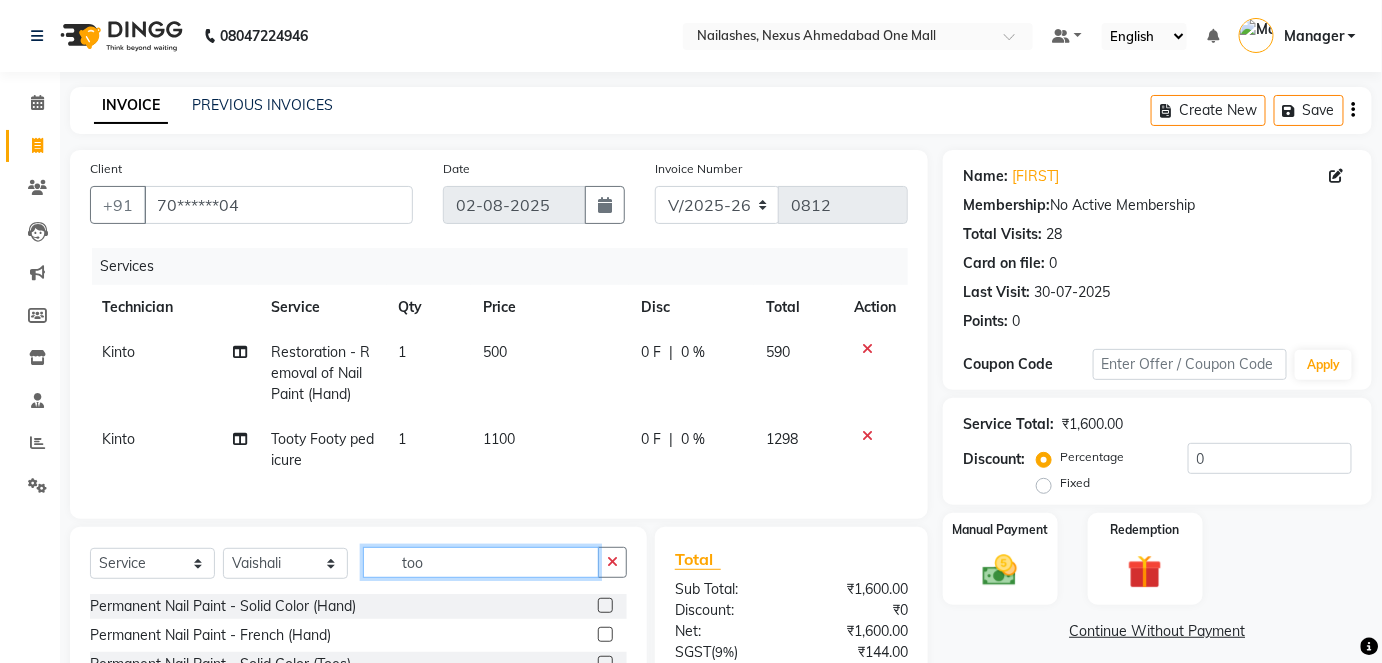 drag, startPoint x: 442, startPoint y: 570, endPoint x: 360, endPoint y: 588, distance: 83.95237 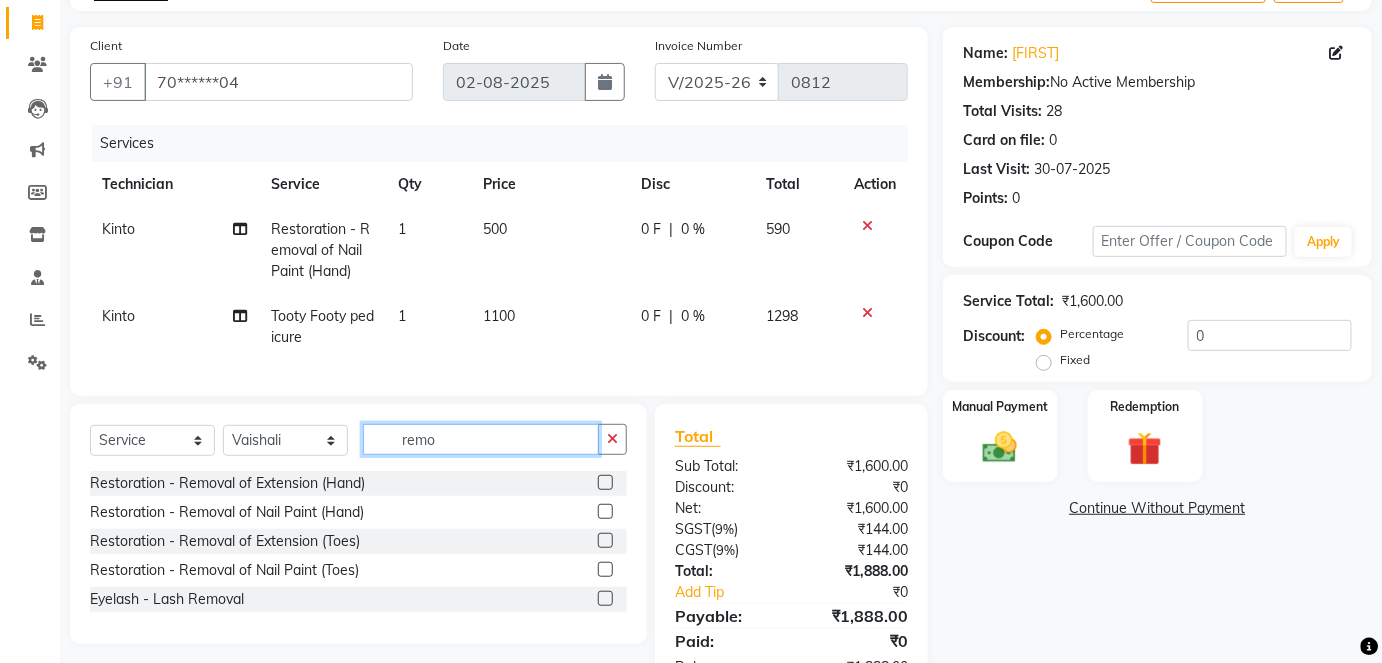 scroll, scrollTop: 125, scrollLeft: 0, axis: vertical 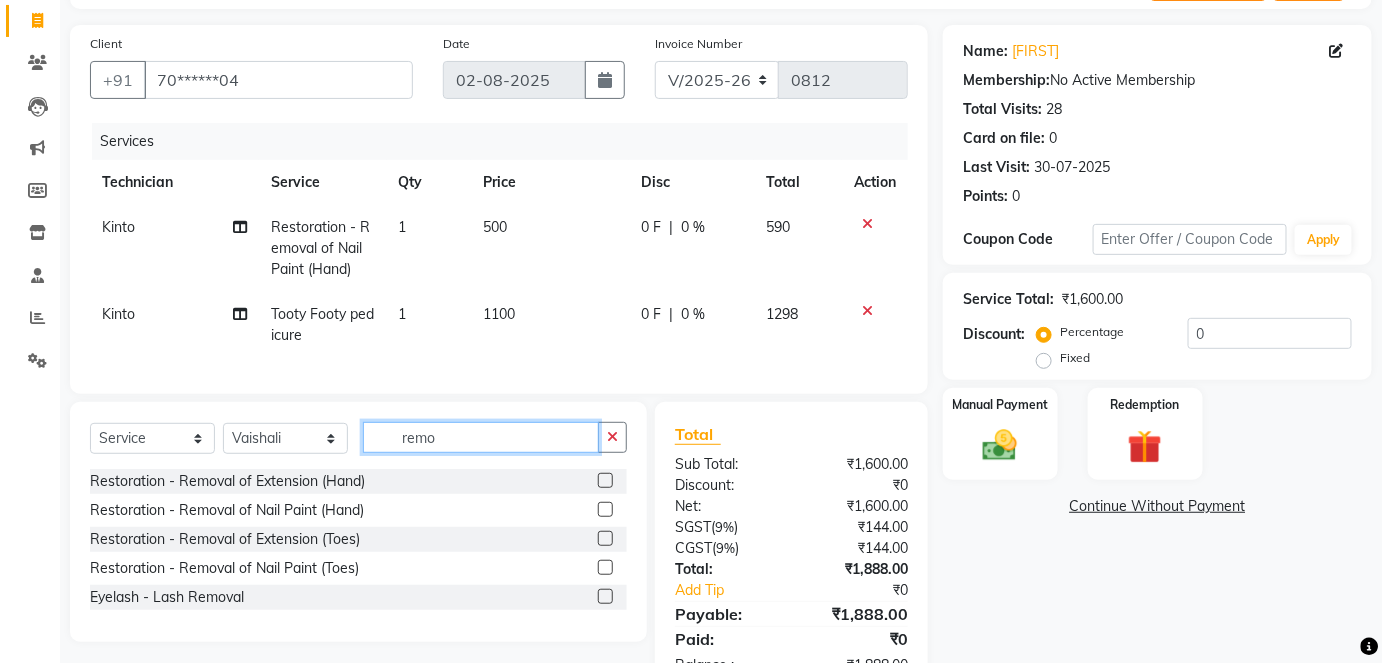 type on "remo" 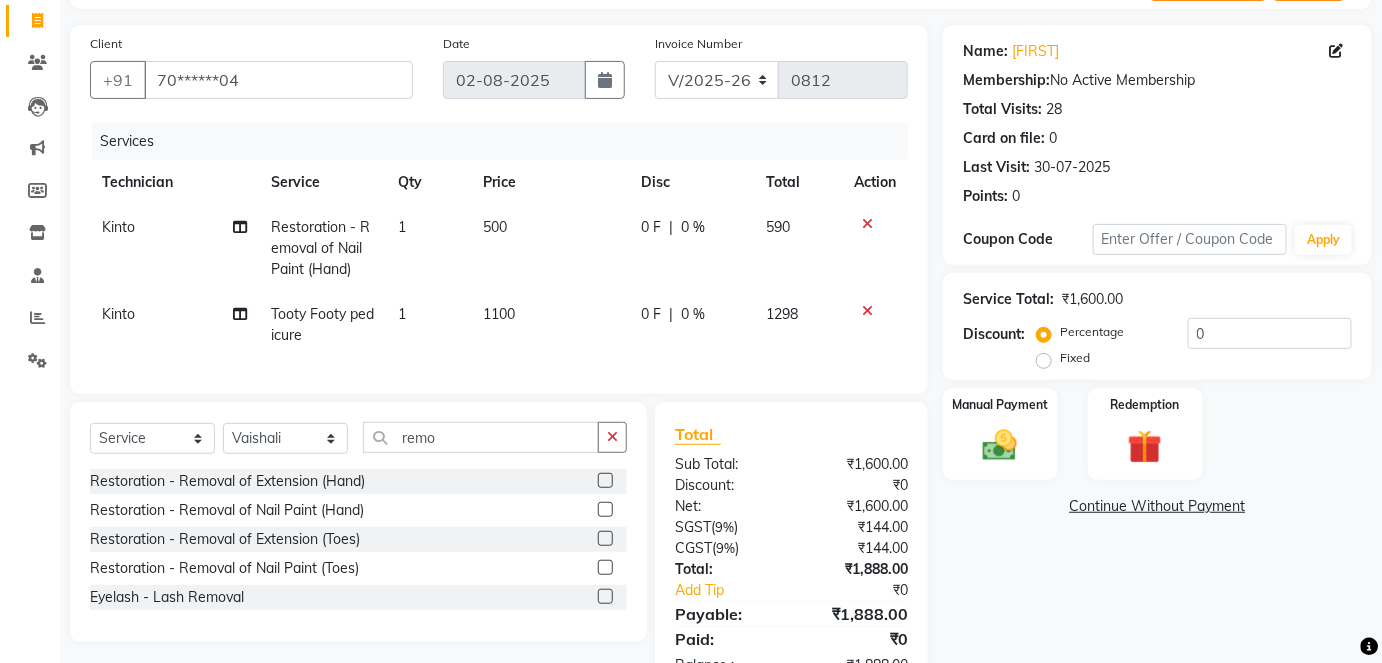 click 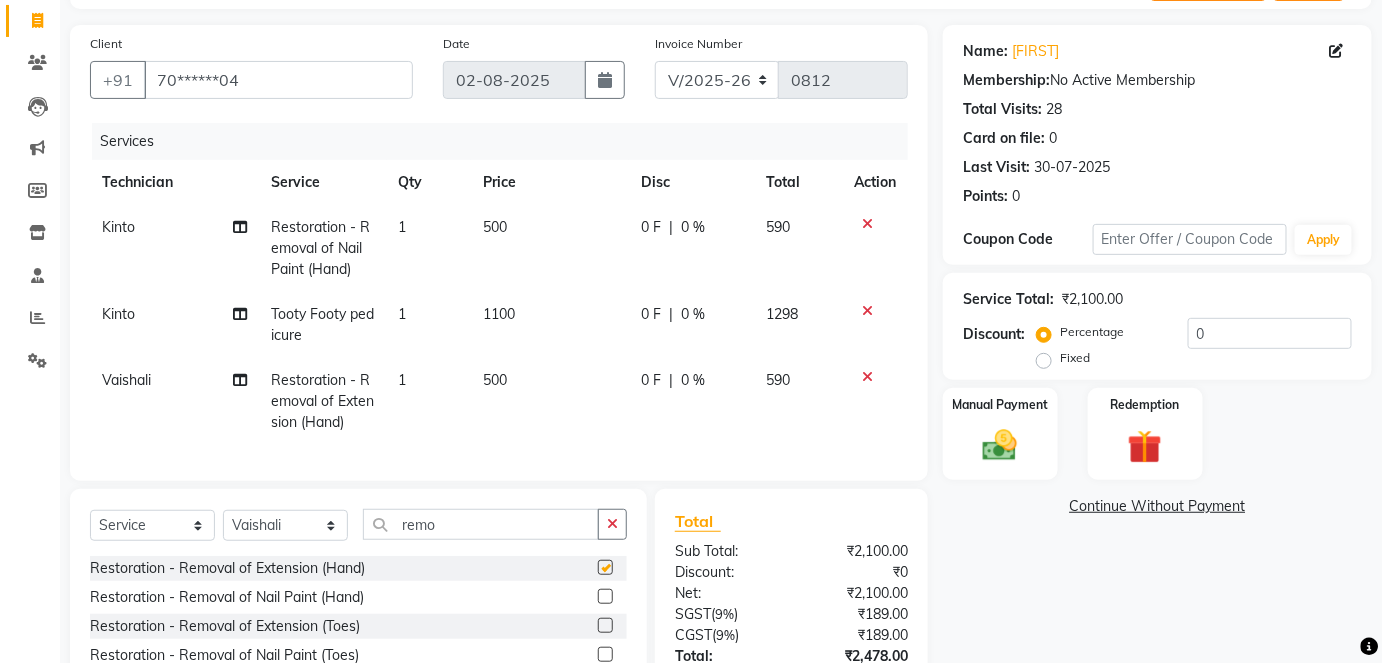 checkbox on "false" 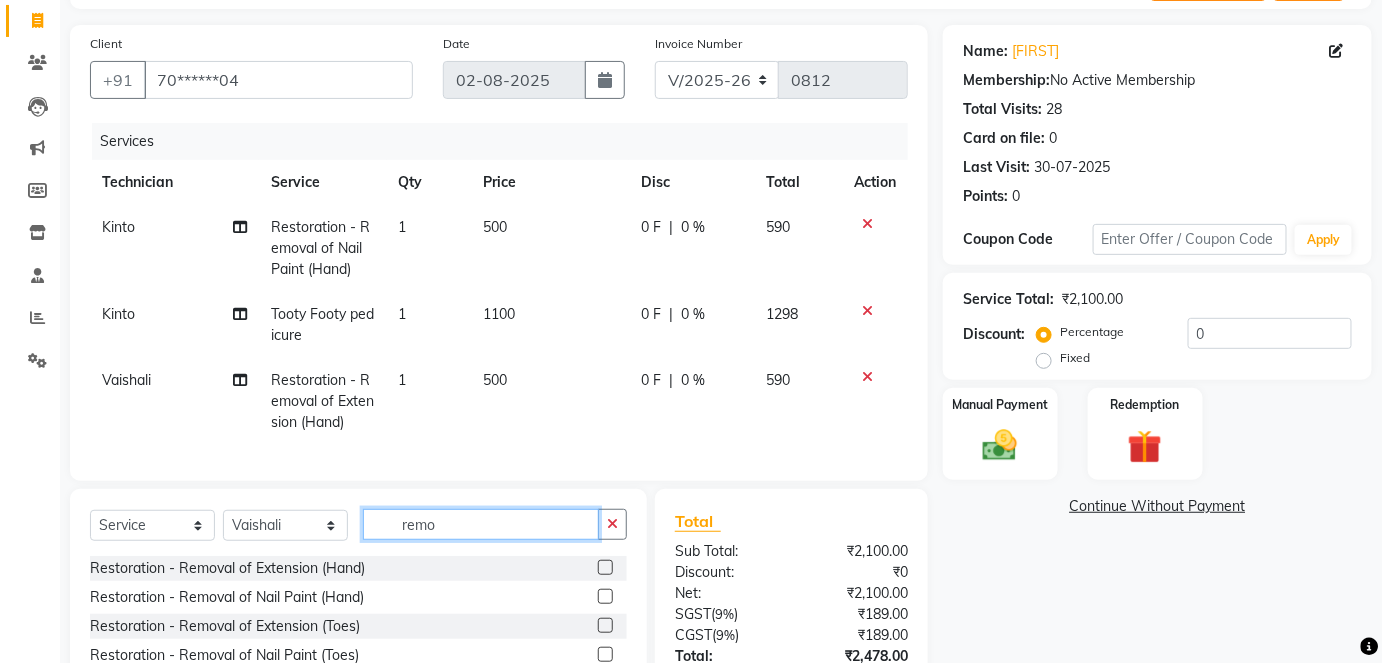 drag, startPoint x: 507, startPoint y: 539, endPoint x: 277, endPoint y: 547, distance: 230.13908 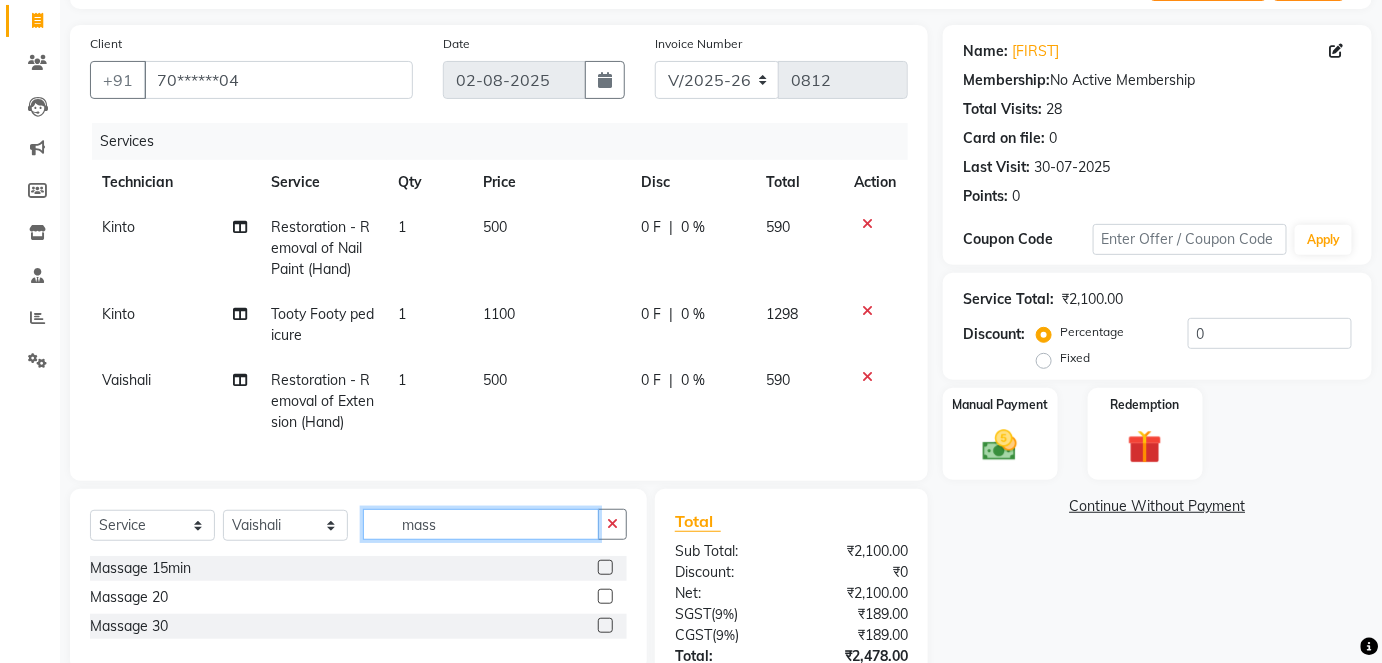 type on "mass" 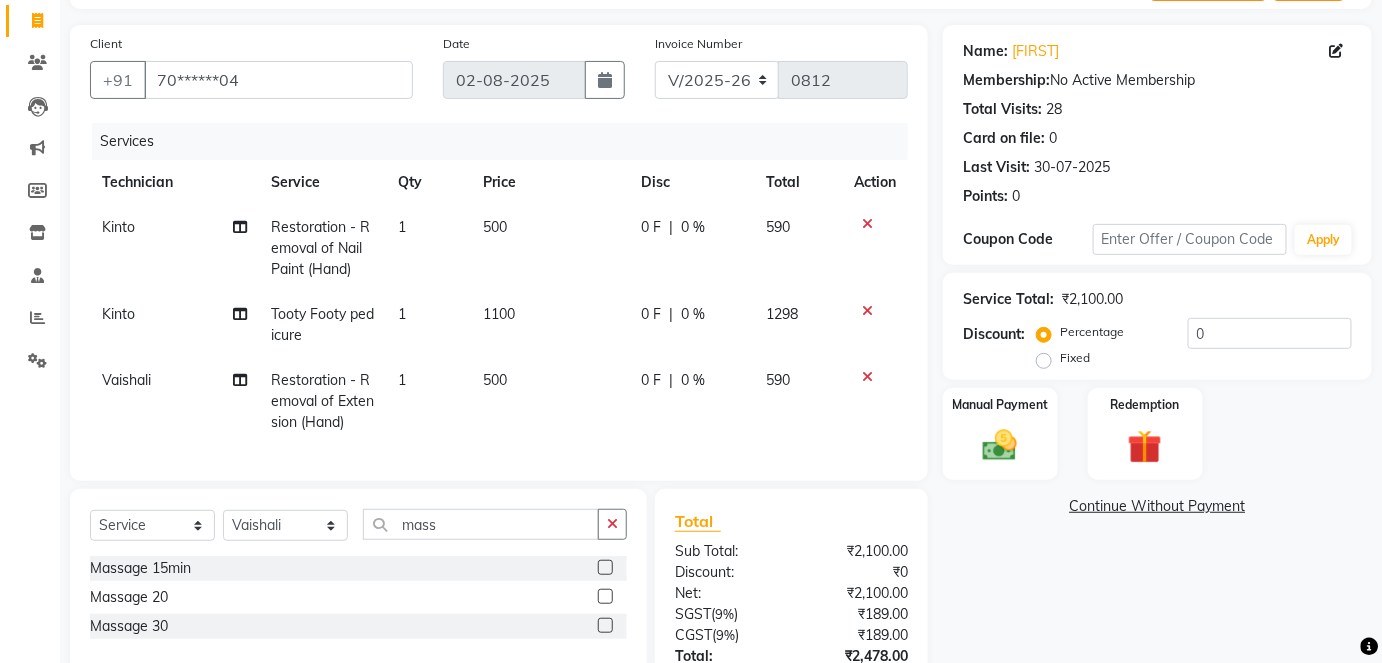 click 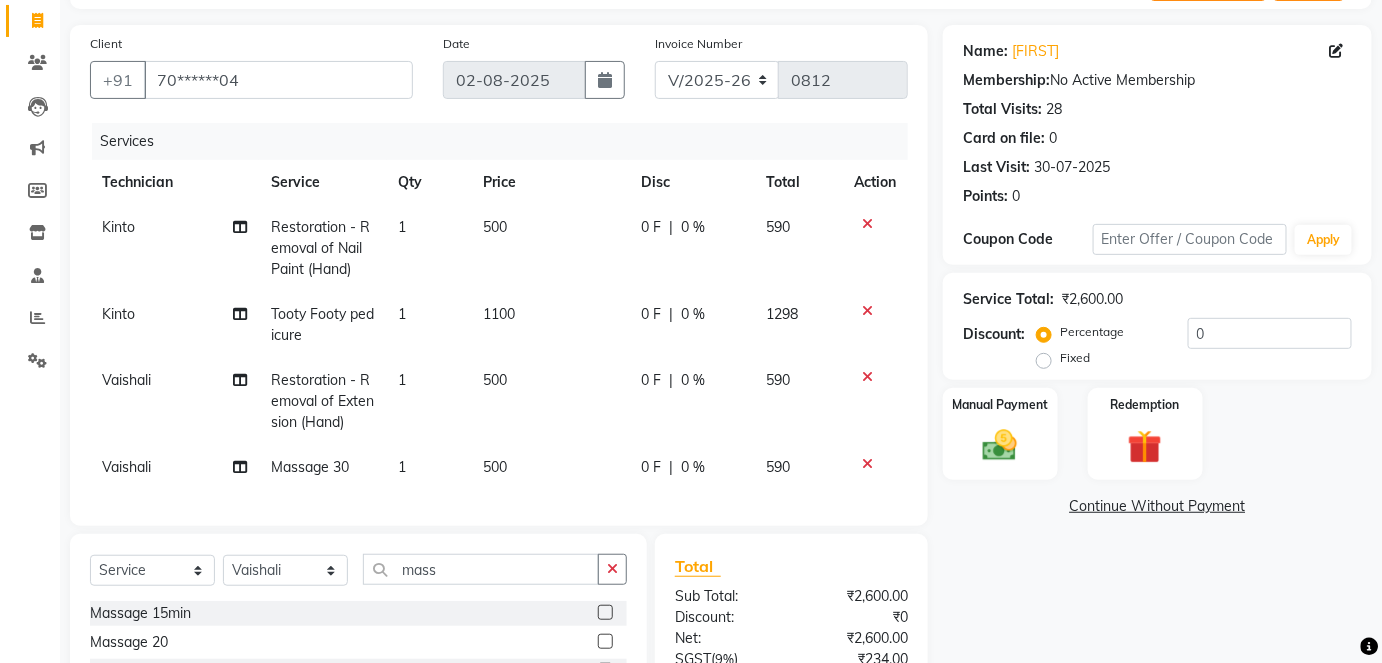 scroll, scrollTop: 332, scrollLeft: 0, axis: vertical 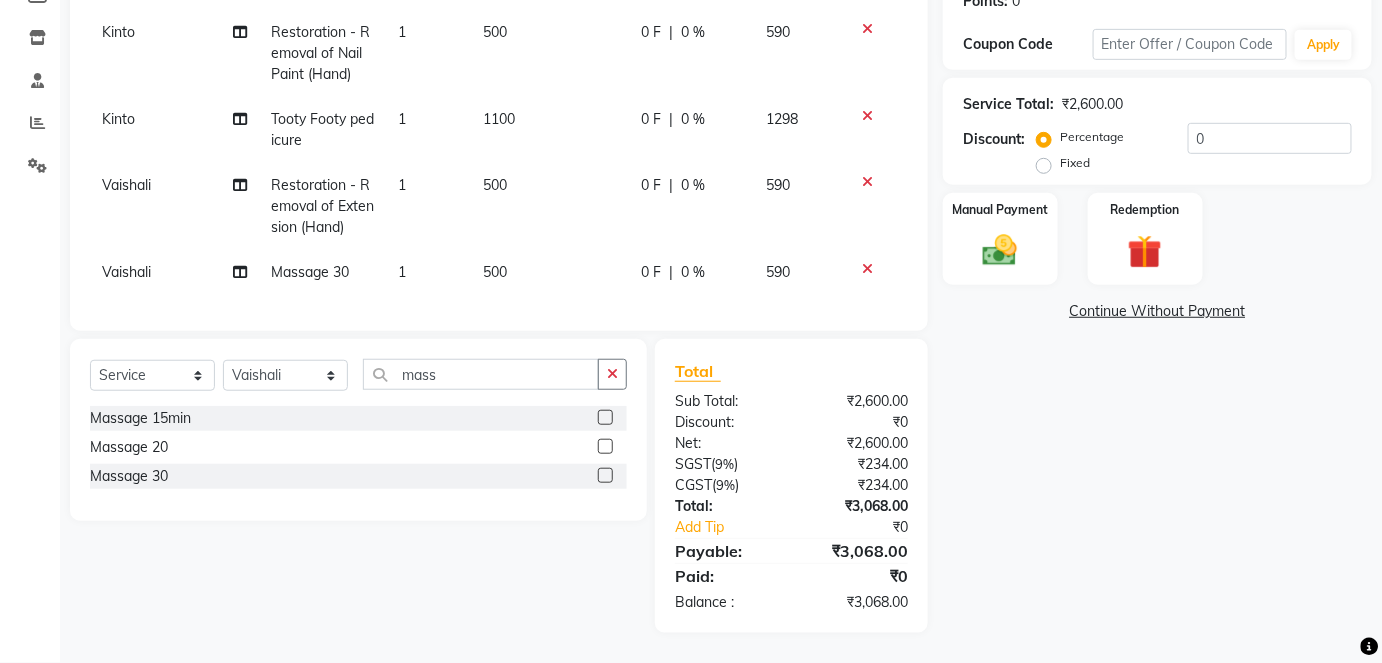 click 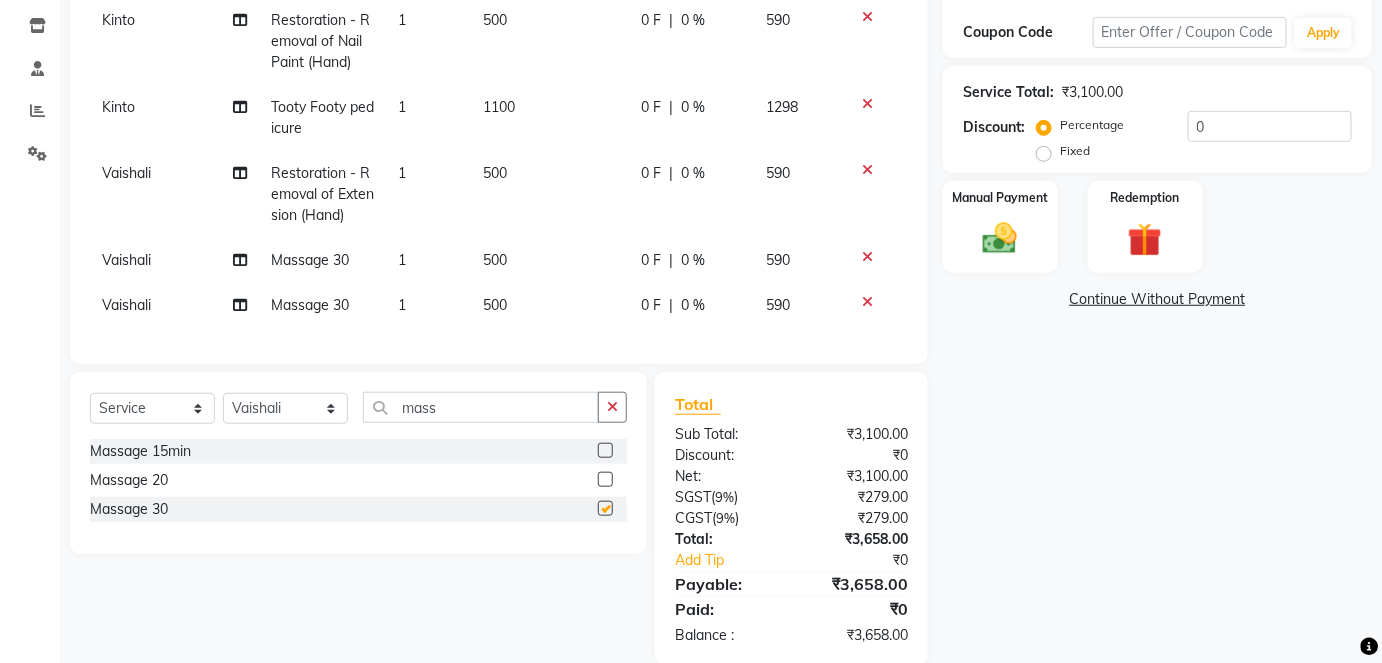 checkbox on "false" 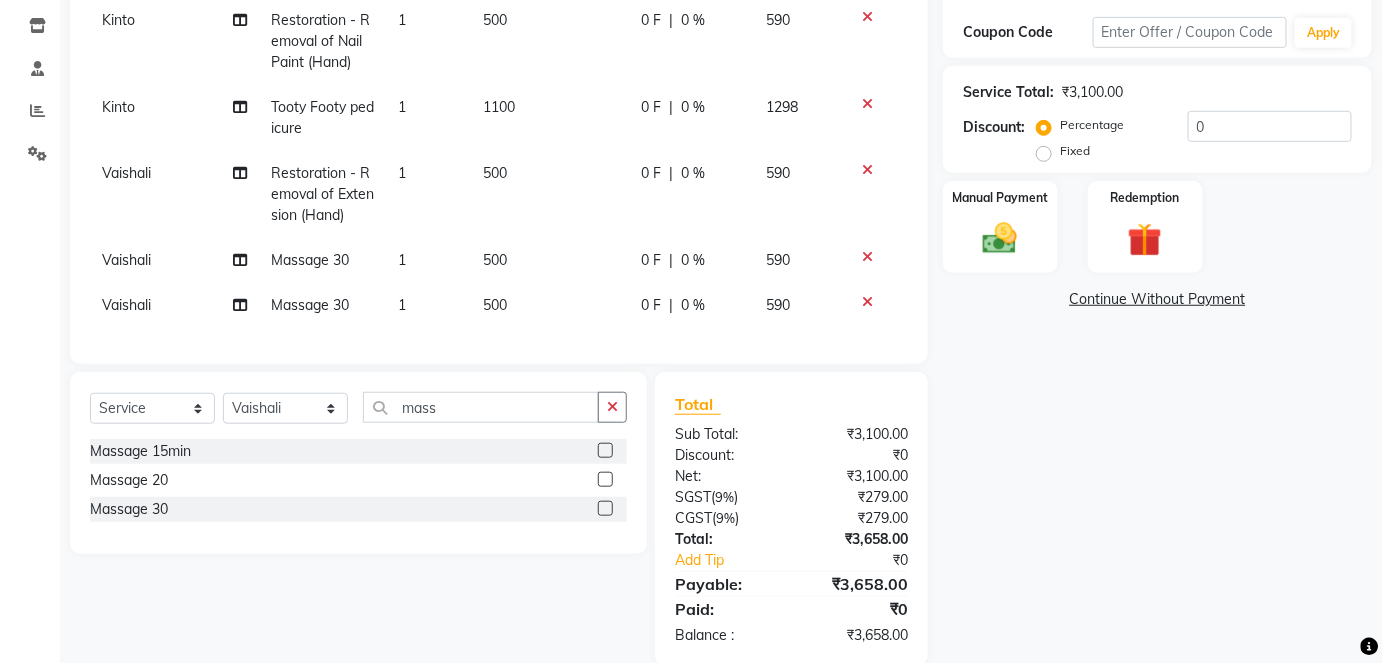 scroll, scrollTop: 377, scrollLeft: 0, axis: vertical 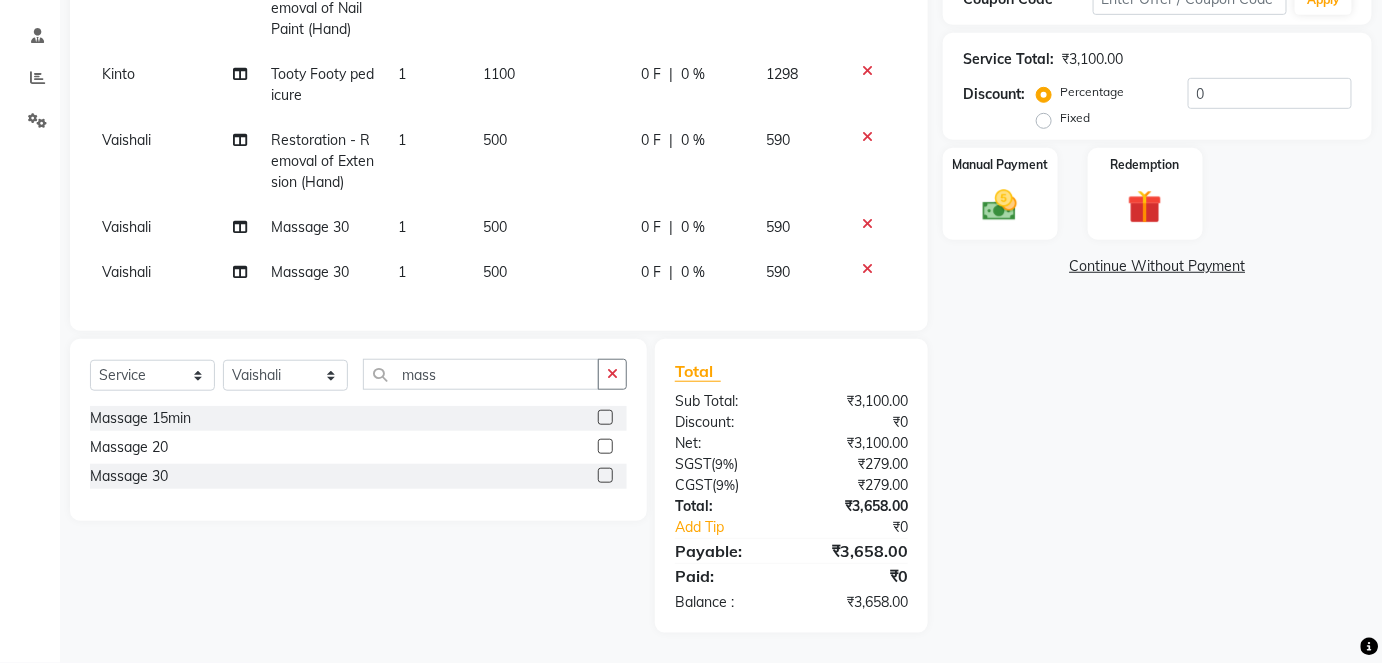click on "500" 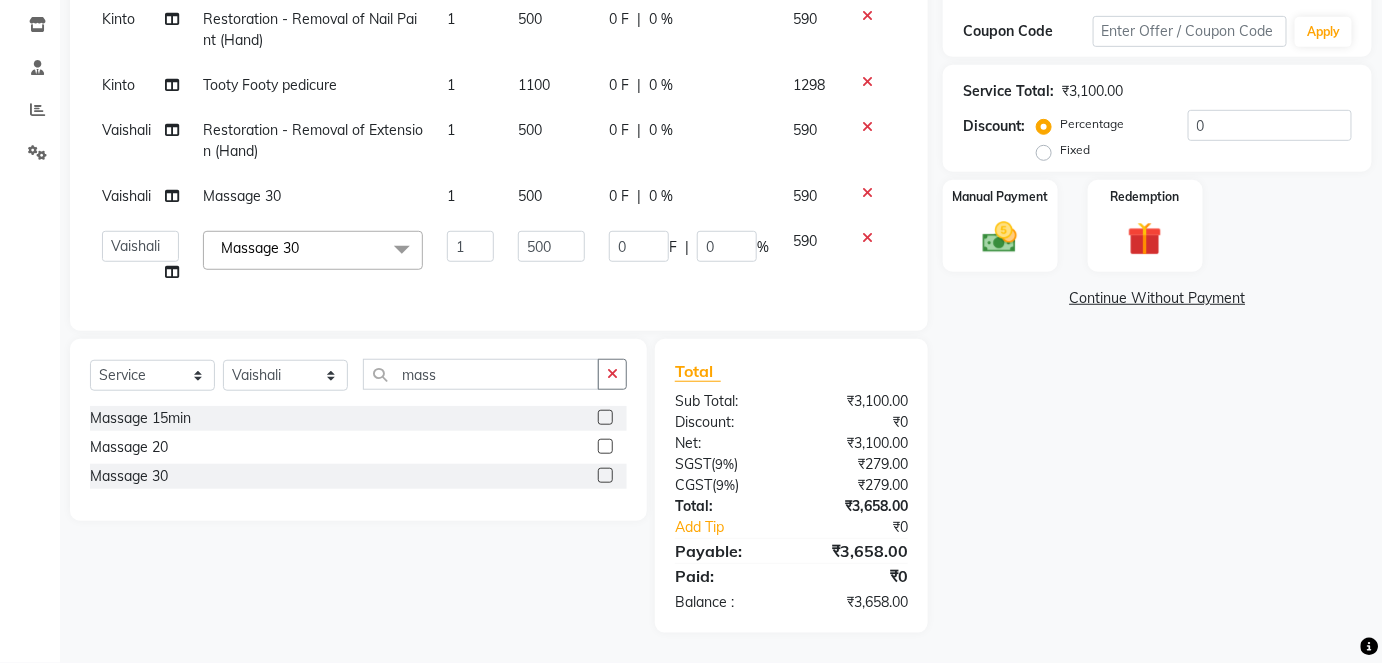 scroll, scrollTop: 345, scrollLeft: 0, axis: vertical 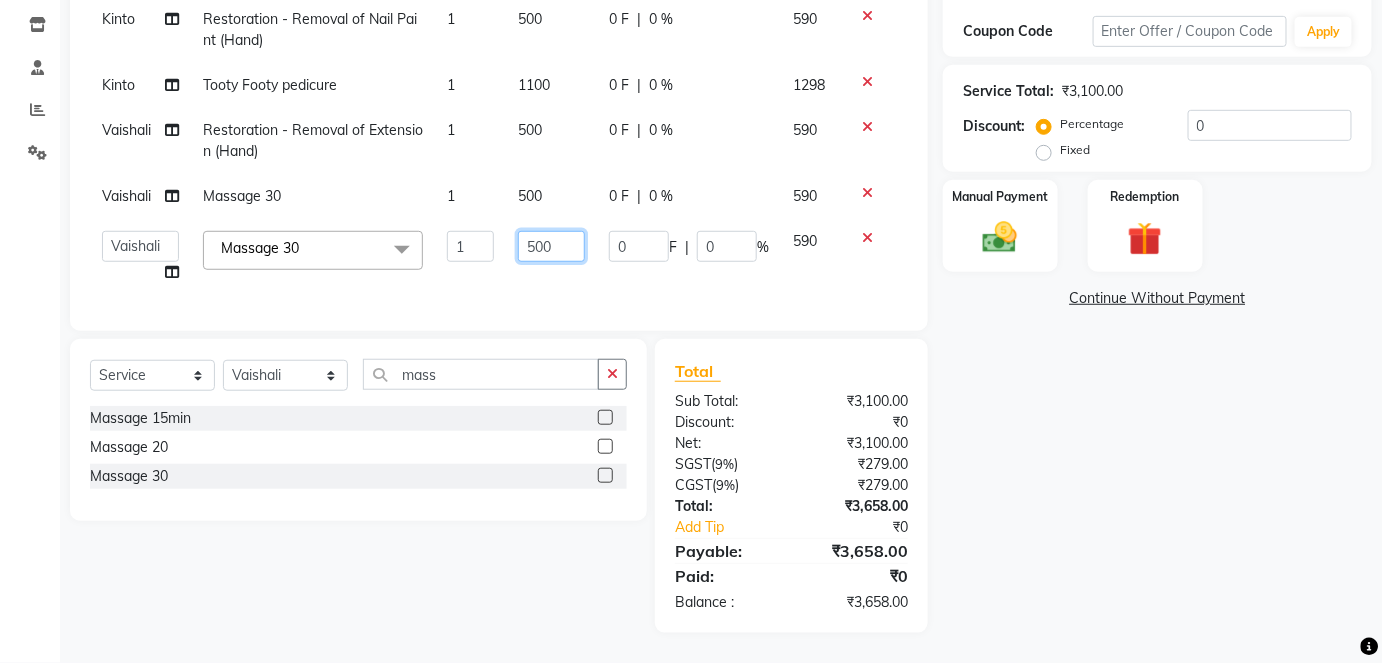 click on "500" 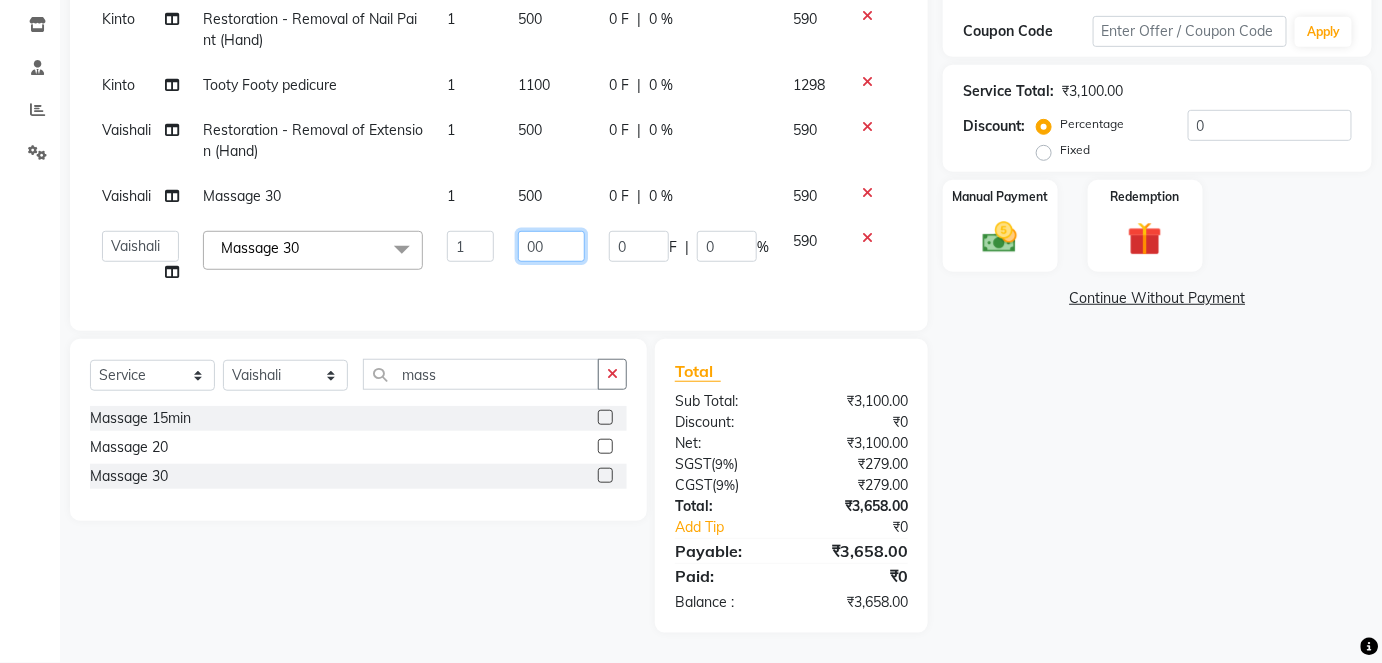 type on "600" 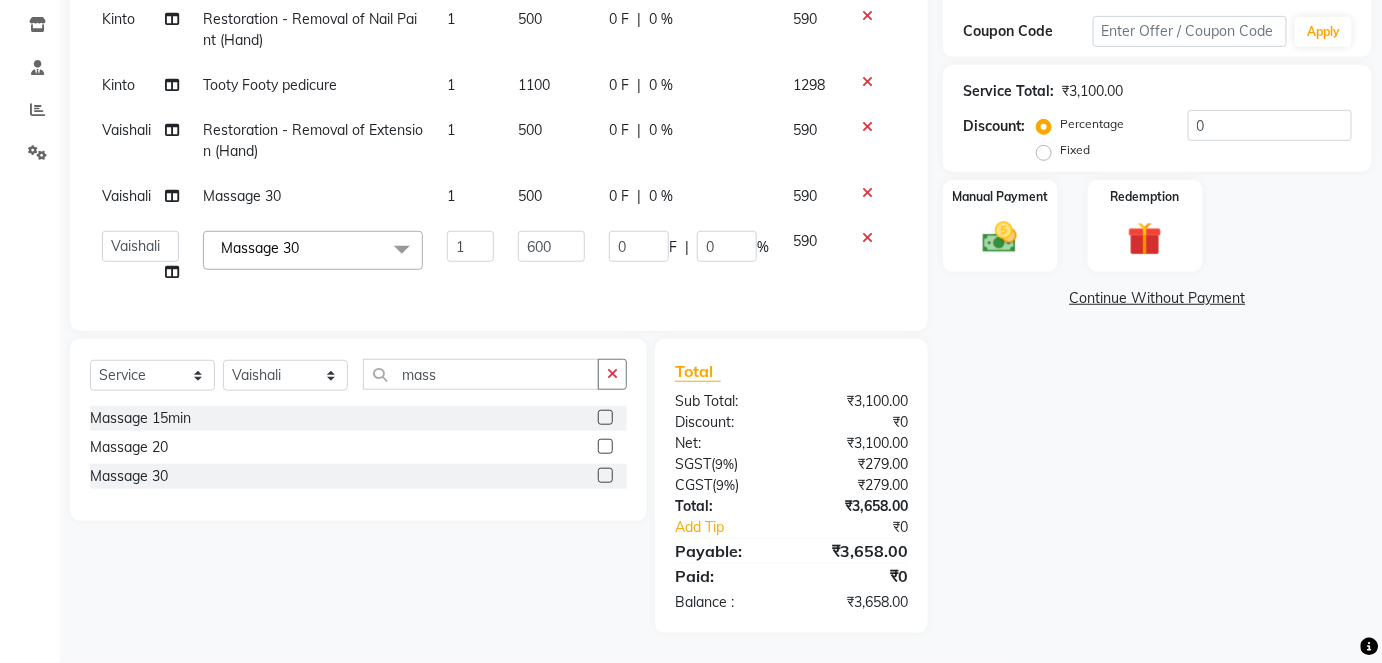 click on "[FIRST] Restoration - Removal of Nail Paint (Hand) 1 500 0 F | 0 % 590 [FIRST] Tooty Footy pedicure 1 1100 0 F | 0 % 1298 [FIRST] Restoration - Removal of Extension (Hand) 1 500 0 F | 0 % 590 [FIRST] Massage 30 1 500 0 F | 0 % 590  Aboto   babita   Deepti   Kinto   Manager   Rakhi   Rita   Sita   Vaishali   winish Sir  Massage 30  x Permanent Nail Paint - Solid Color (Hand) Permanent Nail Paint - French (Hand) Permanent Nail Paint - Solid Color (Toes) Permanent Nail Paint - French (Toes) Permanent Nail Paint per fingure Permanent Nail Paint French per fingre Gel nail paint one hand Restoration - Gel (Hand) Restoration - Tip Replacement (Hand) Restoration - Touch -up (Hand) Restoration - Gel Color Changes (Hand) Restoration - Removal of Extension (Hand) Restoration - Removal of Nail Paint (Hand) Restoration - Gel (Toes) Restoration - Tip Replacement (Toes) Restoration - Touch -up (Toes) Restoration - Gel Color Changes (Toes) Restoration - Removal of Extension (Toes) Restoration - Removal of Nail Paint (Toes) 1" 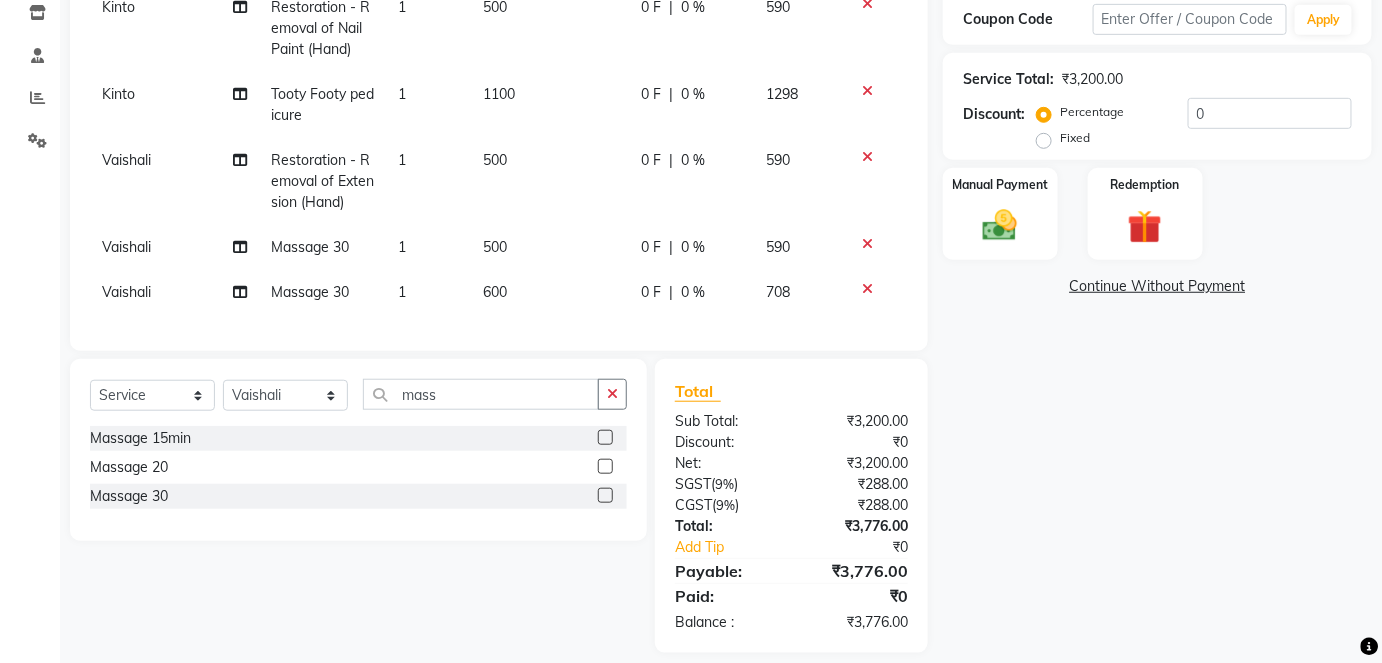 click on "500" 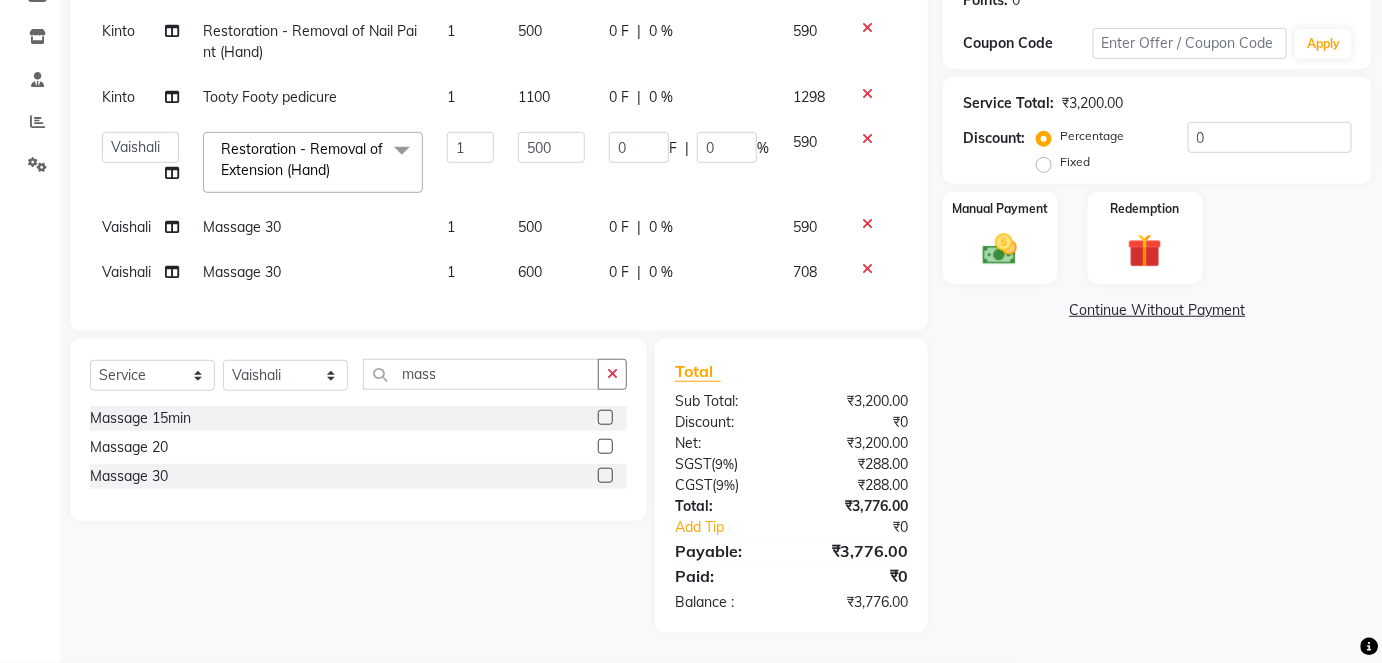 scroll, scrollTop: 333, scrollLeft: 0, axis: vertical 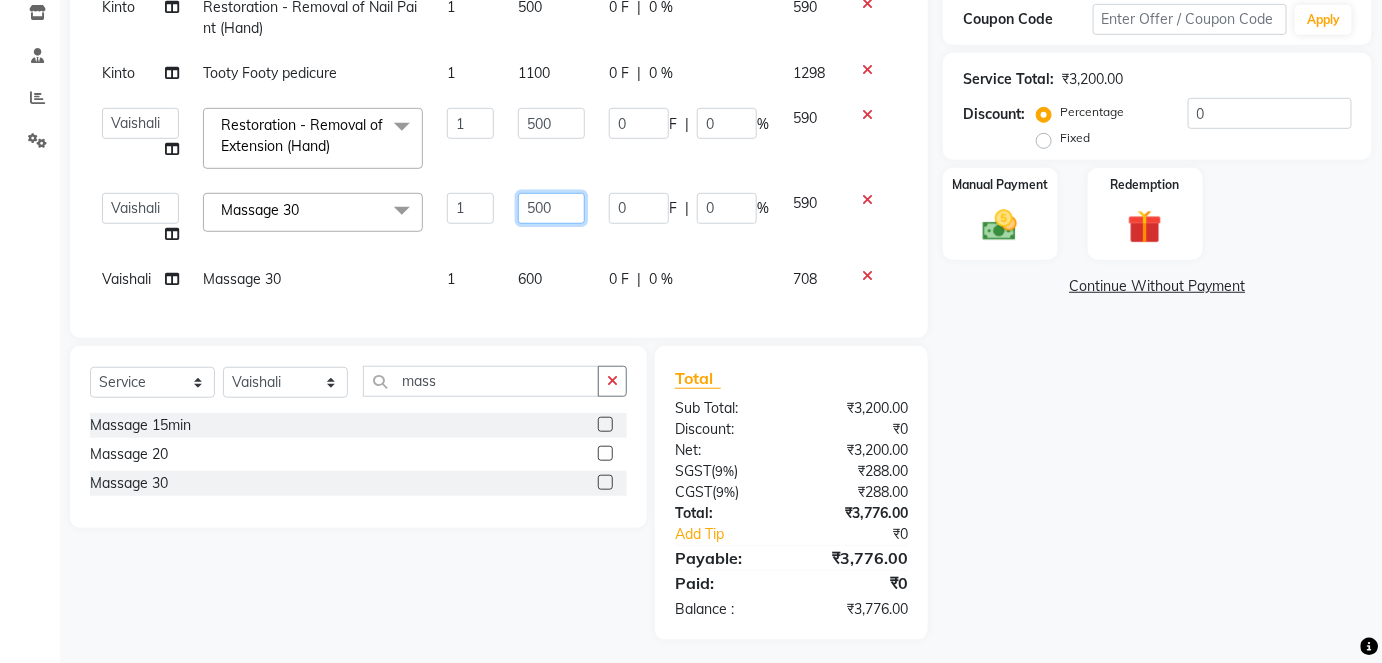 click on "500" 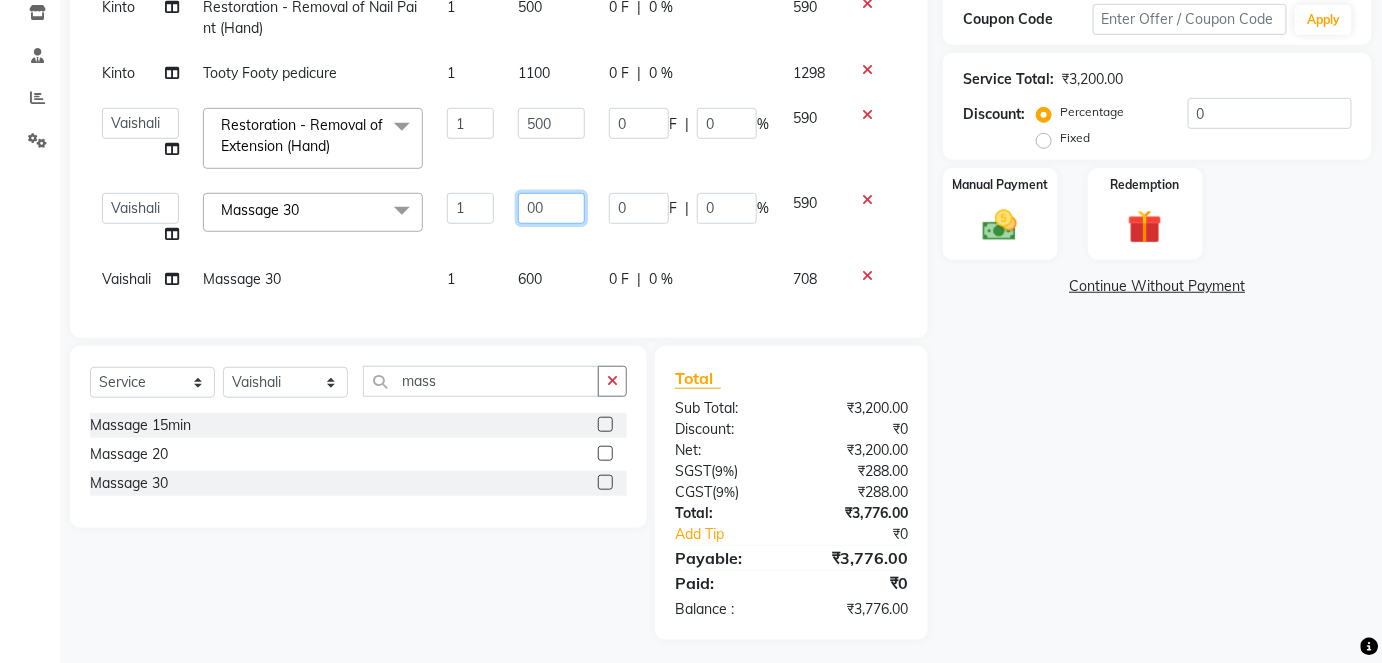type on "600" 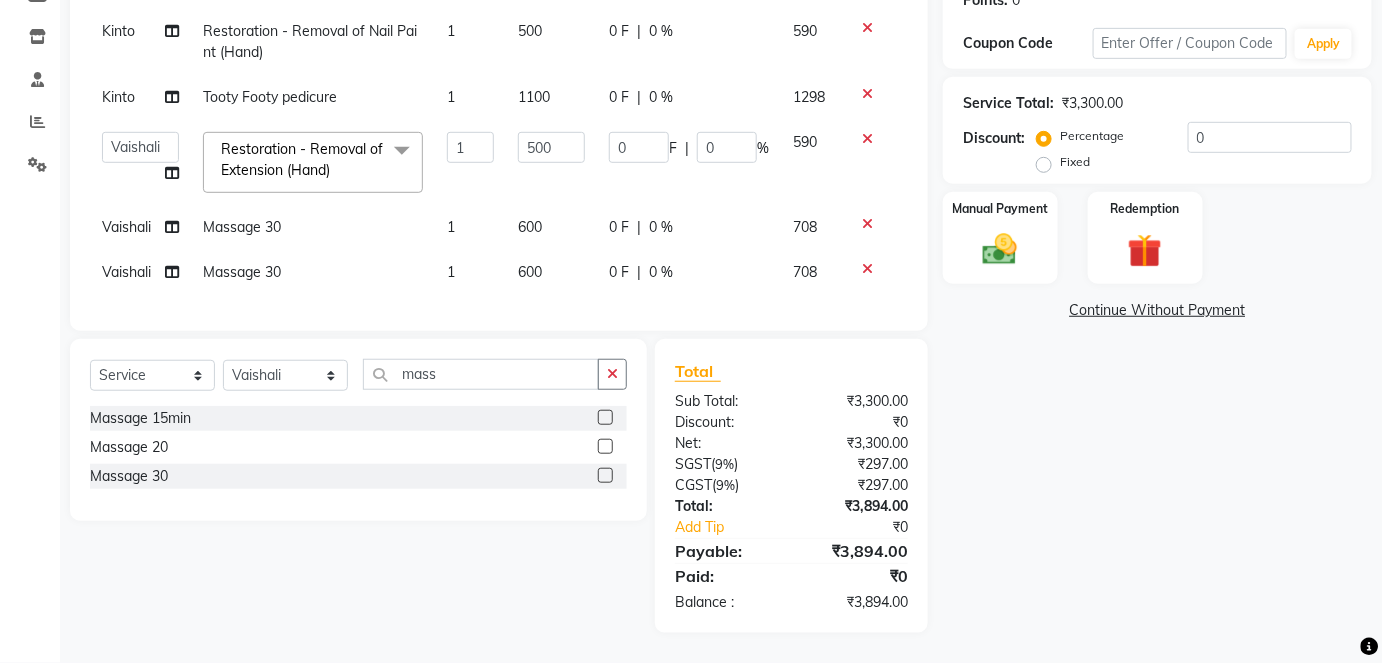 click on "0 F | 0 %" 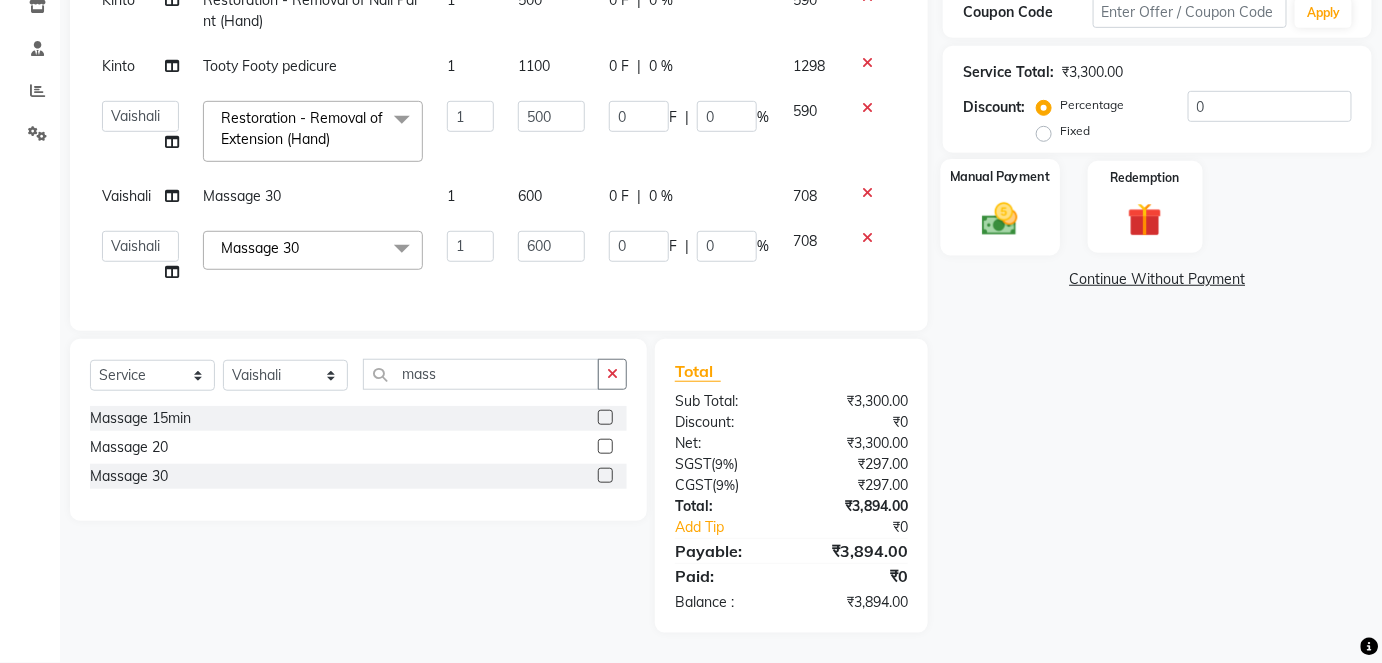 scroll, scrollTop: 362, scrollLeft: 0, axis: vertical 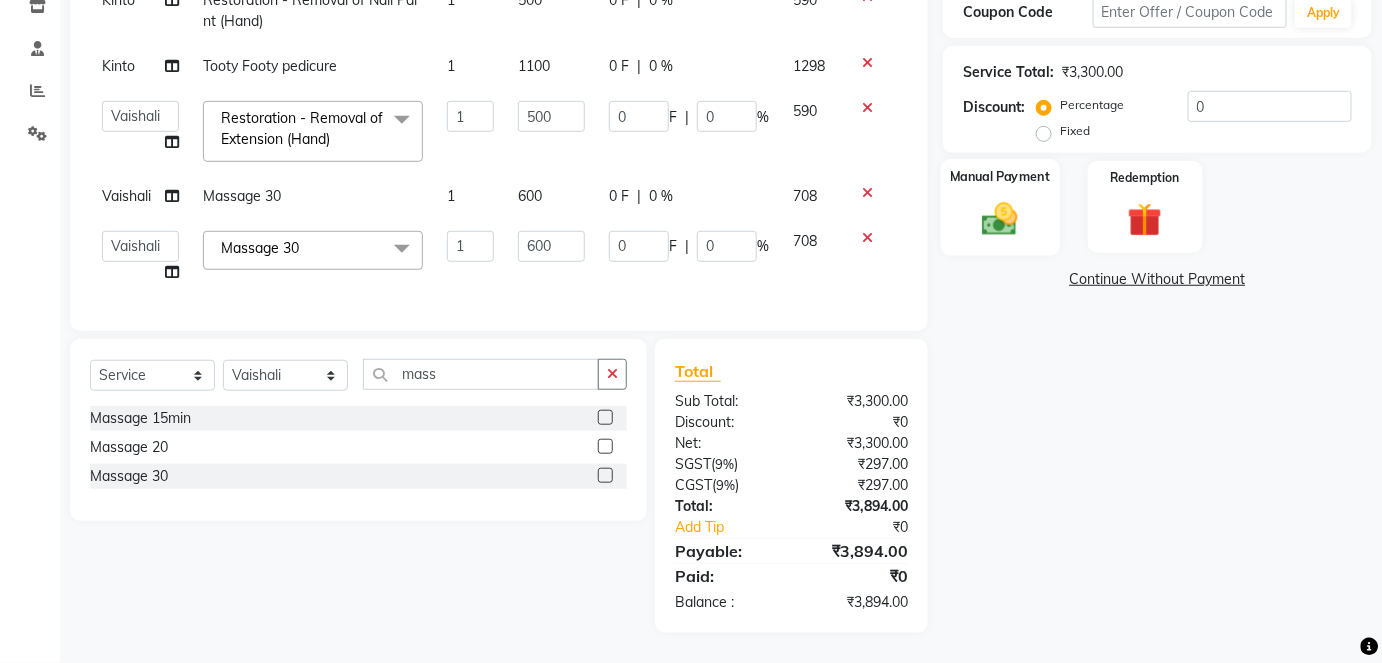 click 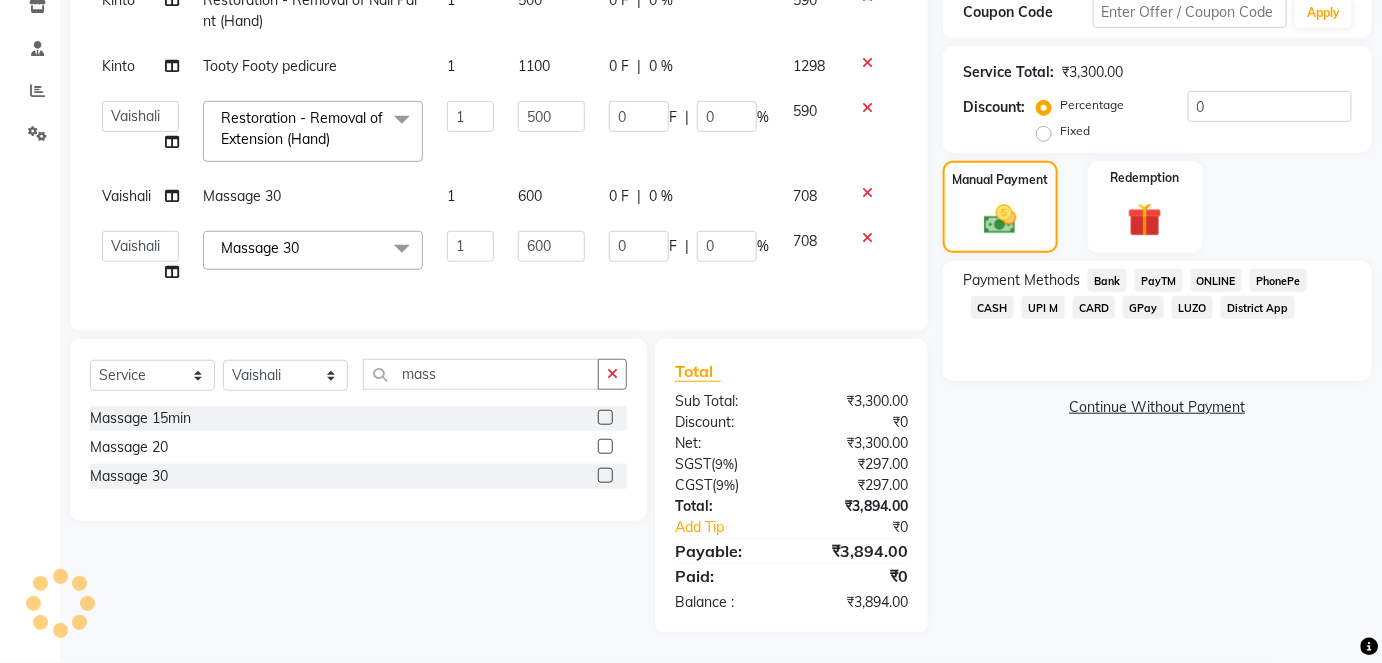 click on "ONLINE" 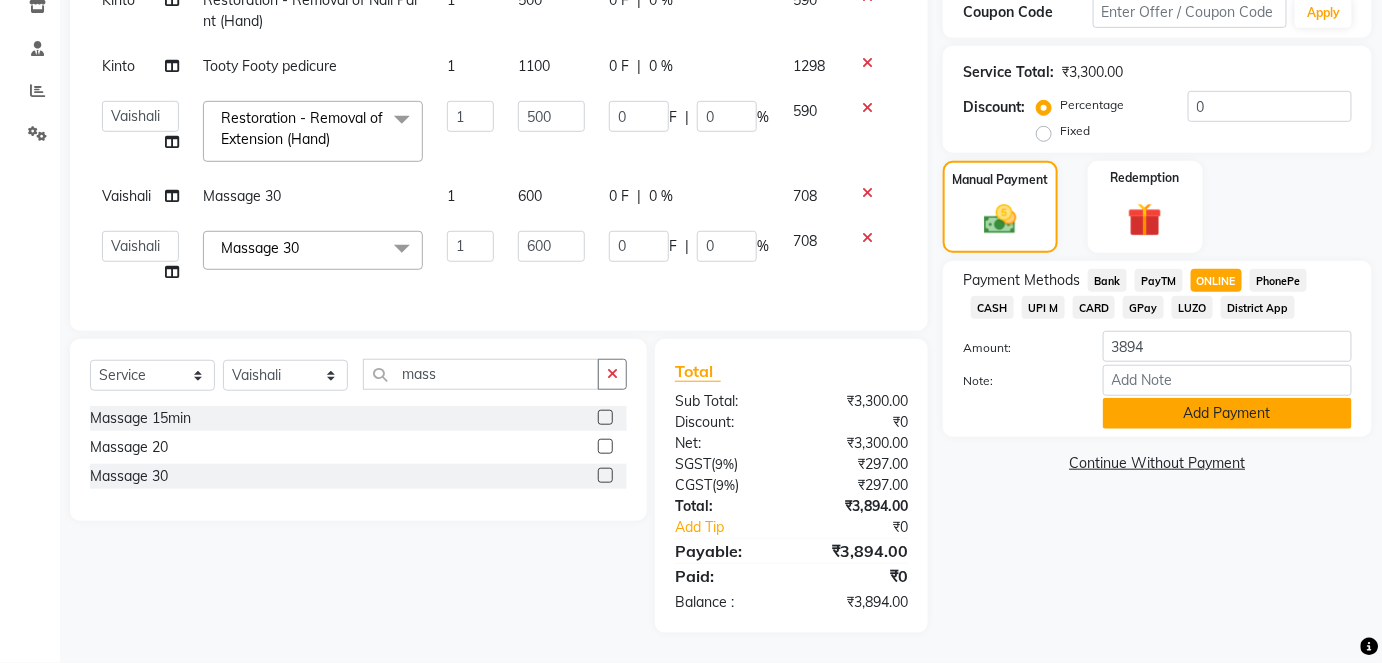 click on "Add Payment" 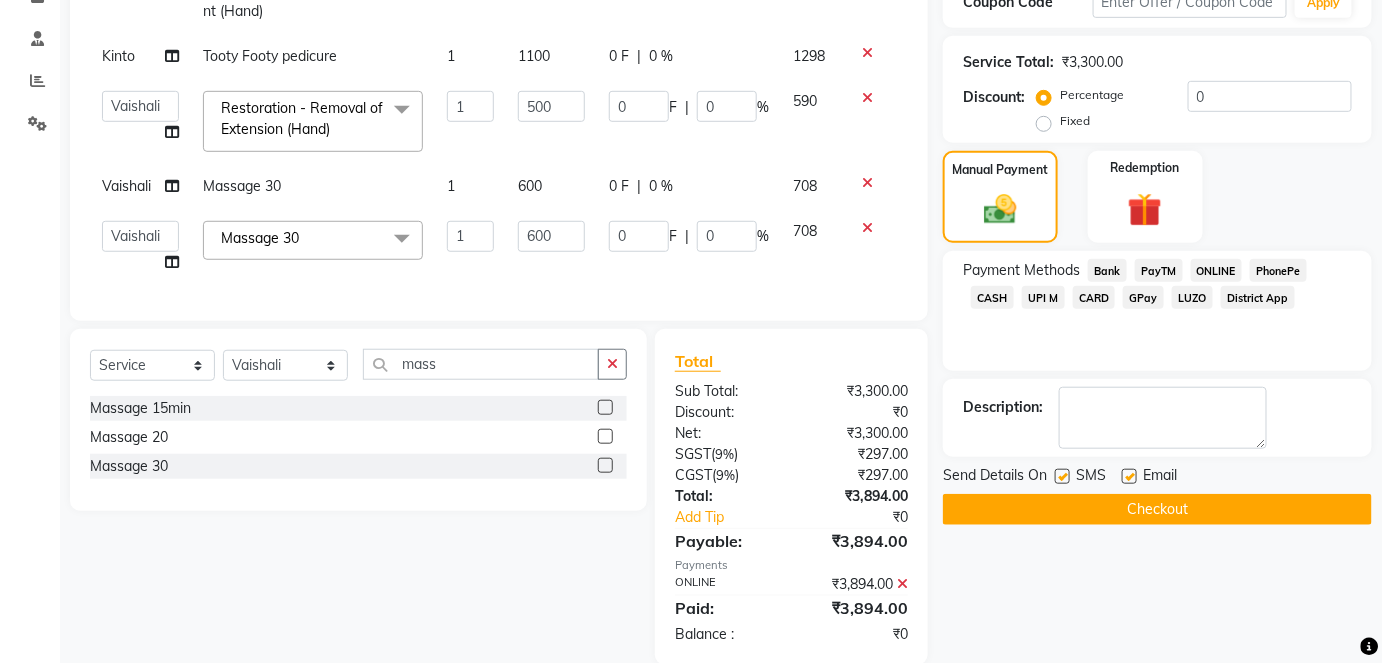 scroll, scrollTop: 405, scrollLeft: 0, axis: vertical 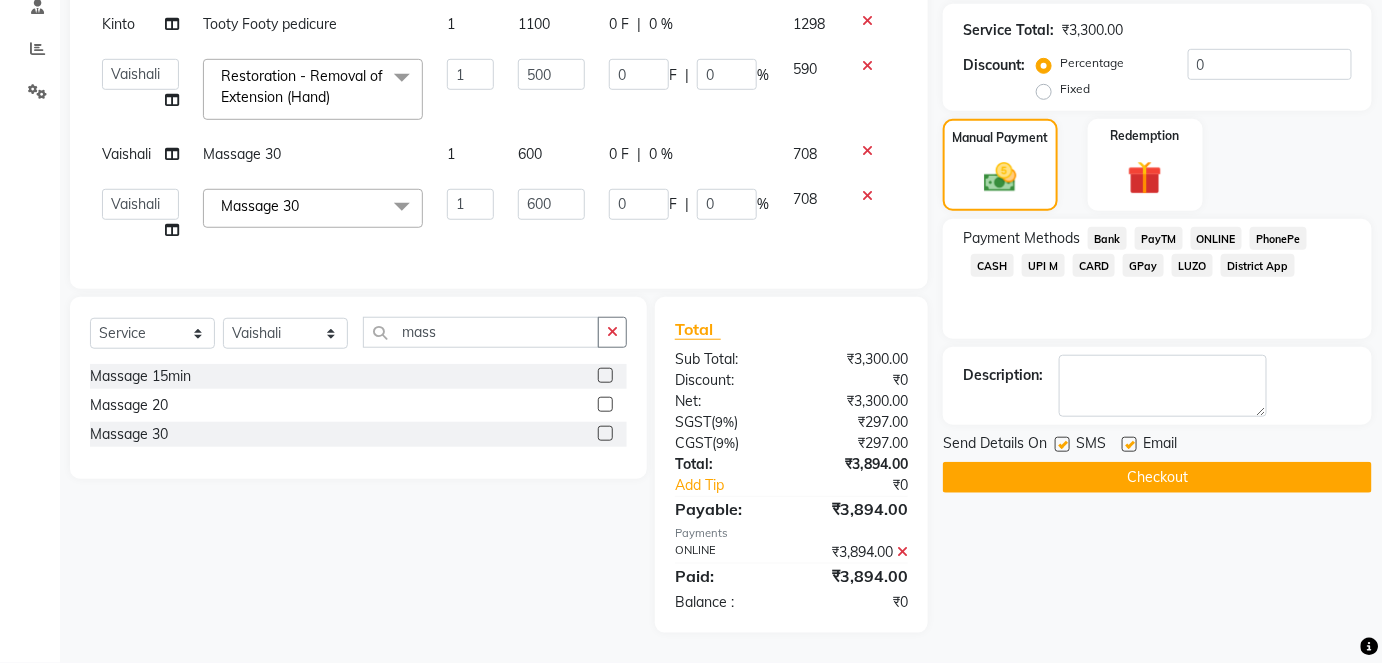click on "Checkout" 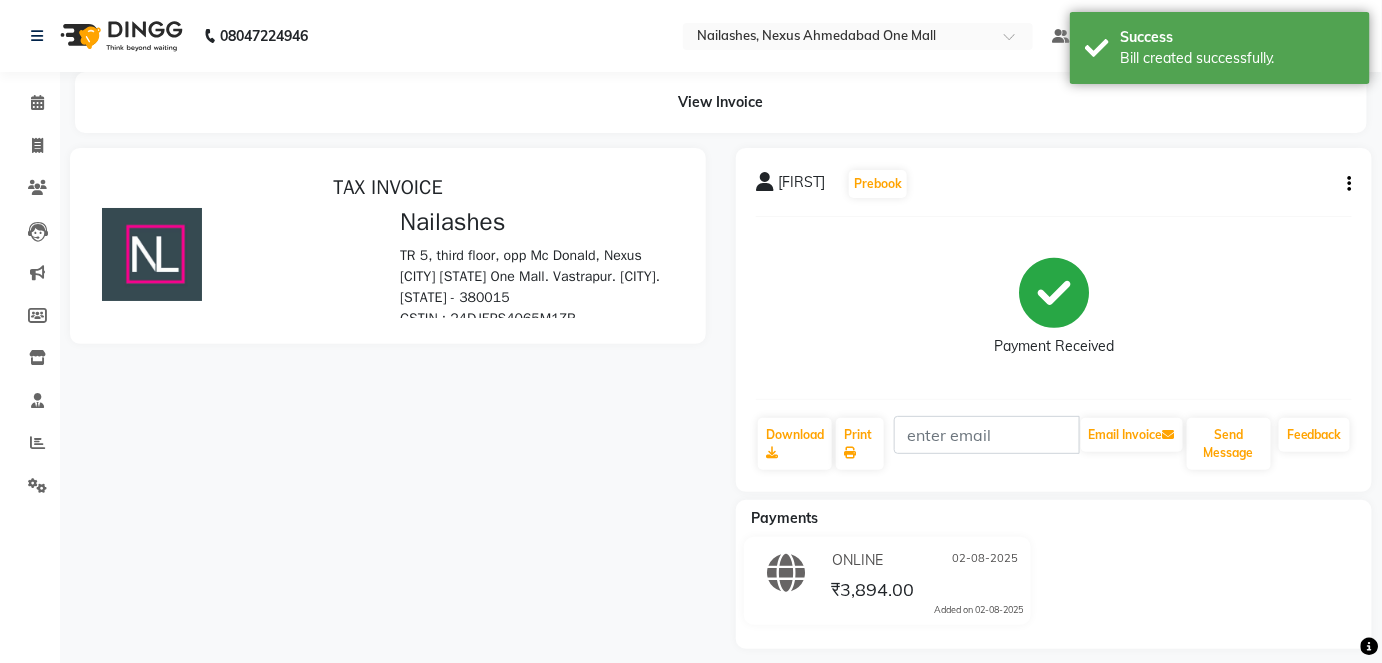 scroll, scrollTop: 0, scrollLeft: 0, axis: both 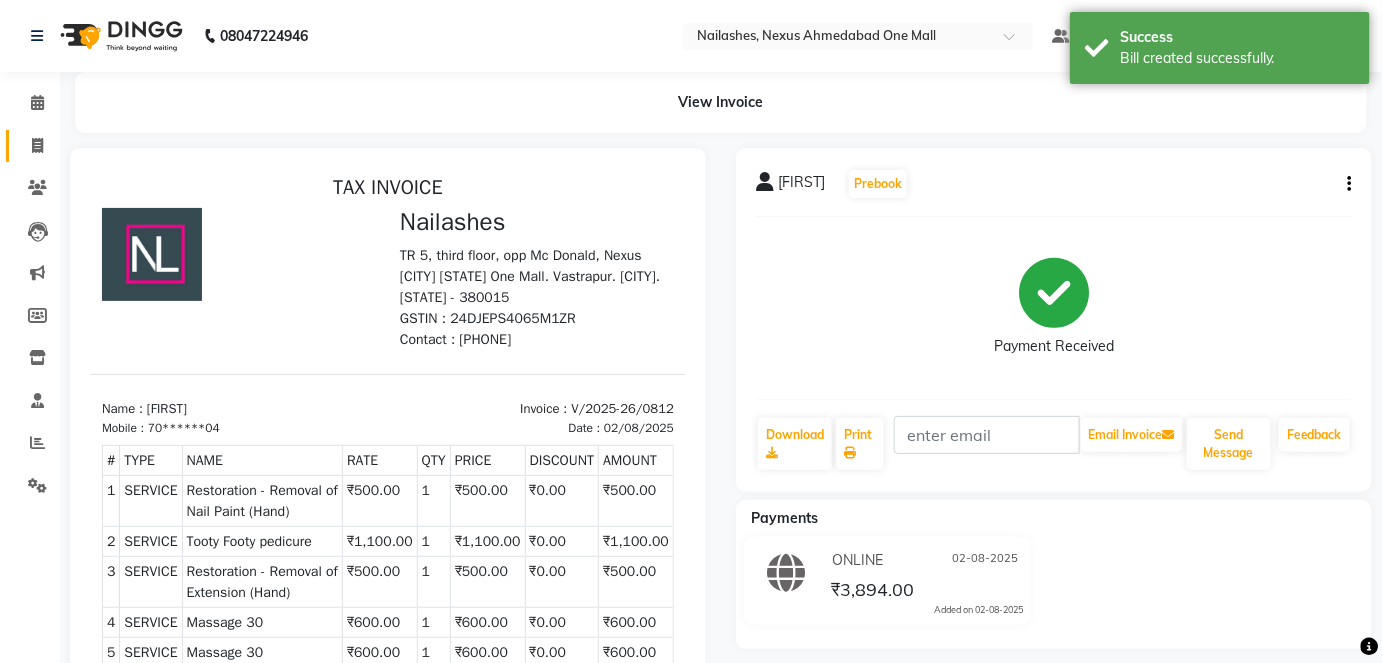 click on "Invoice" 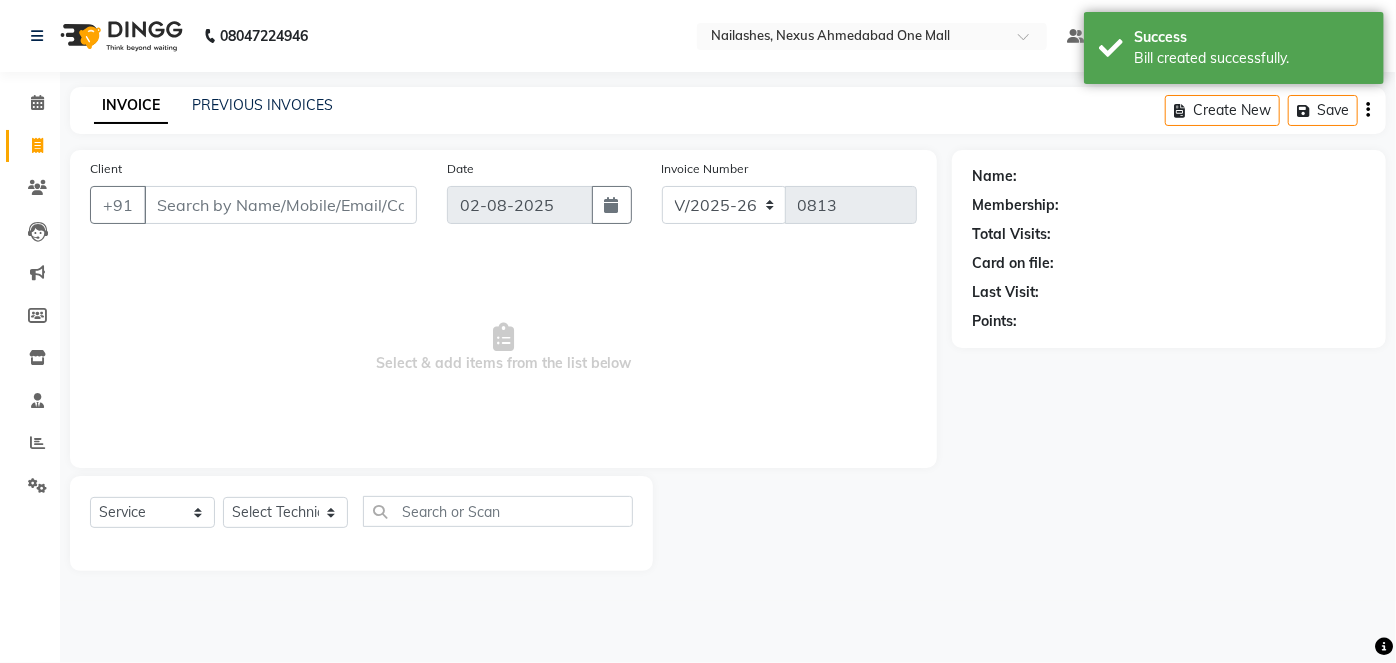 click on "Client" at bounding box center (280, 205) 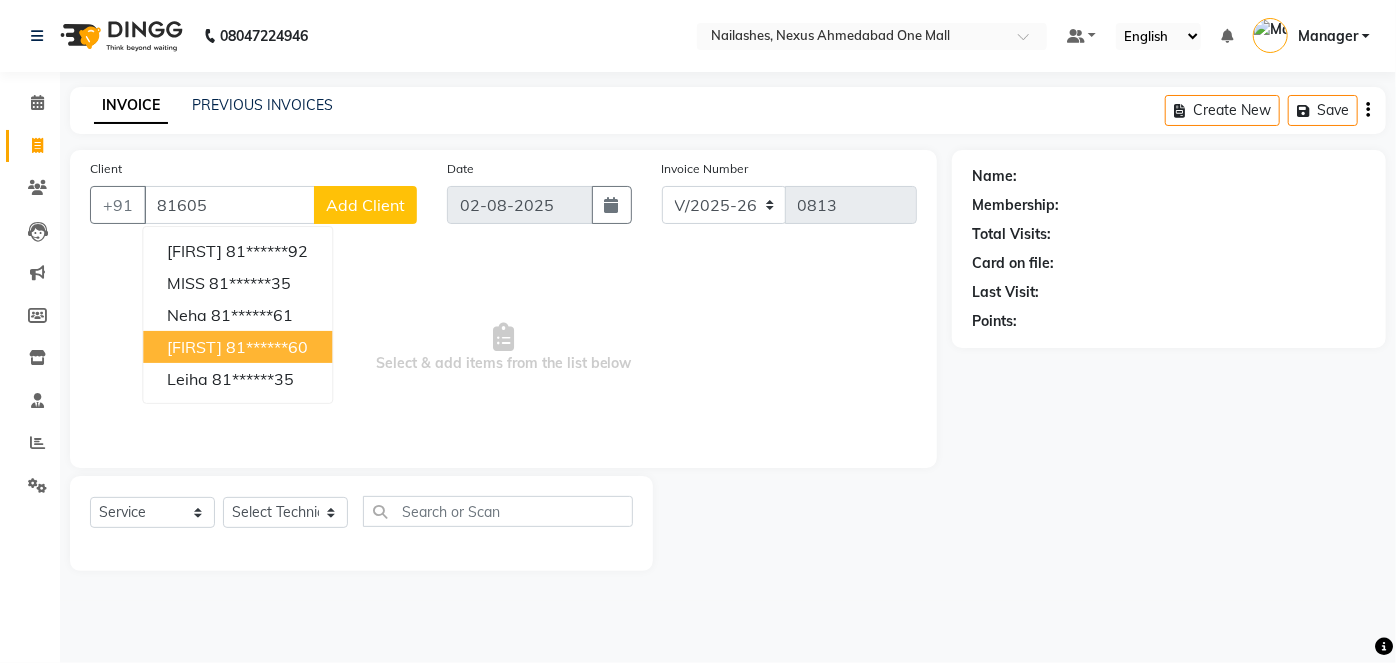 click on "[FIRST] [PHONE]" at bounding box center (237, 347) 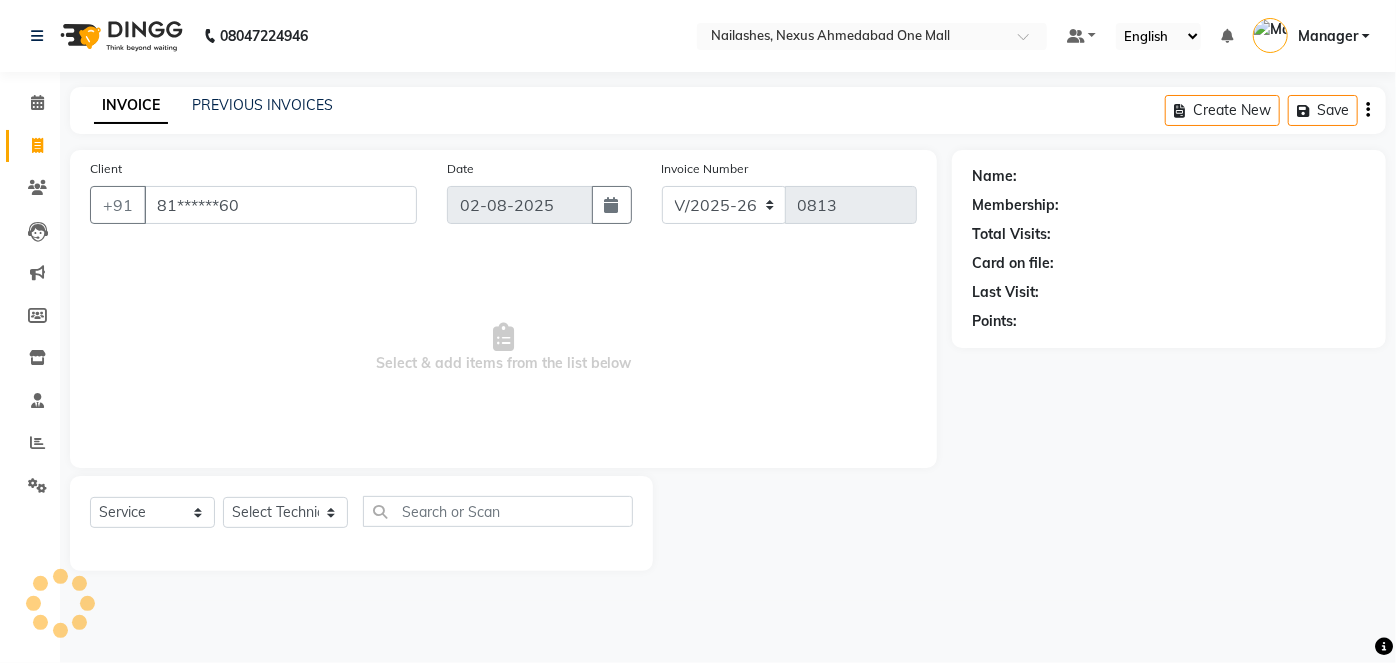 type on "81******60" 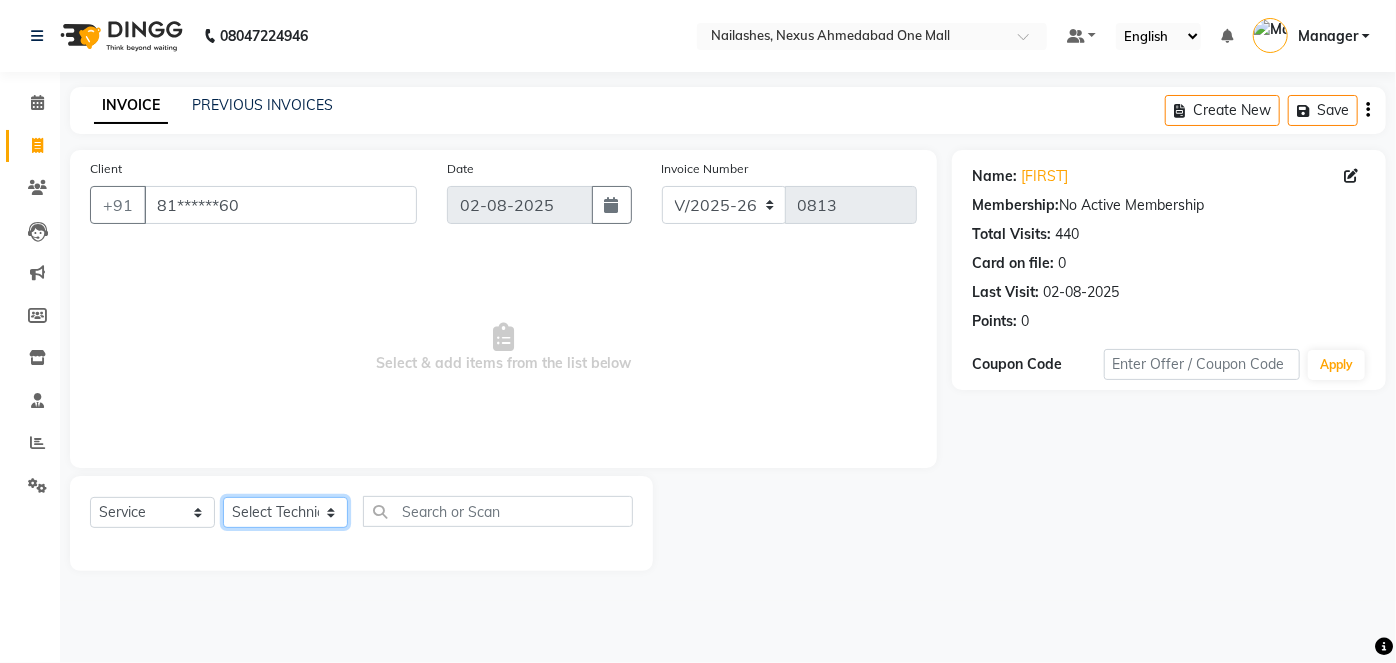 click on "Select Technician Aboto babita Deepti Kinto Manager Rakhi Rita Sita Vaishali winish Sir" 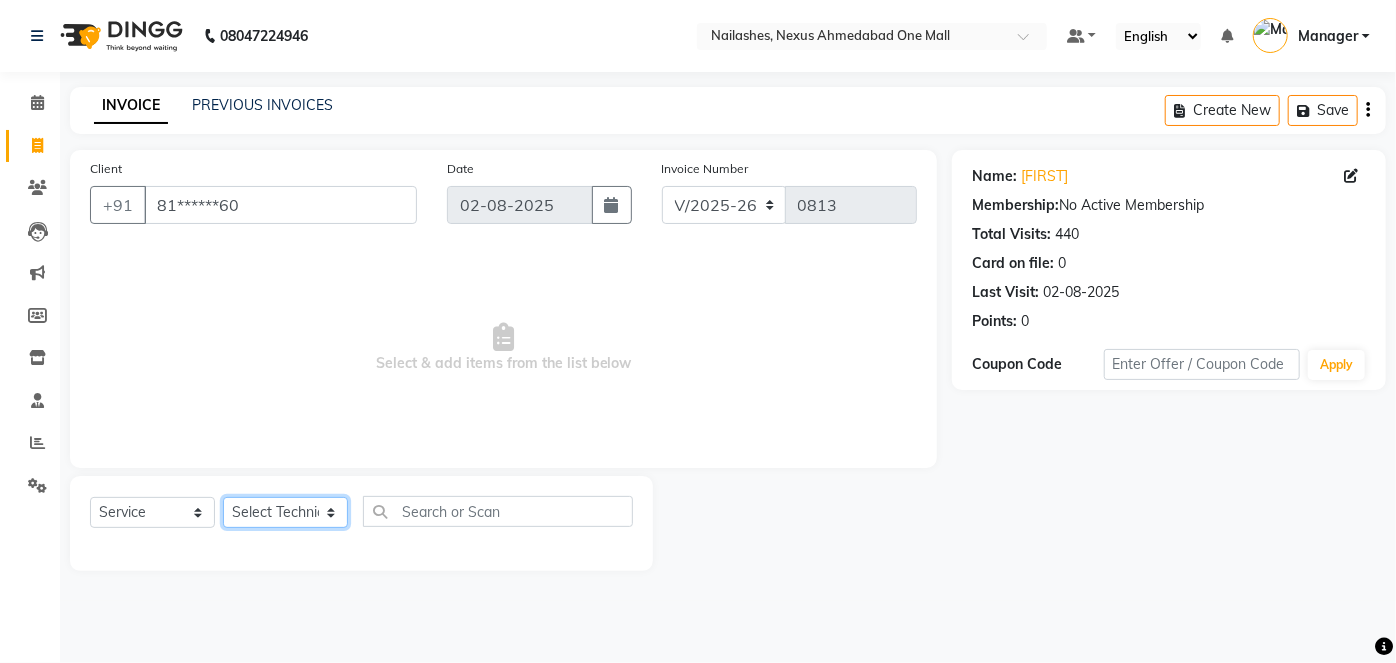 select on "26683" 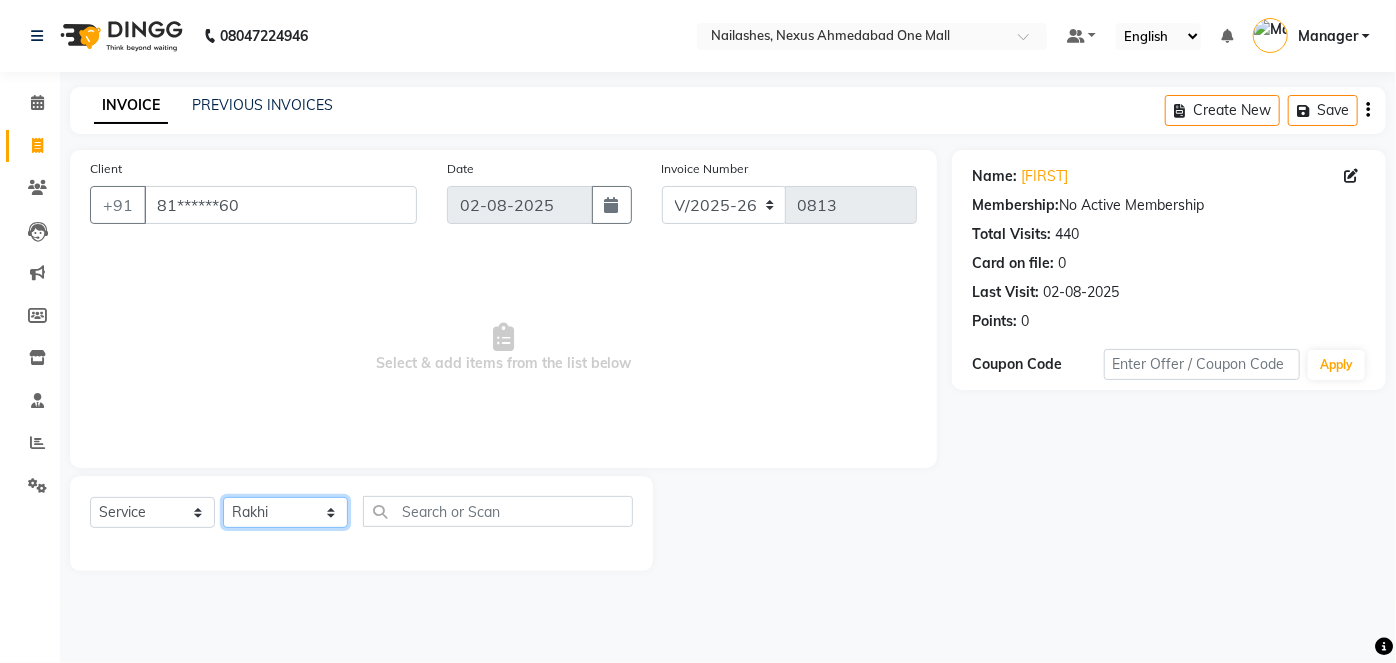 click on "Select Technician Aboto babita Deepti Kinto Manager Rakhi Rita Sita Vaishali winish Sir" 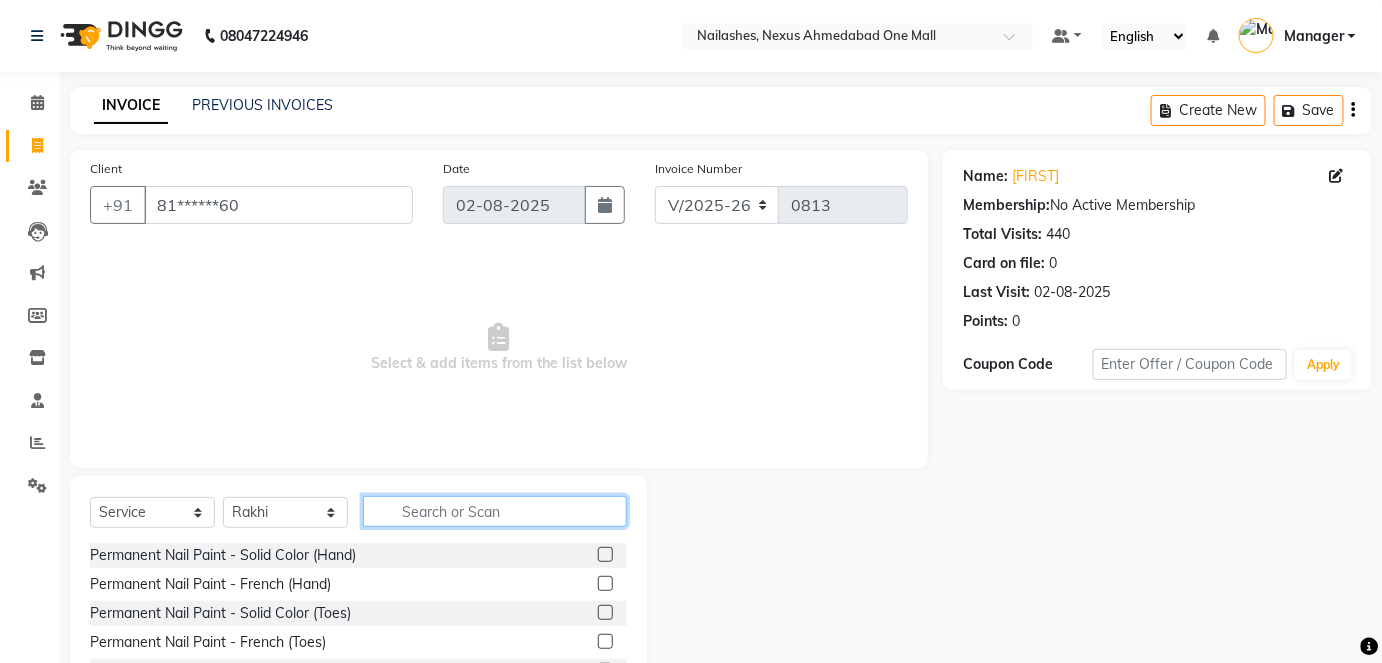 click 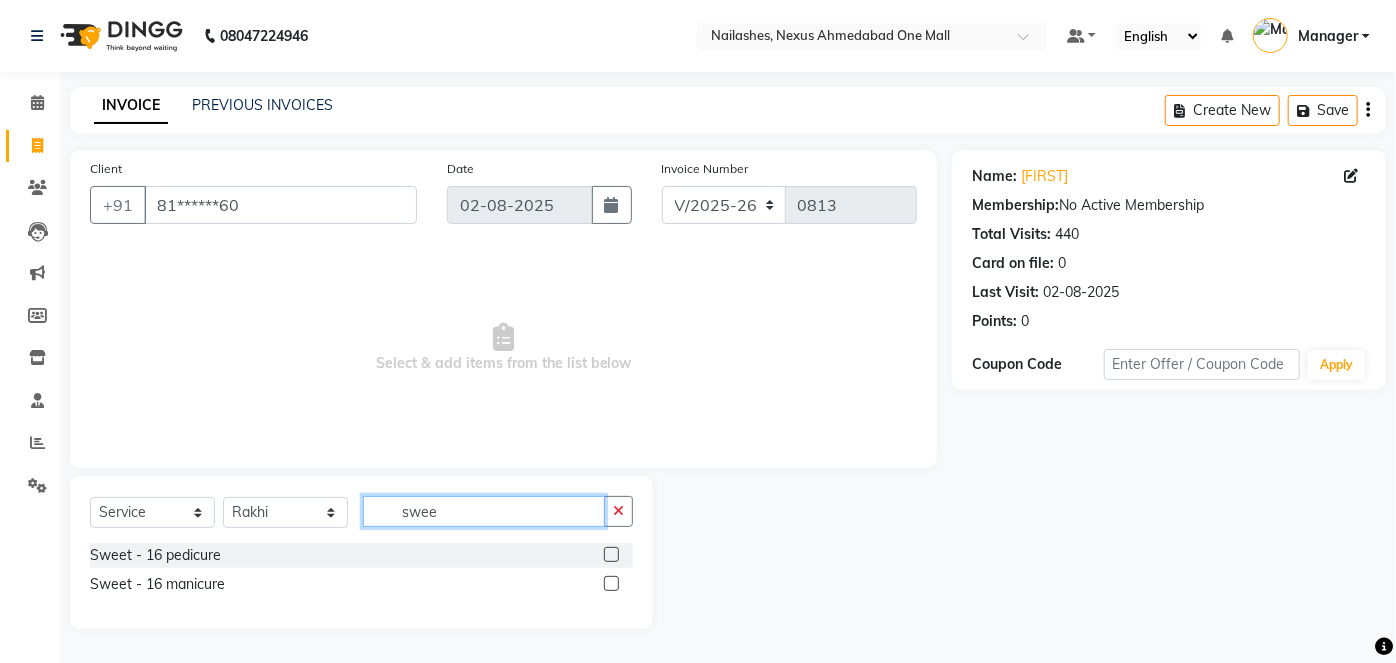 type on "swee" 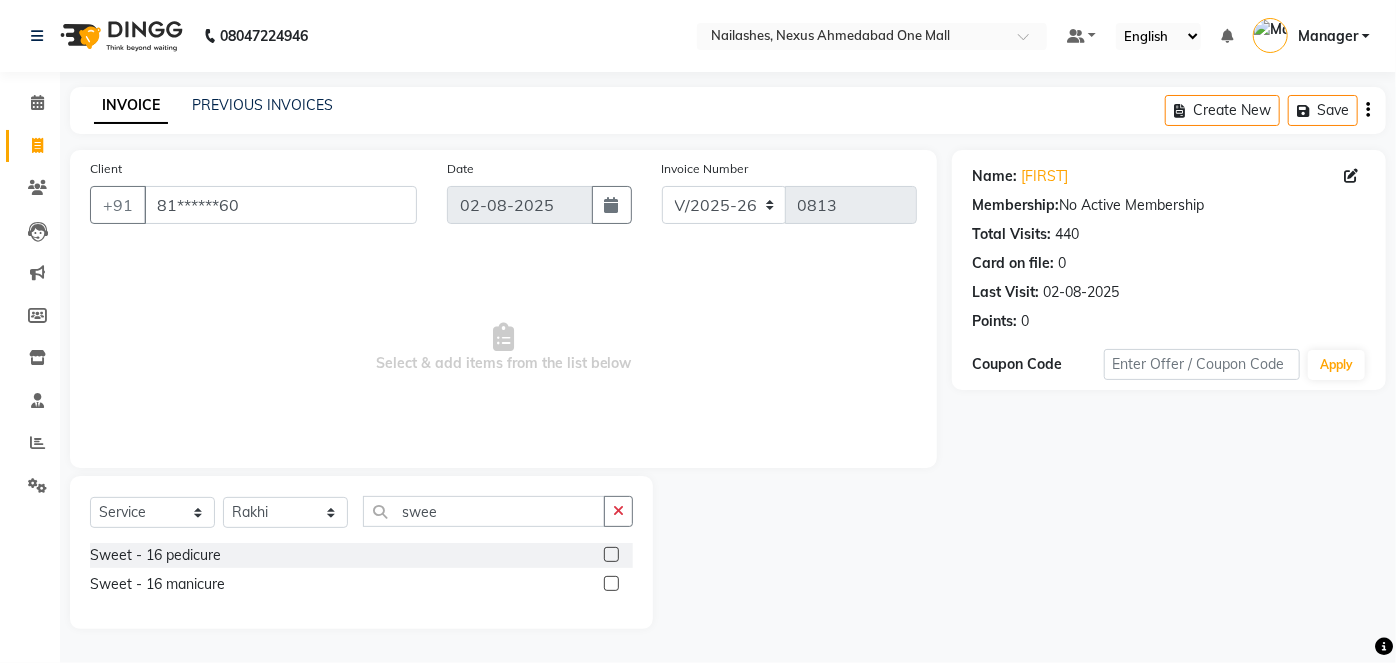click 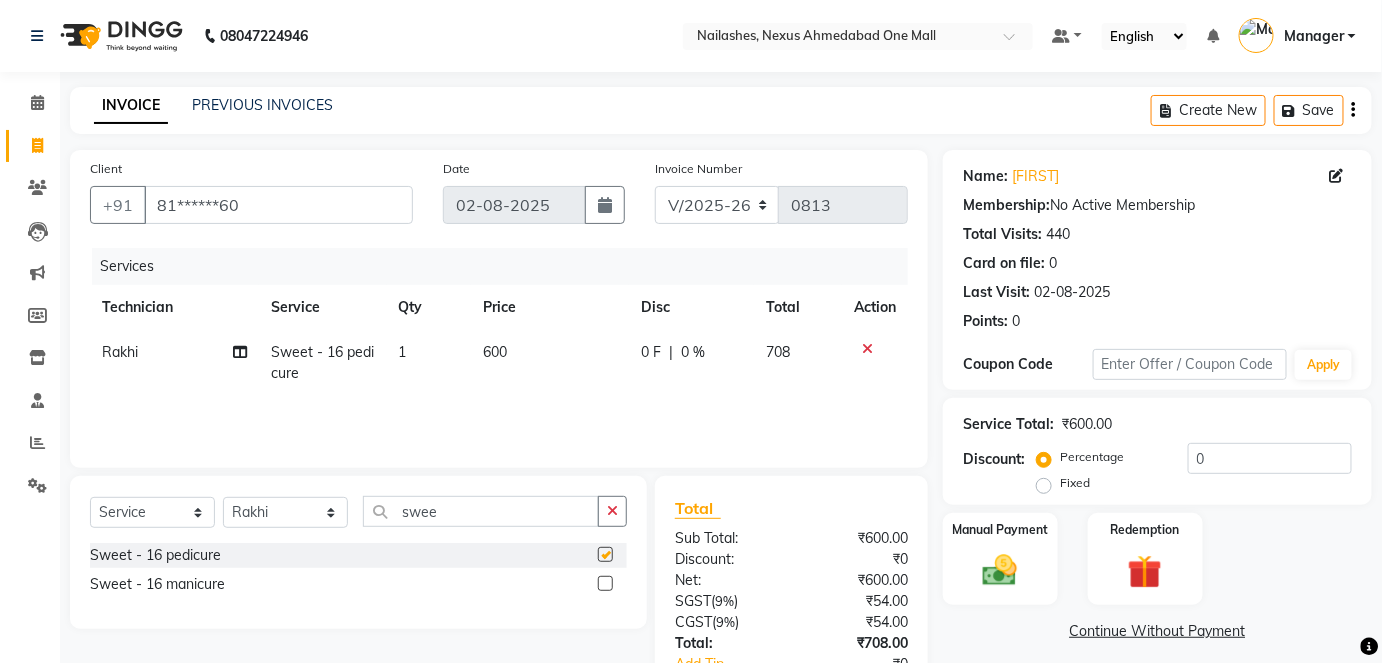checkbox on "false" 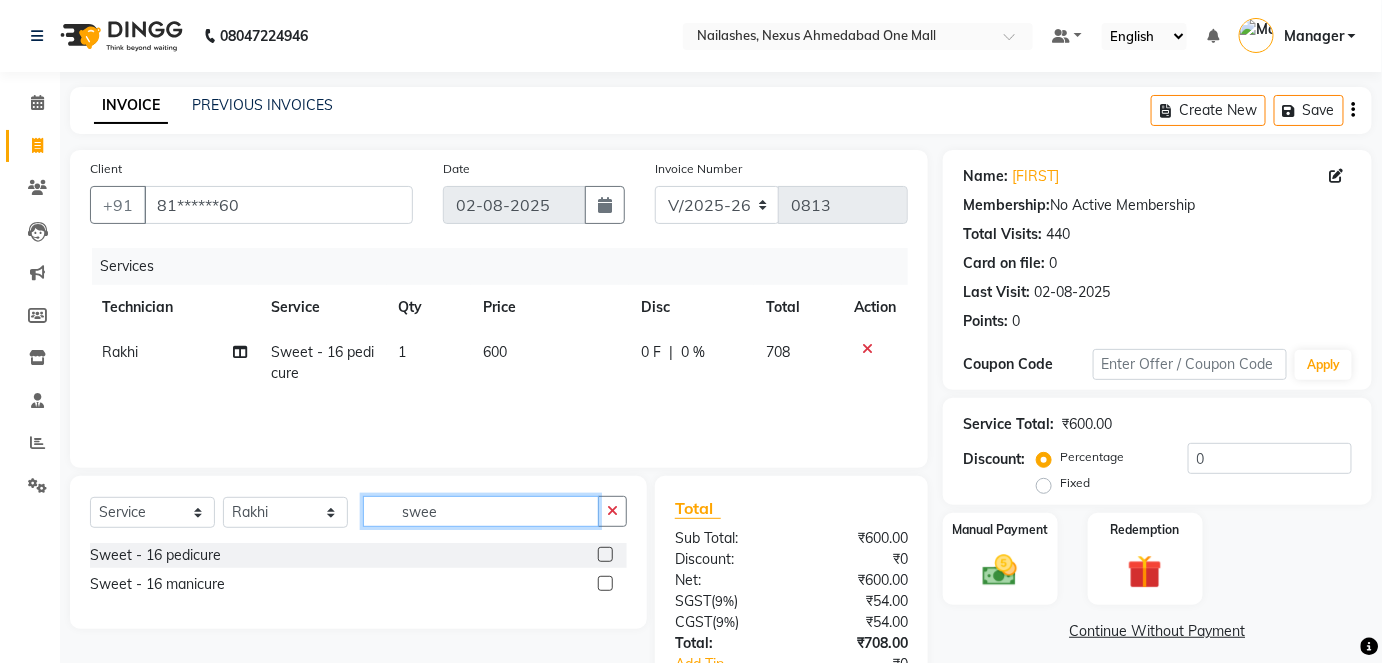 drag, startPoint x: 506, startPoint y: 514, endPoint x: 373, endPoint y: 513, distance: 133.00375 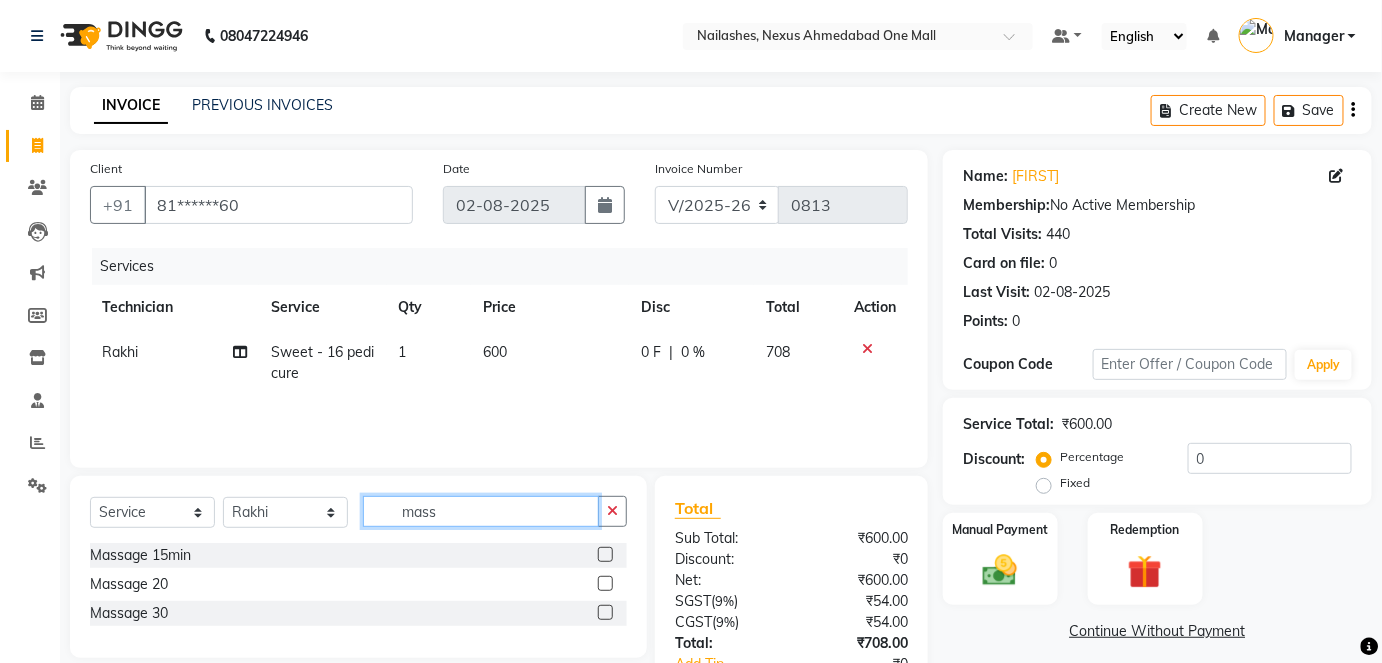 type on "mass" 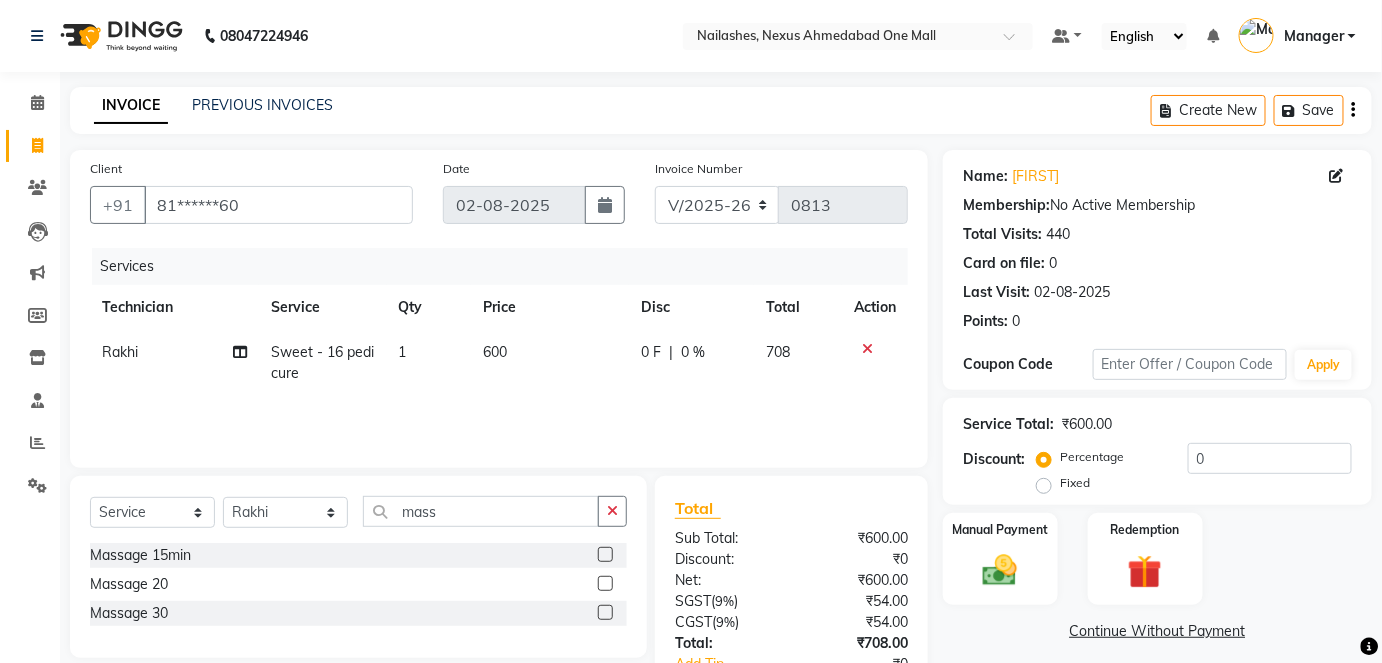 click 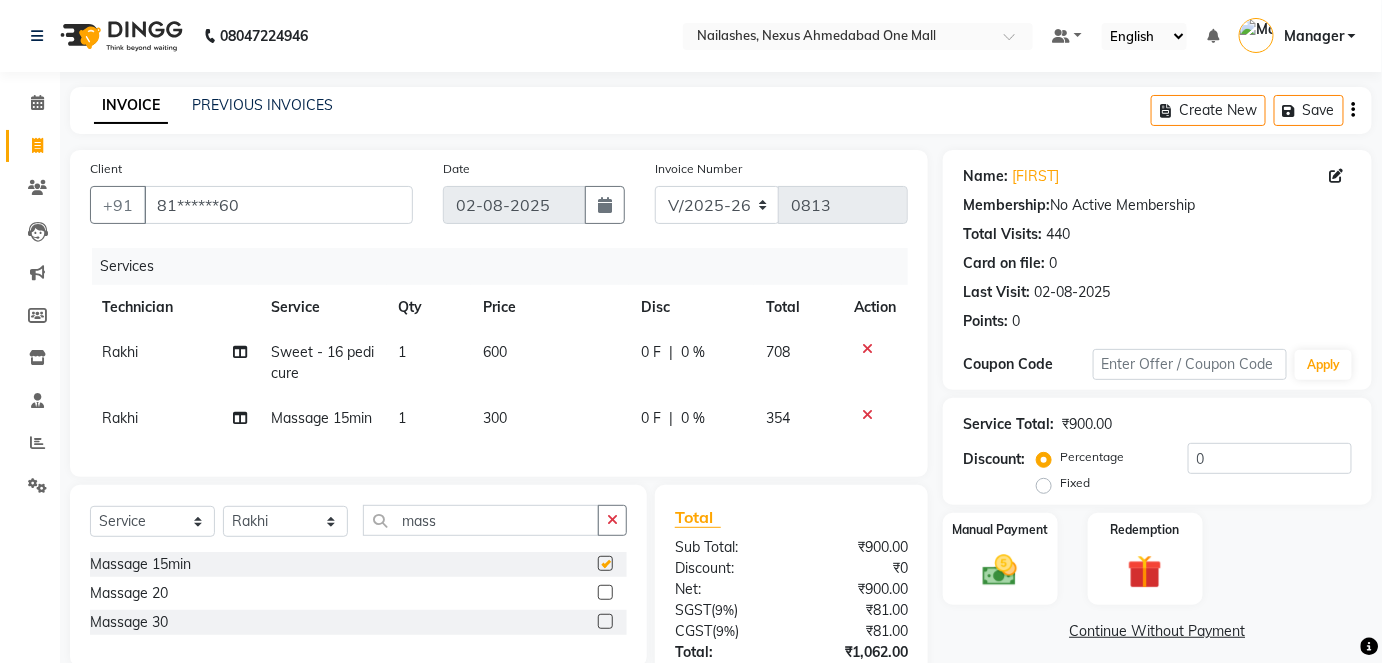 checkbox on "false" 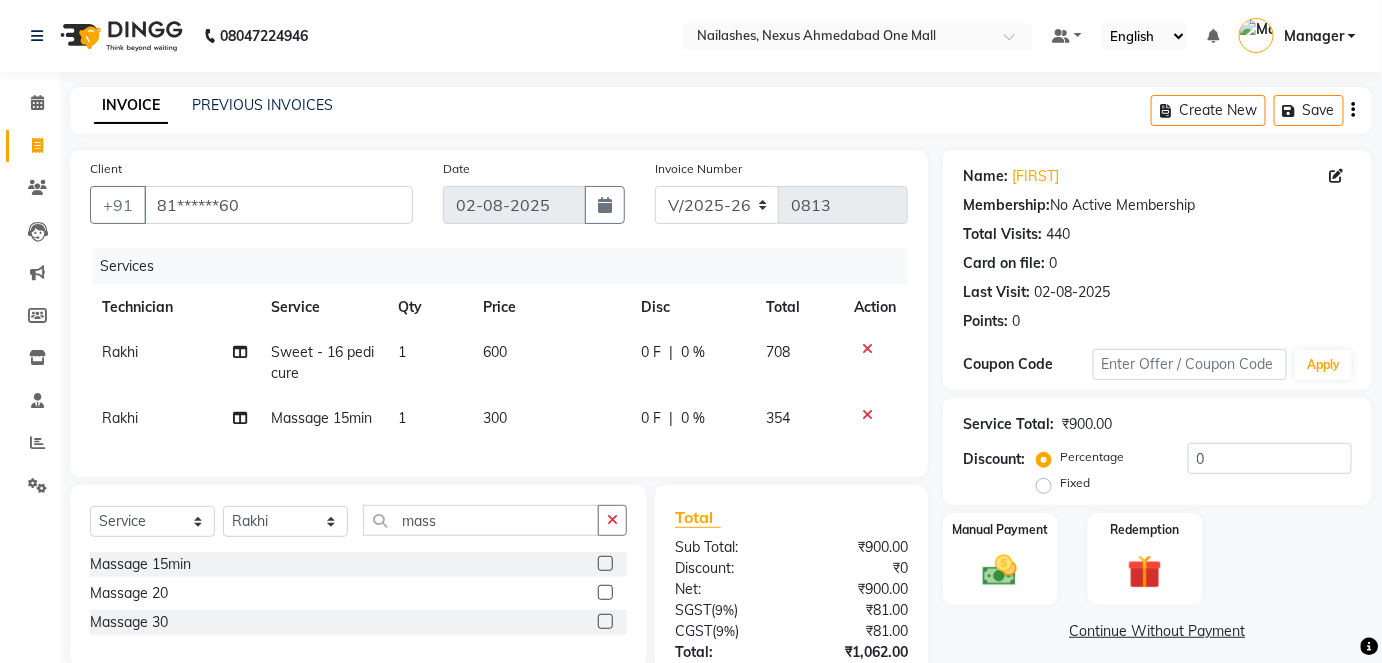 click on "300" 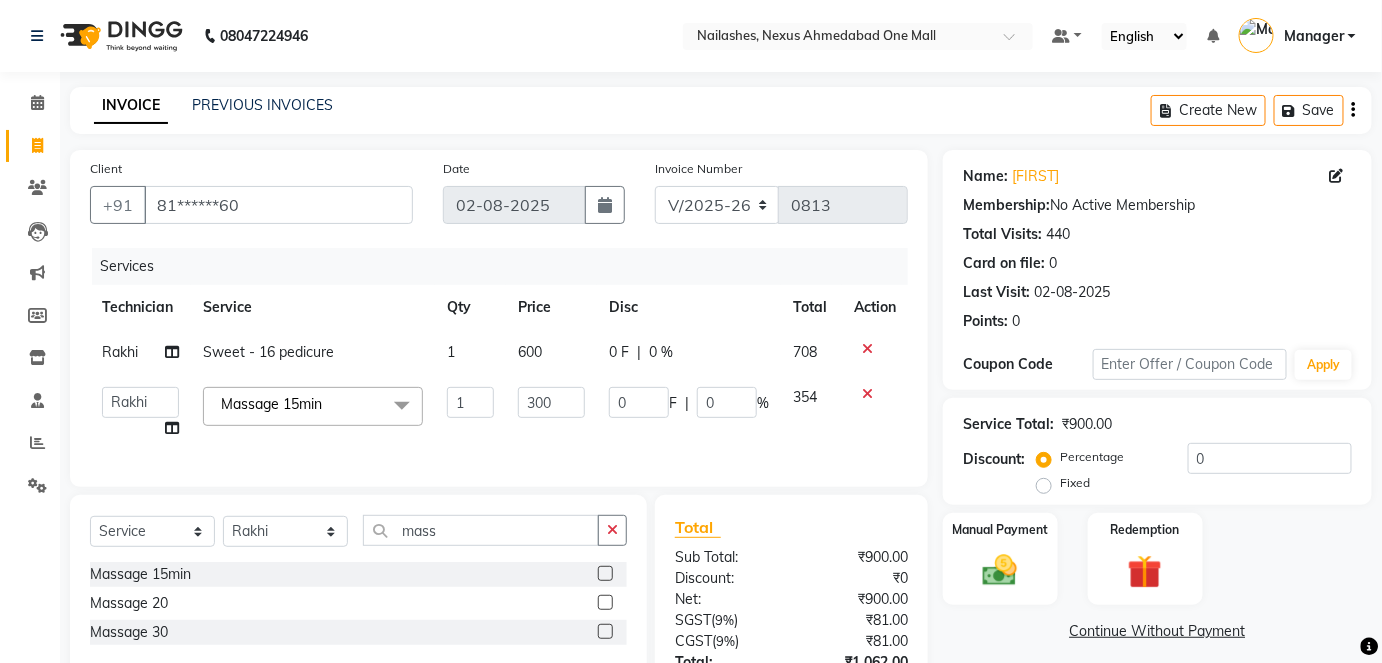 click on "1" 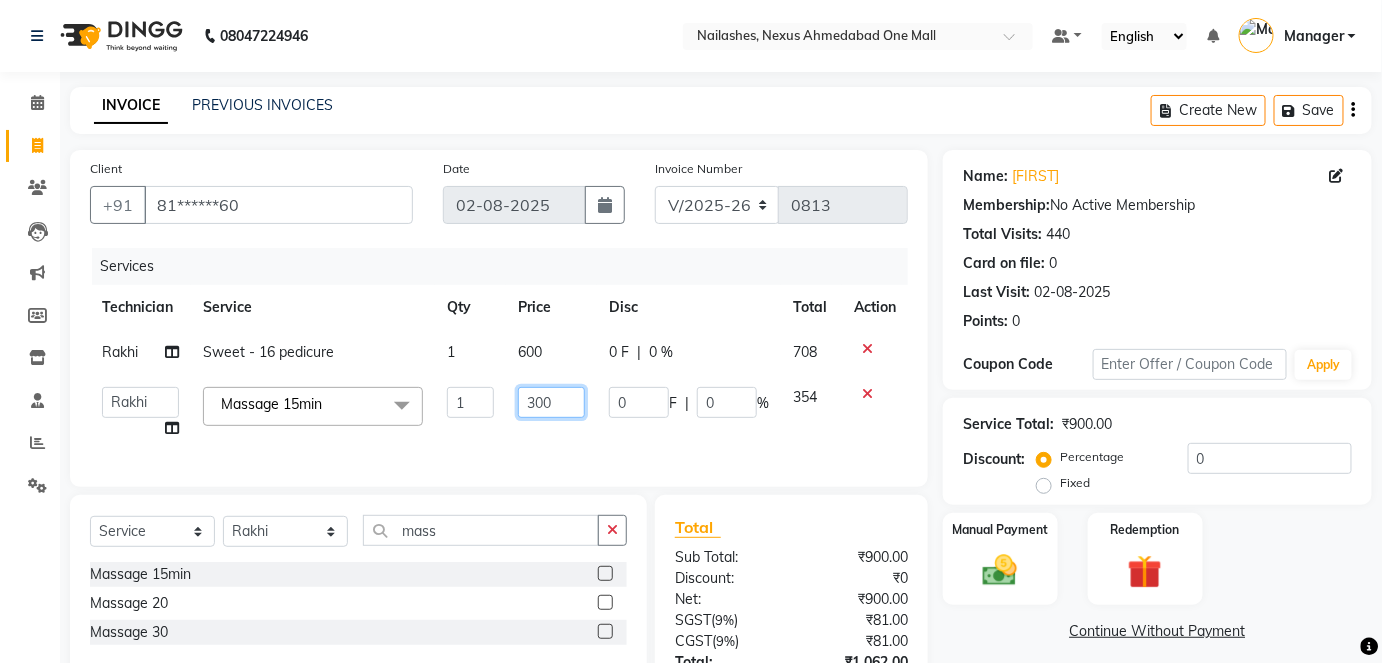 click on "300" 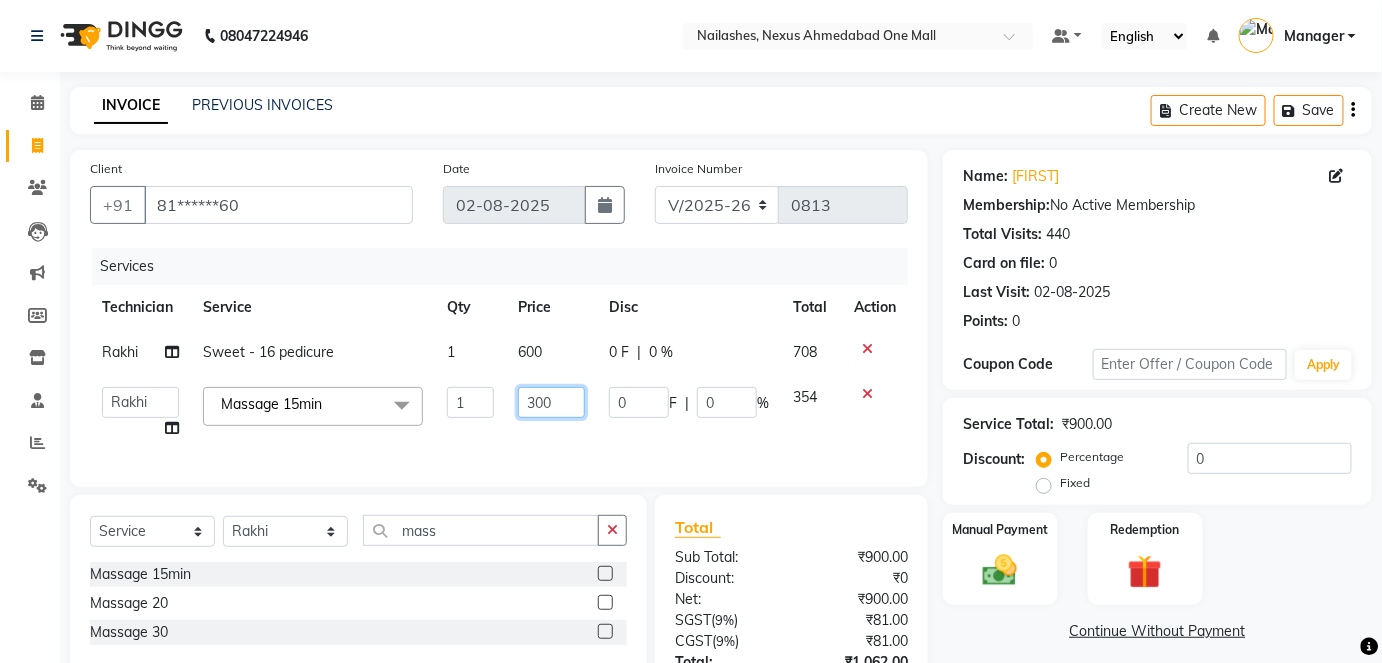 click on "300" 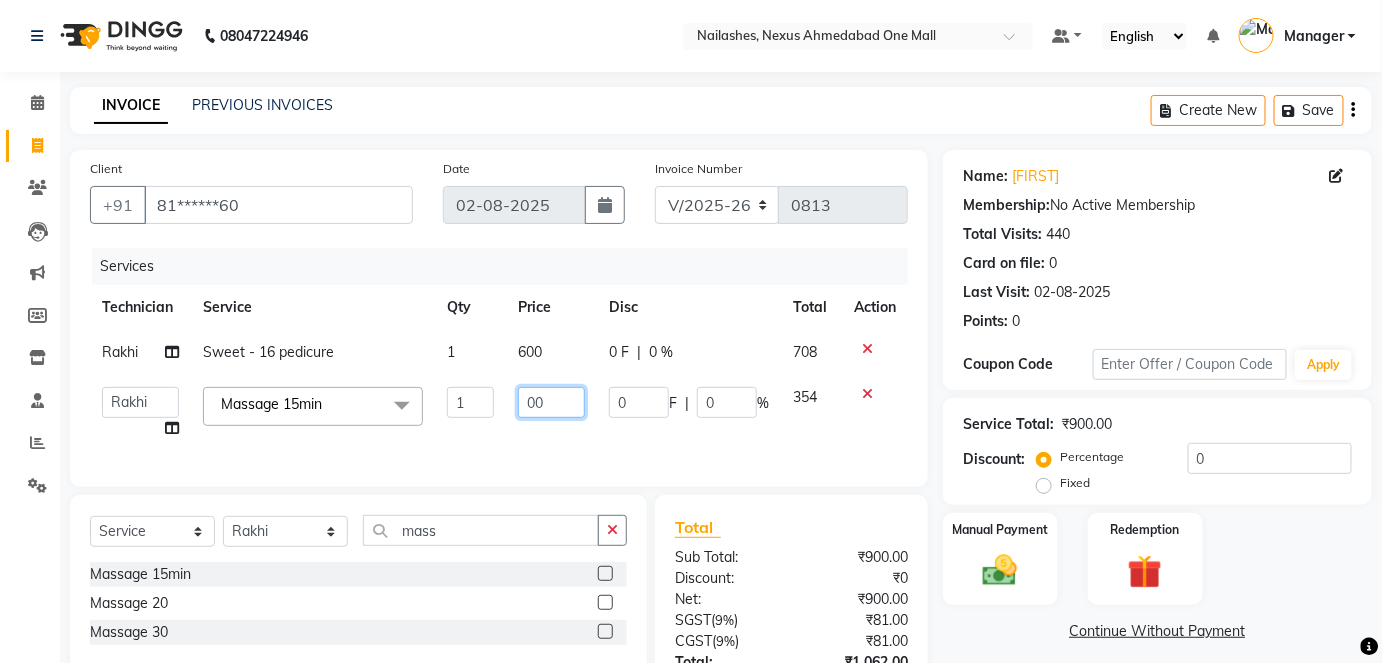 type on "400" 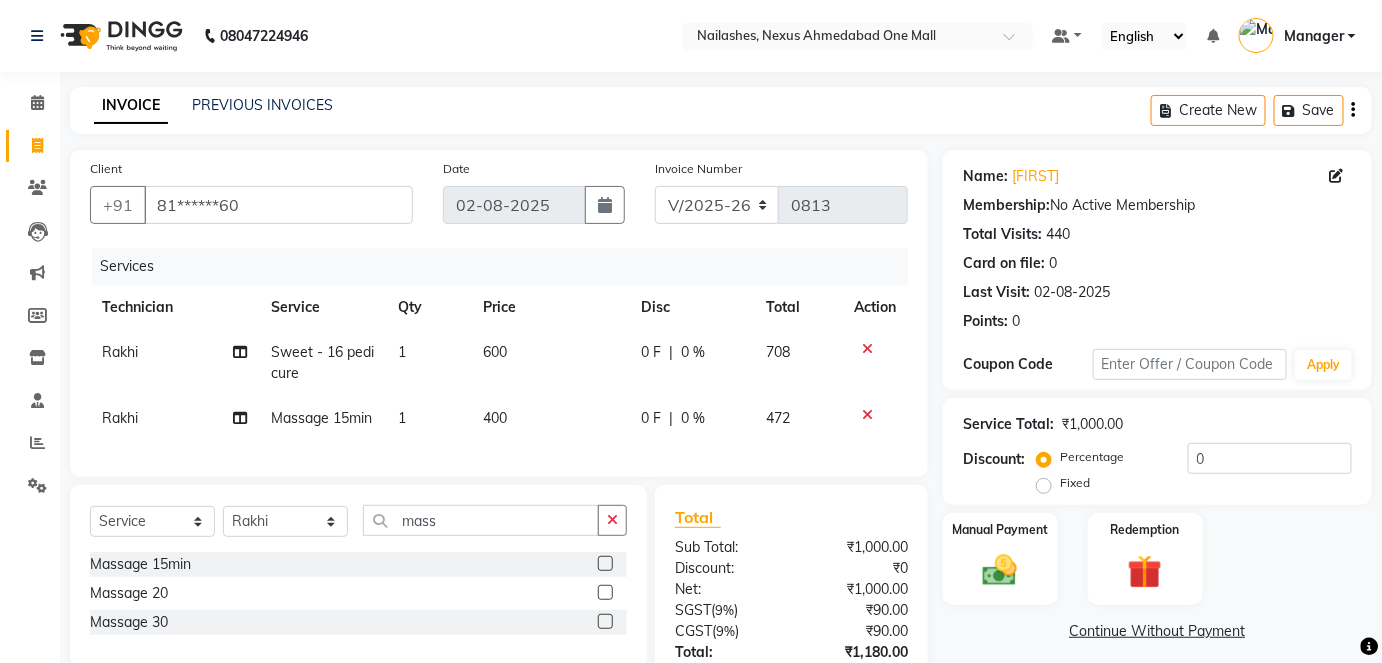 click on "400" 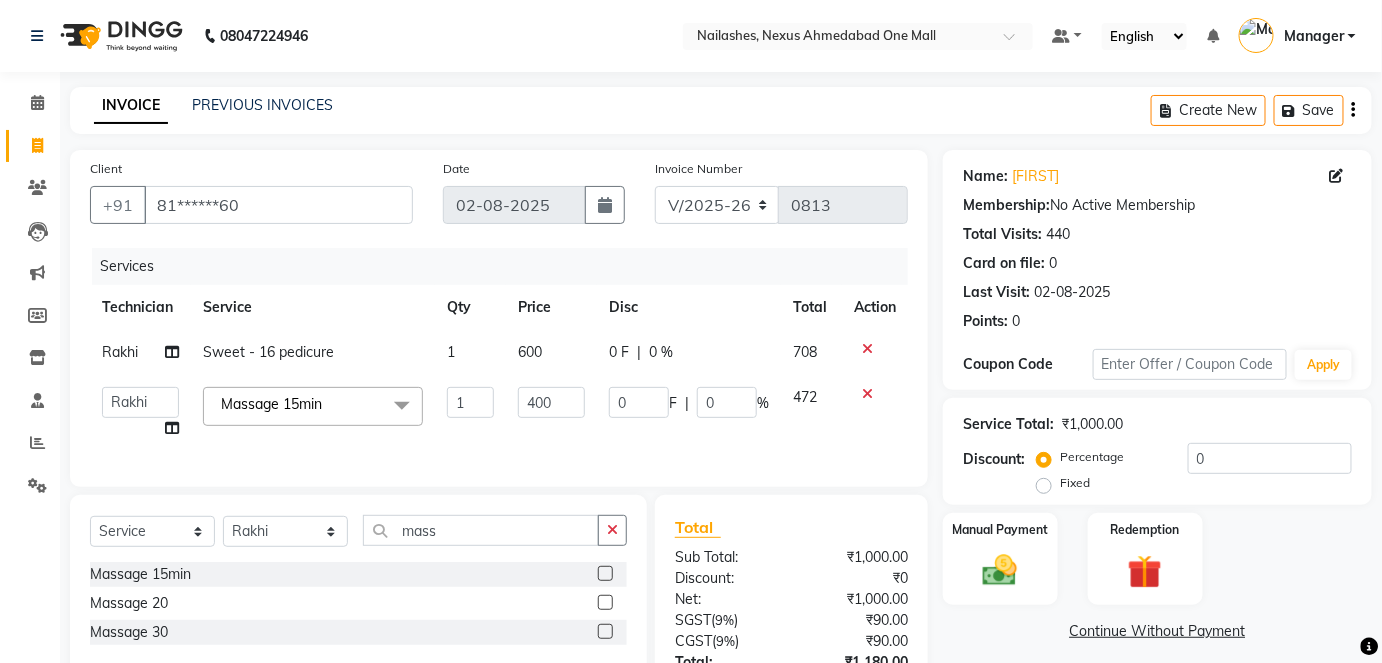 click on "0 F | 0 %" 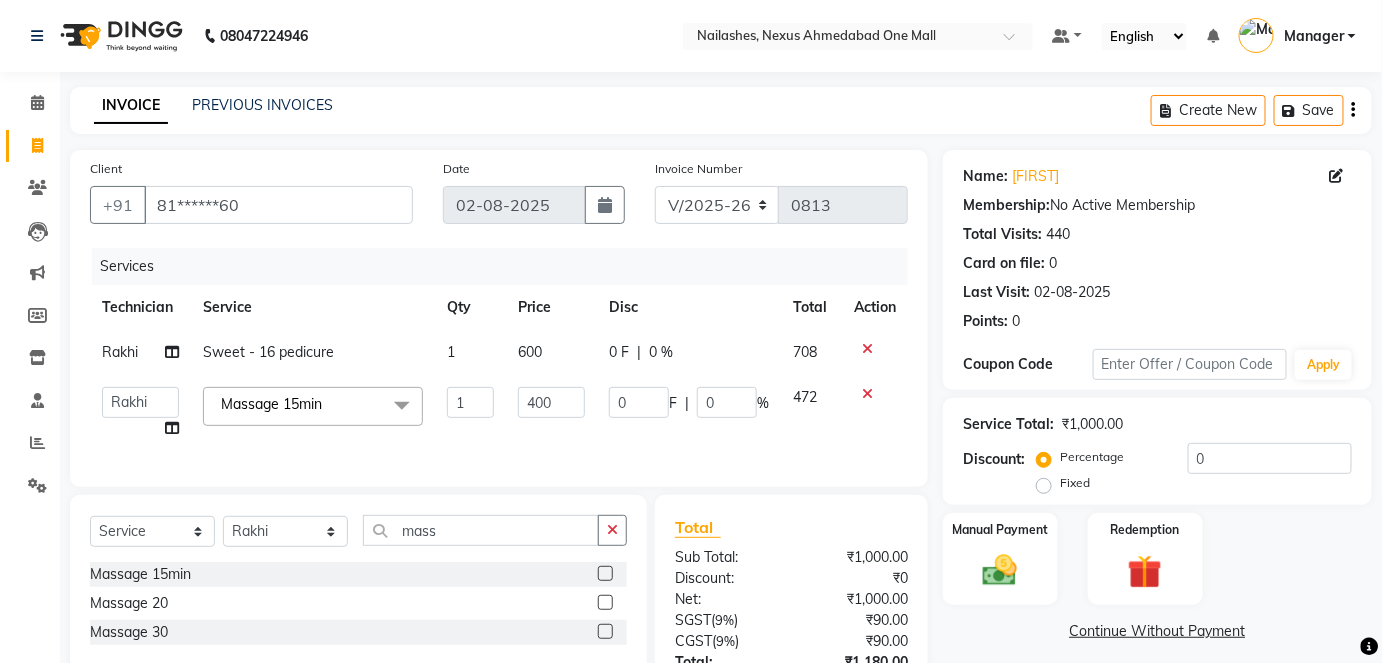 scroll, scrollTop: 168, scrollLeft: 0, axis: vertical 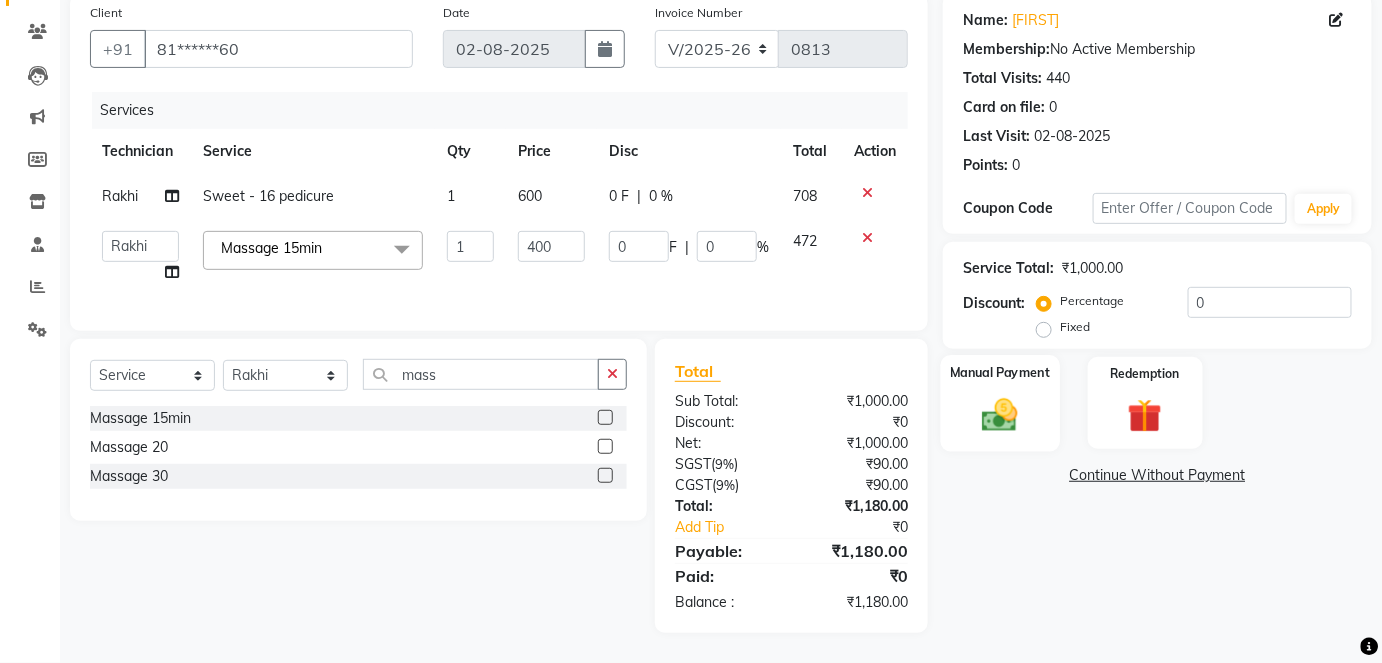 click 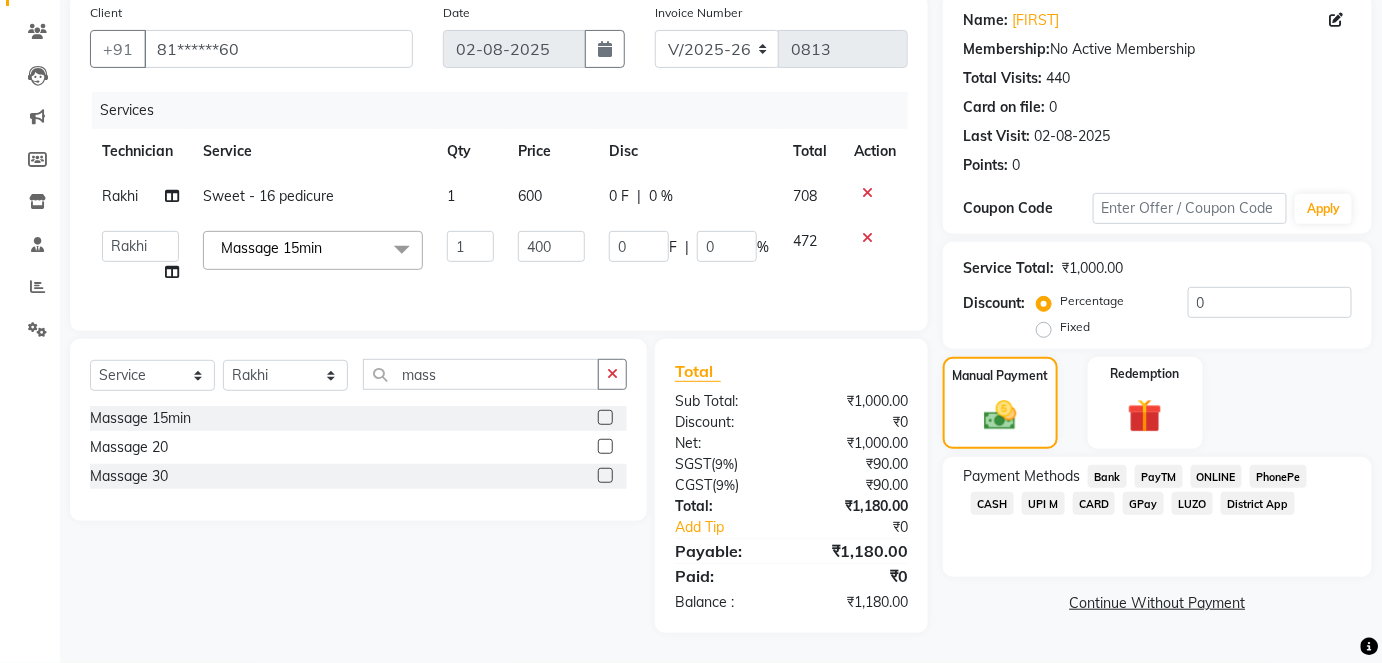 click on "CASH" 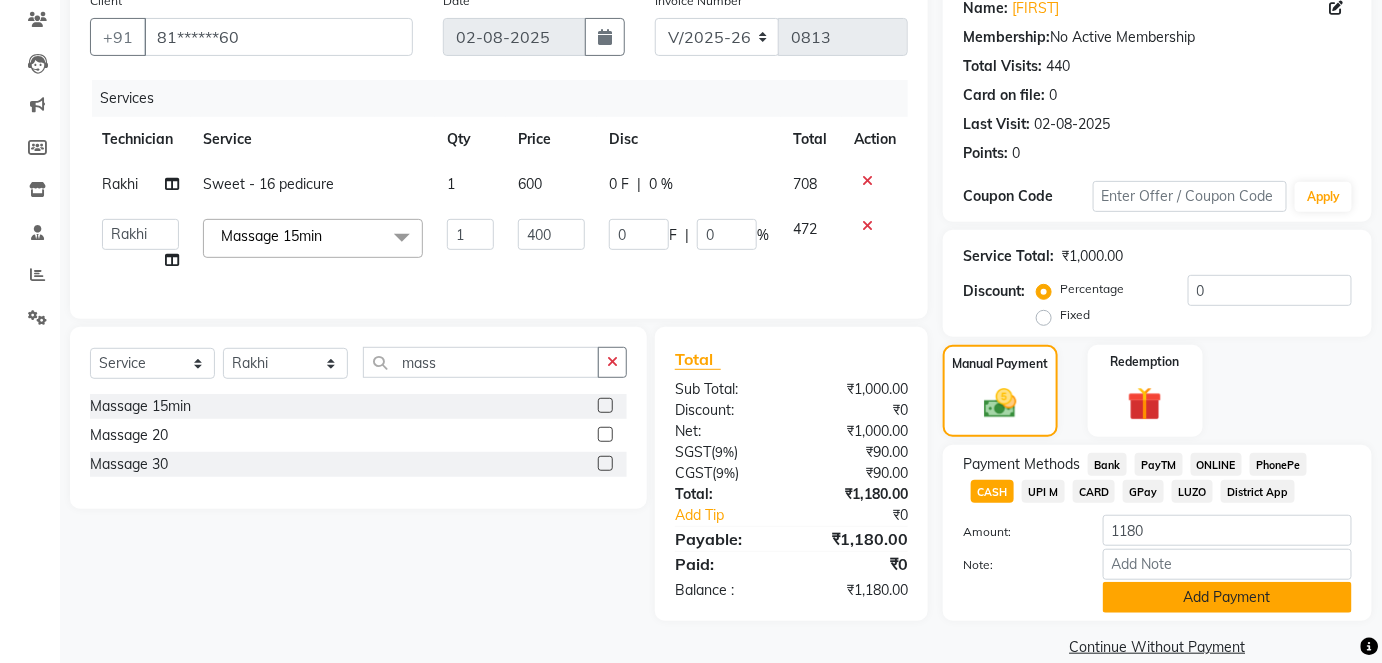 click on "Add Payment" 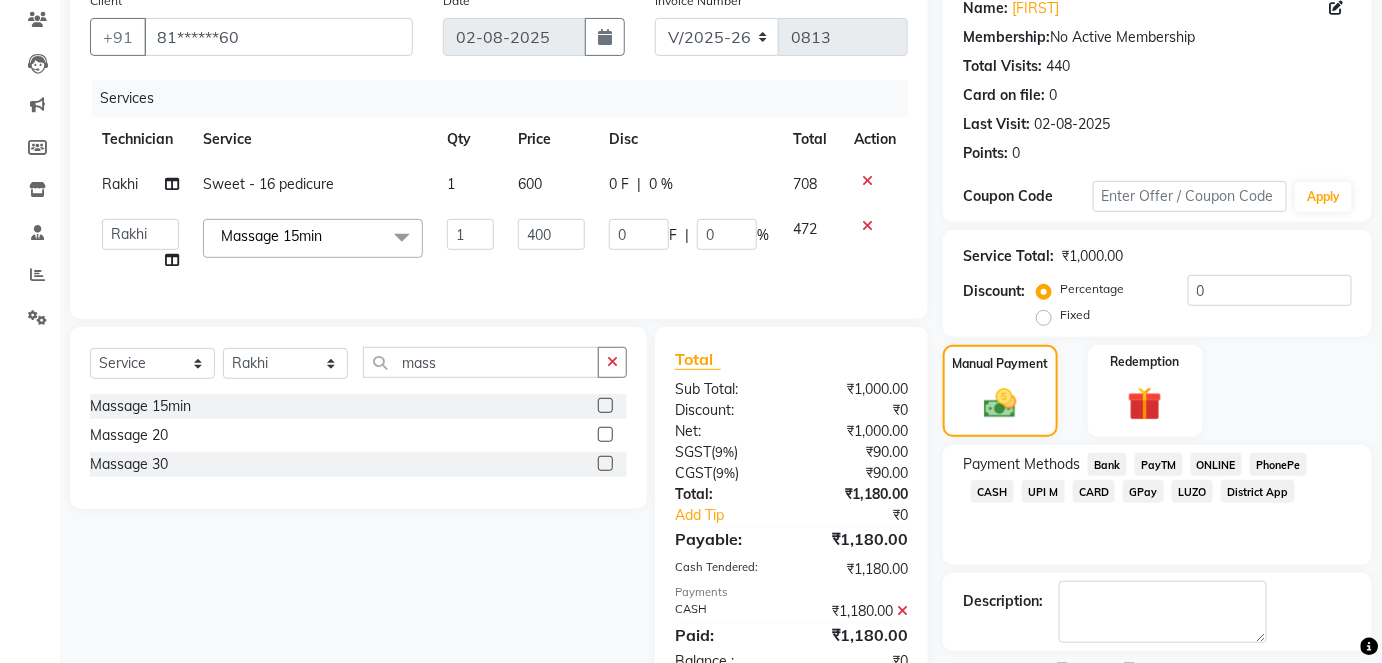 scroll, scrollTop: 252, scrollLeft: 0, axis: vertical 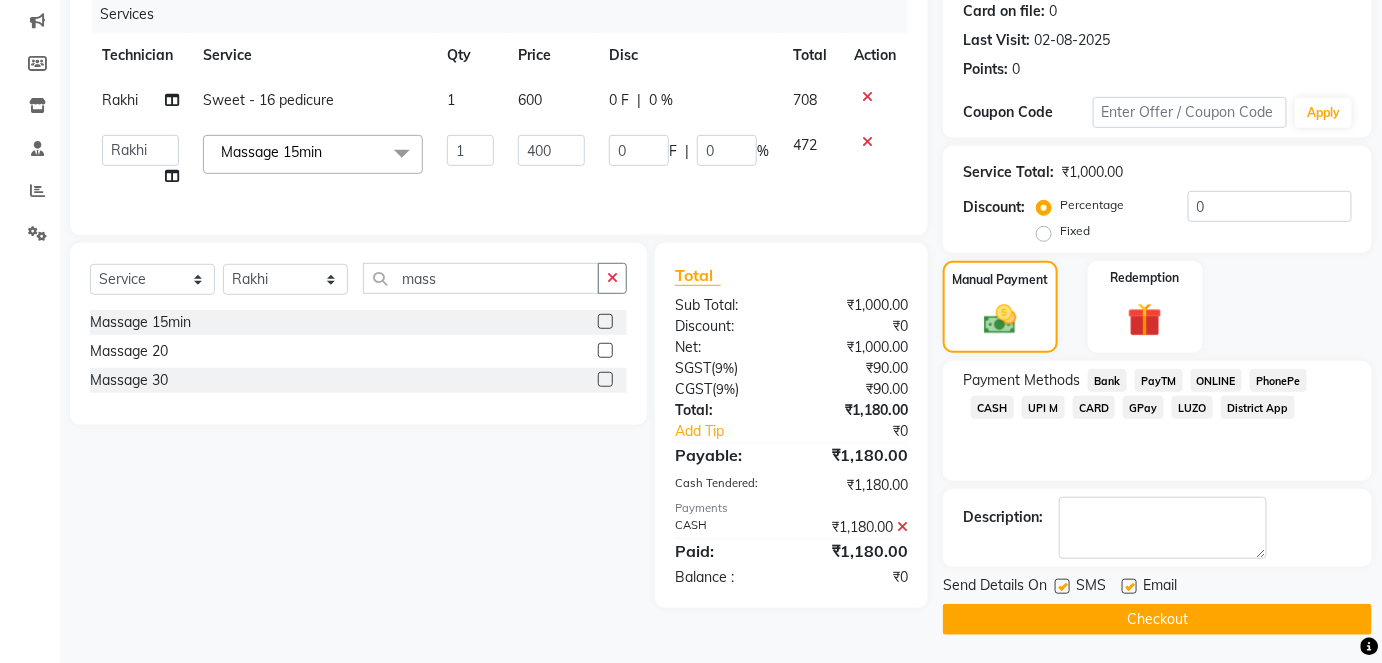 click on "Checkout" 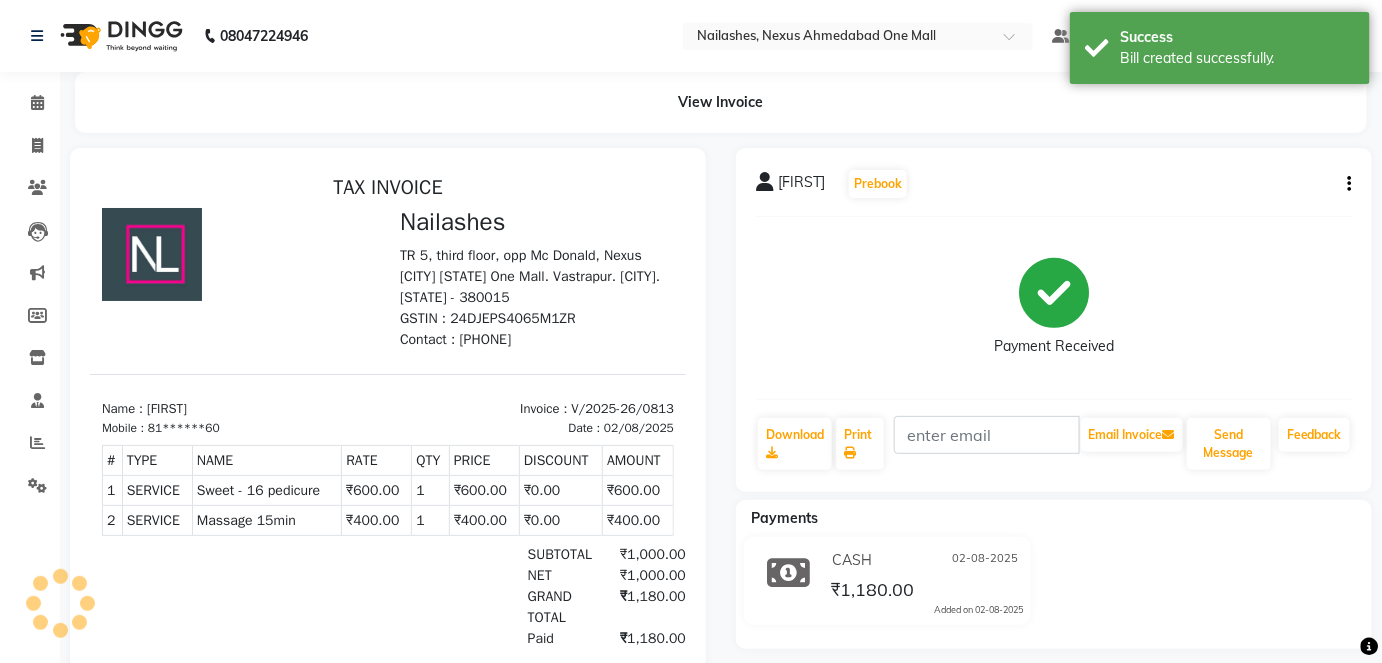 scroll, scrollTop: 0, scrollLeft: 0, axis: both 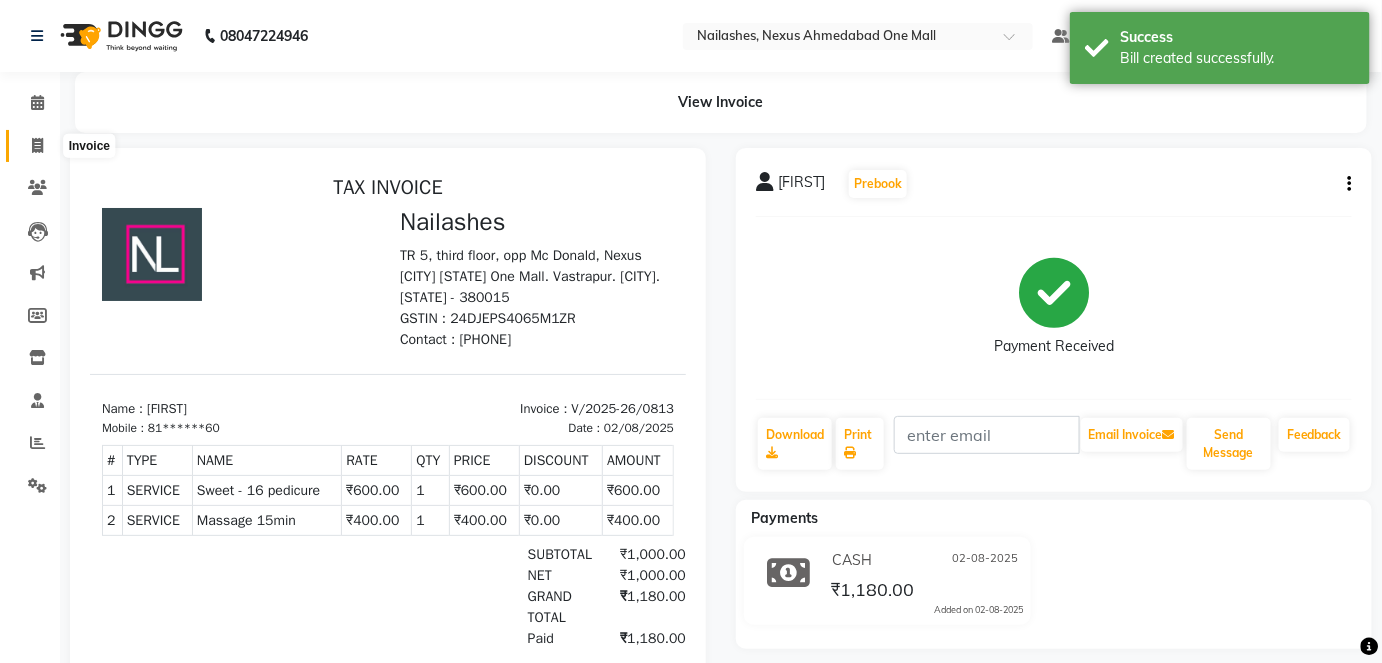 click 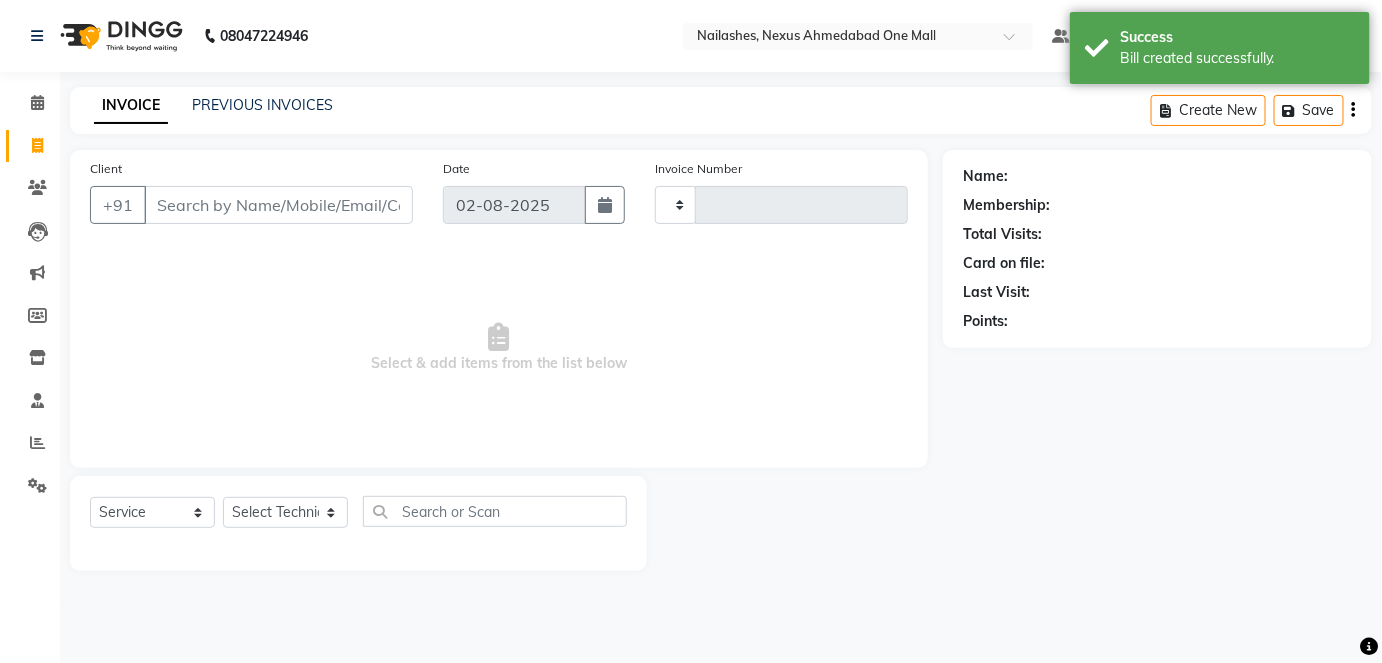 type on "0814" 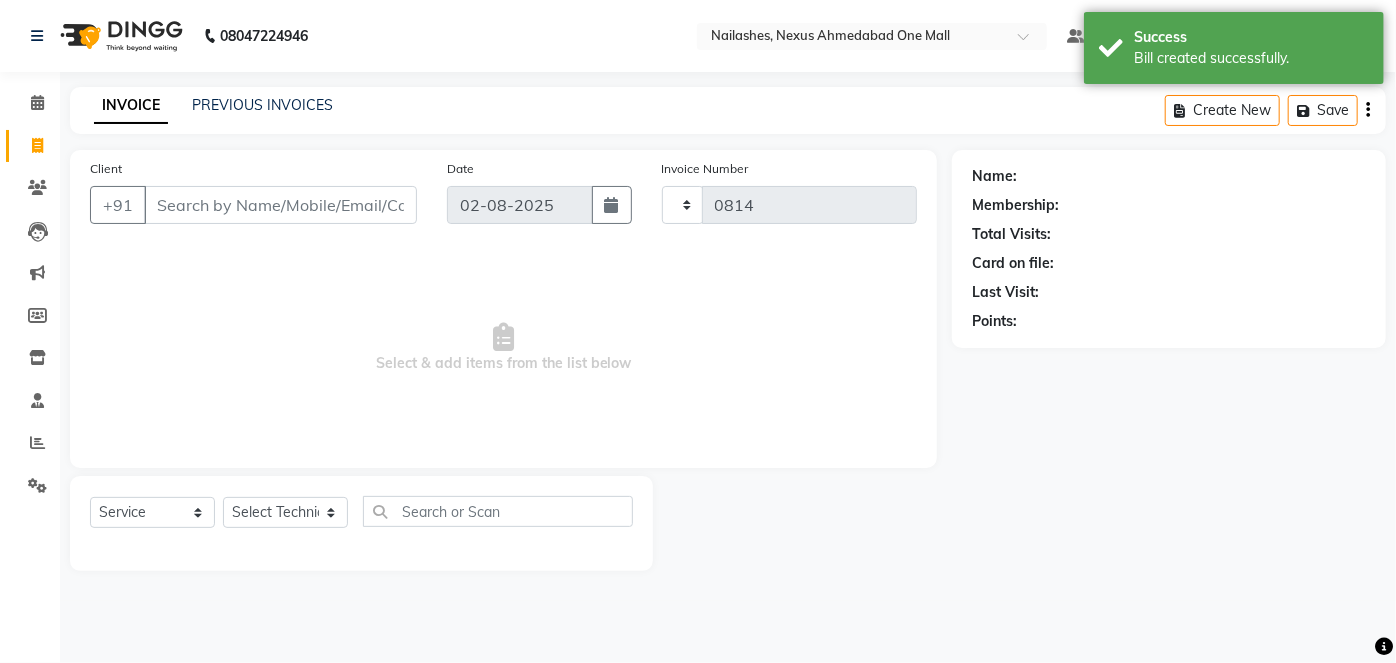 select on "4606" 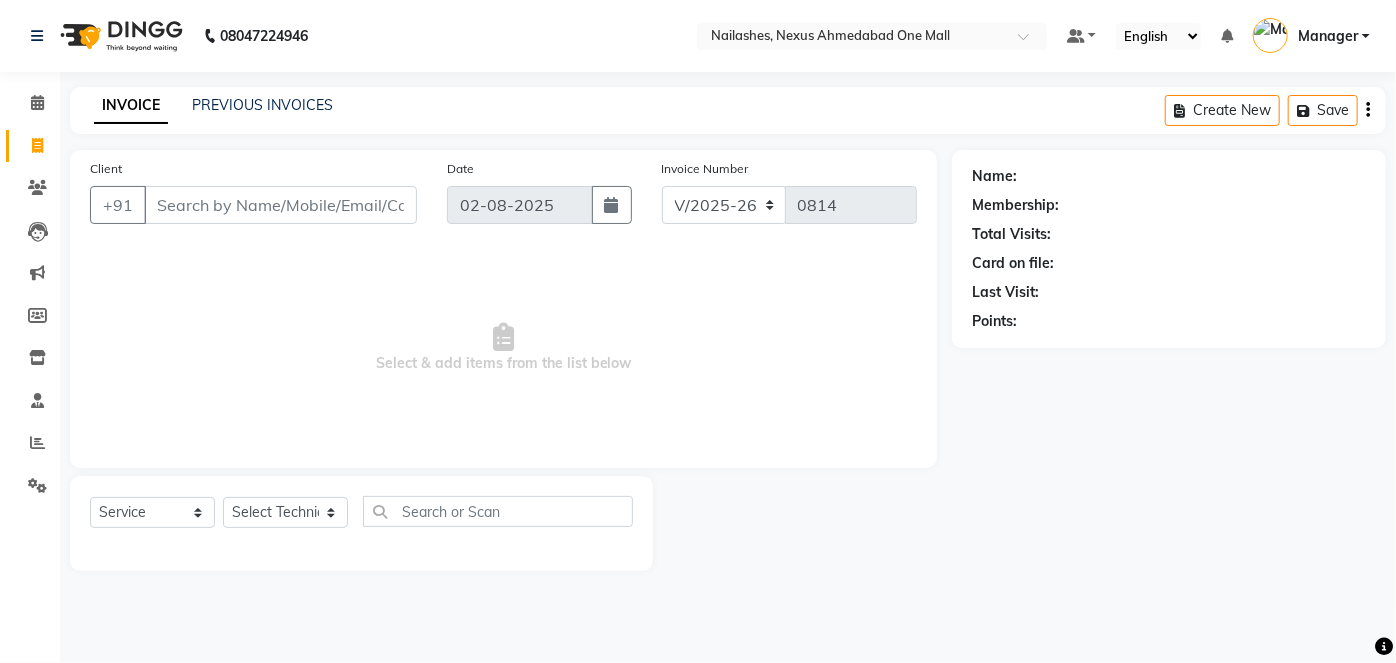 click on "Client" at bounding box center [280, 205] 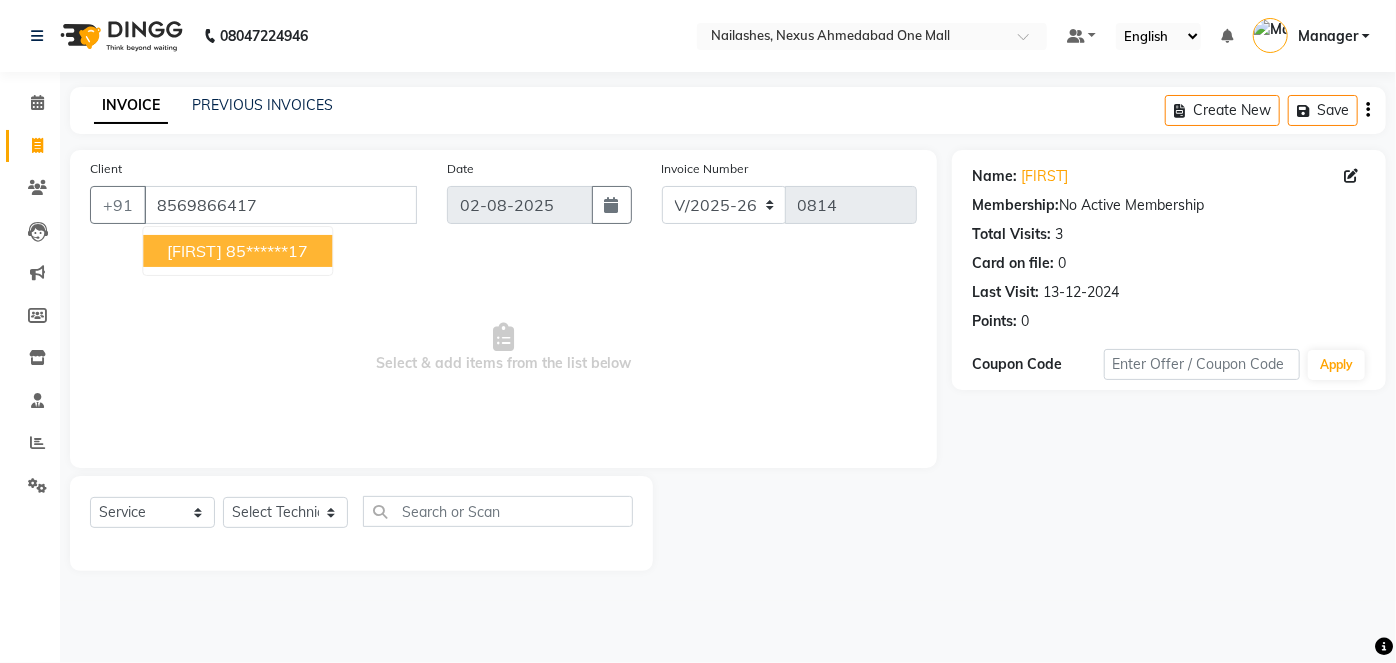 click on "85******17" at bounding box center (267, 251) 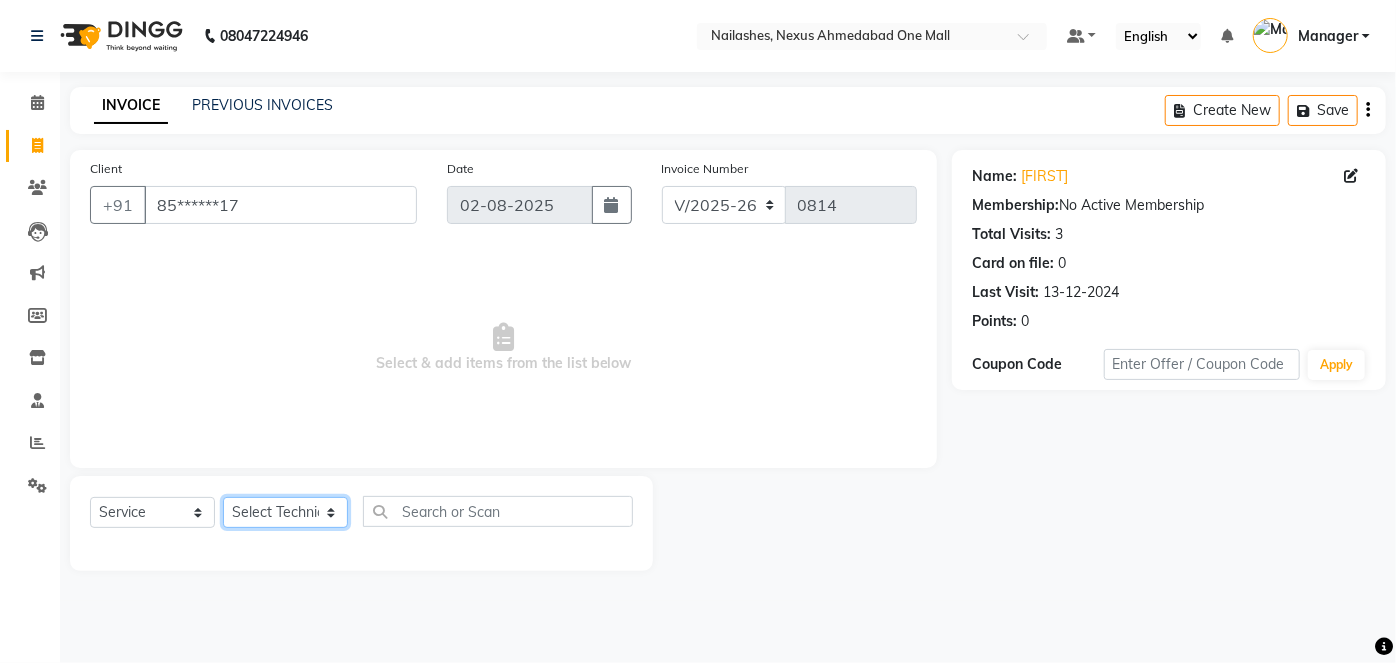 click on "Select Technician Aboto babita Deepti Kinto Manager Rakhi Rita Sita Vaishali winish Sir" 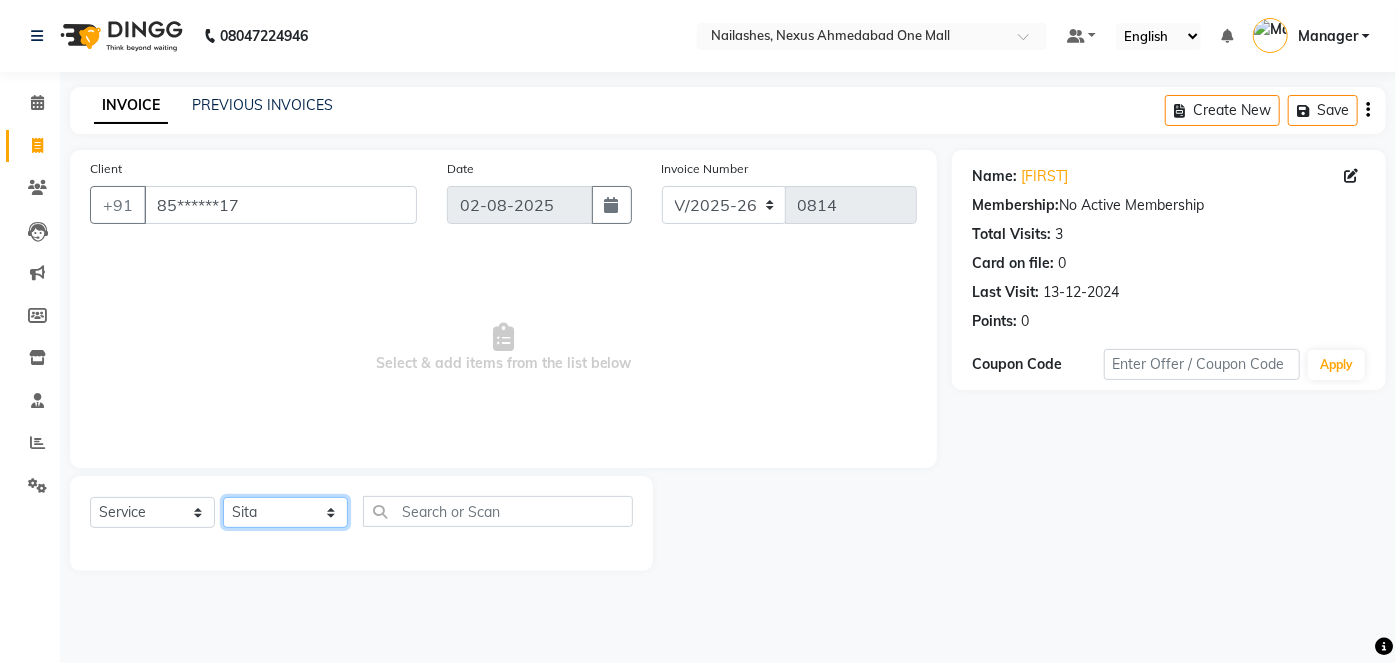 click on "Select Technician Aboto babita Deepti Kinto Manager Rakhi Rita Sita Vaishali winish Sir" 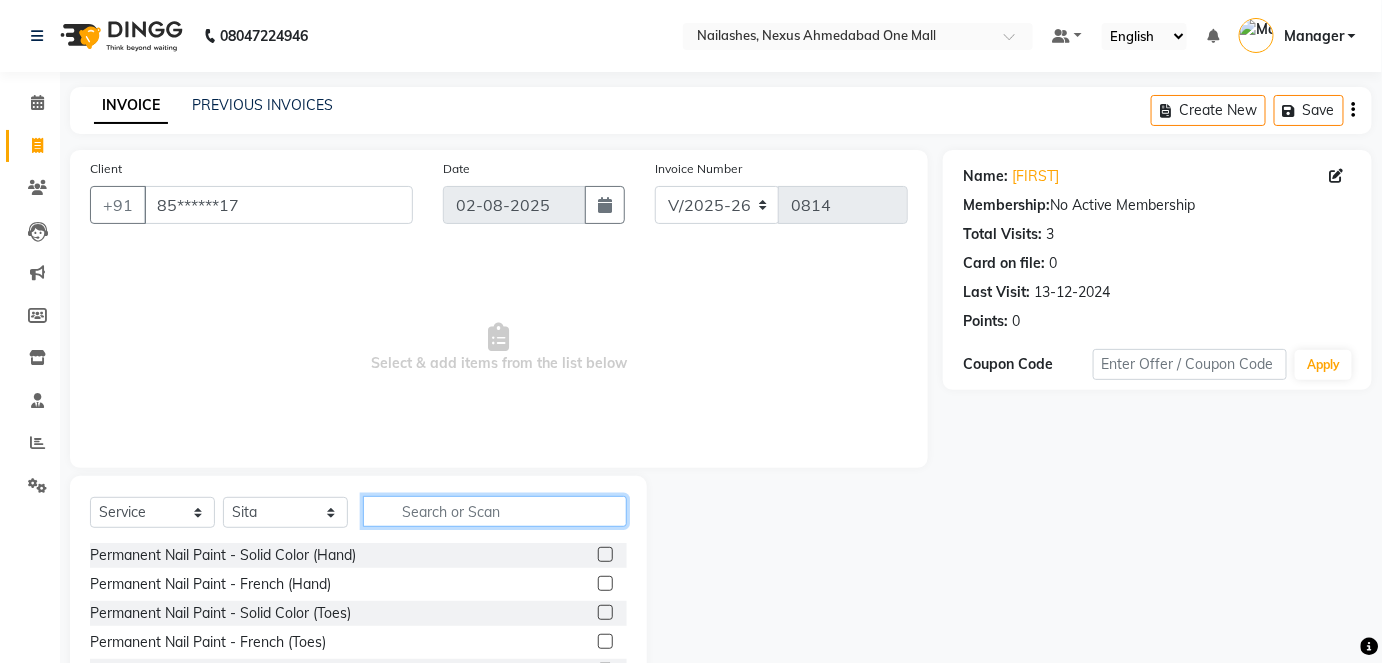 click 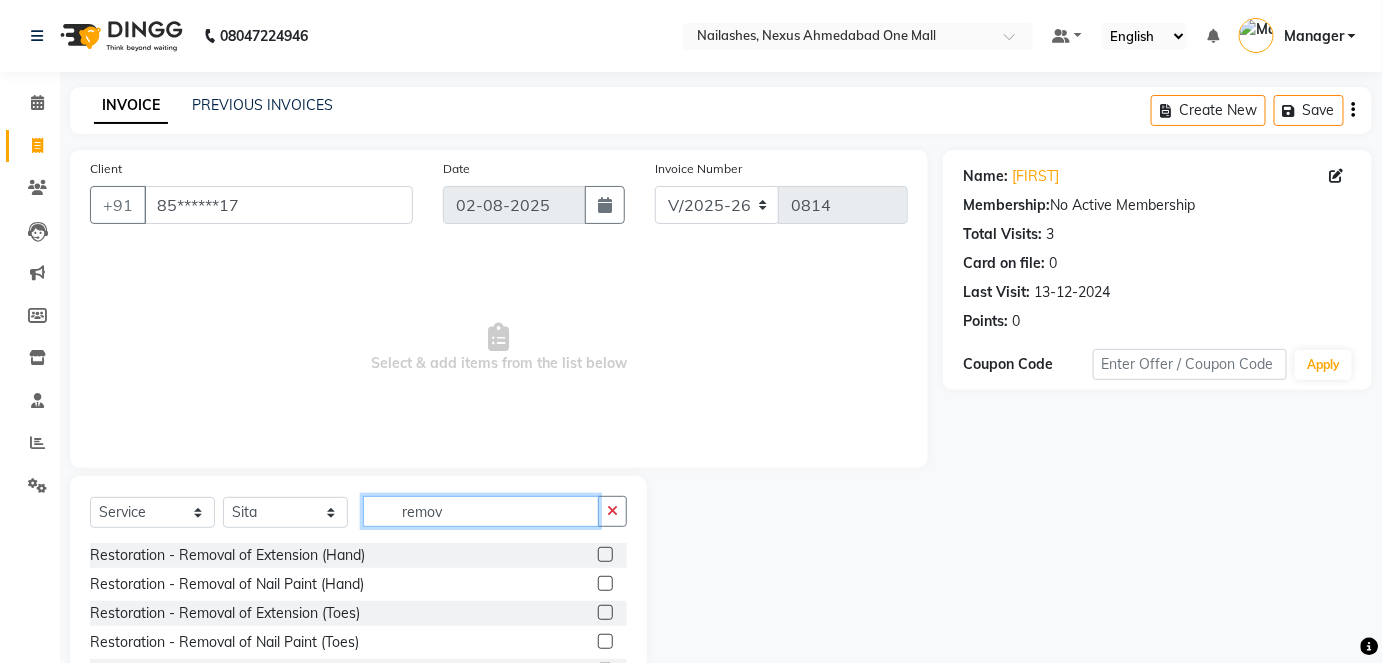type on "remov" 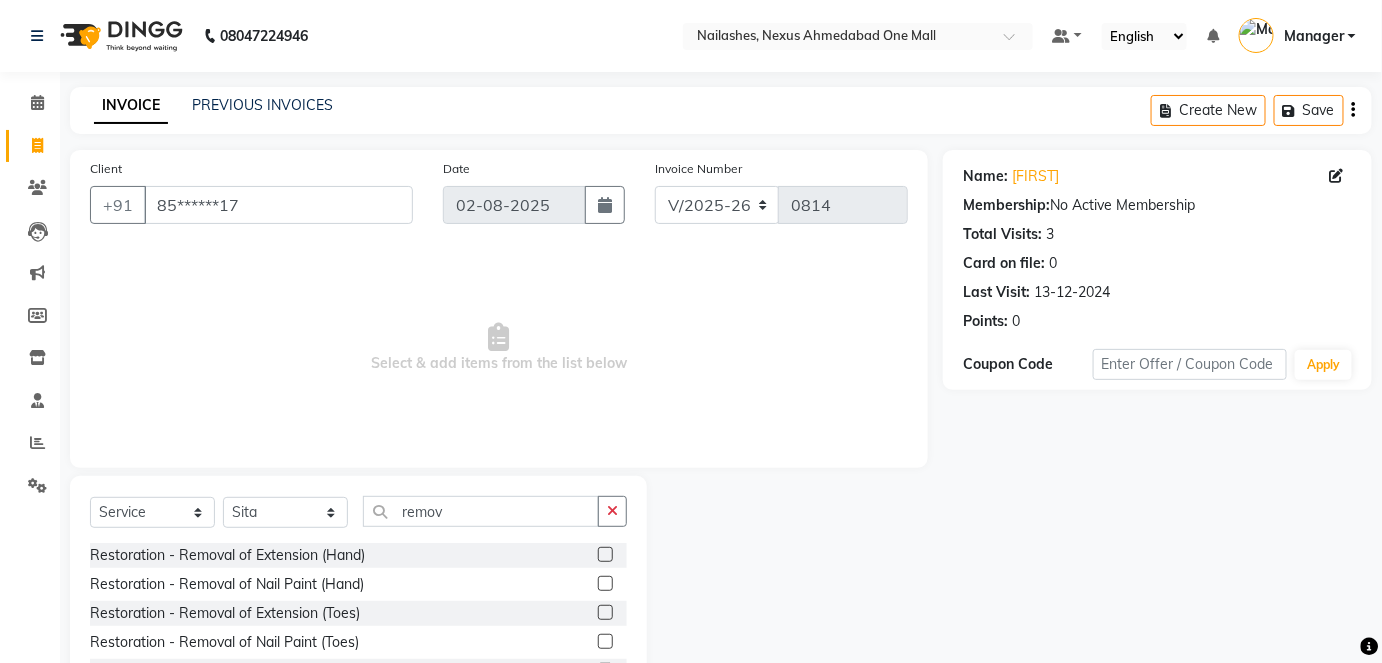 click 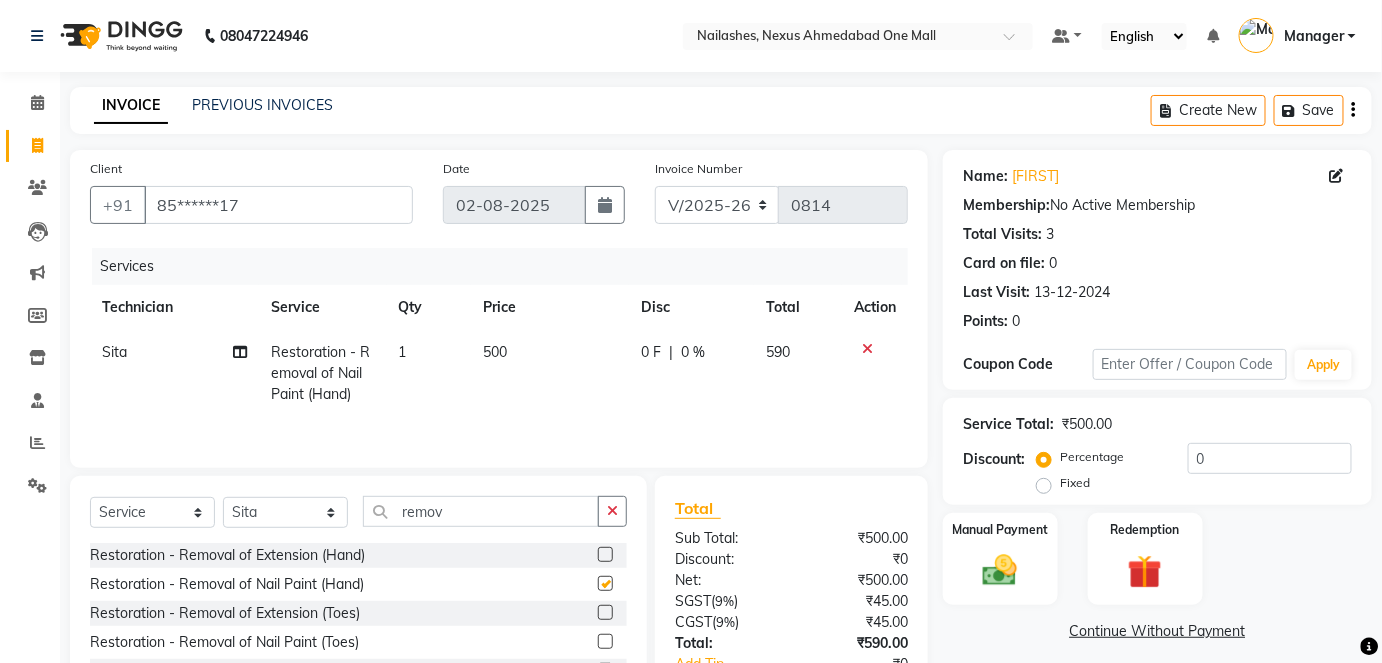 checkbox on "false" 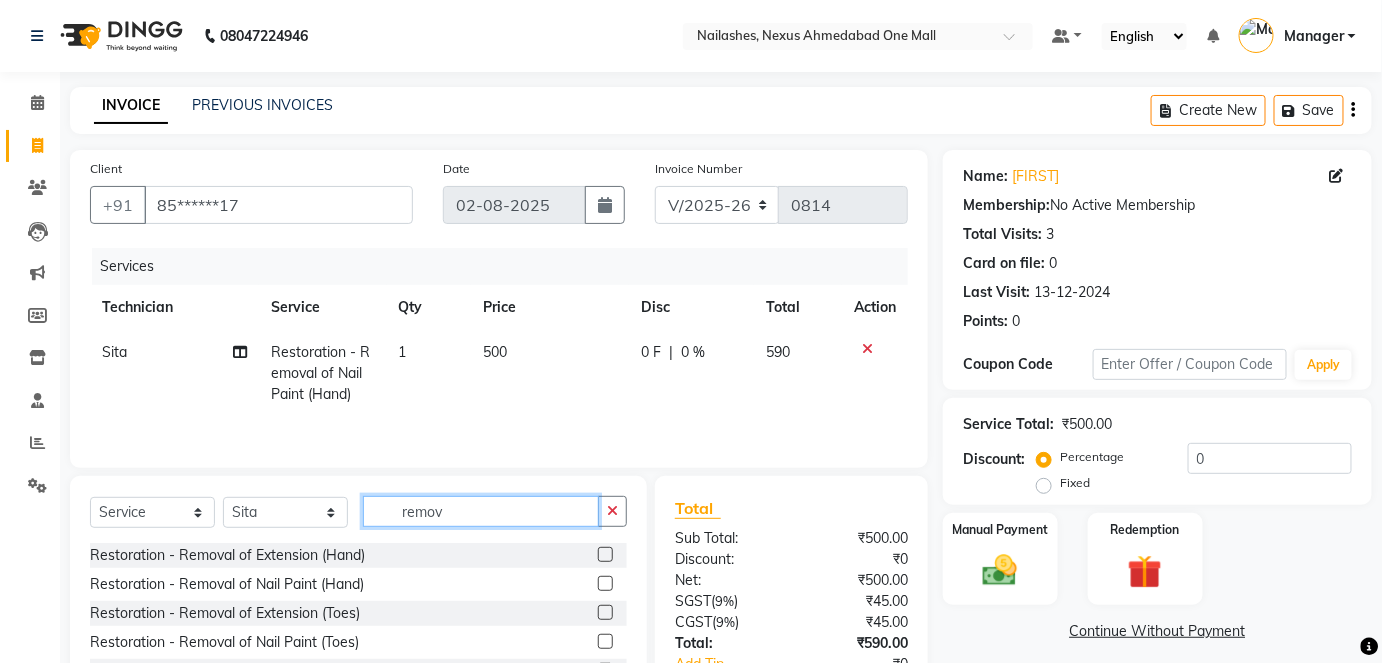 drag, startPoint x: 587, startPoint y: 520, endPoint x: 360, endPoint y: 510, distance: 227.22015 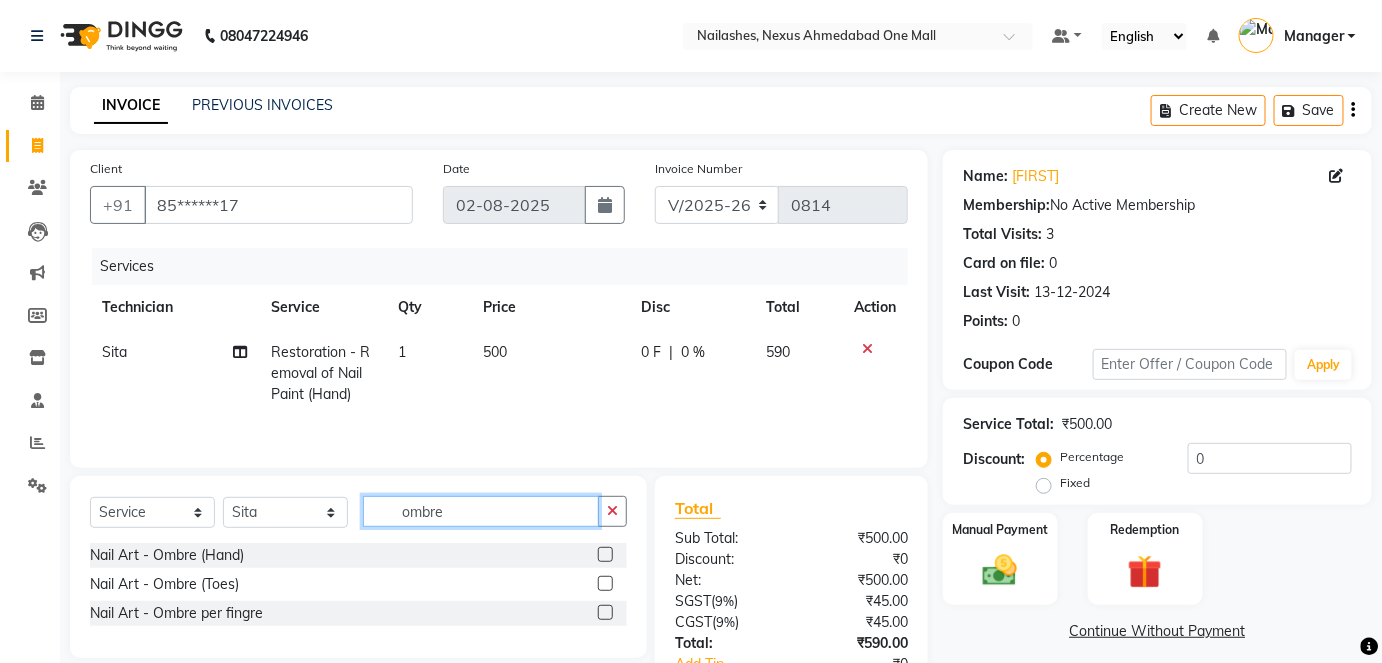 type on "ombre" 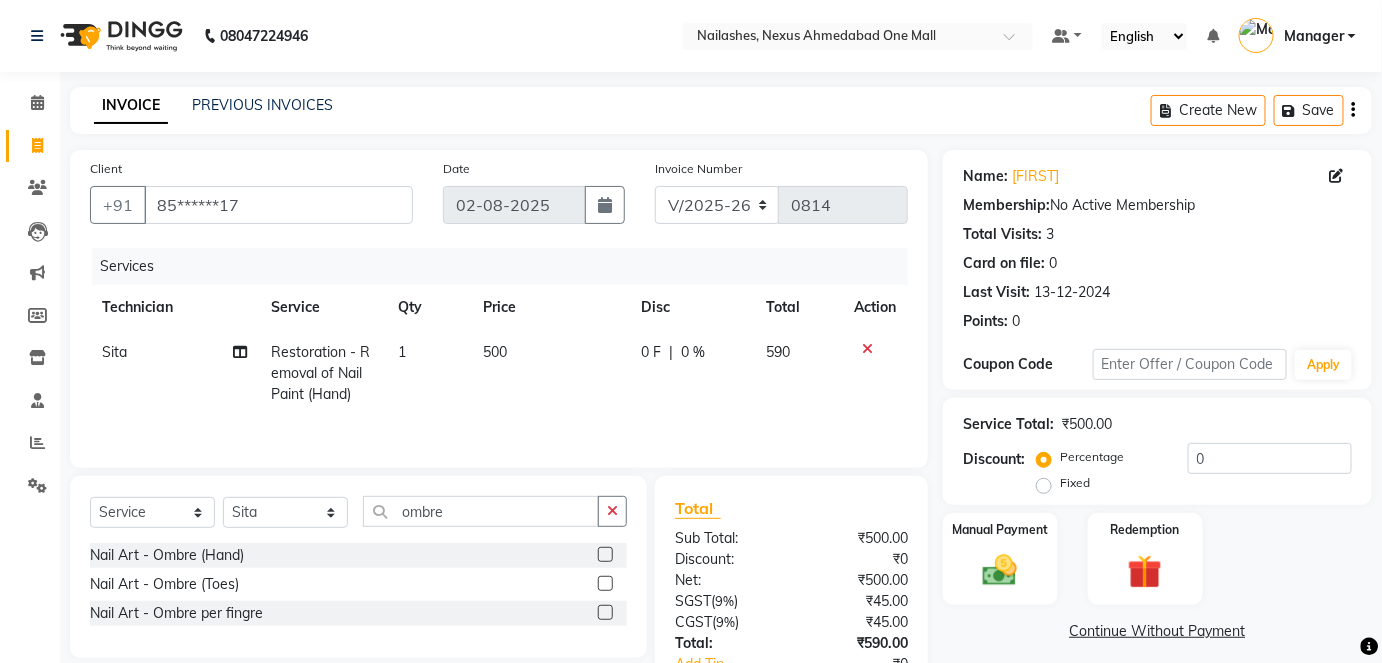 click 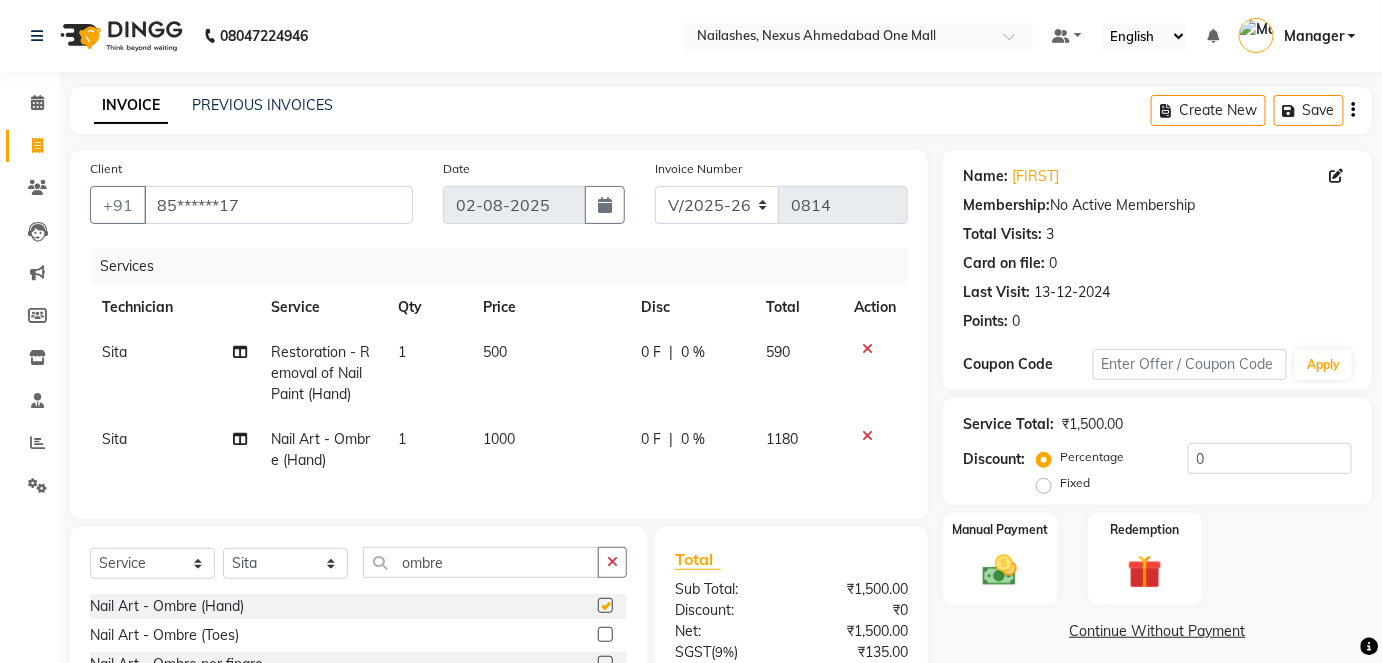 checkbox on "false" 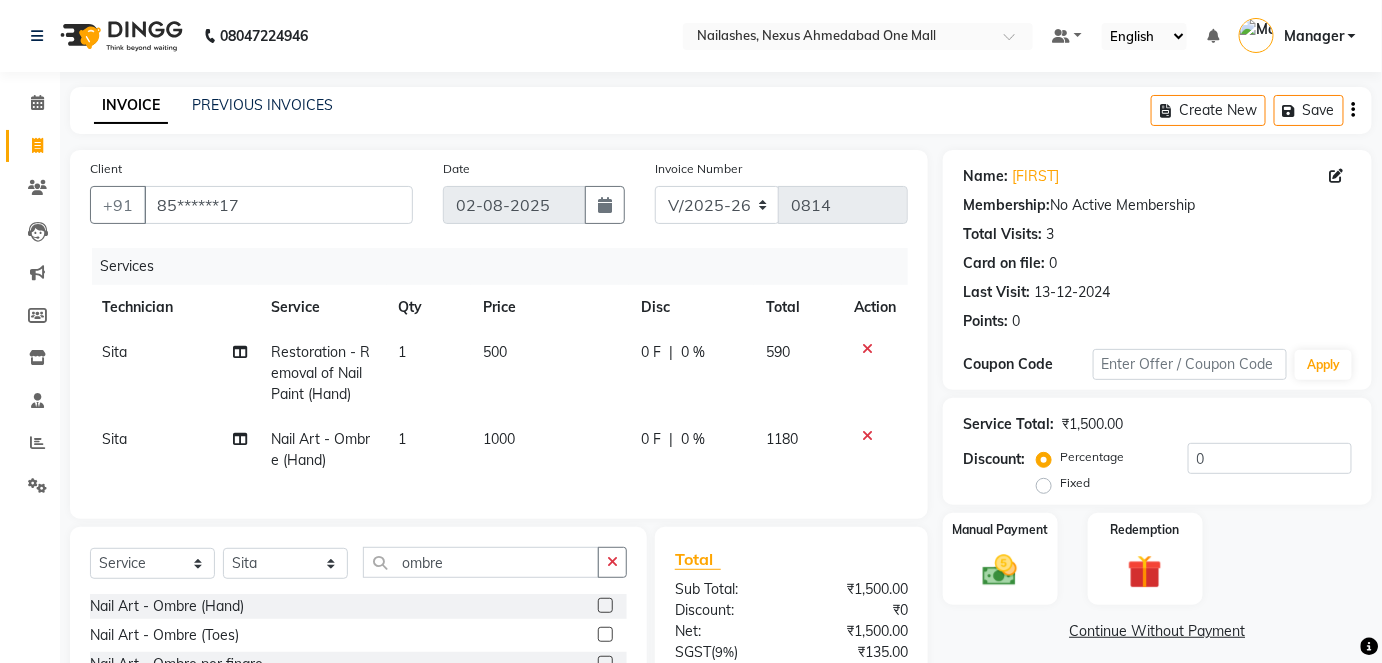scroll, scrollTop: 200, scrollLeft: 0, axis: vertical 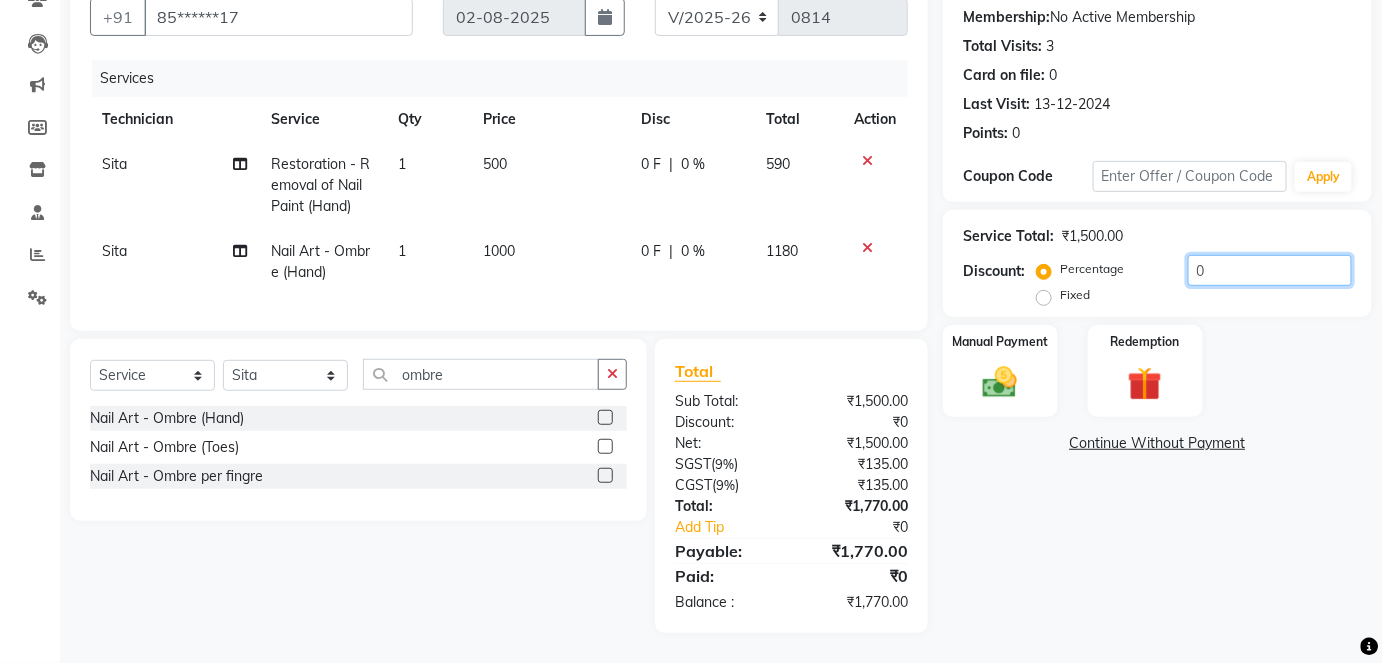 click on "0" 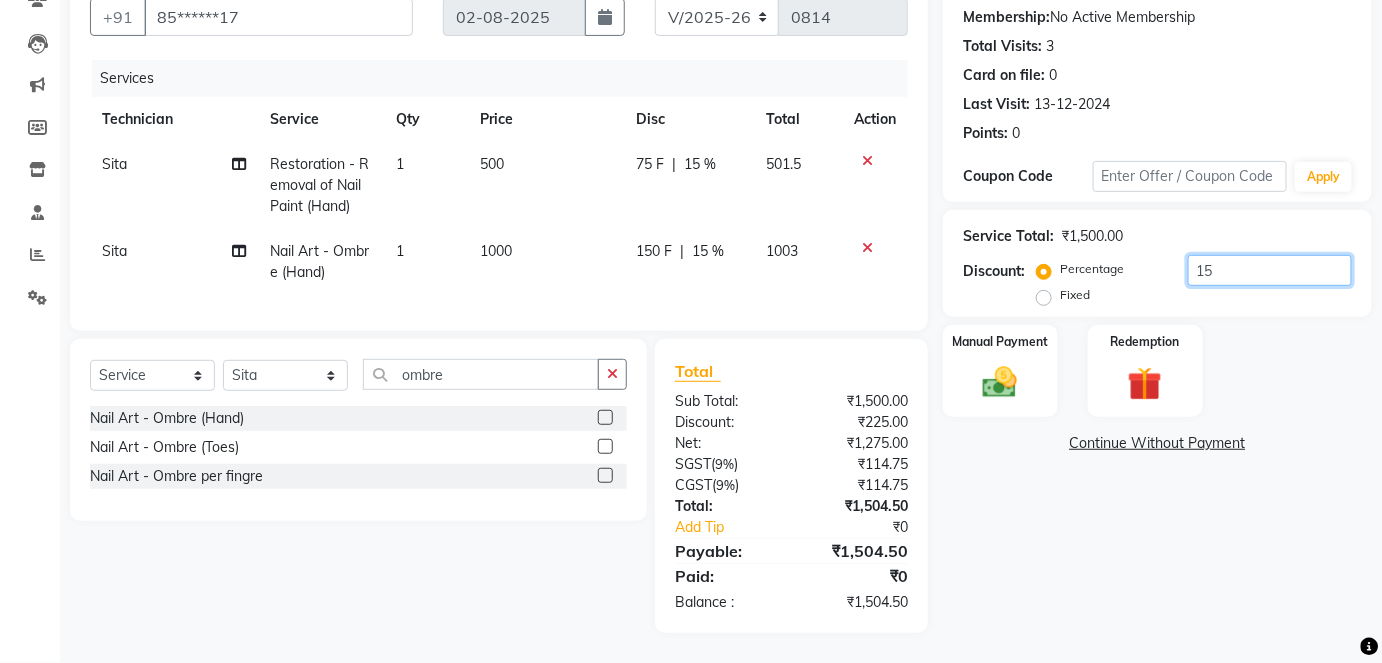 type on "15" 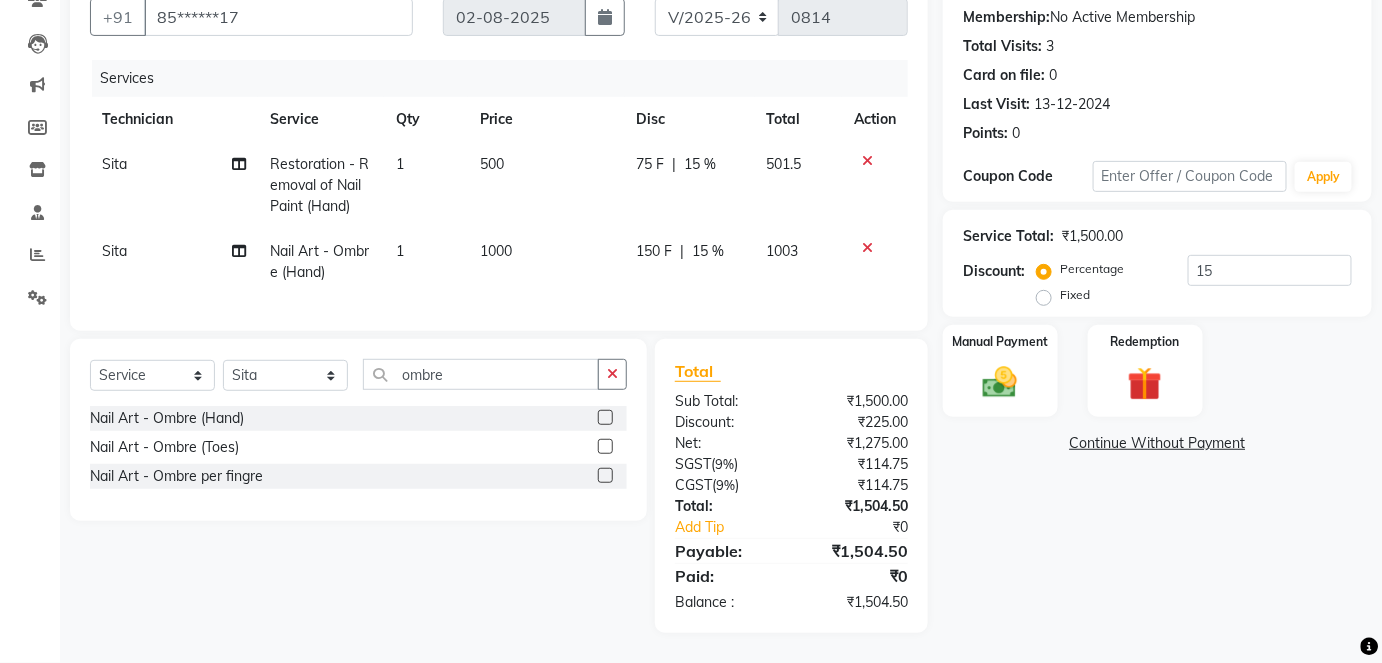 click on "Services Technician Service Qty Price Disc Total Action Sita Restoration - Removal of Nail Paint (Hand) 1 500 75 F | 15 % 501.5 Sita Nail Art - Ombre (Hand) 1 1000 150 F | 15 % 1003" 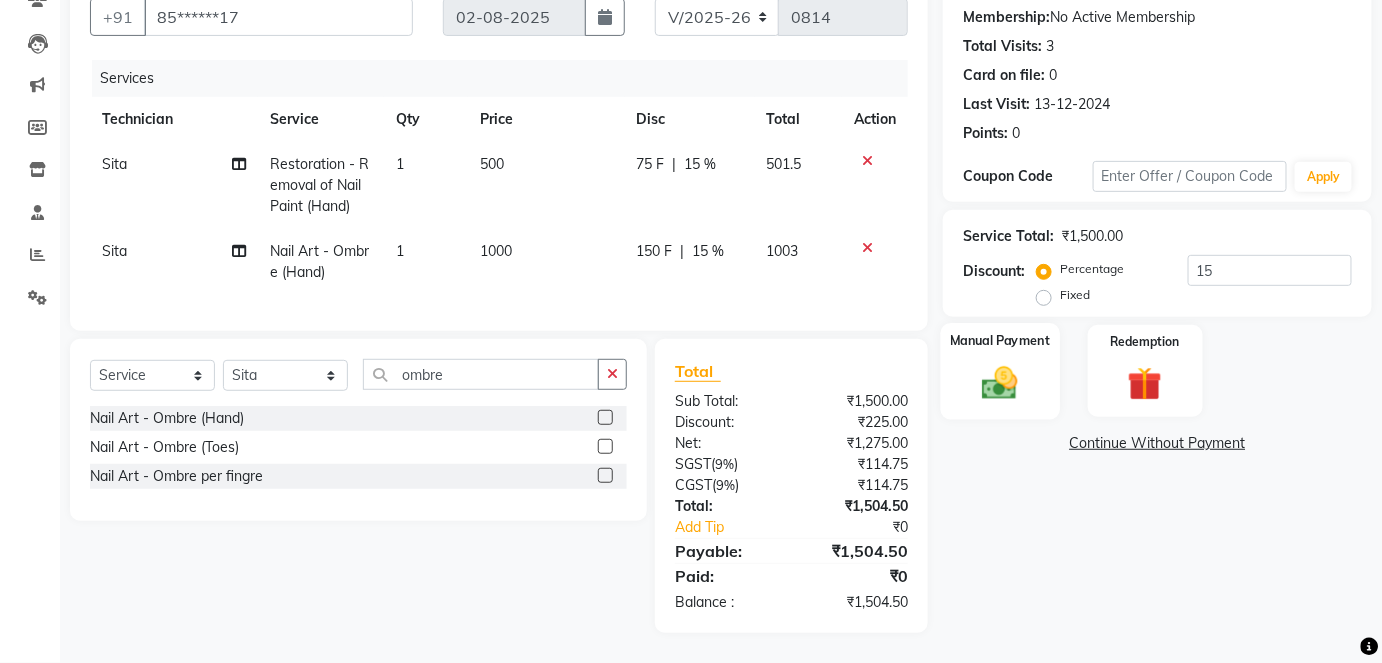 click 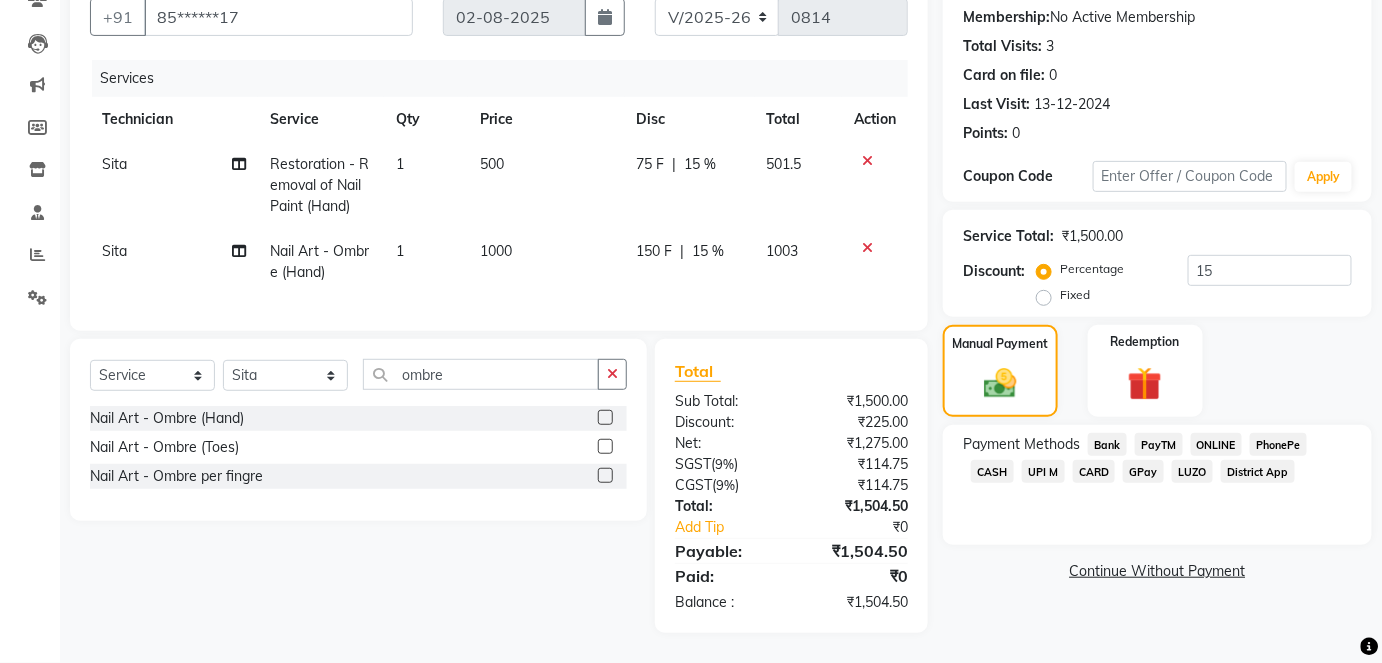 click on "ONLINE" 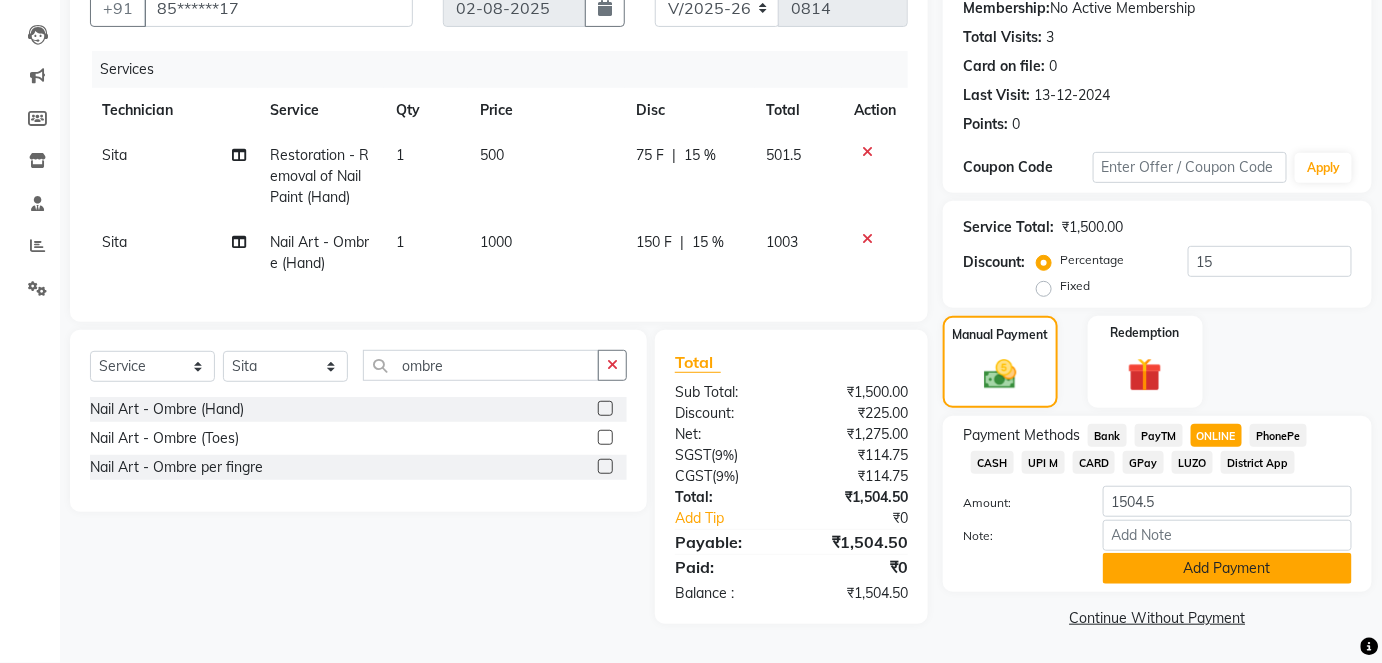 click on "Add Payment" 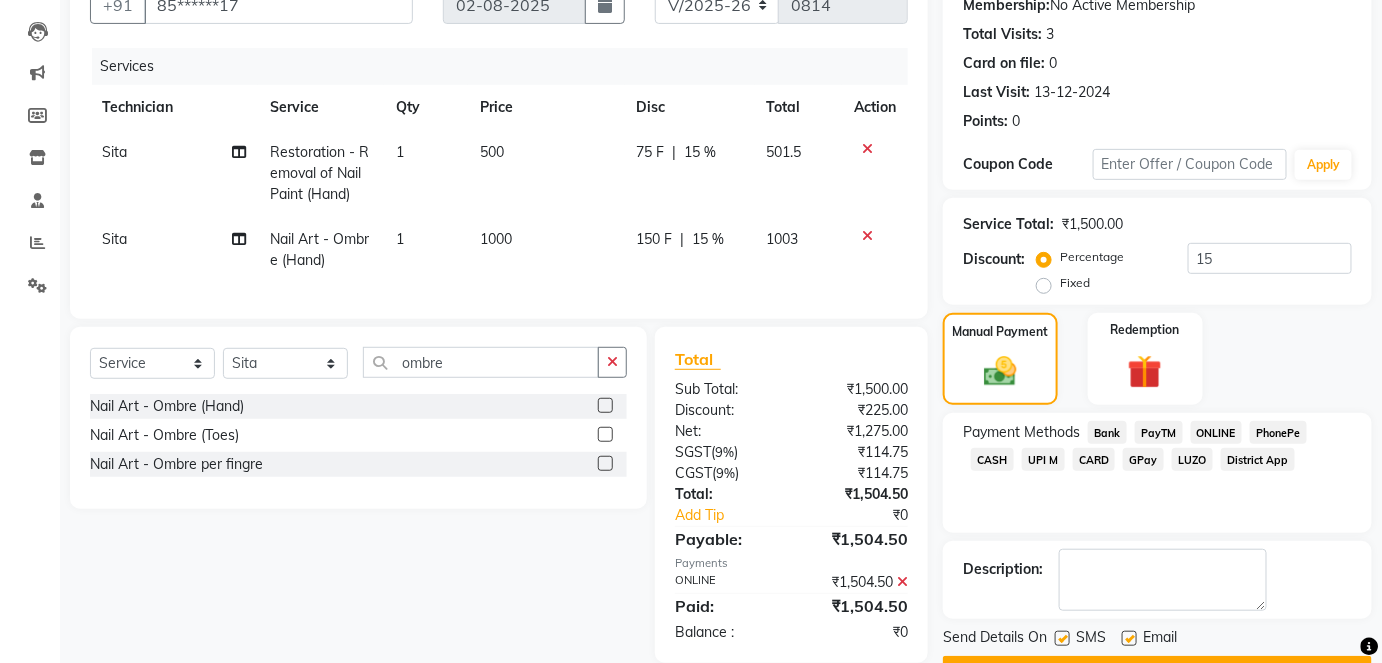 scroll, scrollTop: 252, scrollLeft: 0, axis: vertical 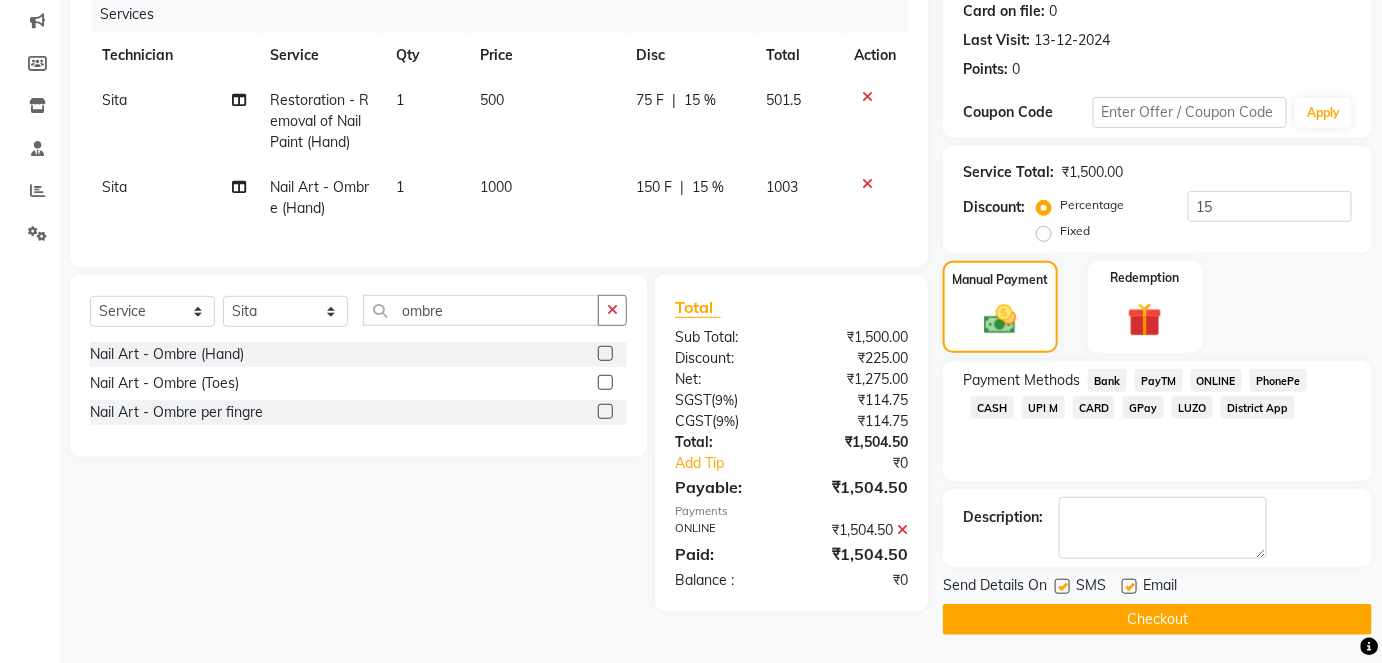 click on "Checkout" 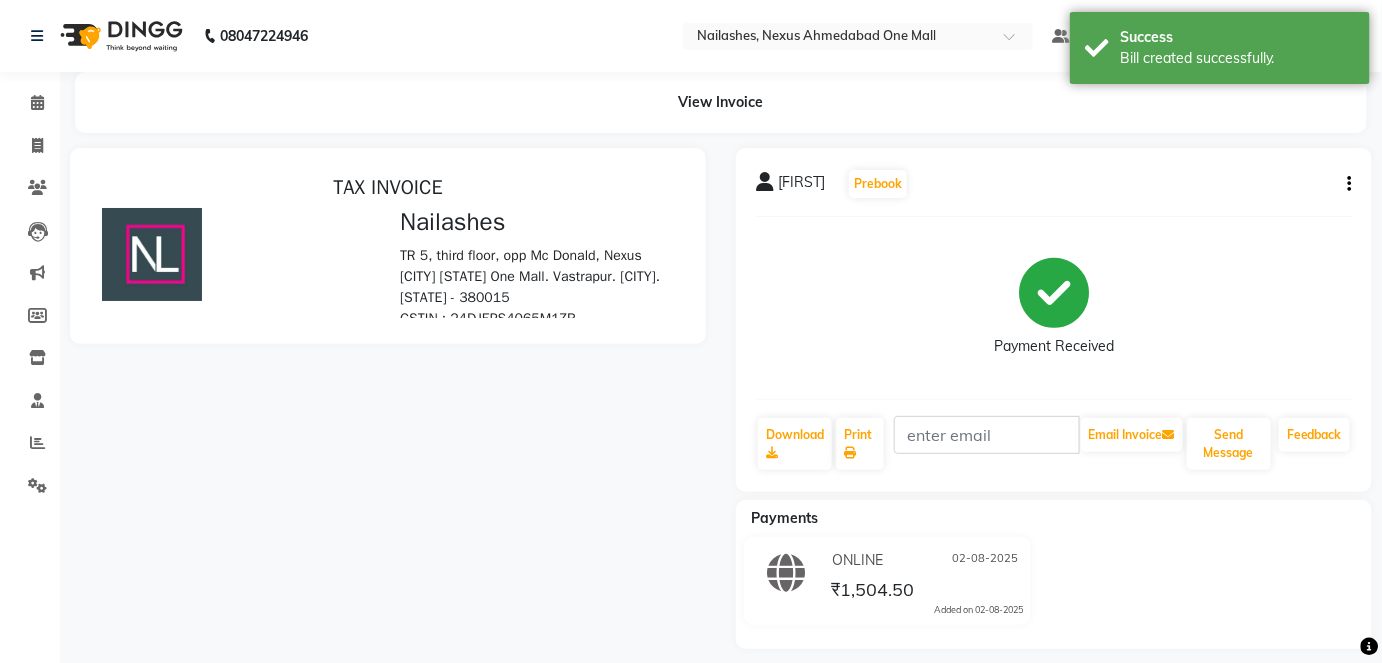 scroll, scrollTop: 0, scrollLeft: 0, axis: both 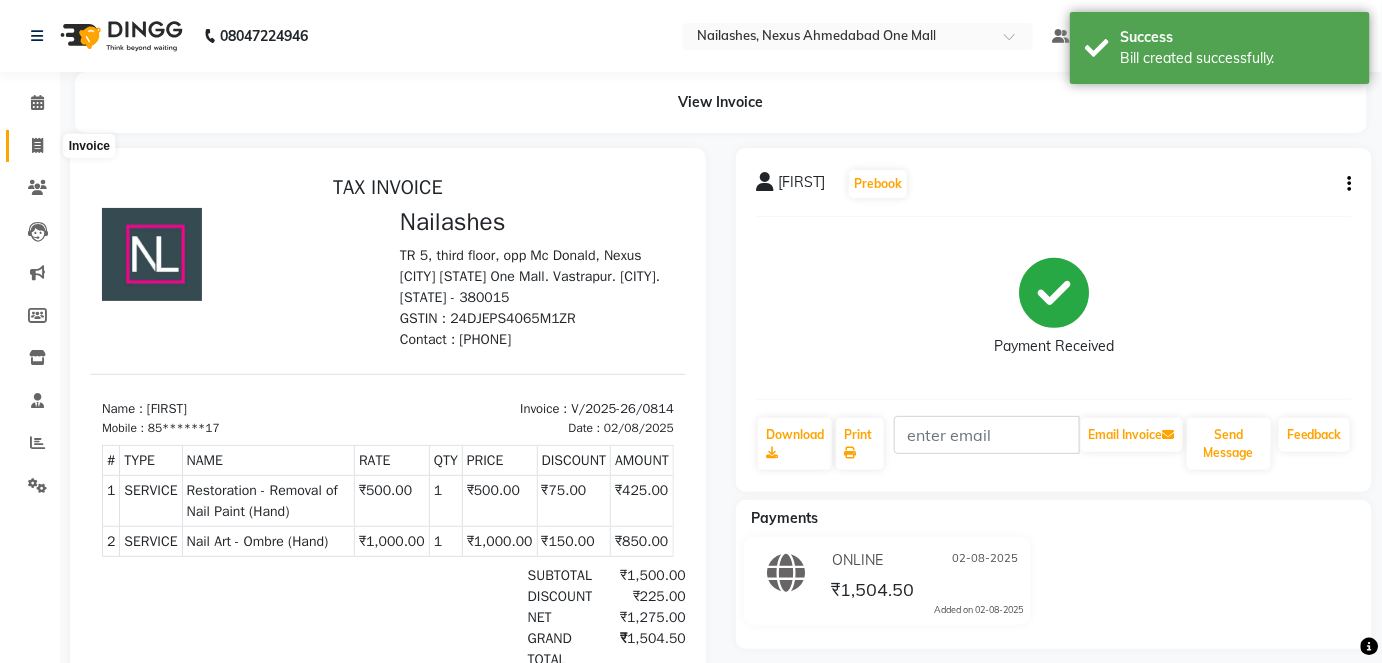click 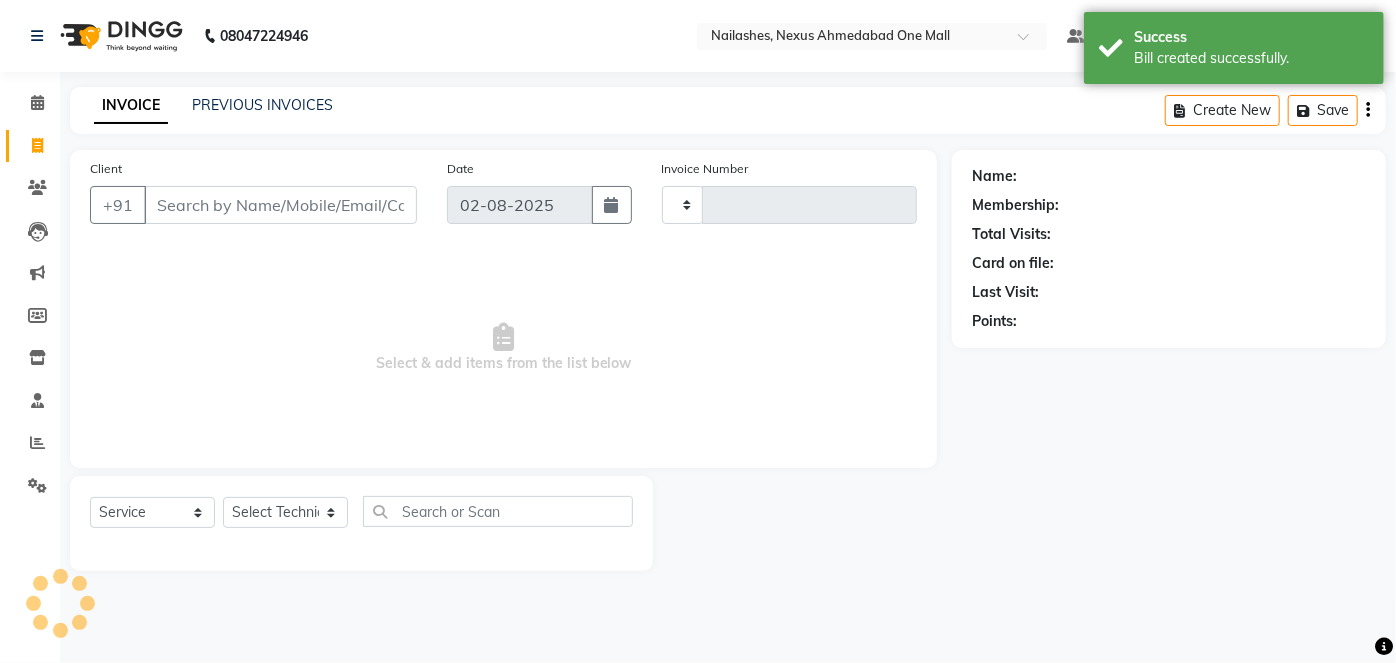 type on "0815" 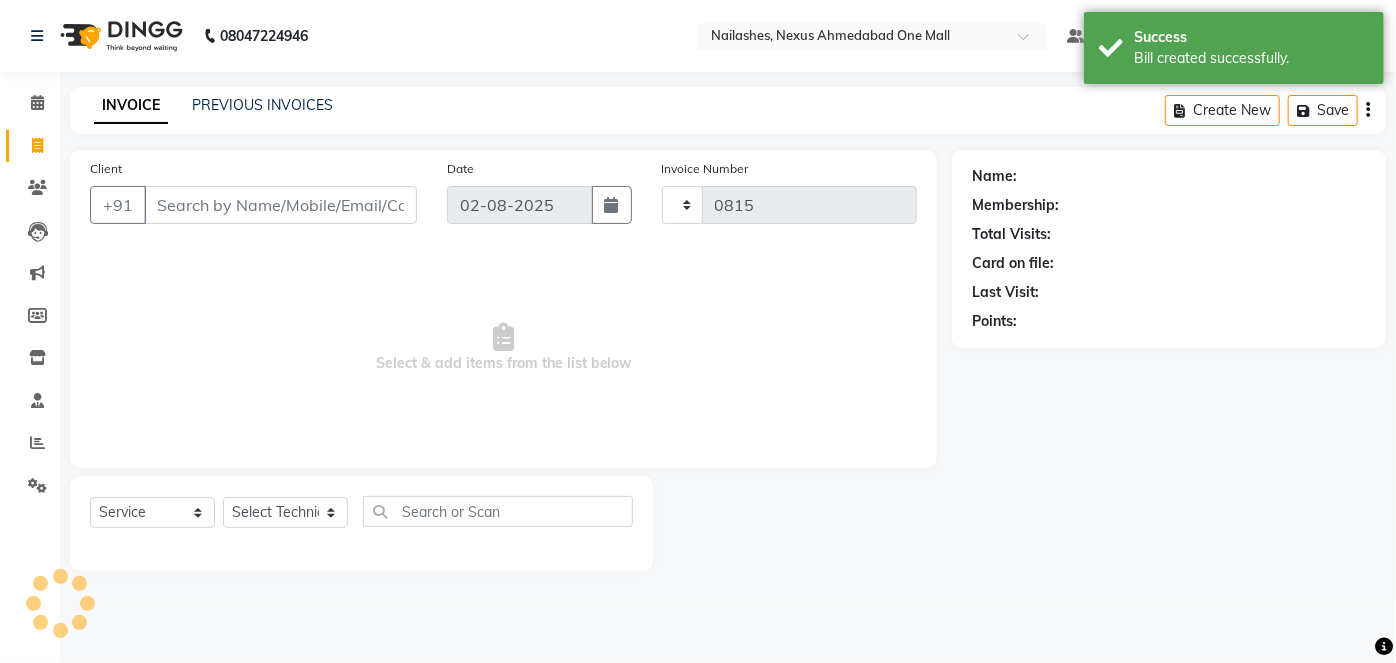 select on "4606" 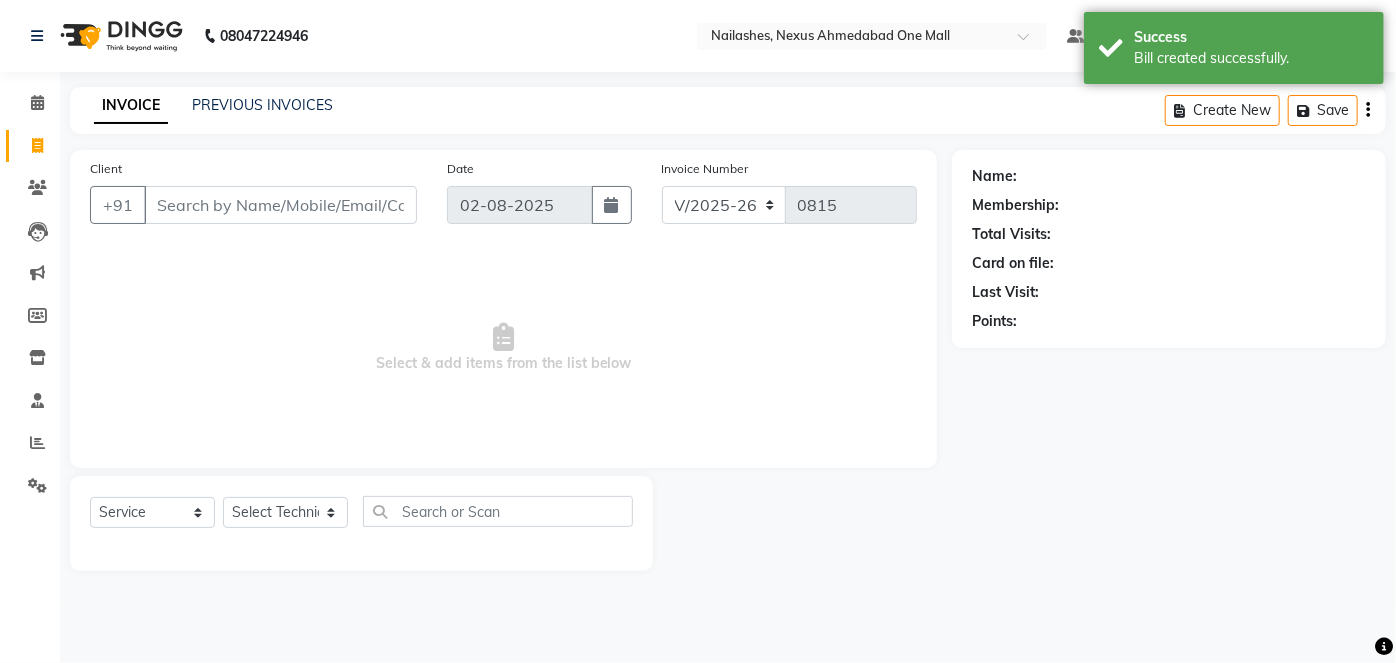 click on "Client" at bounding box center [280, 205] 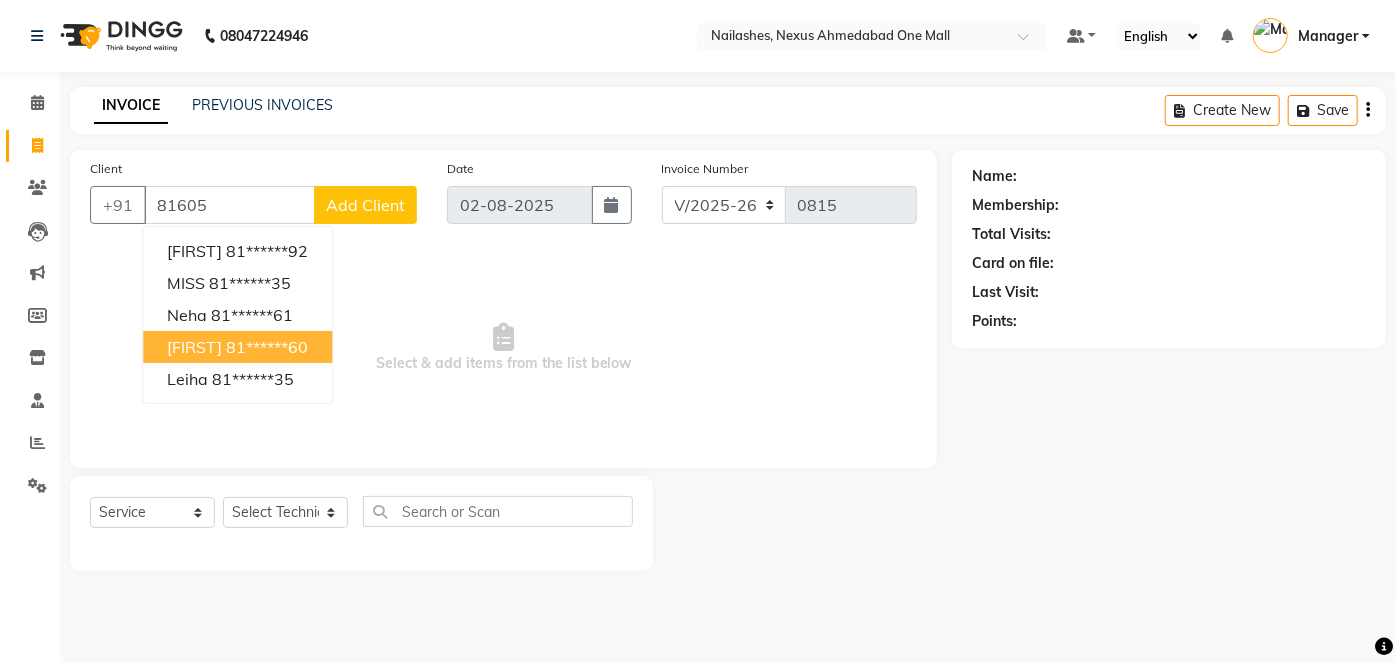 click on "81******60" at bounding box center (267, 347) 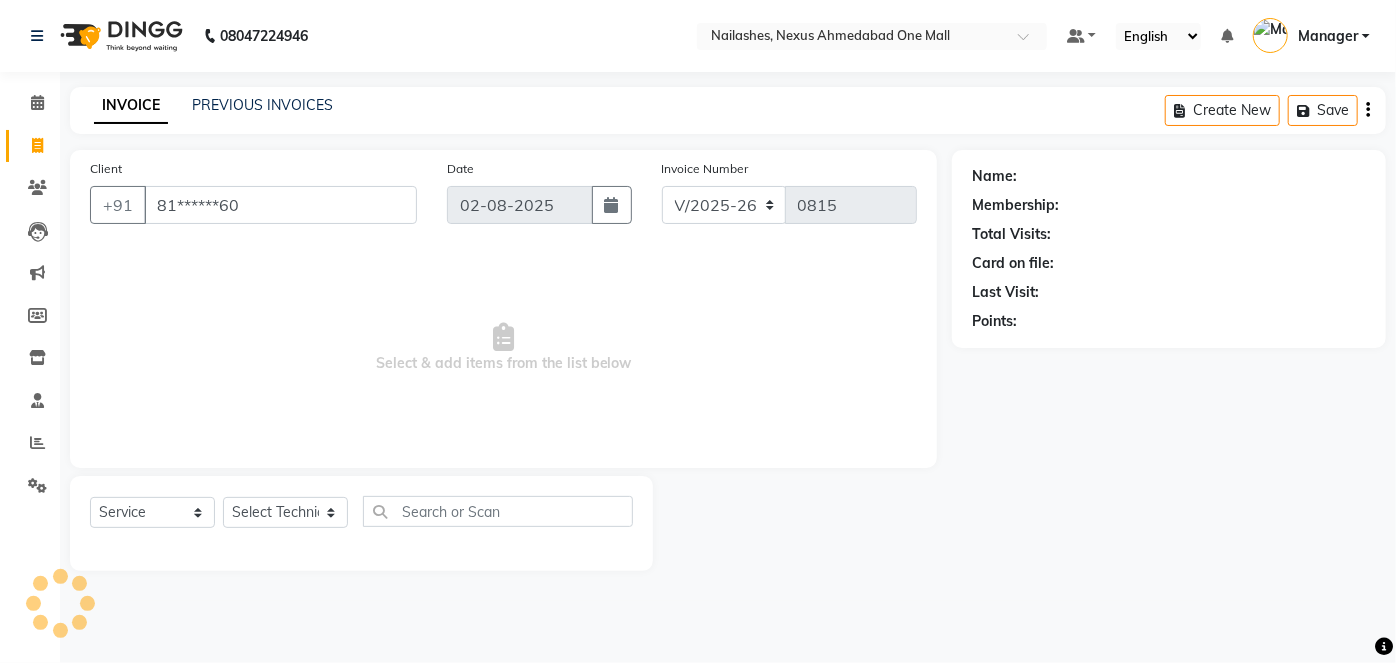 type on "81******60" 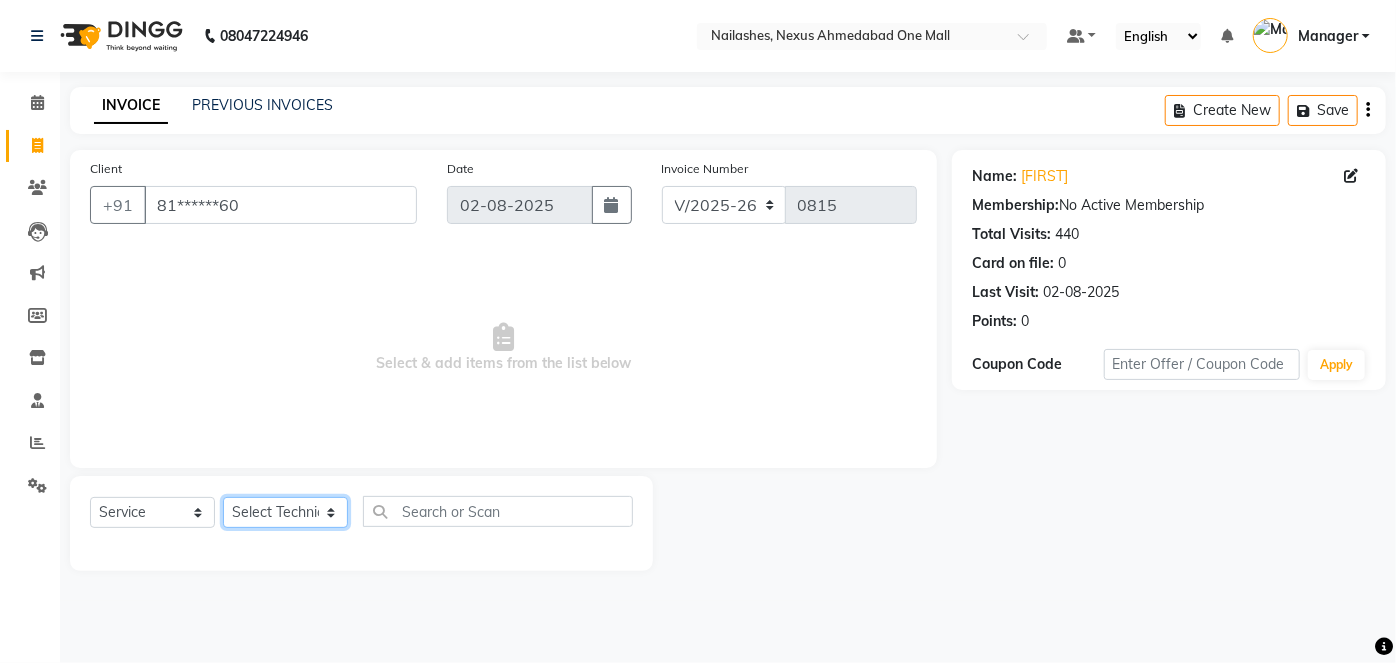 click on "Select Technician Aboto babita Deepti Kinto Manager Rakhi Rita Sita Vaishali winish Sir" 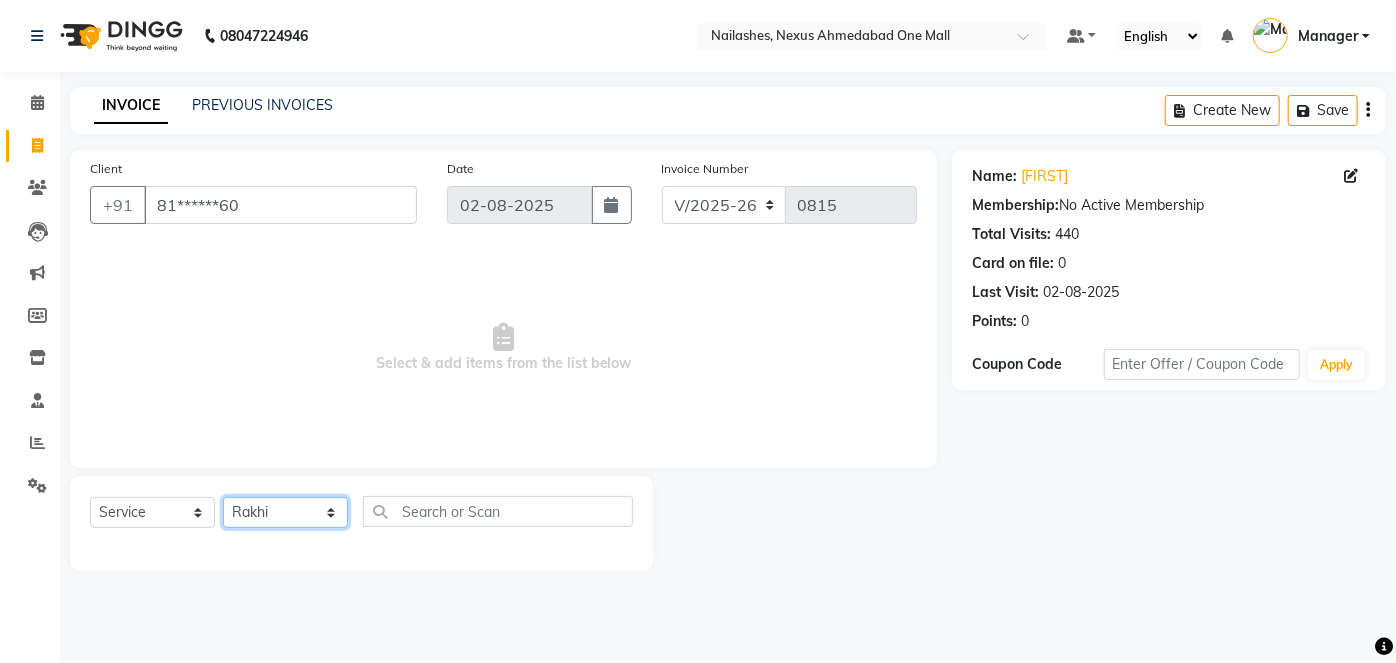 click on "Select Technician Aboto babita Deepti Kinto Manager Rakhi Rita Sita Vaishali winish Sir" 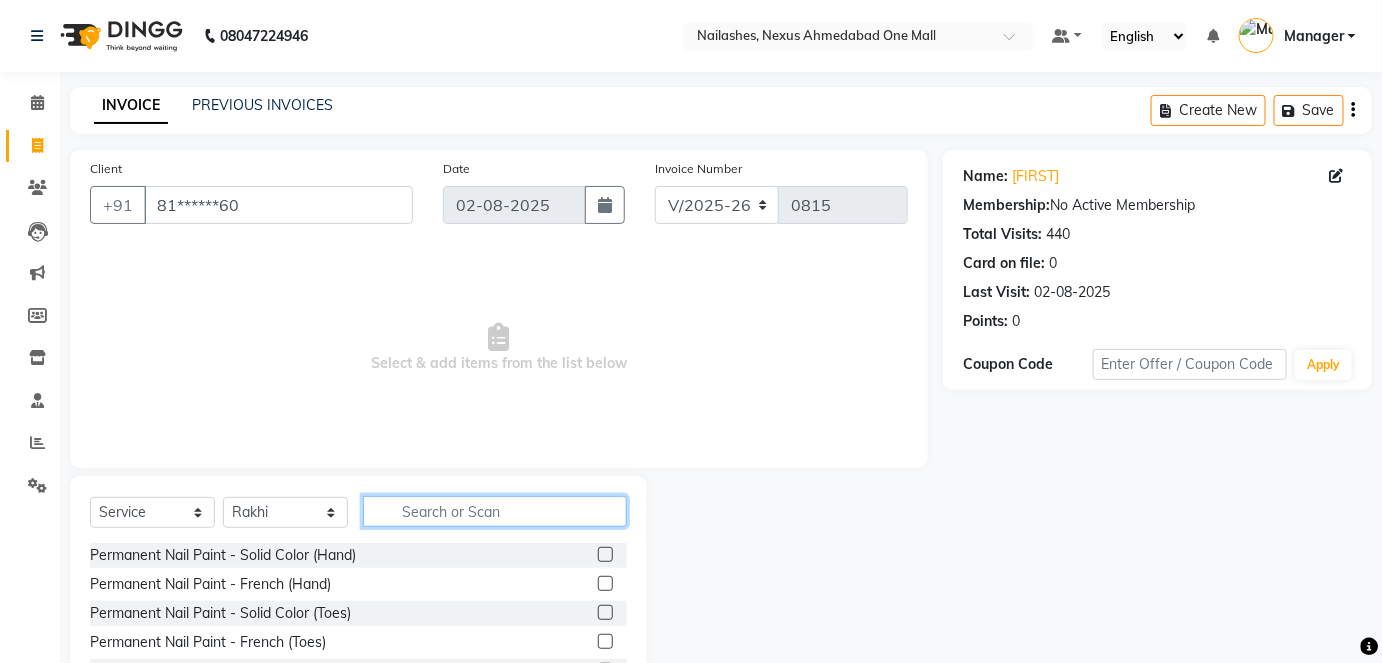 click 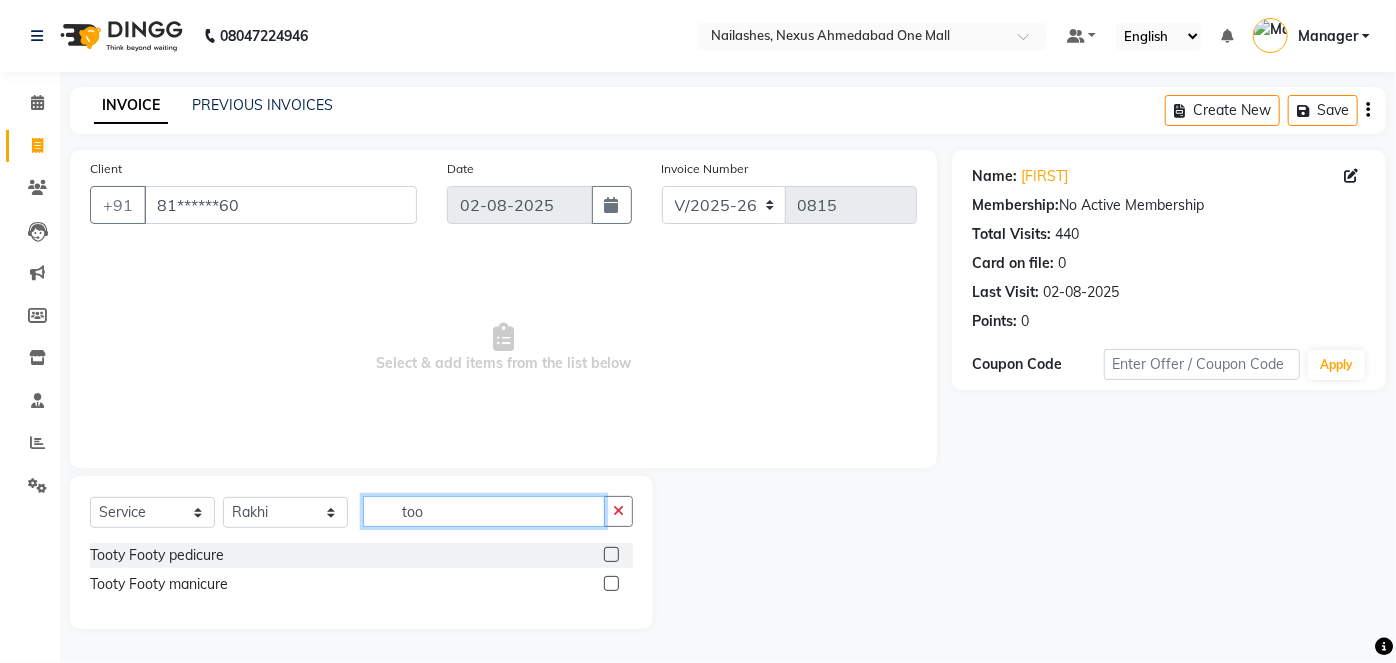 type on "too" 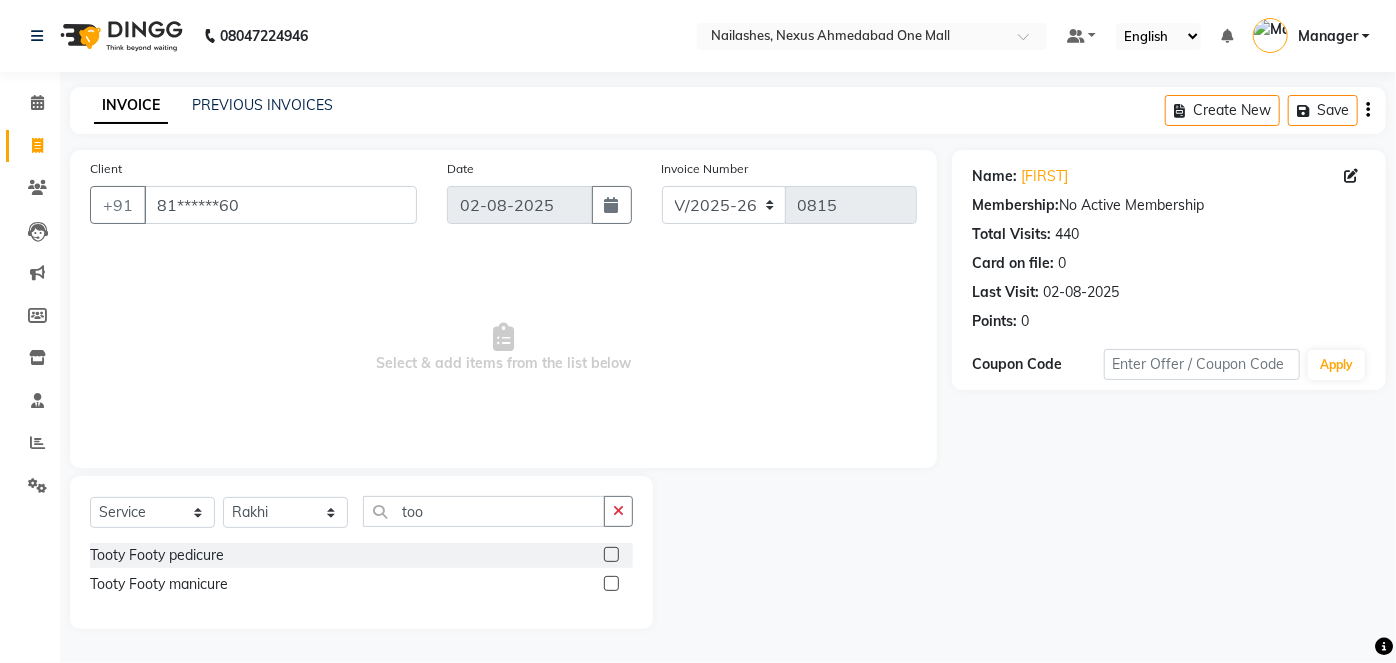 click 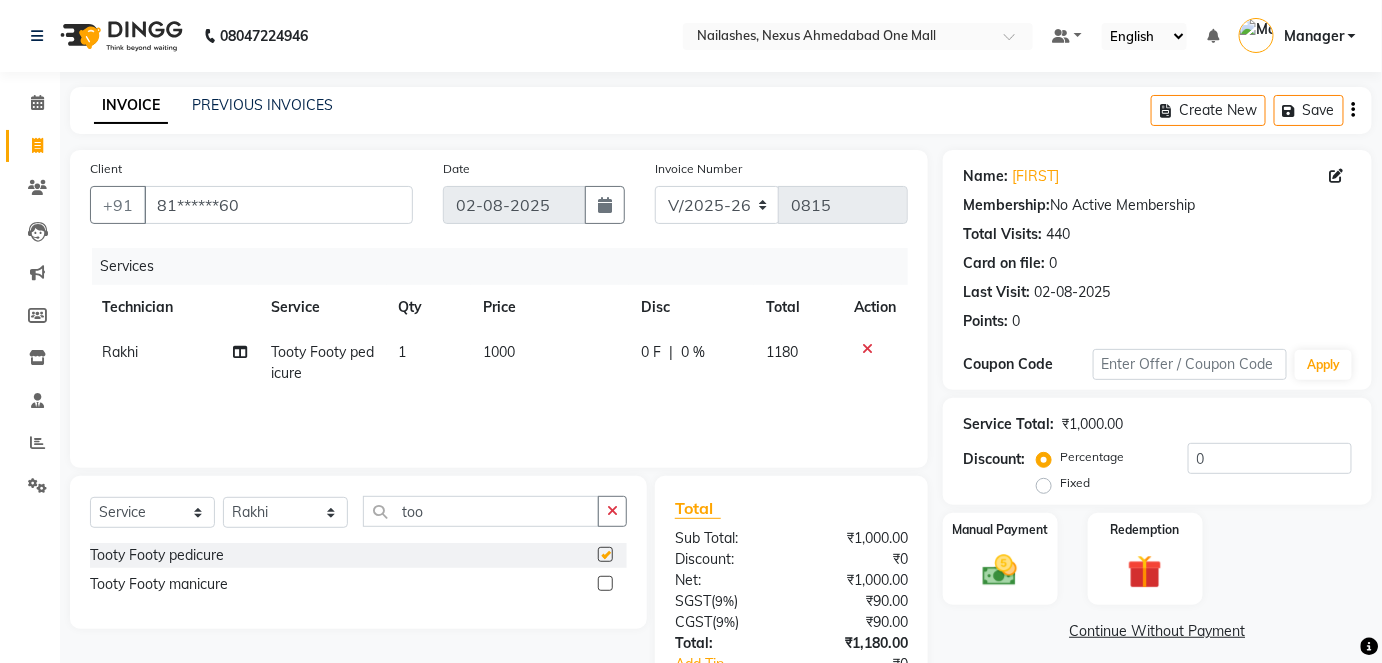 checkbox on "false" 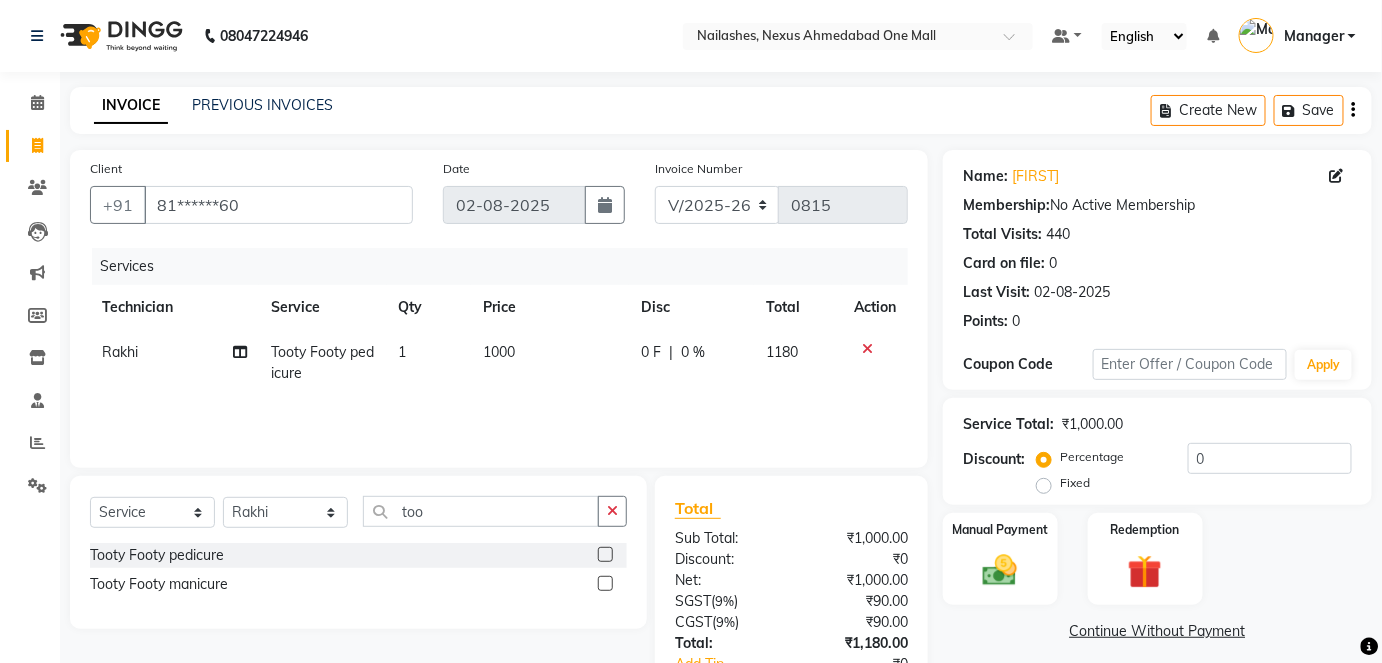 click 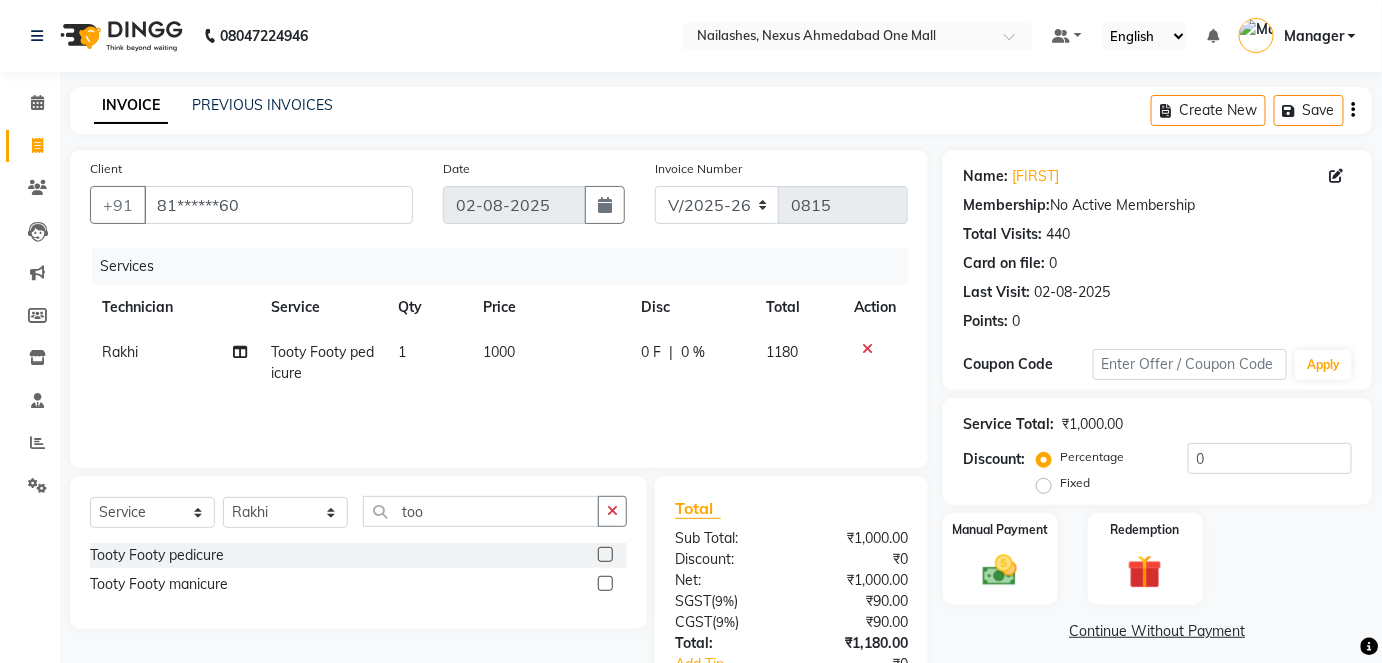 click at bounding box center (604, 584) 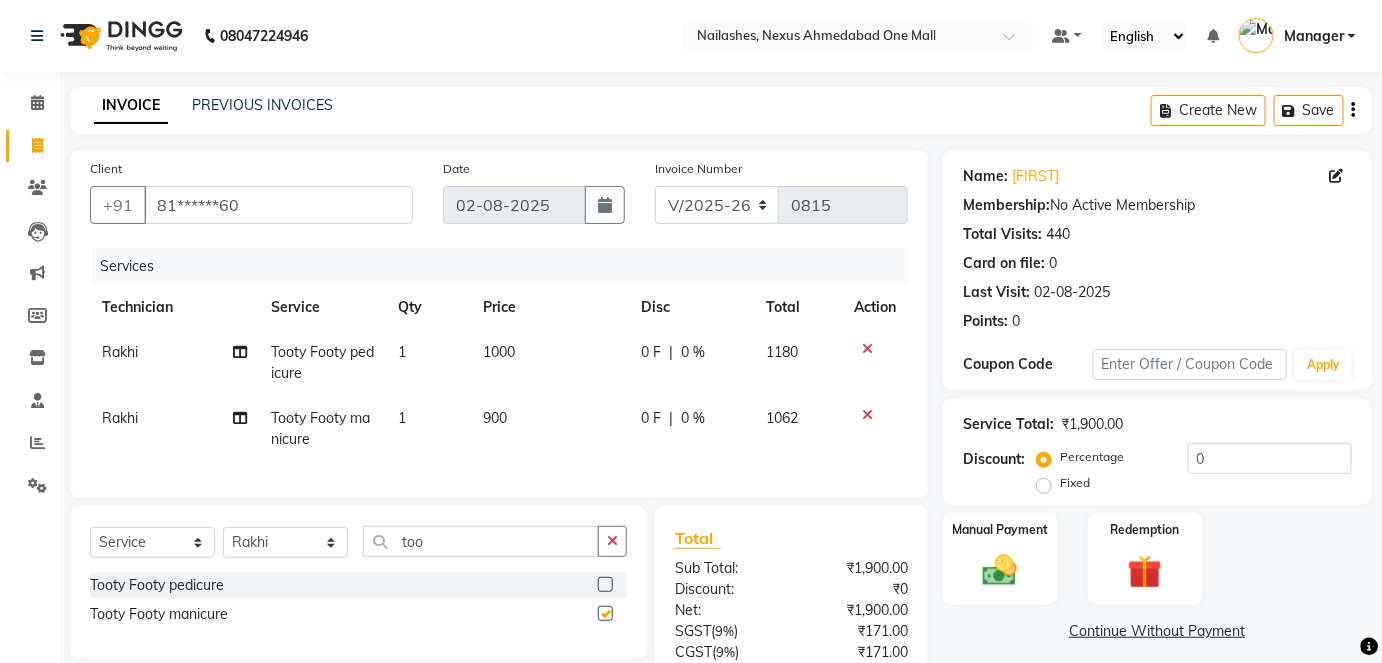 checkbox on "false" 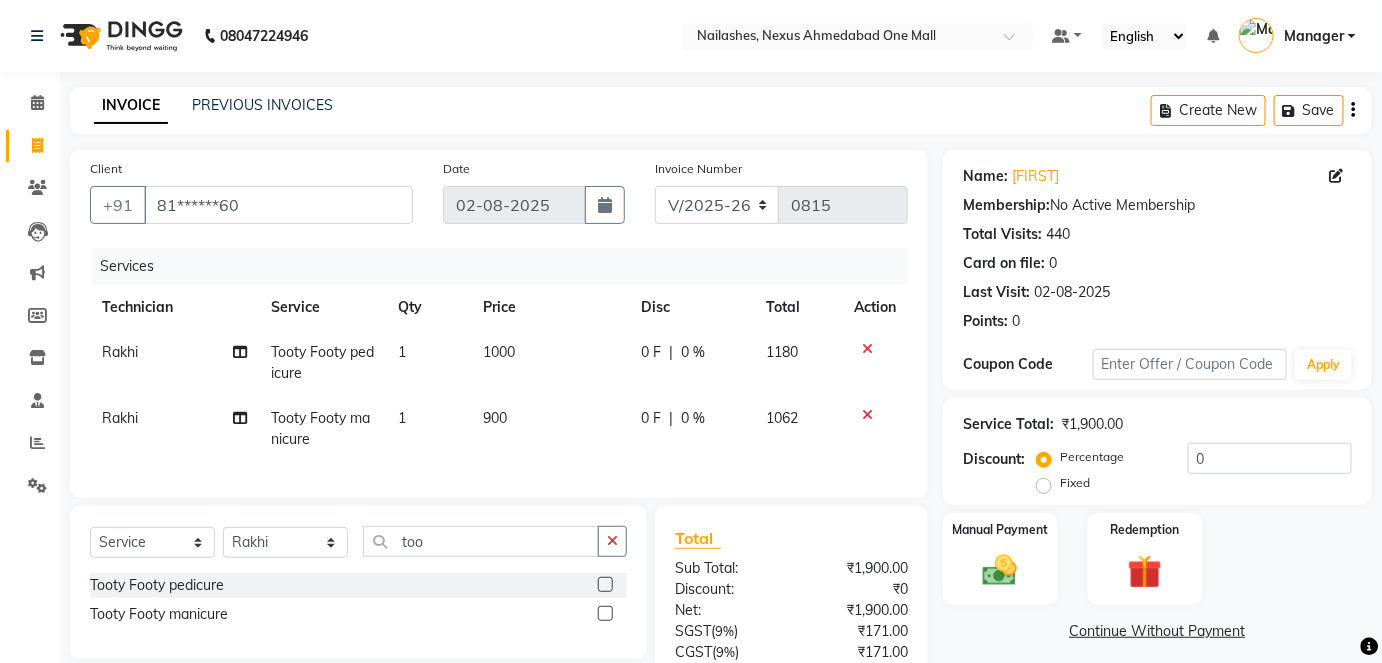 click on "1000" 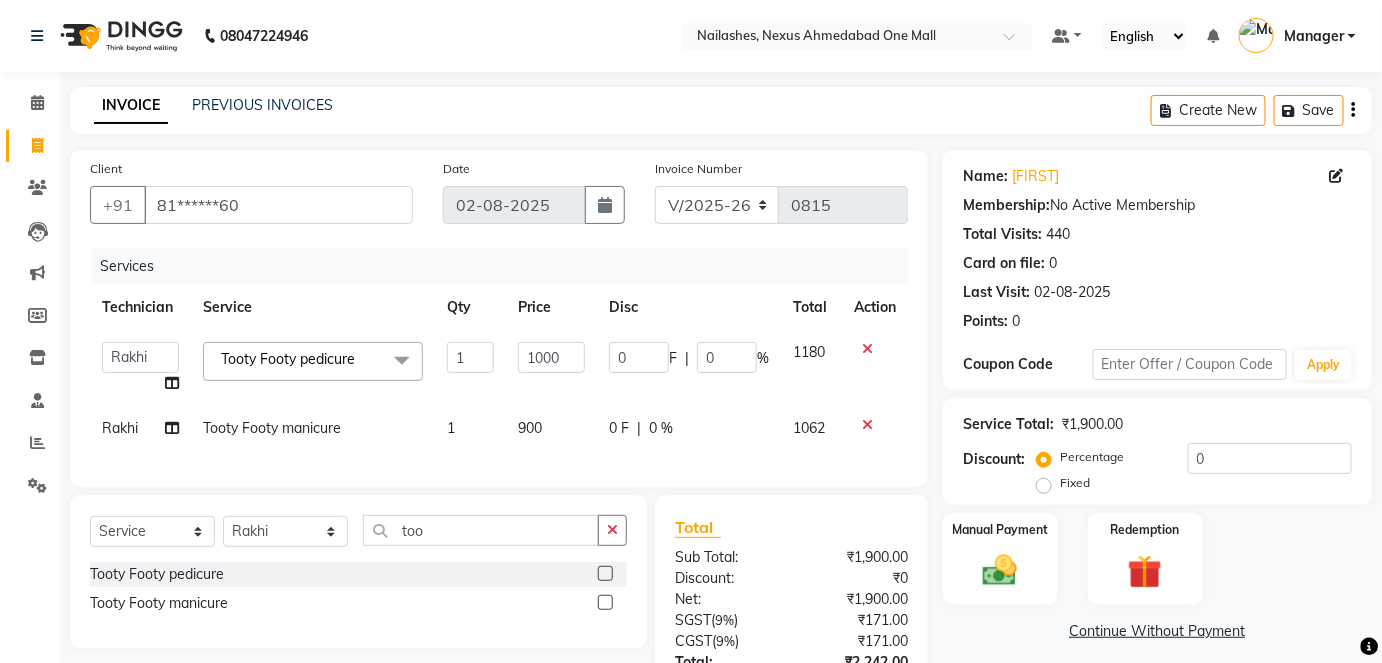 click on "1" 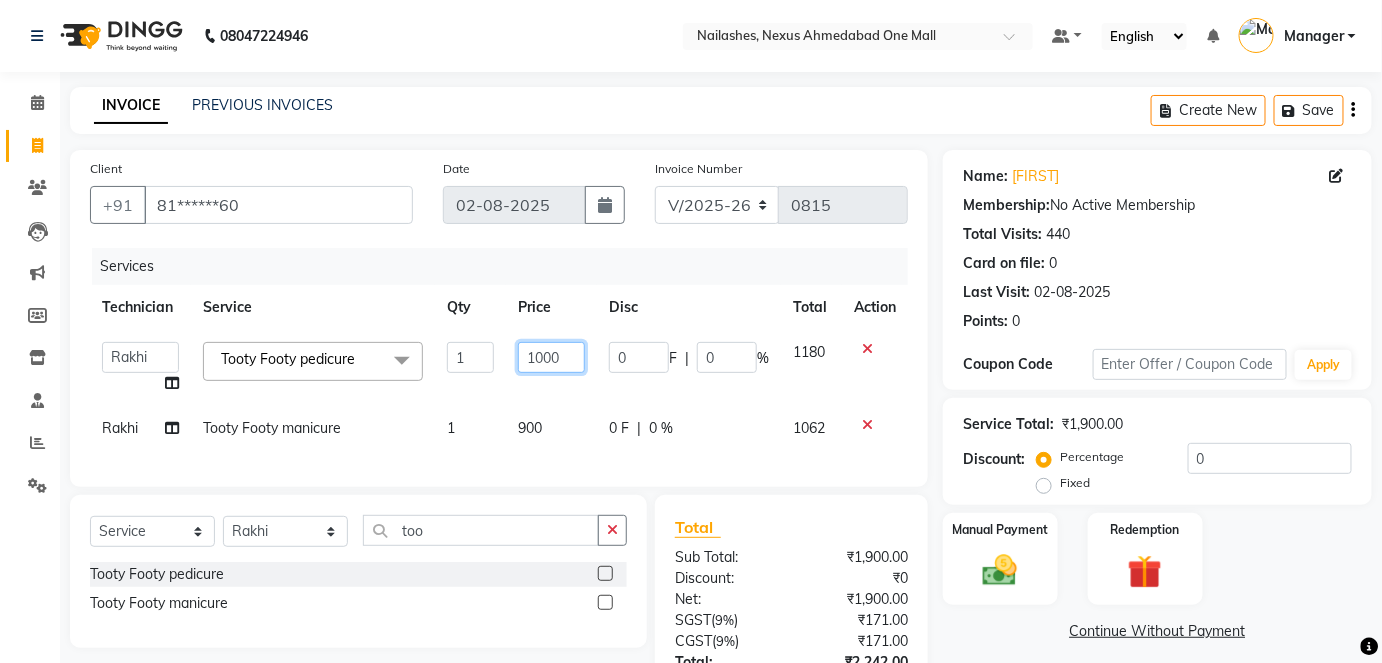 click on "1000" 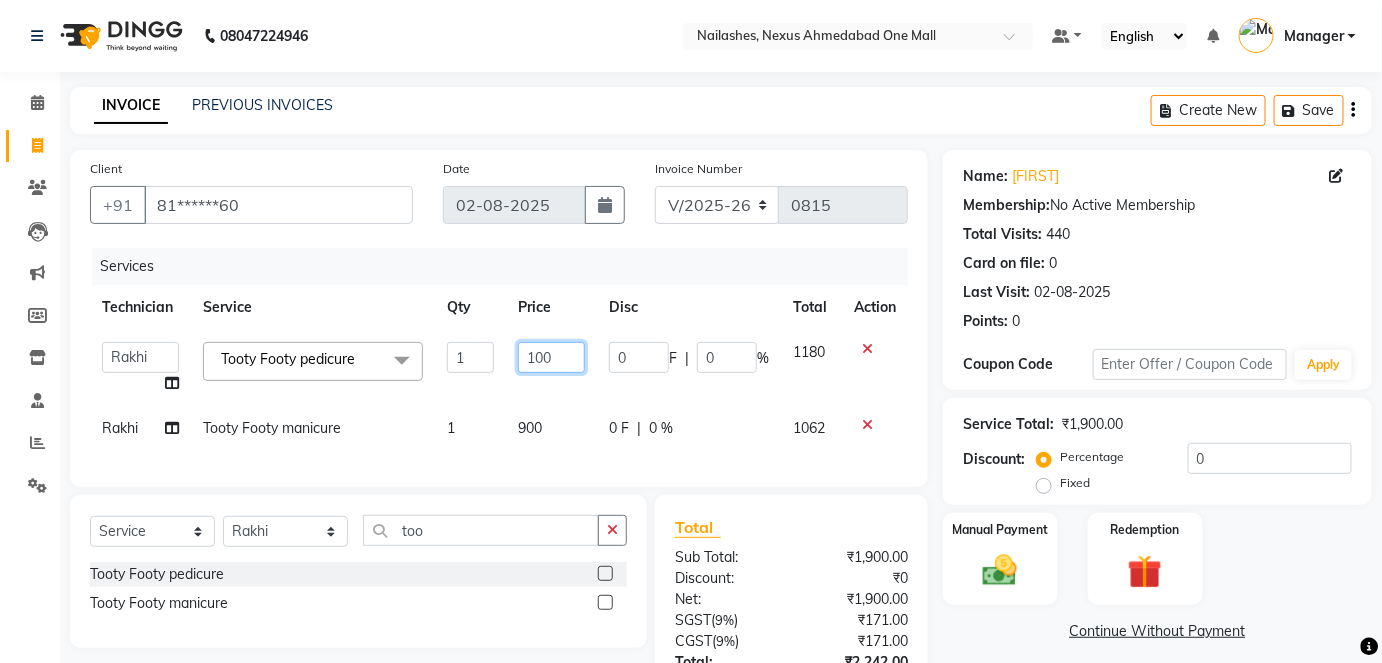 type on "1100" 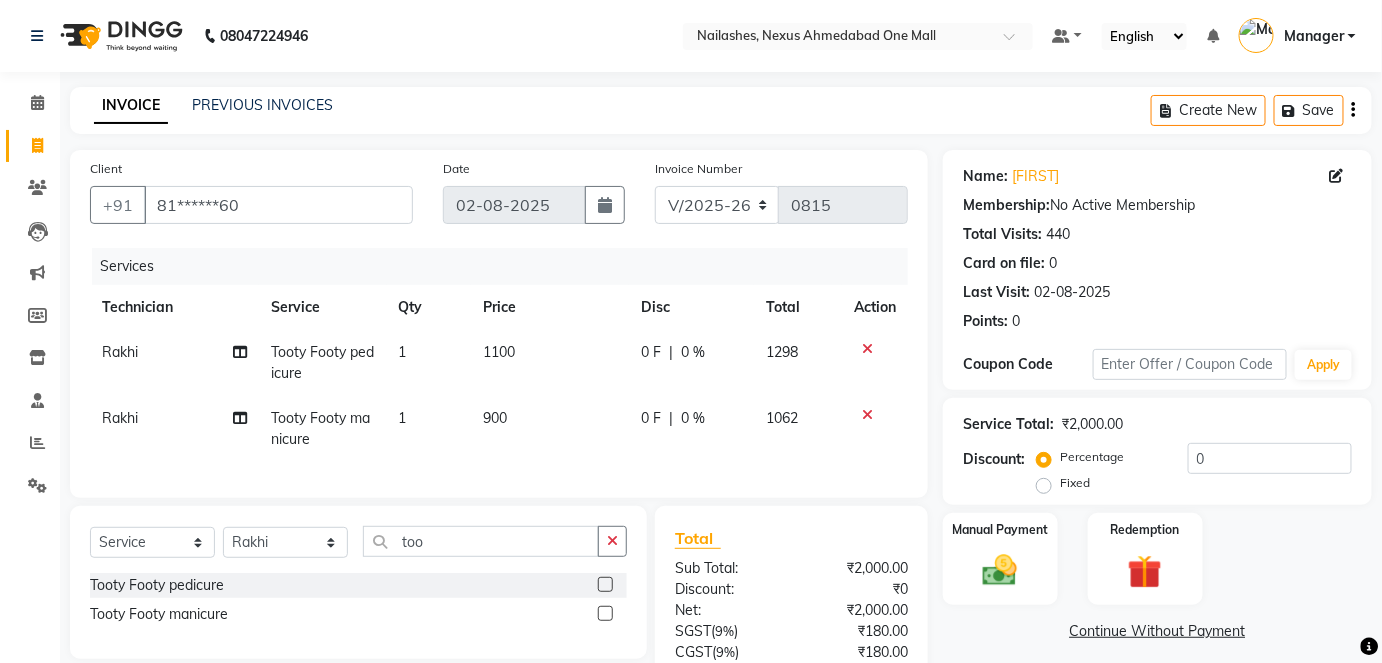 click on "900" 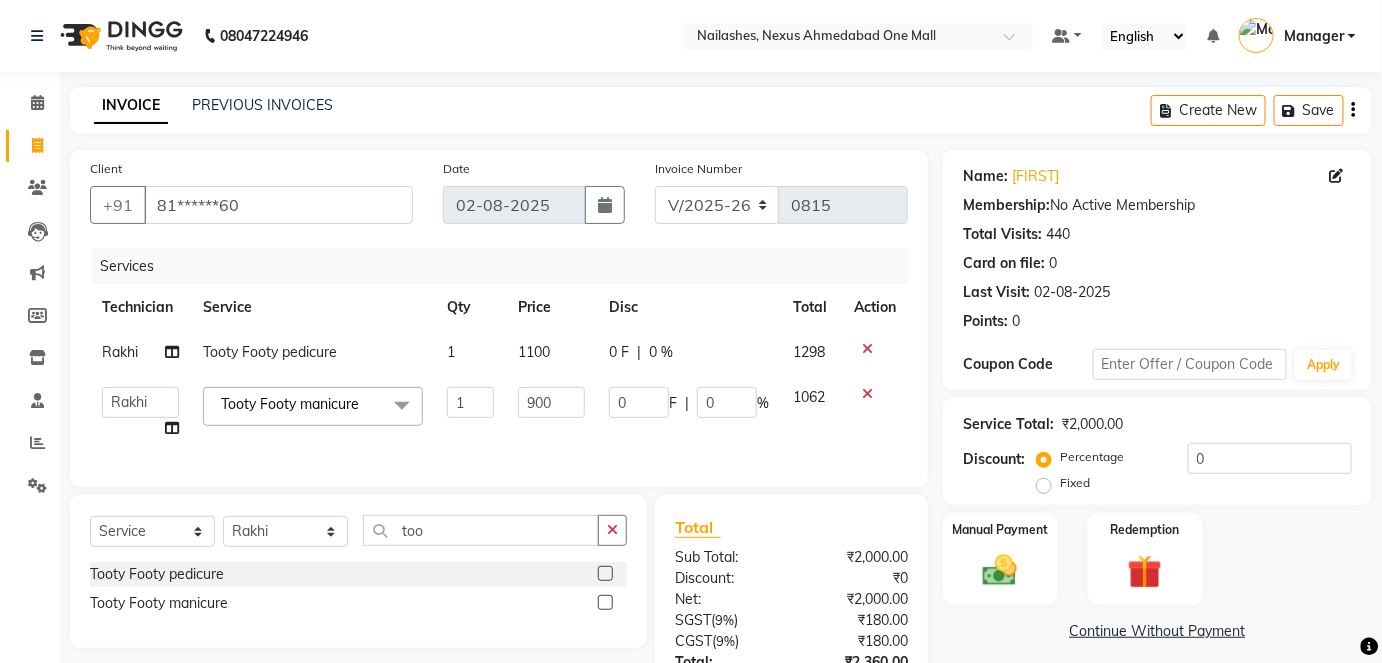 click on "900" 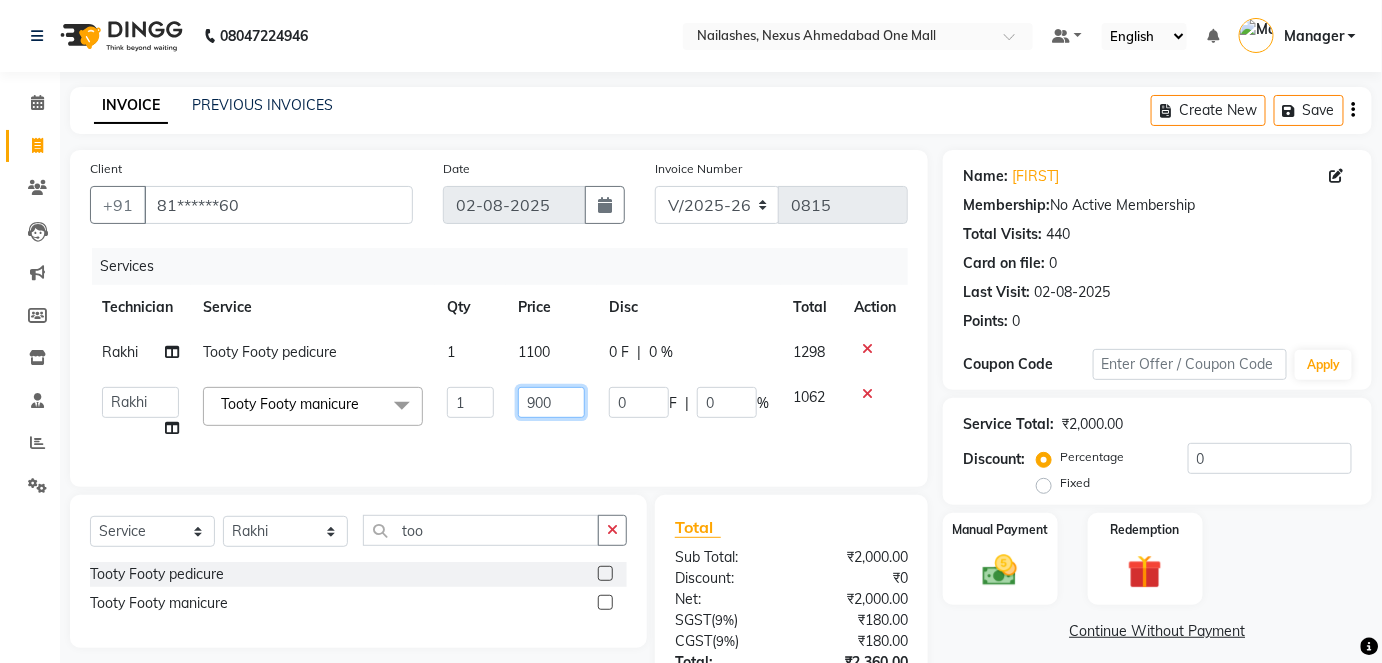 click on "900" 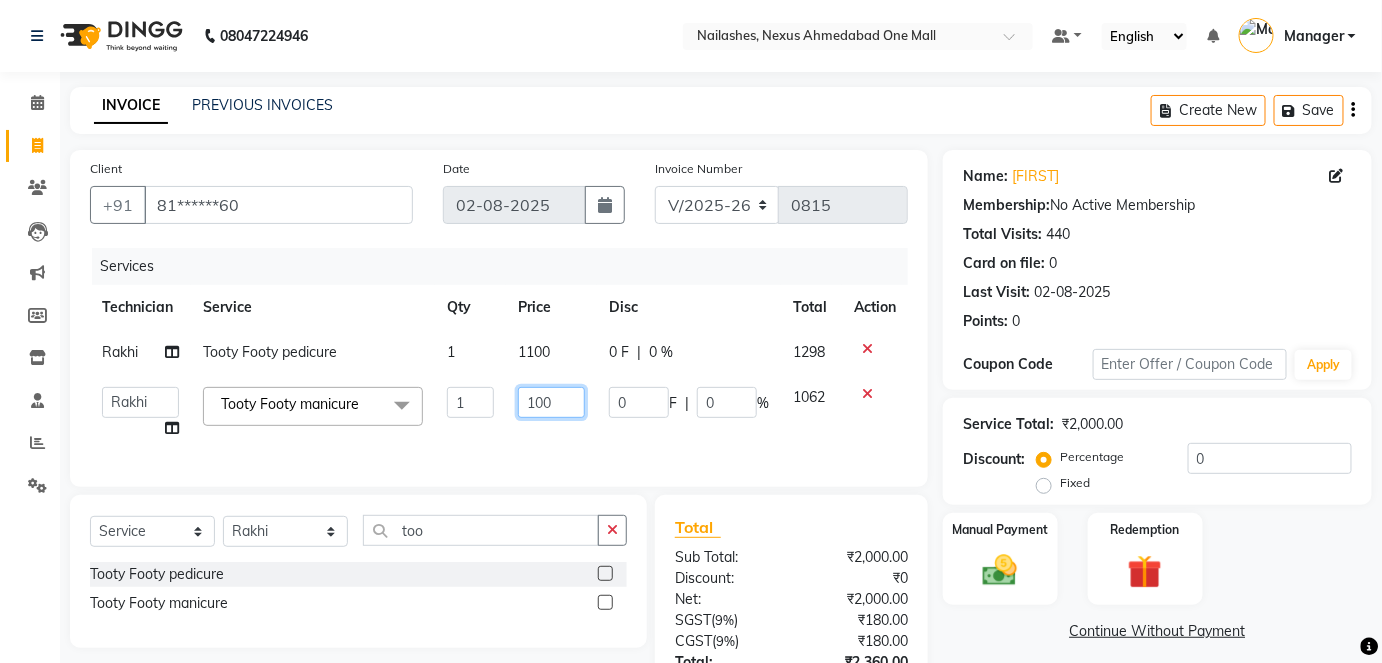 type on "1000" 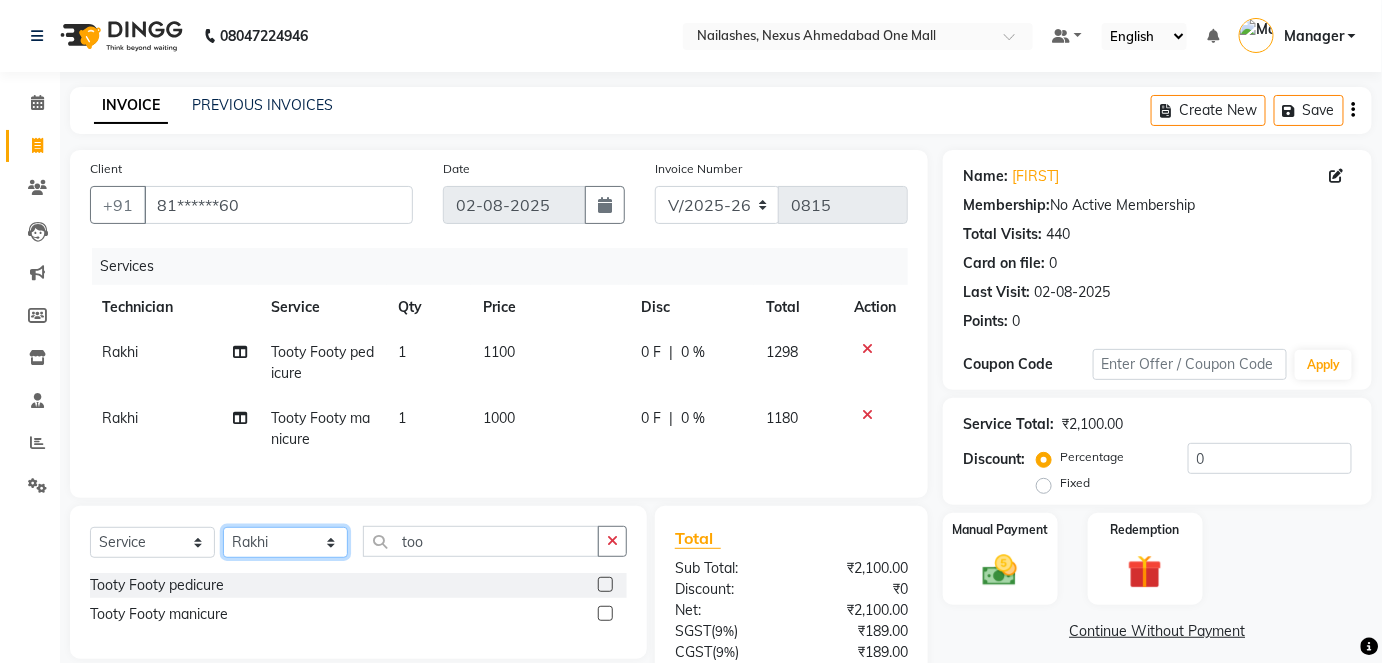 click on "Select Technician Aboto babita Deepti Kinto Manager Rakhi Rita Sita Vaishali winish Sir" 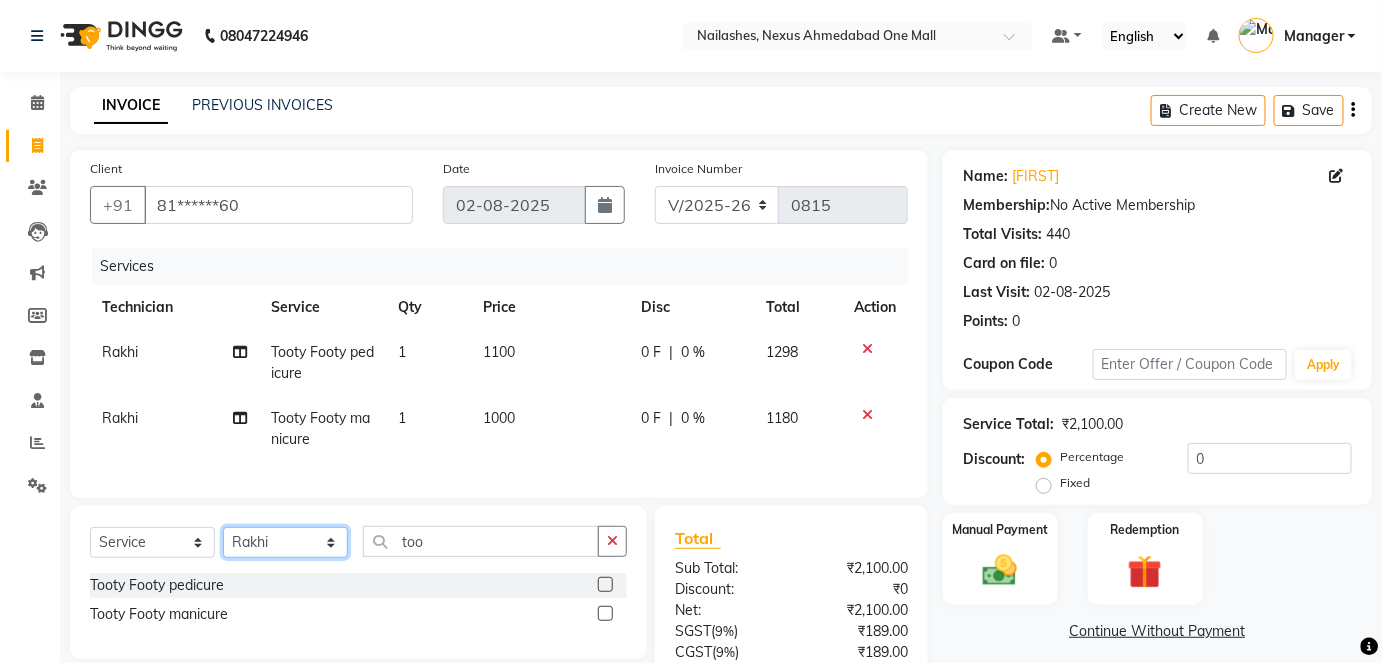 select on "69867" 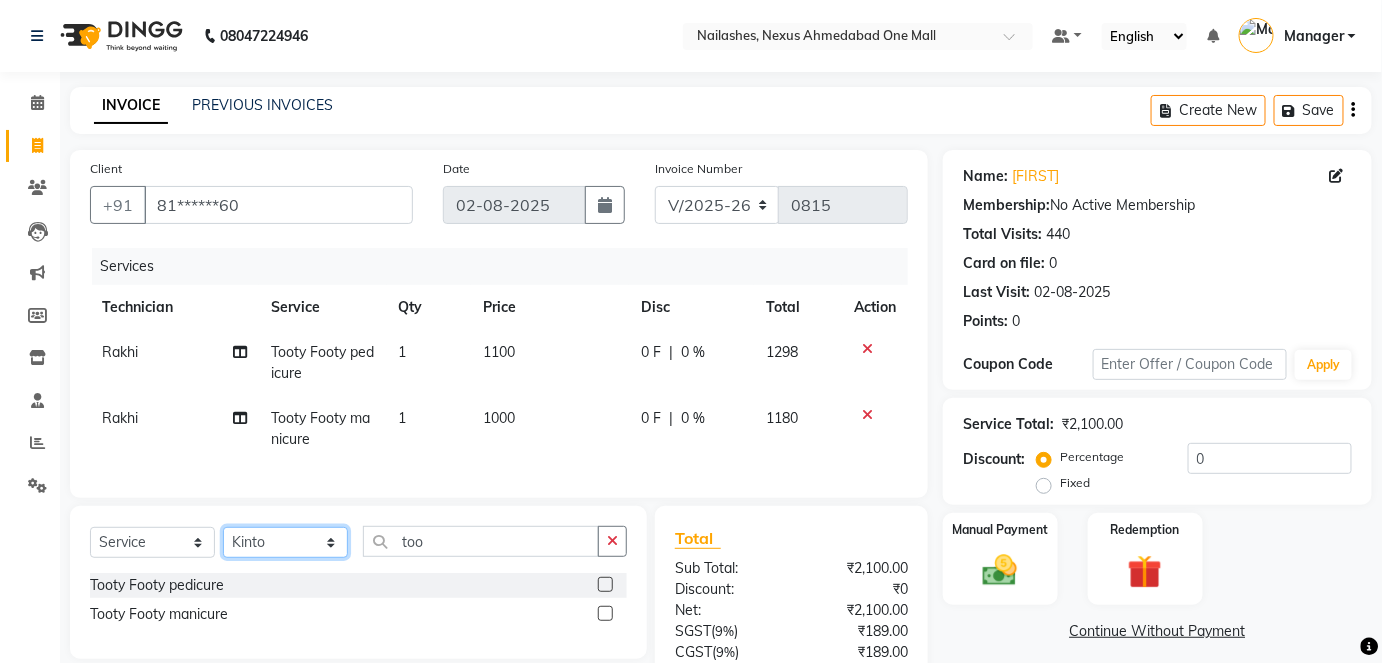 click on "Select Technician Aboto babita Deepti Kinto Manager Rakhi Rita Sita Vaishali winish Sir" 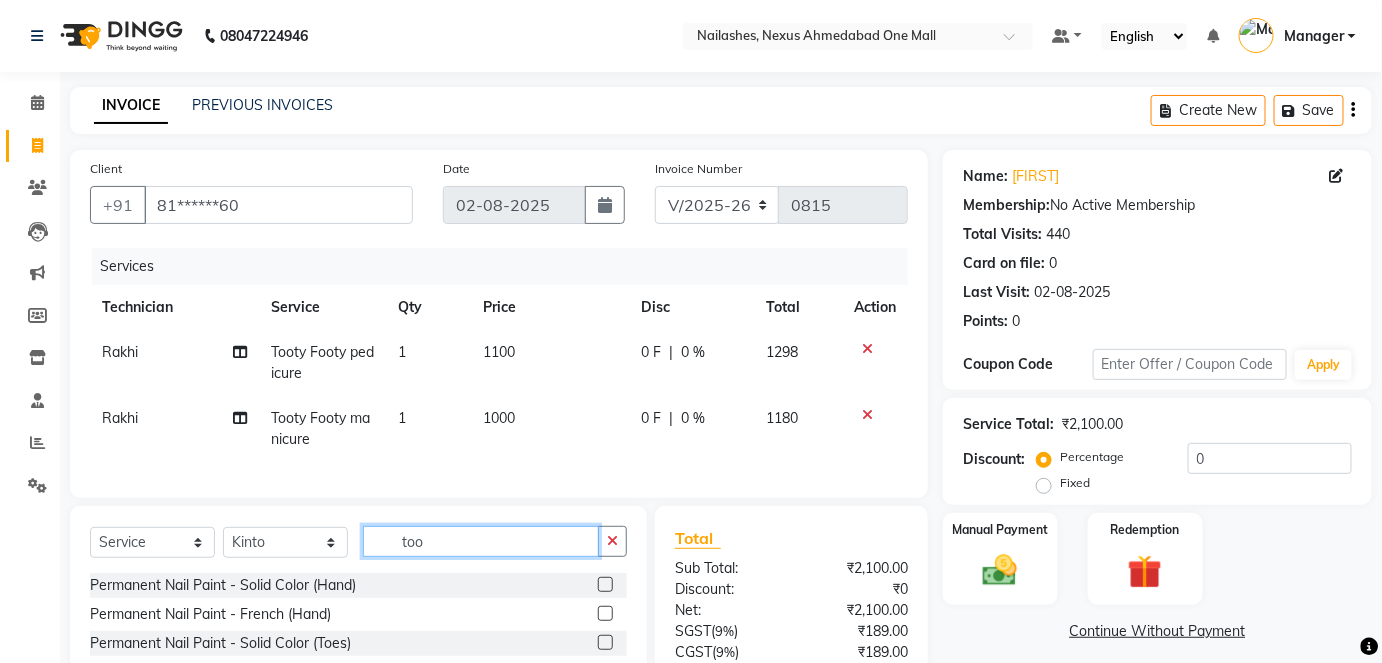 click on "too" 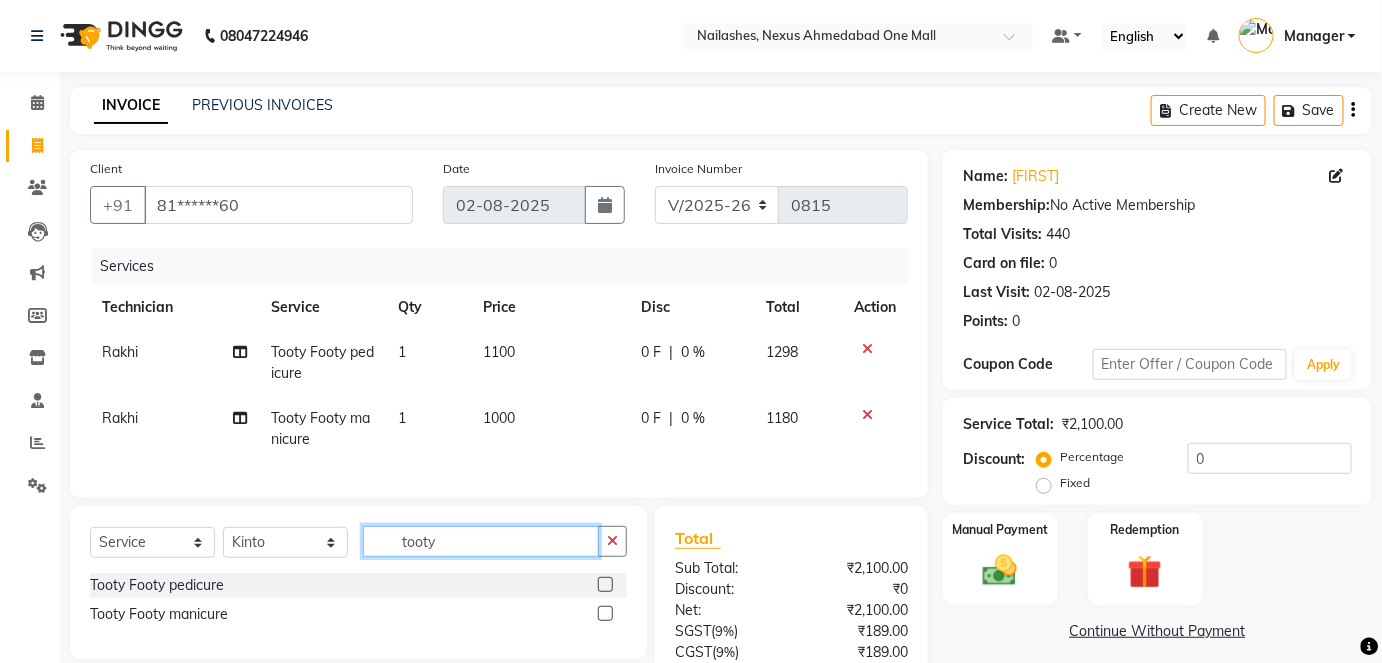 type on "tooty" 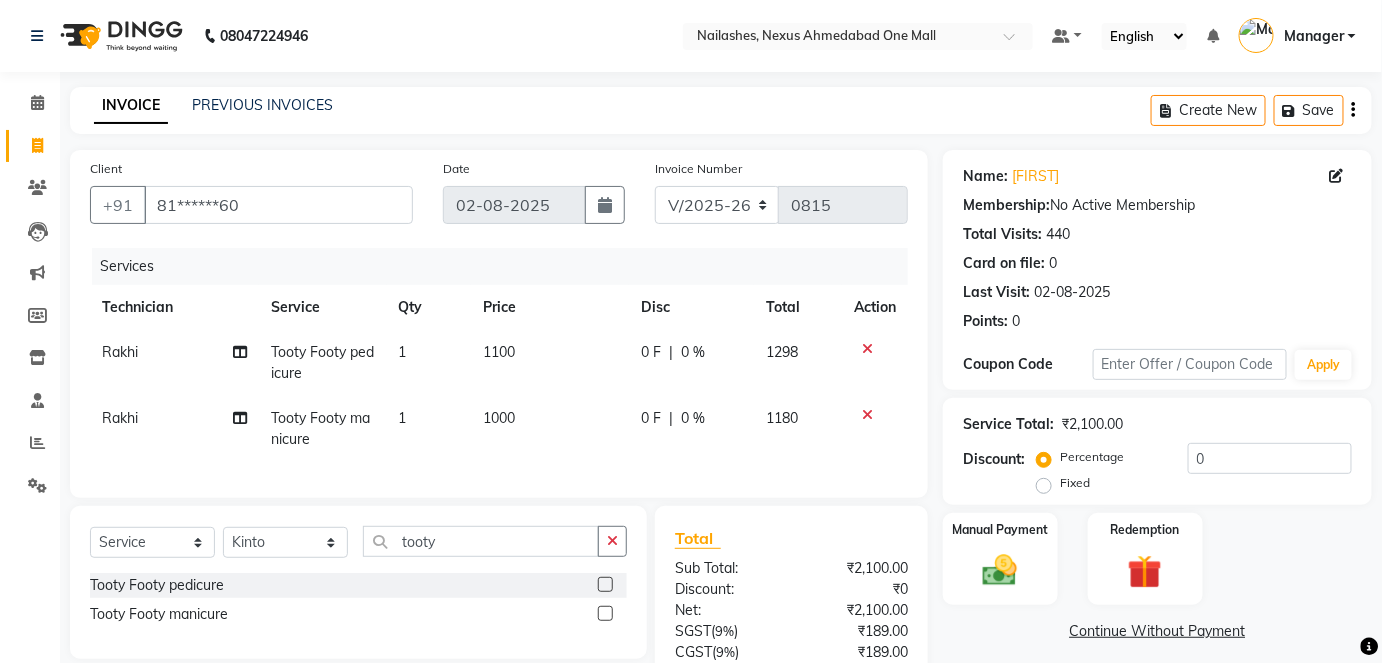 click 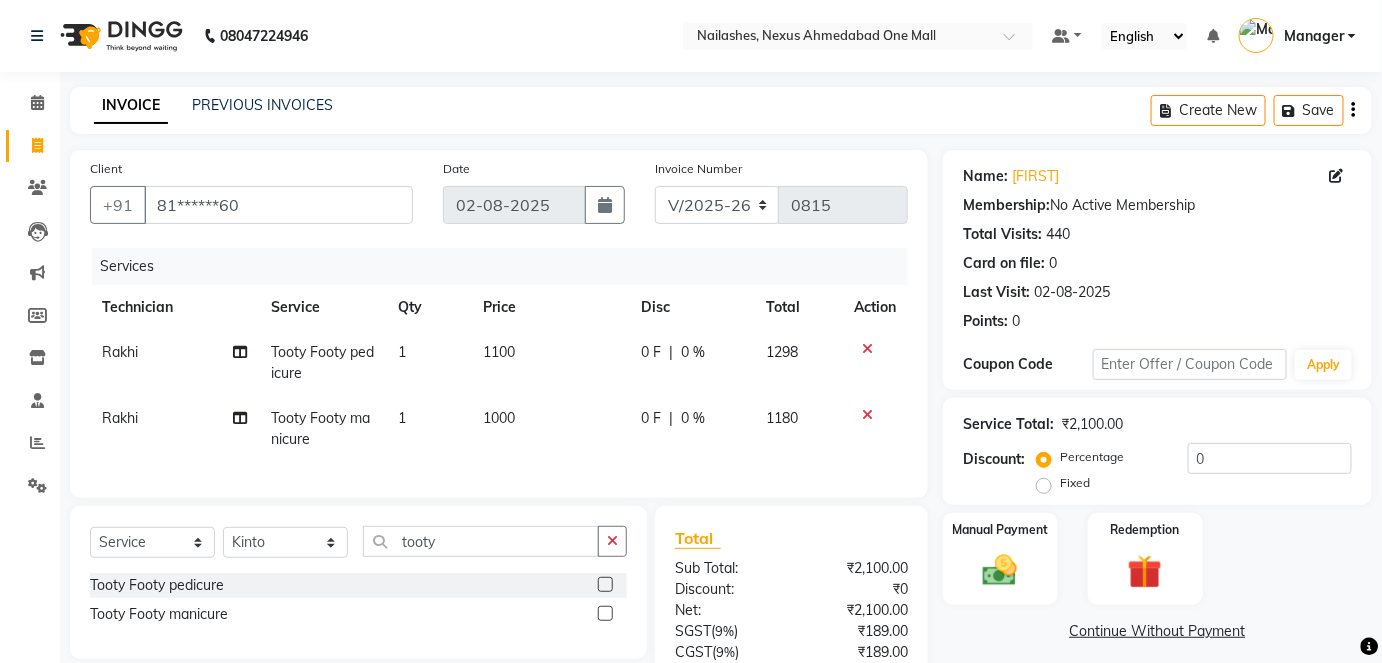 click at bounding box center (604, 585) 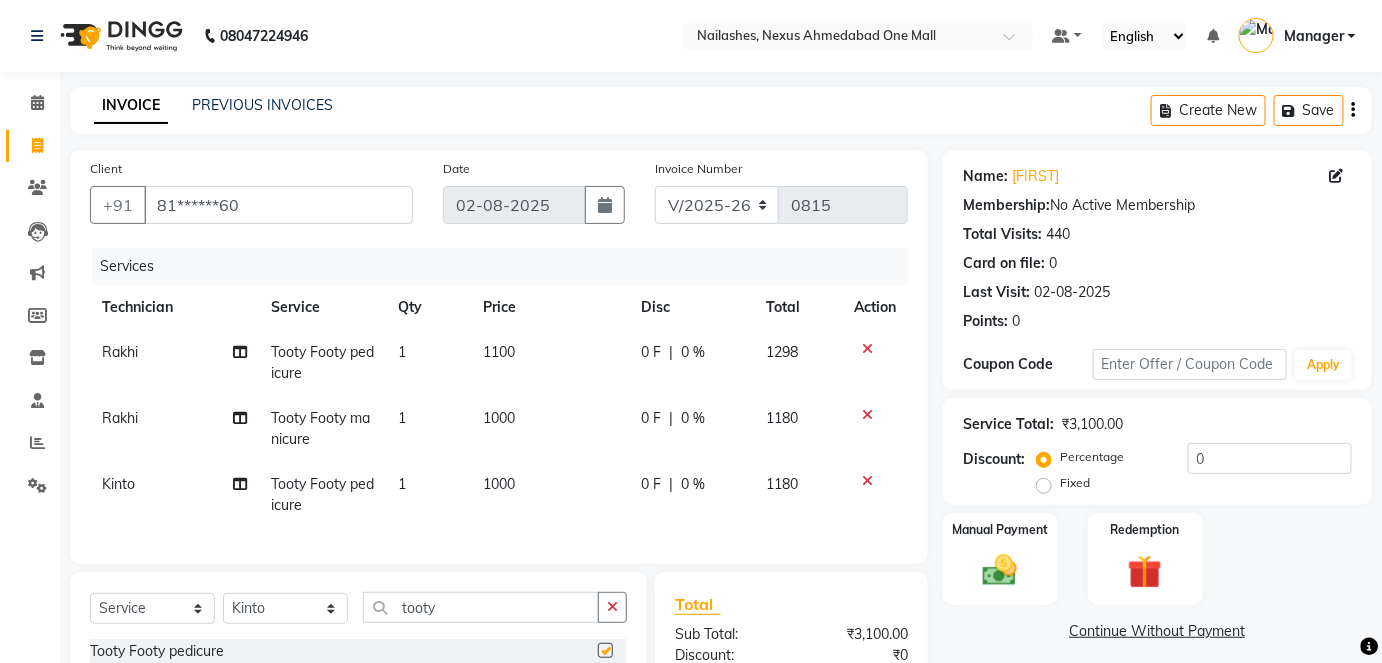 checkbox on "false" 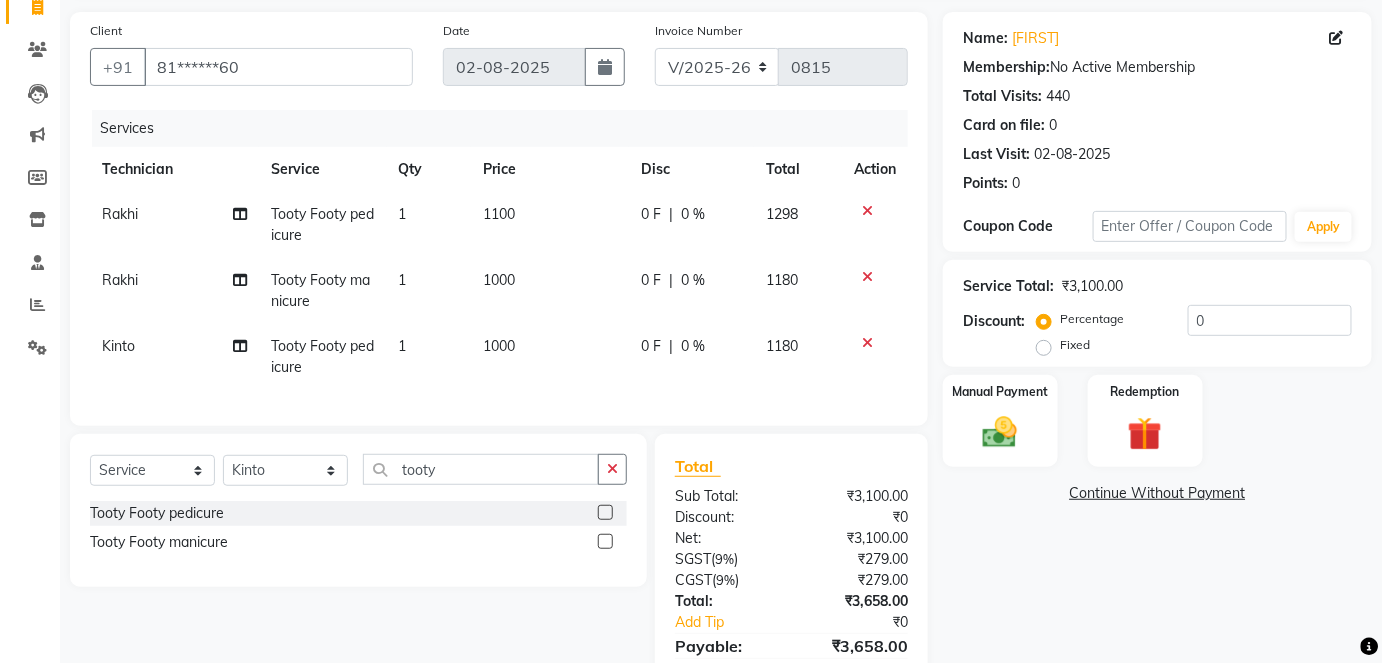 scroll, scrollTop: 141, scrollLeft: 0, axis: vertical 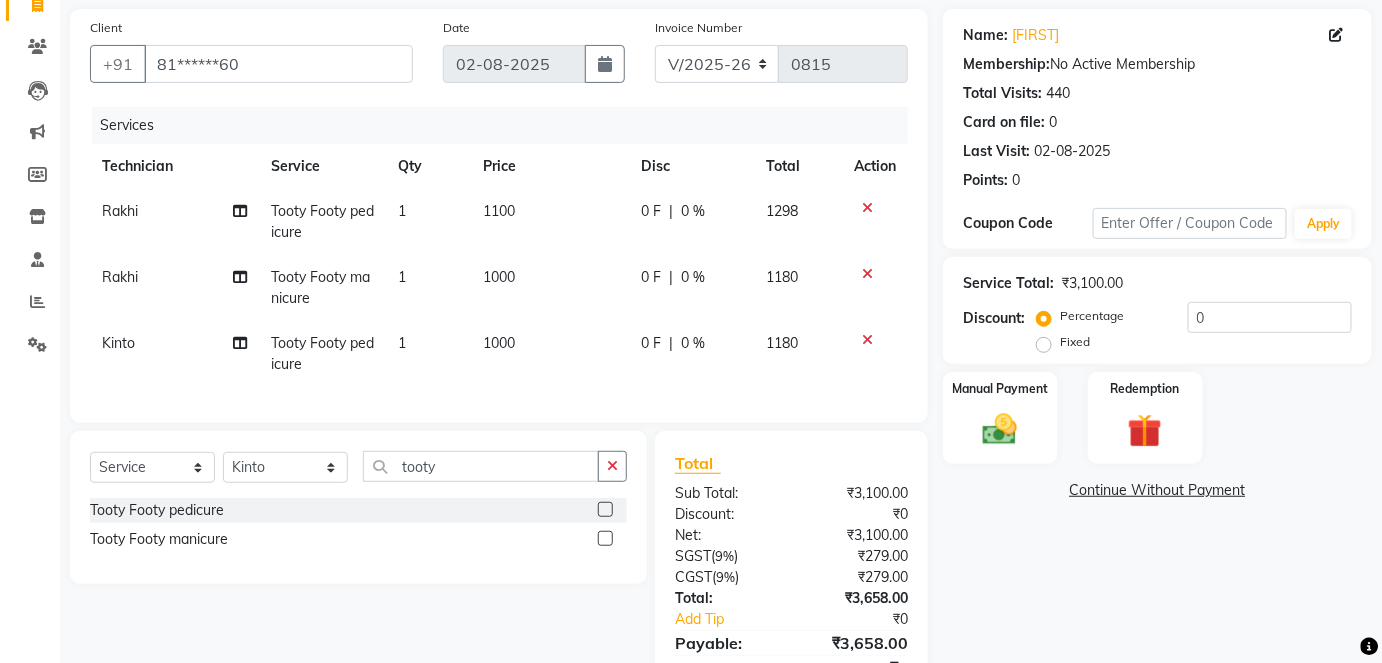 click 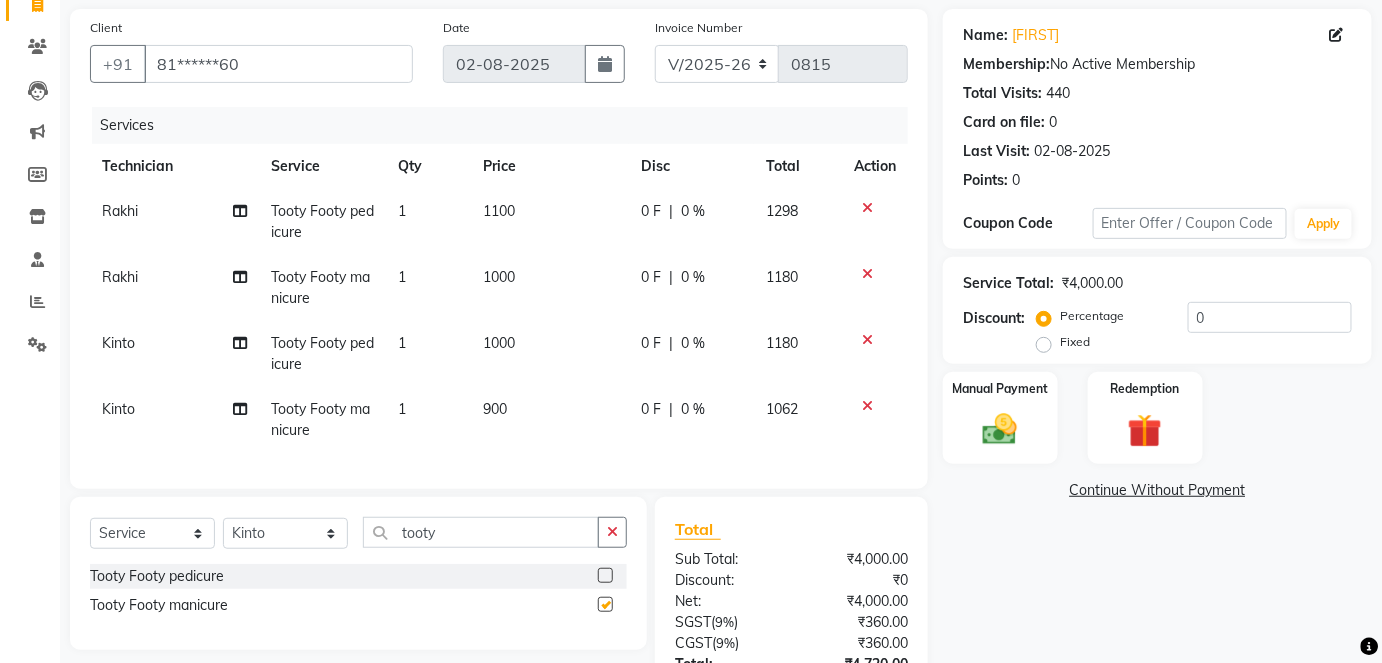 checkbox on "false" 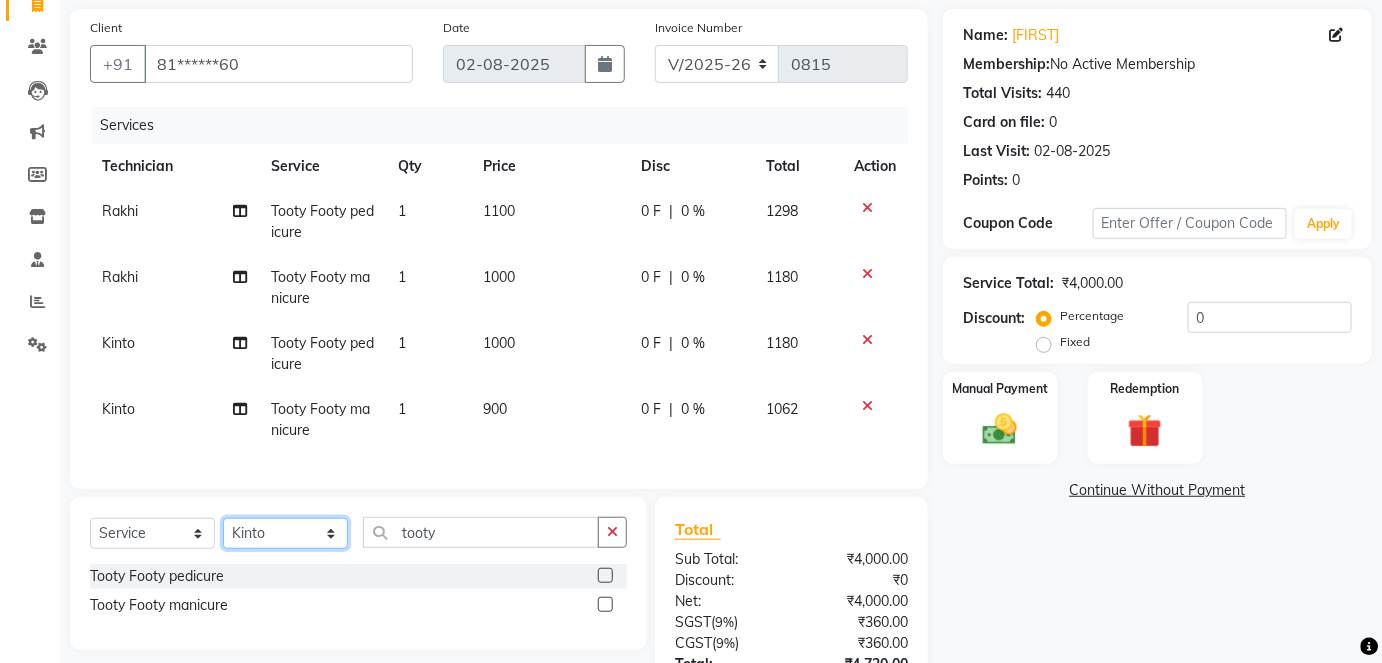 click on "Select Technician Aboto babita Deepti Kinto Manager Rakhi Rita Sita Vaishali winish Sir" 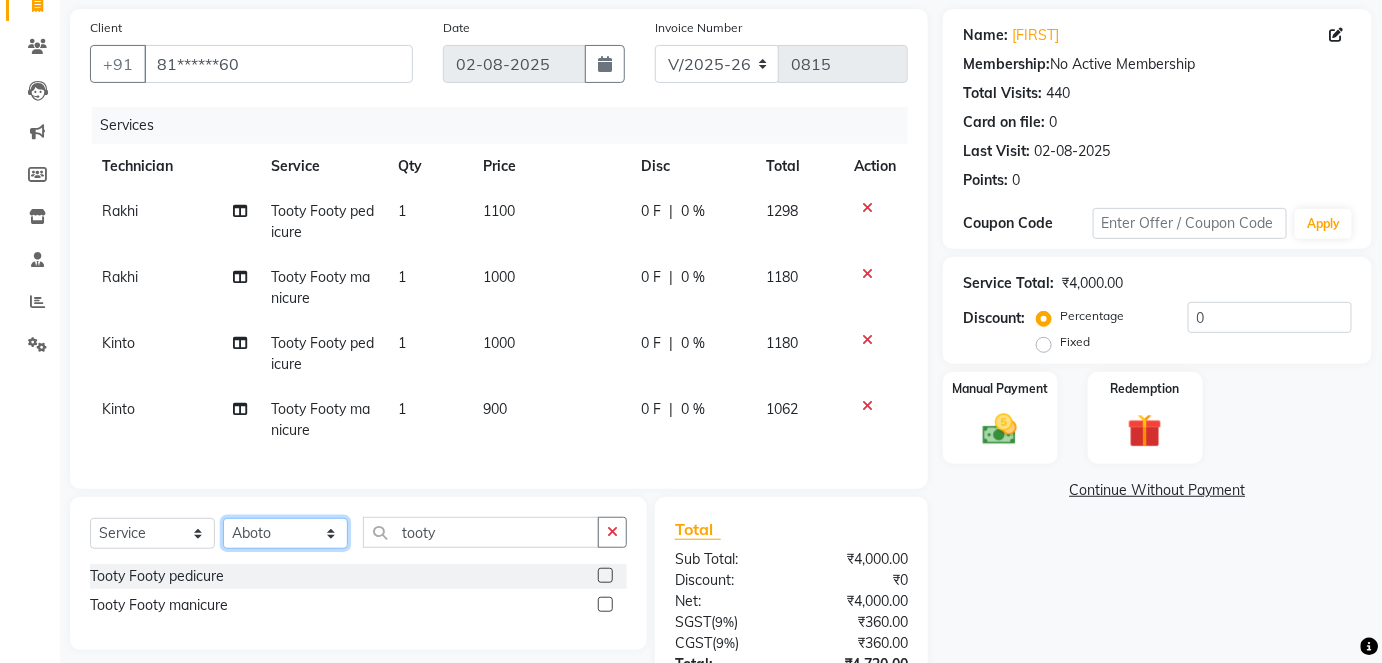 click on "Select Technician Aboto babita Deepti Kinto Manager Rakhi Rita Sita Vaishali winish Sir" 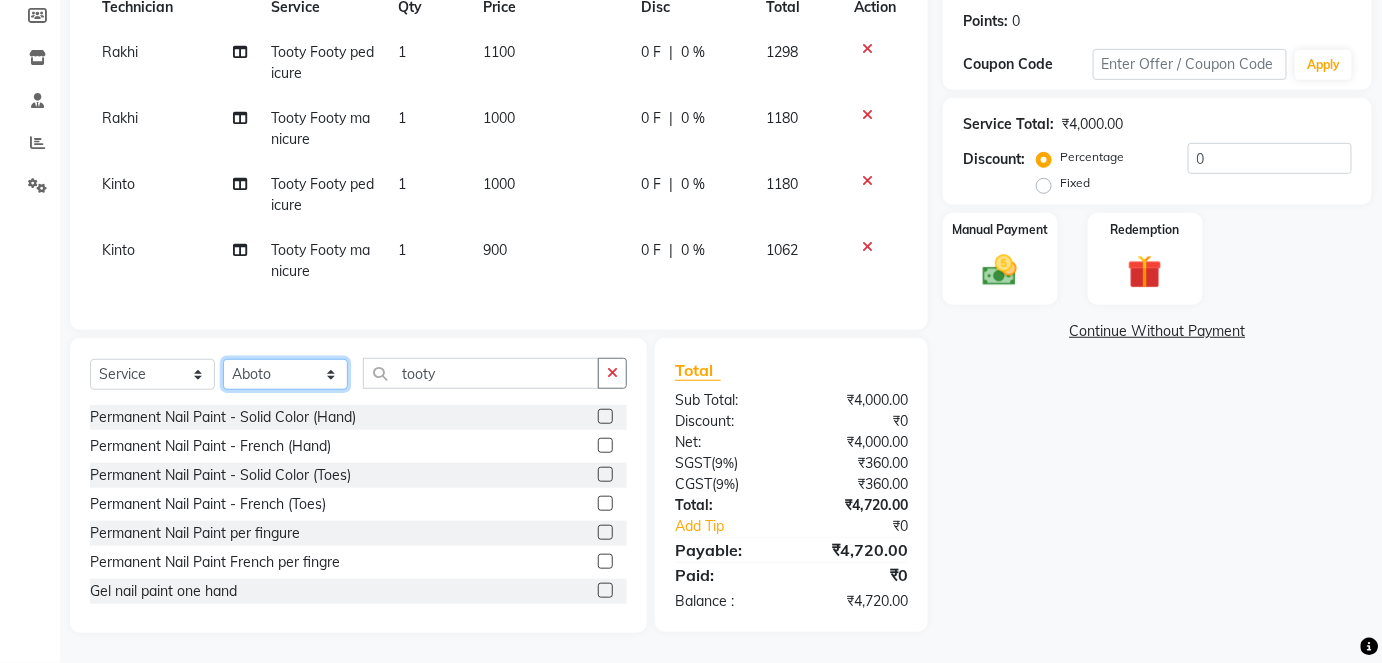scroll, scrollTop: 313, scrollLeft: 0, axis: vertical 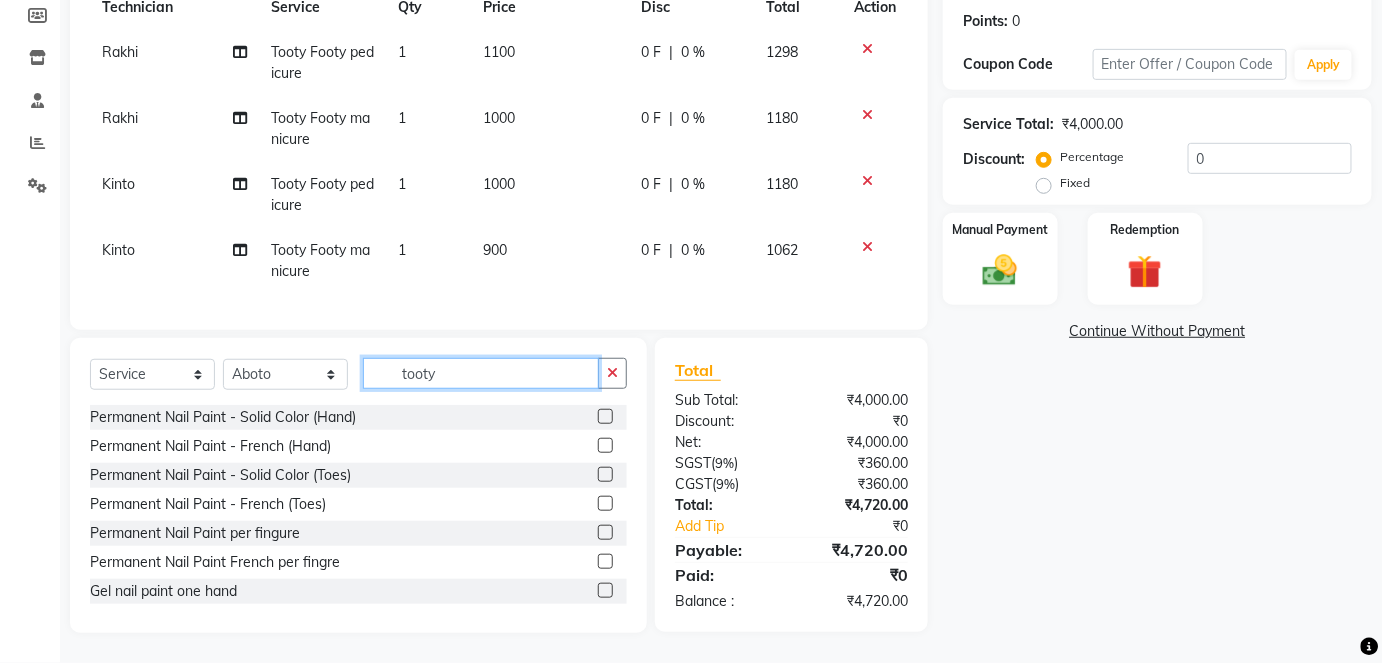 click on "tooty" 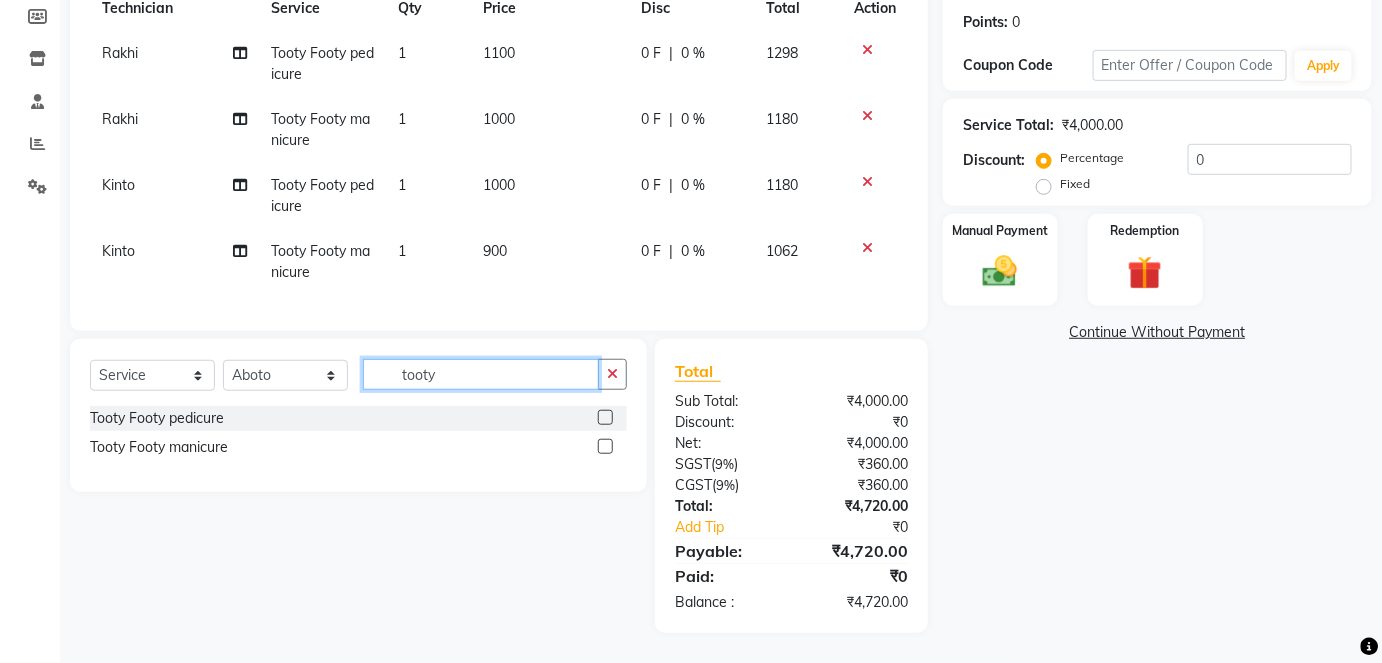 type on "tooty" 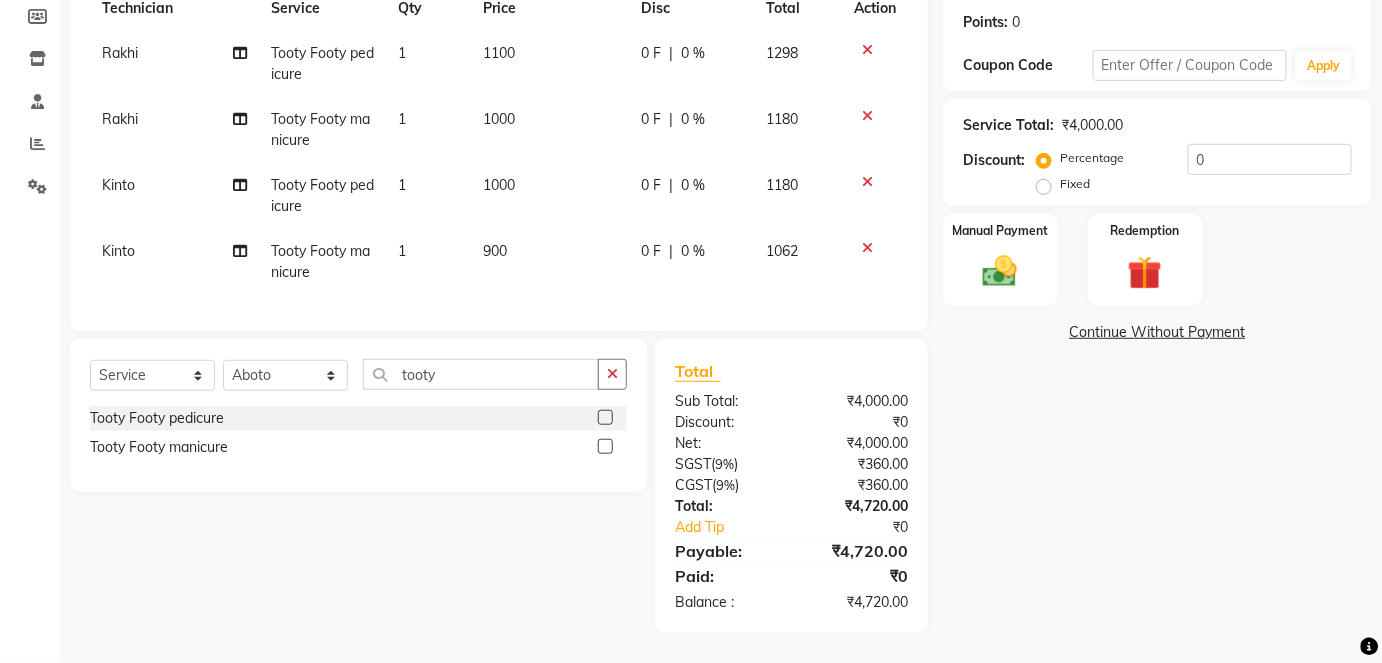 click 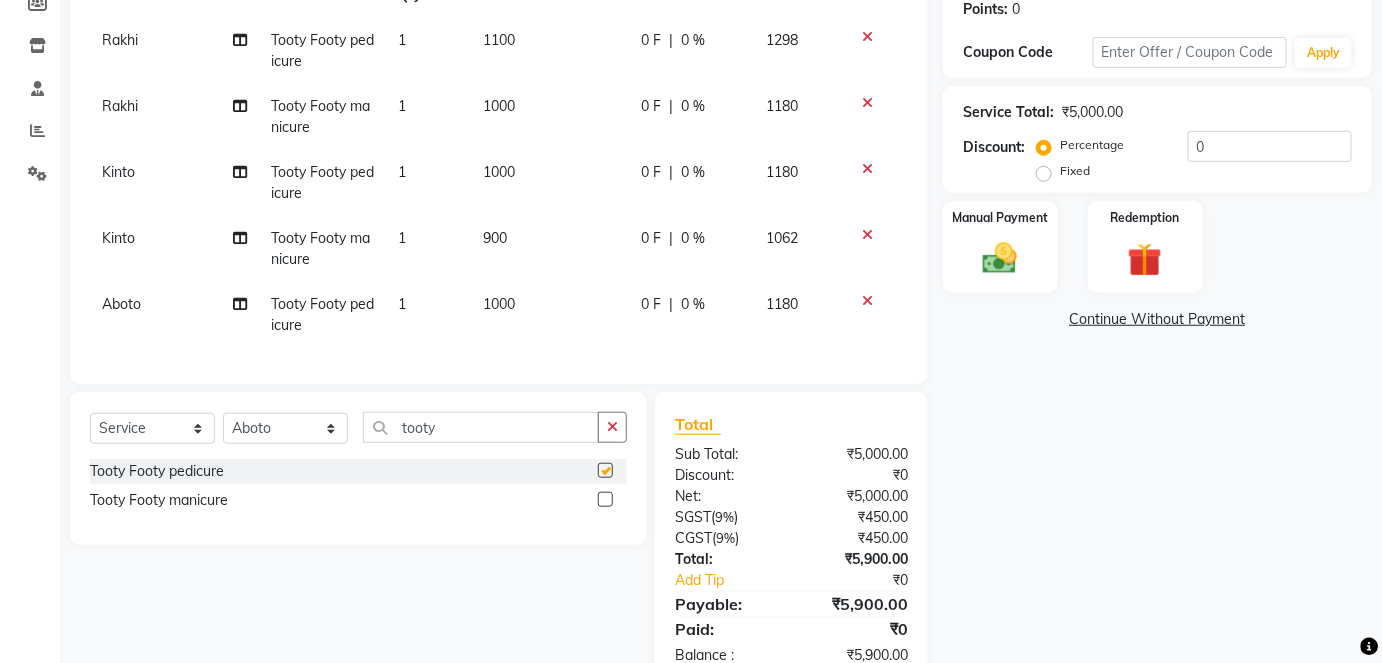 checkbox on "false" 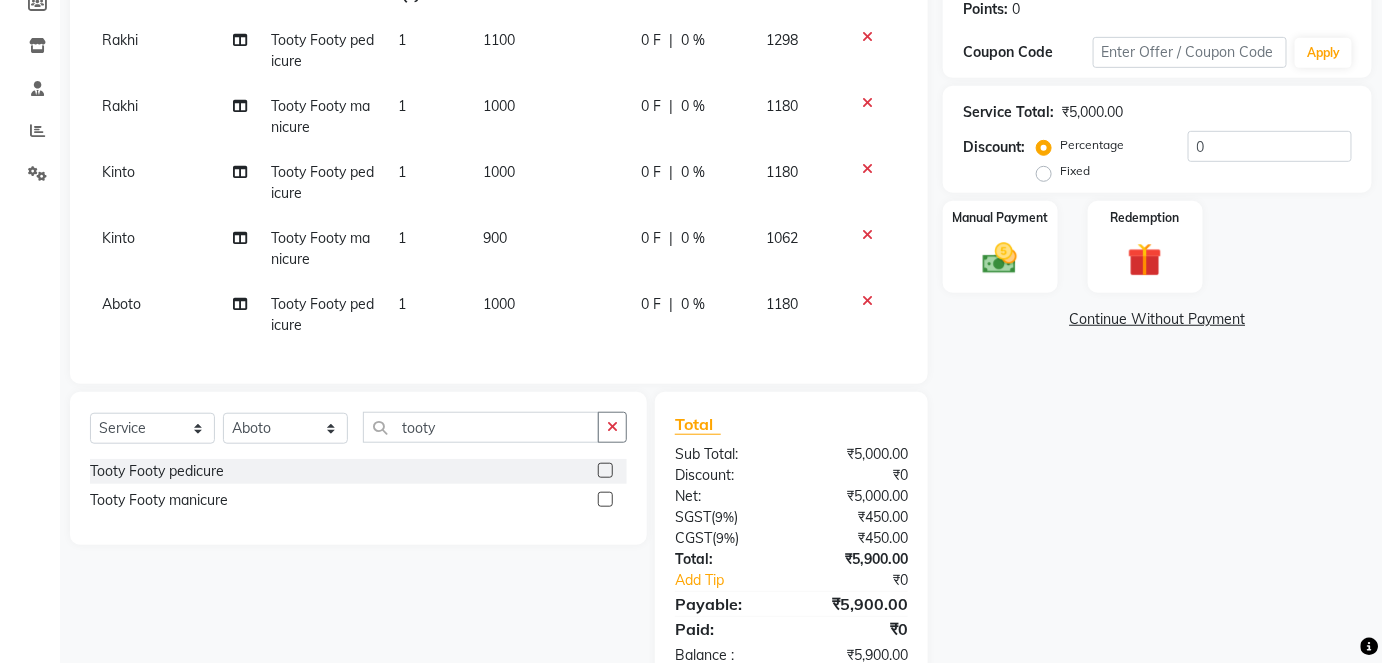 click 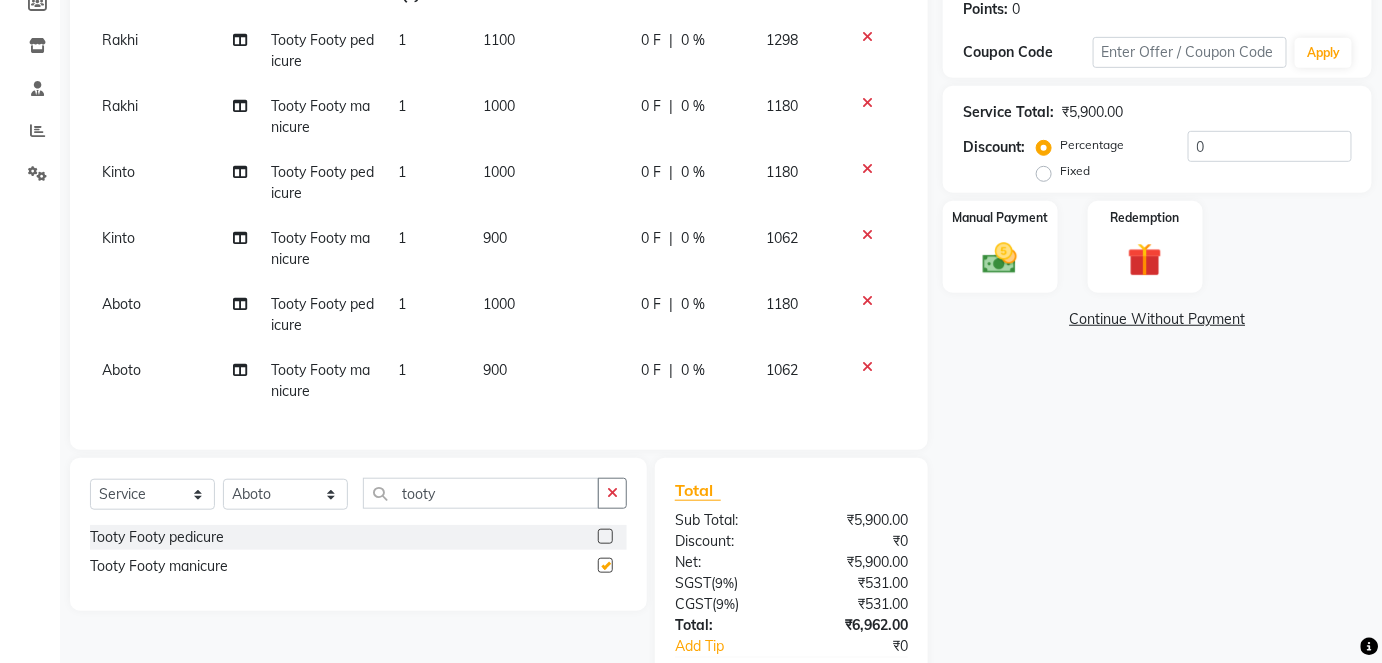 checkbox on "false" 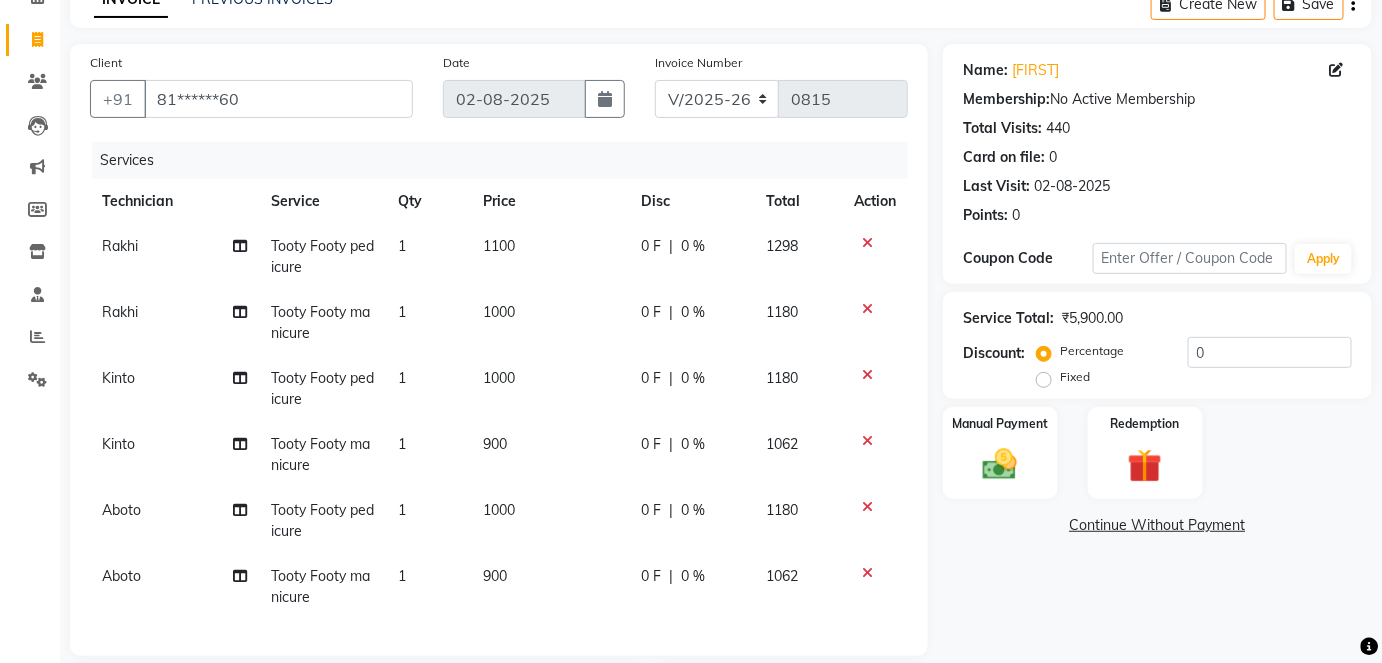 scroll, scrollTop: 97, scrollLeft: 0, axis: vertical 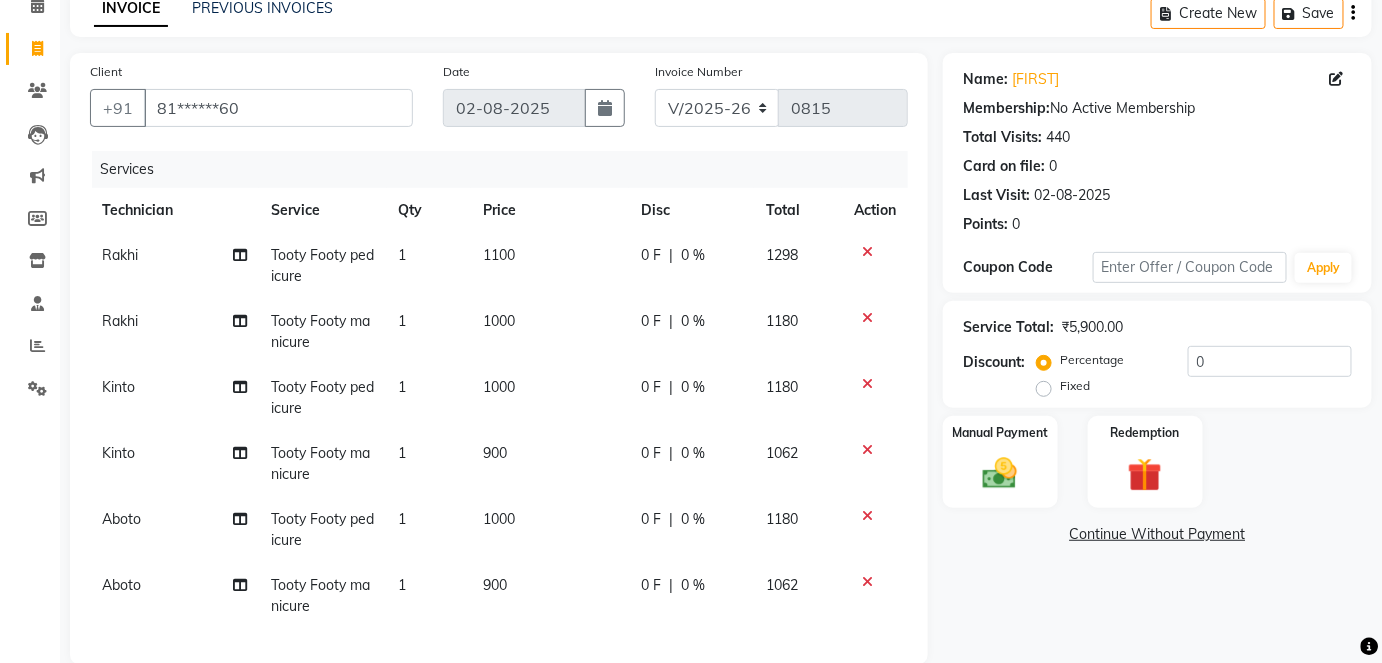 click on "1000" 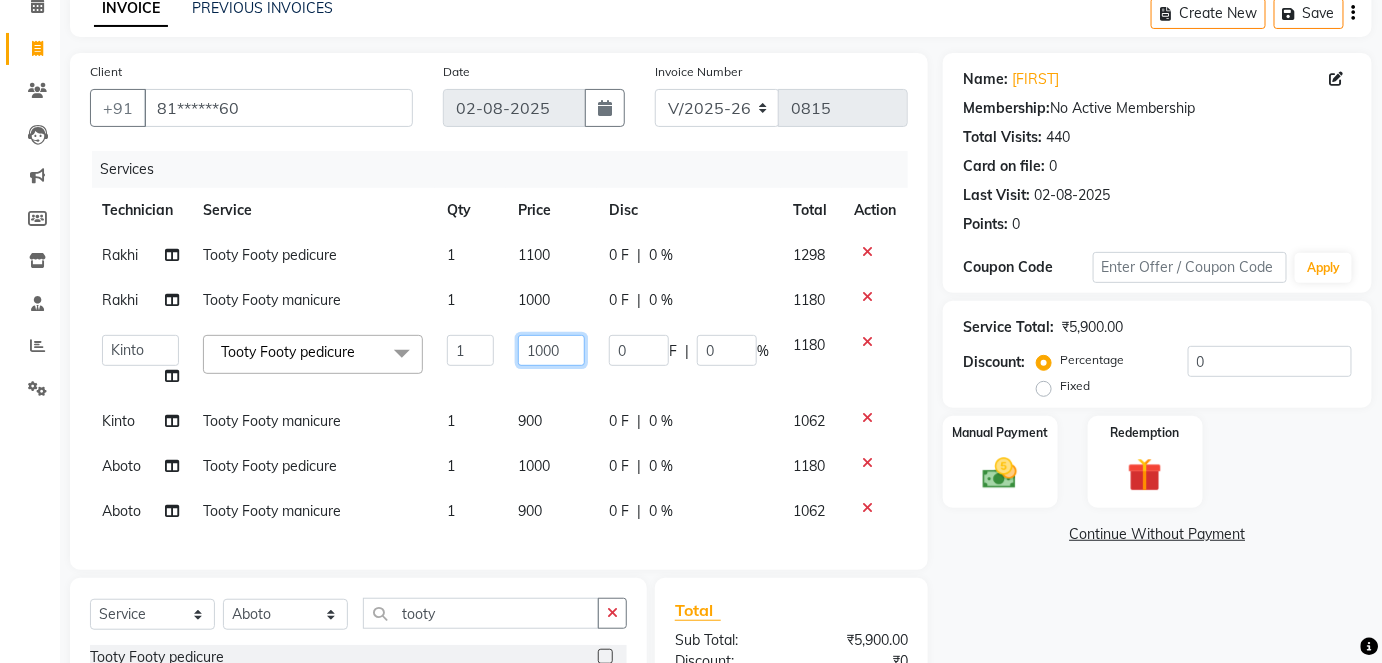 click on "1000" 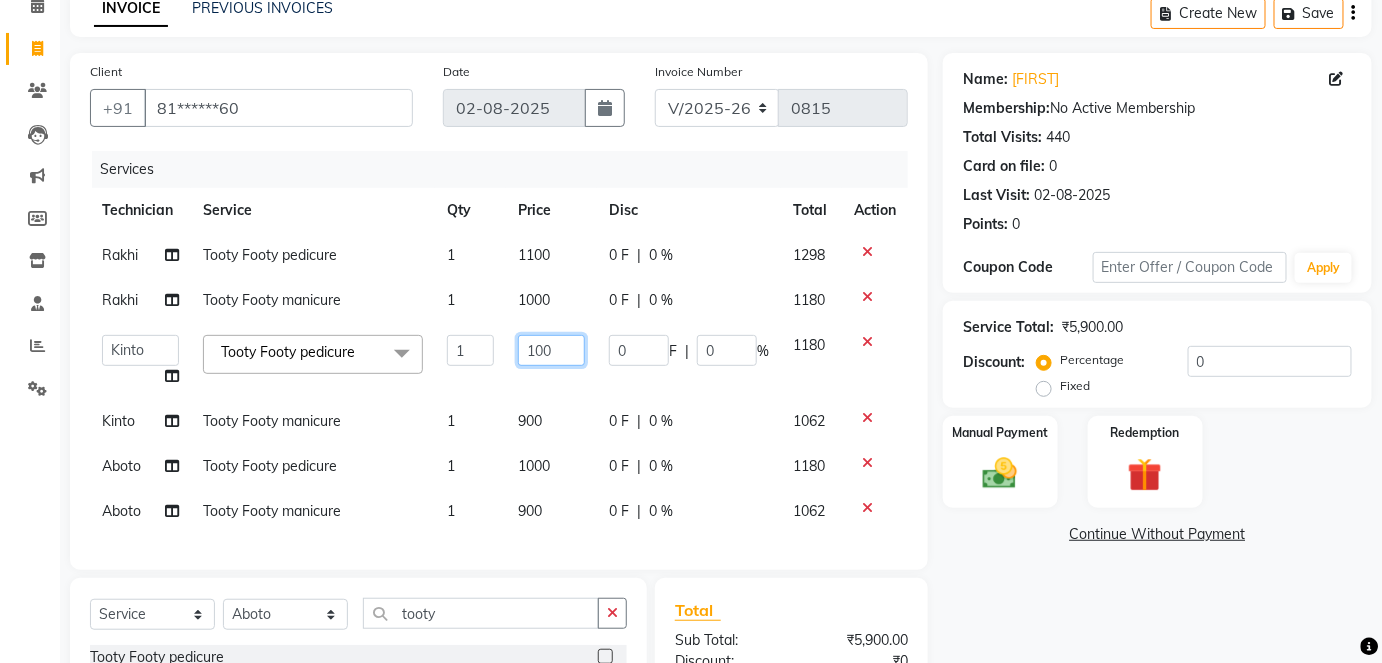 type on "1100" 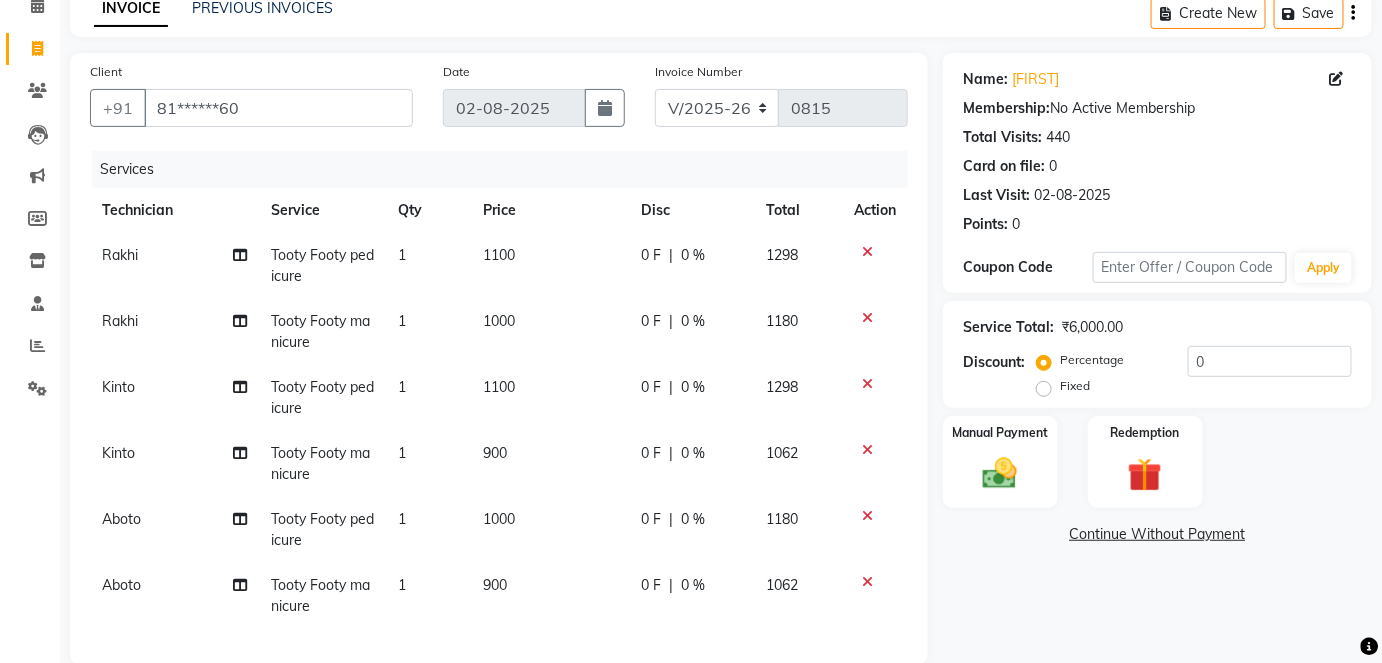 click on "[FIRST] Tooty Footy pedicure 1 1100 0 F | 0 % 1298 [FIRST] Tooty Footy manicure 1 1000 0 F | 0 % 1180 [FIRST] Tooty Footy pedicure 1 1100 0 F | 0 % 1298 [FIRST] Tooty Footy manicure 1 900 0 F | 0 % 1062 Aboto Tooty Footy pedicure 1 1000 0 F | 0 % 1180 Aboto Tooty Footy manicure 1 900 0 F | 0 % 1062" 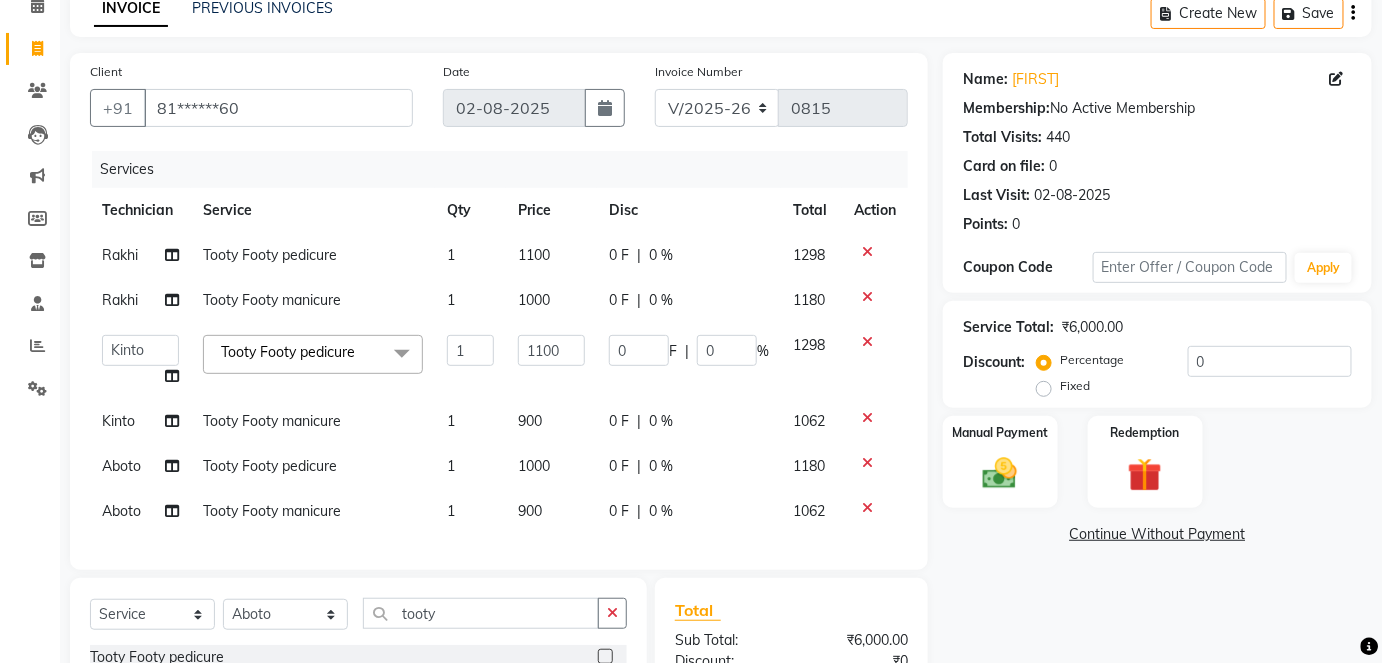 click on "900" 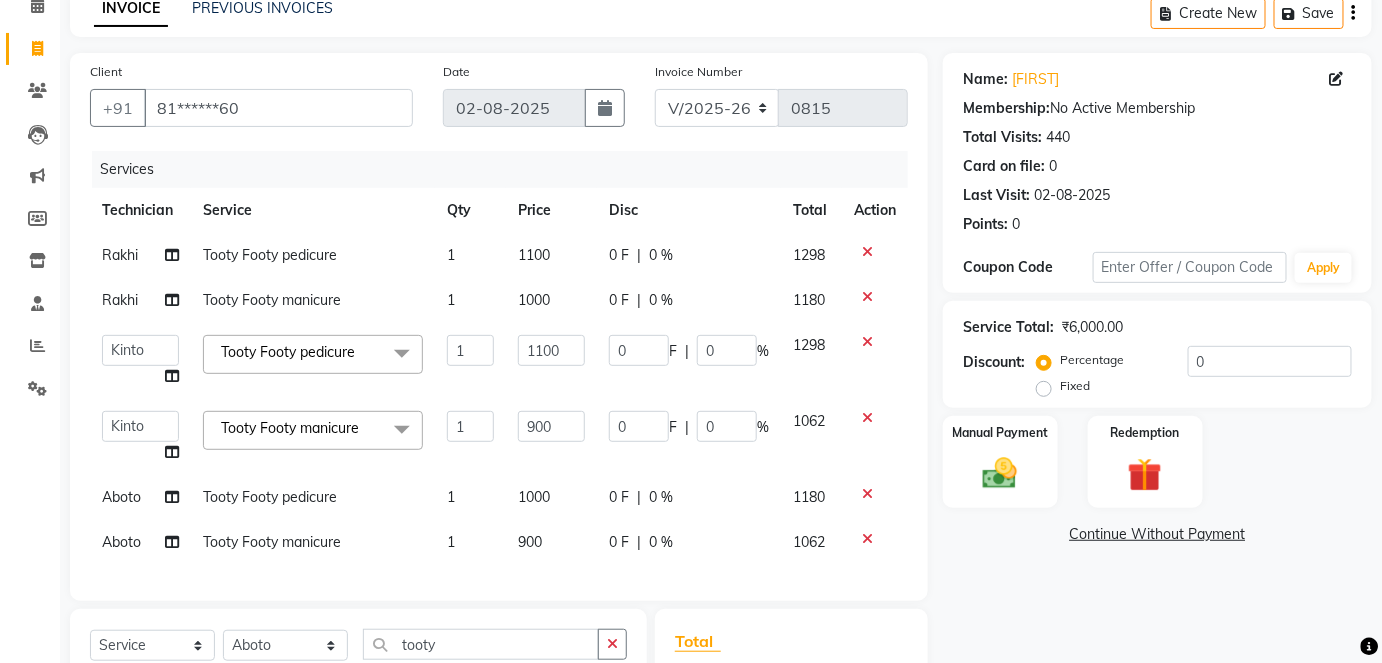 click on "900" 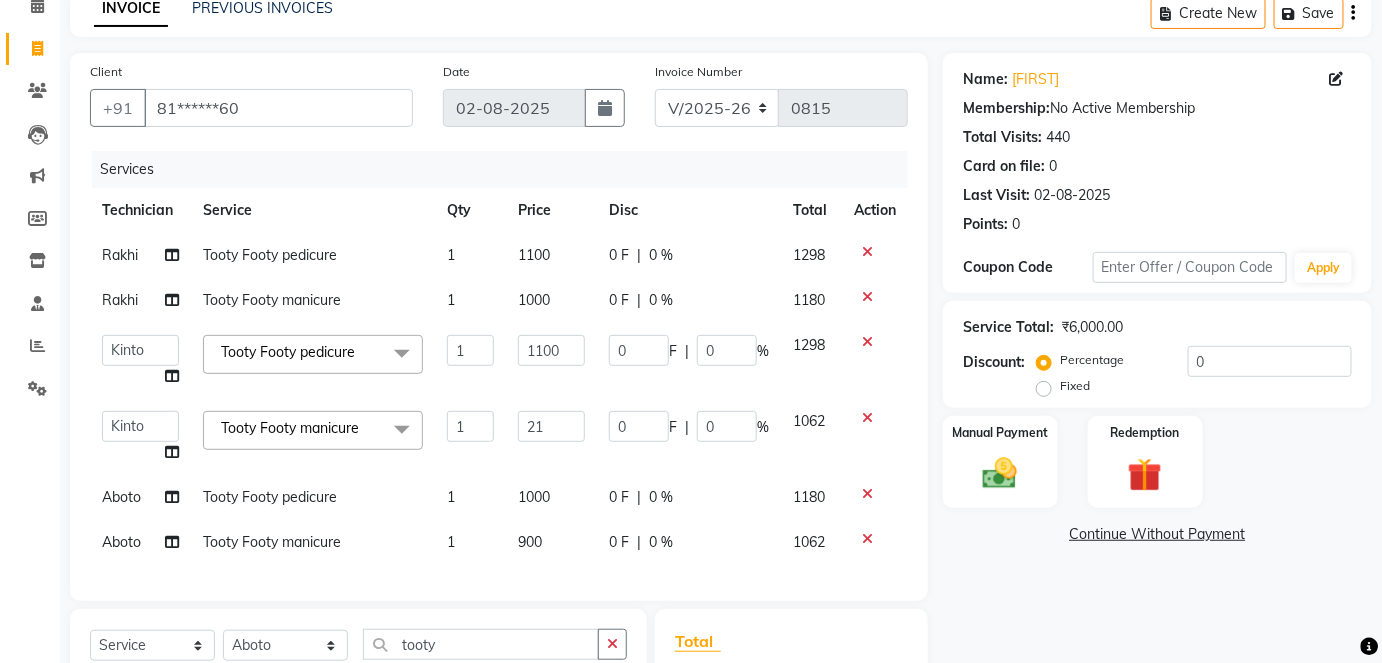 type on "2" 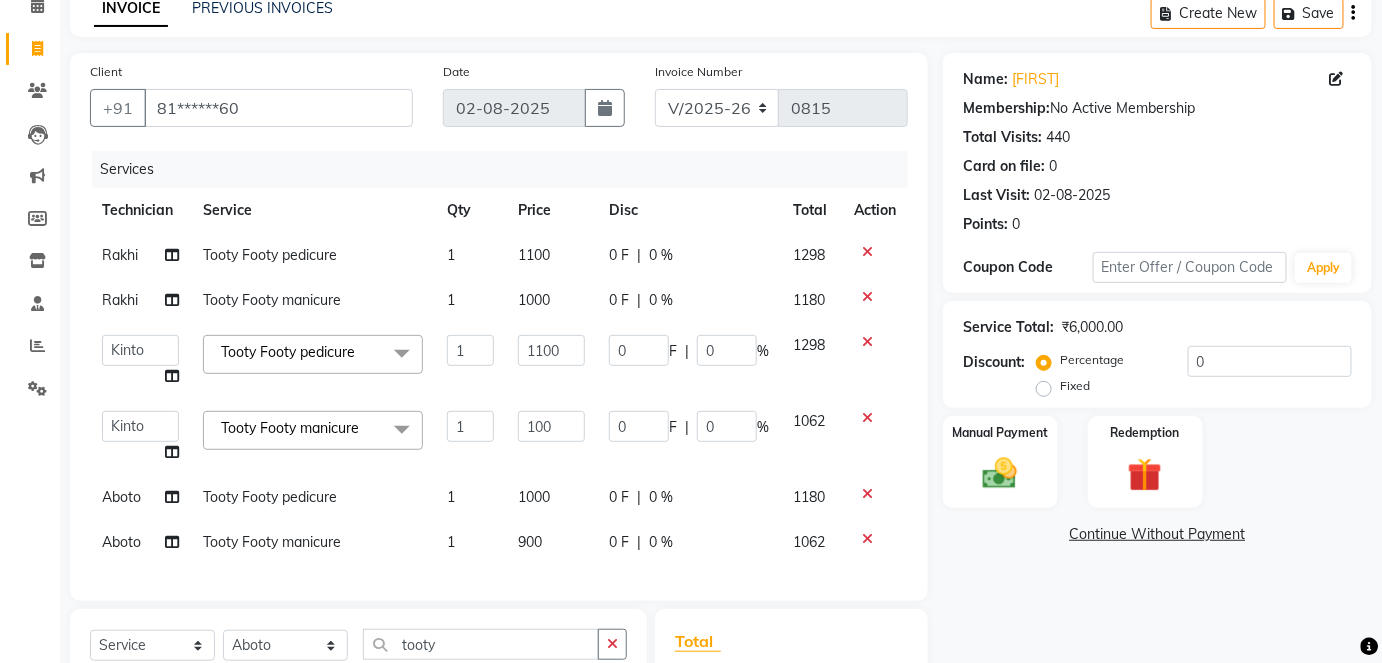 type on "1000" 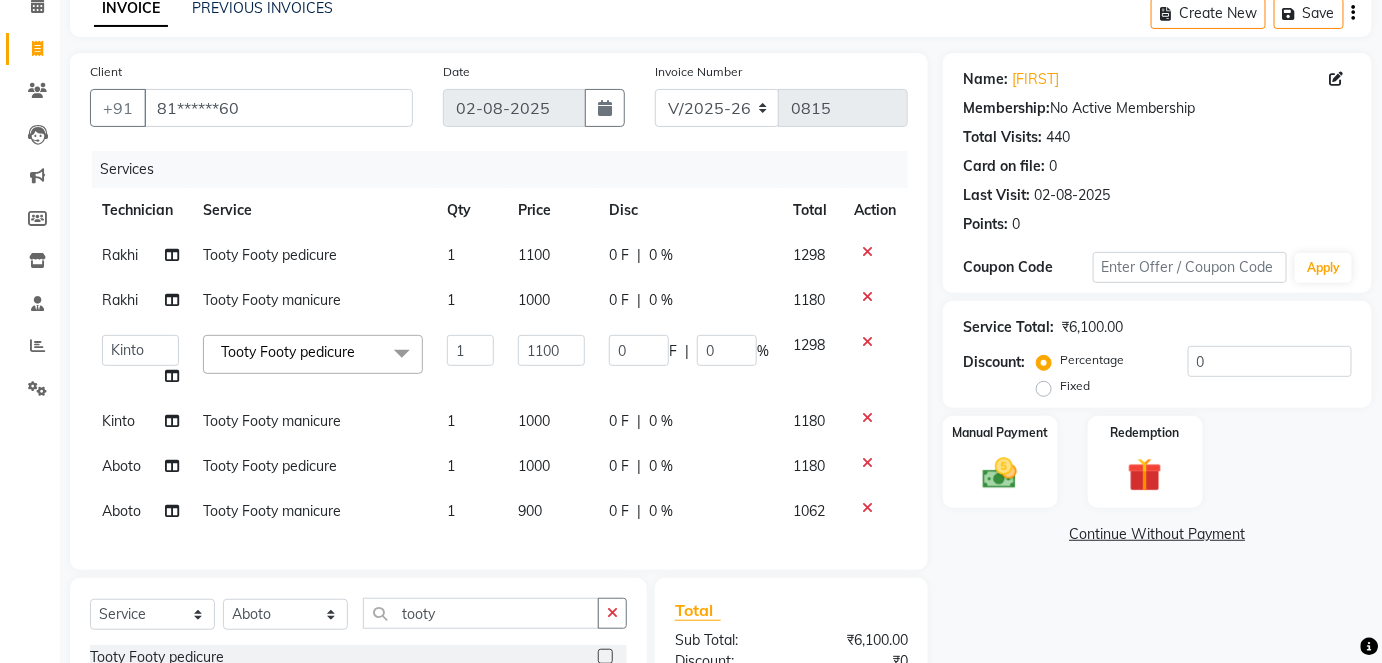 click on "[FIRST] Tooty Footy pedicure 1 1100 0 F | 0 % 1298 [FIRST] Tooty Footy manicure 1 1000 0 F | 0 % 1180  Aboto   babita   Deepti   Kinto   Manager   Rakhi   Rita   Sita   Vaishali   winish Sir  Tooty Footy pedicure  x Permanent Nail Paint - Solid Color (Hand) Permanent Nail Paint - French (Hand) Permanent Nail Paint - Solid Color (Toes) Permanent Nail Paint - French (Toes) Permanent Nail Paint per fingure Permanent Nail Paint French per fingre Gel nail paint one hand Restoration - Gel (Hand) Restoration - Tip Replacement (Hand) Restoration - Touch -up (Hand) Restoration - Gel Color Changes (Hand) Restoration - Removal of Extension (Hand) Restoration - Removal of Nail Paint (Hand) Restoration - Gel (Toes) Restoration - Tip Replacement (Toes) Restoration - Touch -up (Toes) Restoration - Gel Color Changes (Toes) Restoration - Removal of Extension (Toes) Restoration - Removal of Nail Paint (Toes) TIK TOK (Hand) TIK TOK (Toes) Regular Nail Paint (Hand) Regular Nail Paint (Toes) Cuticle oil Sweet - 16 pedicure Chin Wax" 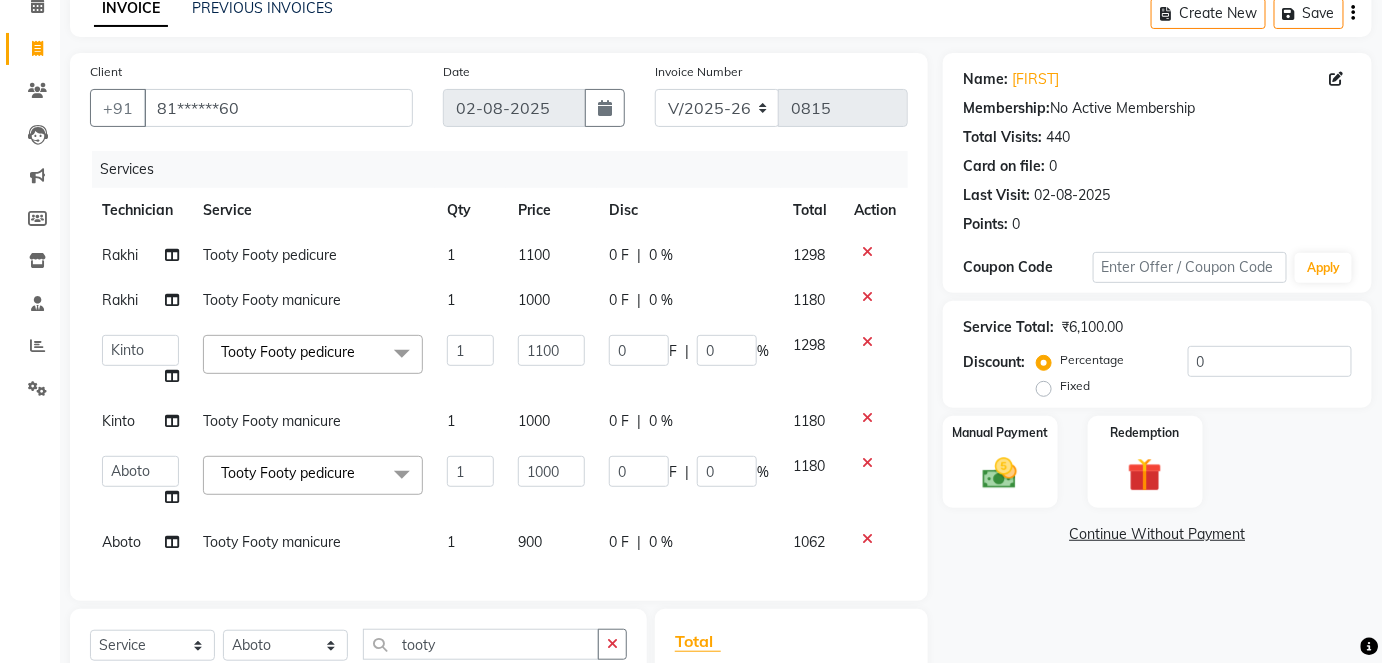 click on "1000" 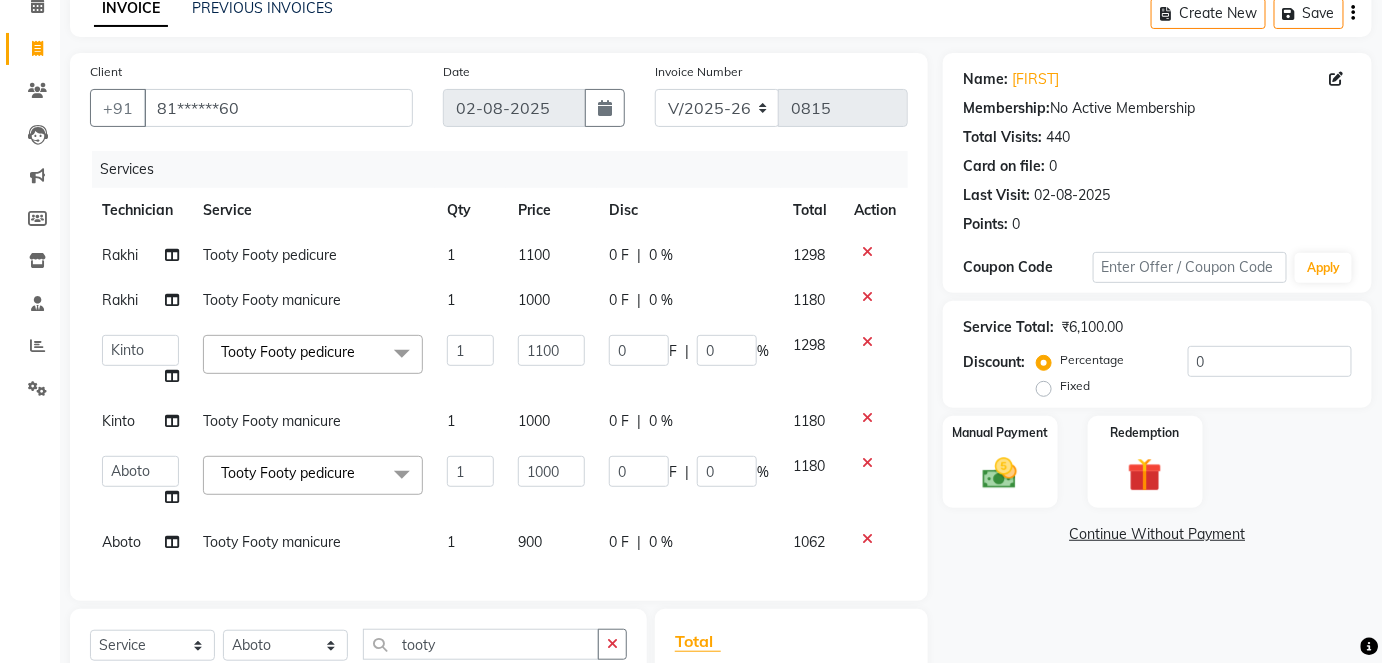 click on "1000" 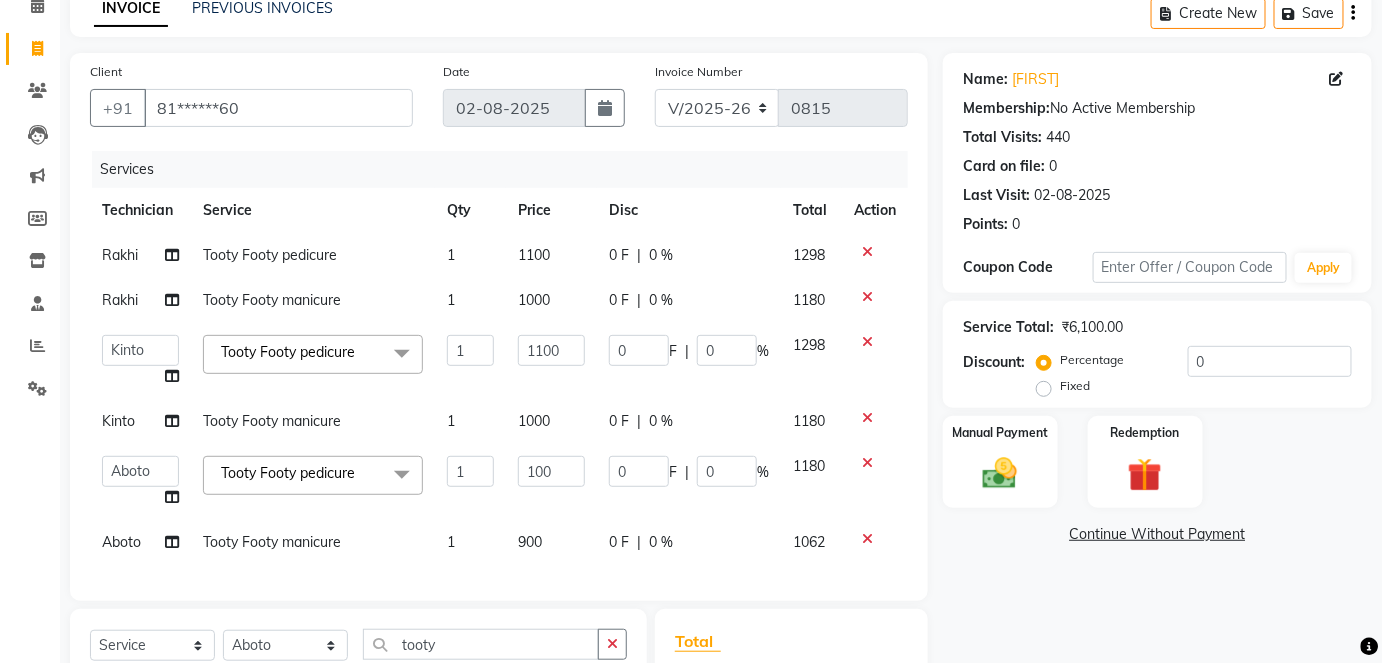 type on "1100" 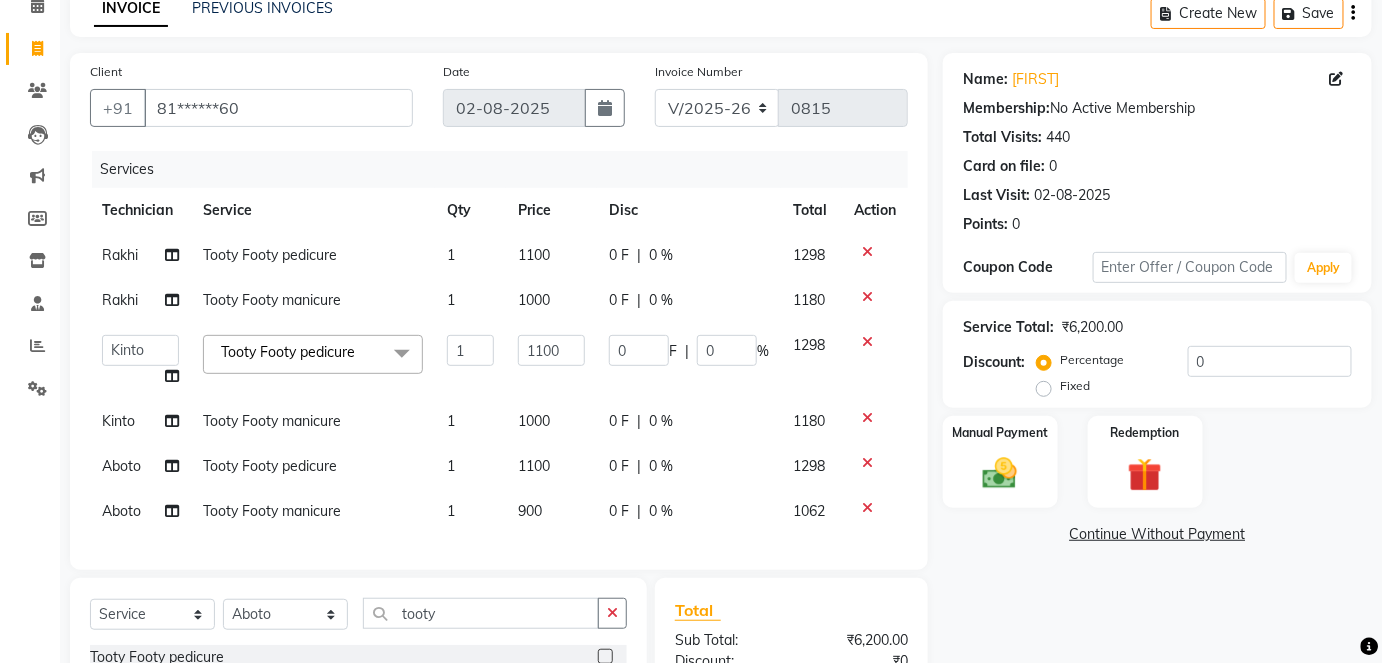click on "[FIRST] Tooty Footy pedicure 1 1100 0 F | 0 % 1298 [FIRST] Tooty Footy manicure 1 1000 0 F | 0 % 1180  Aboto   babita   Deepti   Kinto   Manager   Rakhi   Rita   Sita   Vaishali   winish Sir  Tooty Footy pedicure  x Permanent Nail Paint - Solid Color (Hand) Permanent Nail Paint - French (Hand) Permanent Nail Paint - Solid Color (Toes) Permanent Nail Paint - French (Toes) Permanent Nail Paint per fingure Permanent Nail Paint French per fingre Gel nail paint one hand Restoration - Gel (Hand) Restoration - Tip Replacement (Hand) Restoration - Touch -up (Hand) Restoration - Gel Color Changes (Hand) Restoration - Removal of Extension (Hand) Restoration - Removal of Nail Paint (Hand) Restoration - Gel (Toes) Restoration - Tip Replacement (Toes) Restoration - Touch -up (Toes) Restoration - Gel Color Changes (Toes) Restoration - Removal of Extension (Toes) Restoration - Removal of Nail Paint (Toes) TIK TOK (Hand) TIK TOK (Toes) Regular Nail Paint (Hand) Cuticle oil" 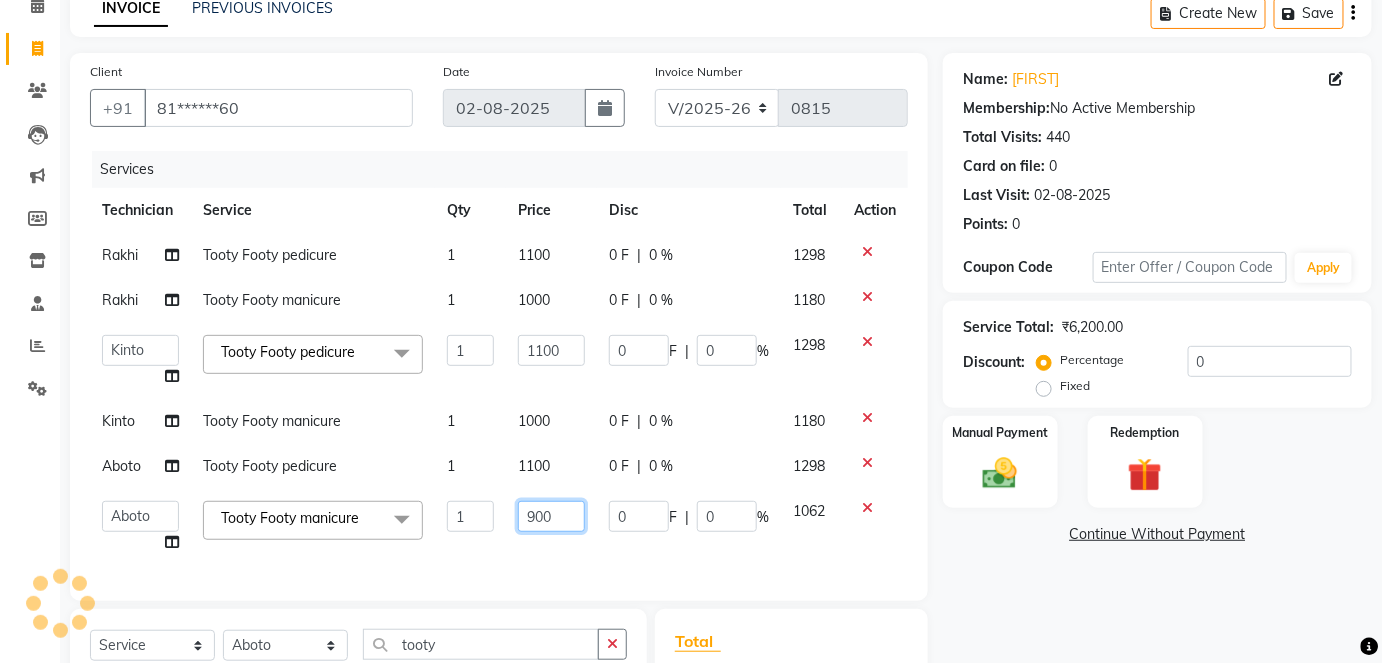click on "900" 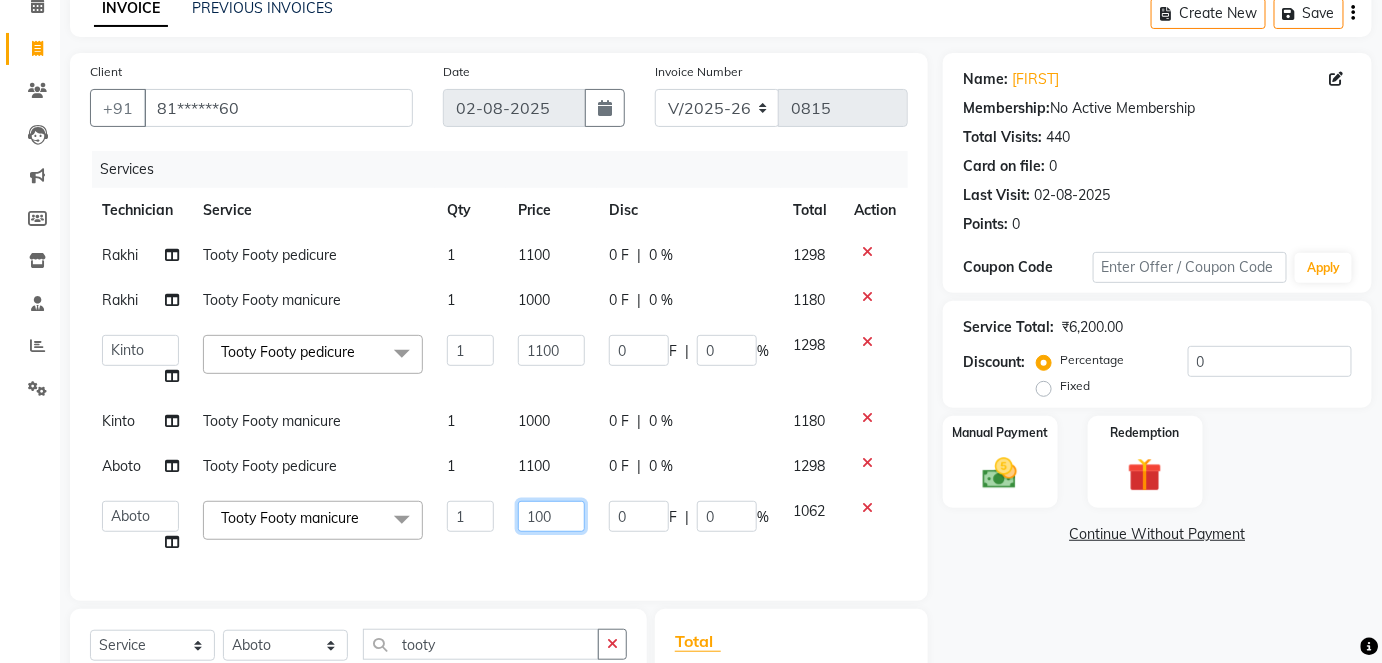 type on "1000" 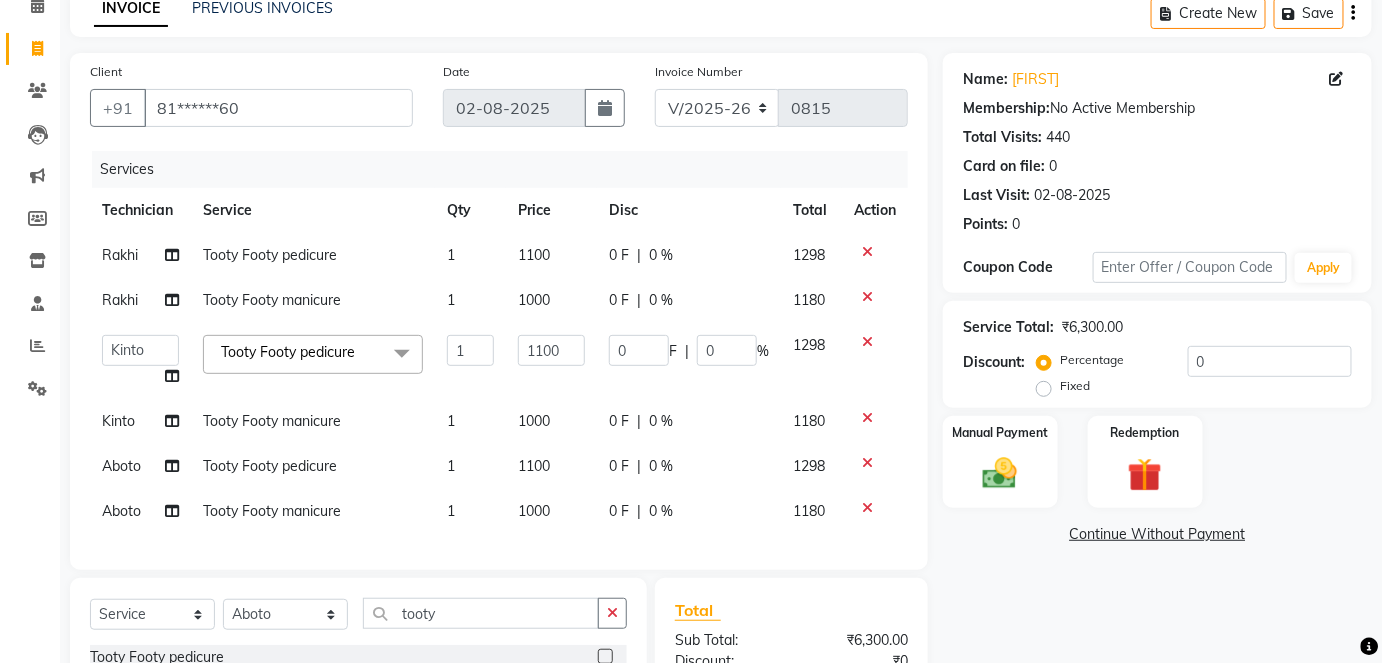 click on "[FIRST] Tooty Footy pedicure 1 1100 0 F | 0 % 1298 [FIRST] Tooty Footy manicure 1 1000 0 F | 0 % 1180  Aboto   babita   Deepti   Kinto   Manager   Rakhi   Rita   Sita   Vaishali   winish Sir  Tooty Footy pedicure  x Permanent Nail Paint - Solid Color (Hand) Permanent Nail Paint - French (Hand) Permanent Nail Paint - Solid Color (Toes) Permanent Nail Paint - French (Toes) Permanent Nail Paint per fingure Permanent Nail Paint French per fingre Gel nail paint one hand Restoration - Gel (Hand) Restoration - Tip Replacement (Hand) Restoration - Touch -up (Hand) Restoration - Gel Color Changes (Hand) Restoration - Removal of Extension (Hand) Restoration - Removal of Nail Paint (Hand) Restoration - Gel (Toes) Restoration - Tip Replacement (Toes) Restoration - Touch -up (Toes) Restoration - Gel Color Changes (Toes) Restoration - Removal of Extension (Toes) Restoration - Removal of Nail Paint (Toes) TIK TOK (Hand) TIK TOK (Toes) Regular Nail Paint (Hand) Cuticle oil" 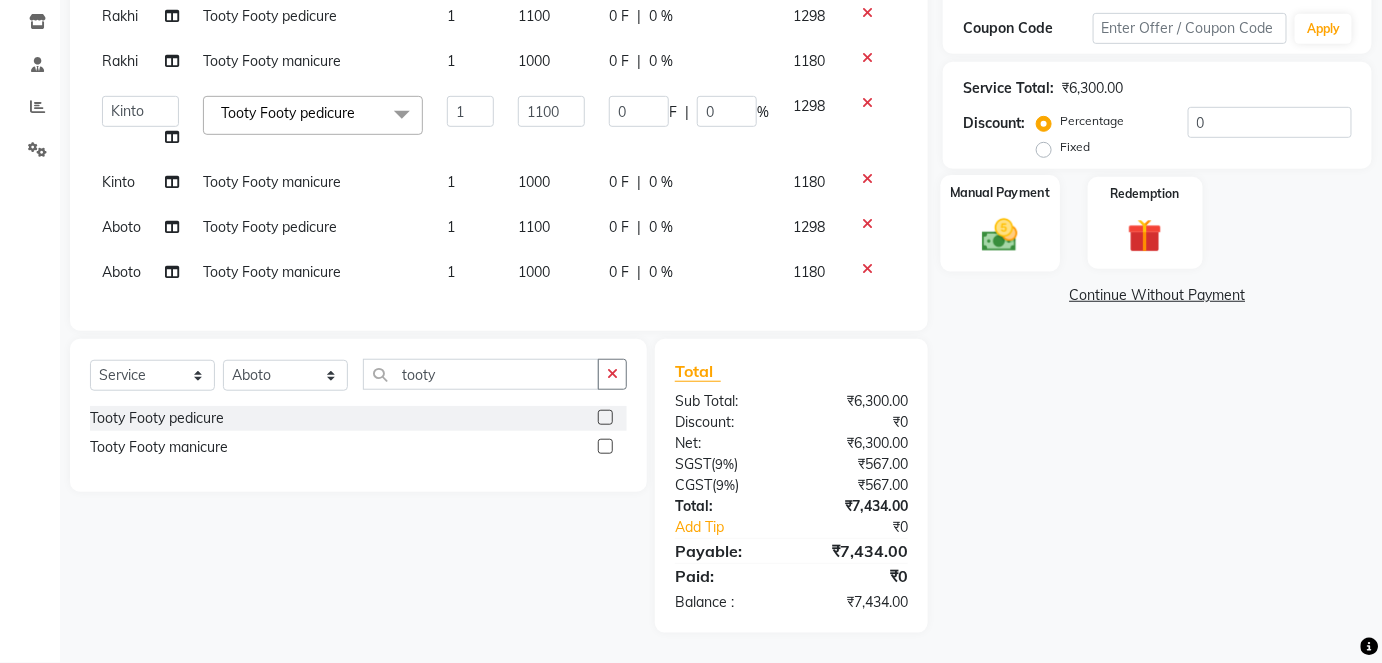 click 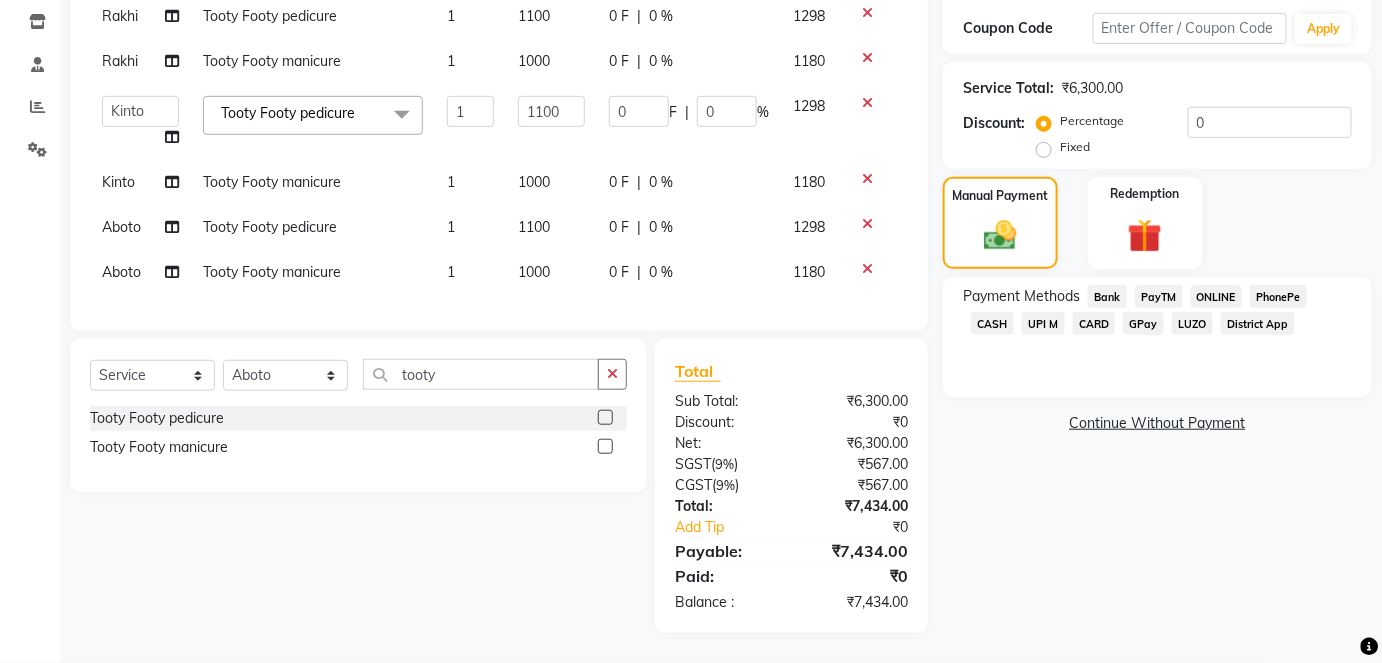click on "CASH" 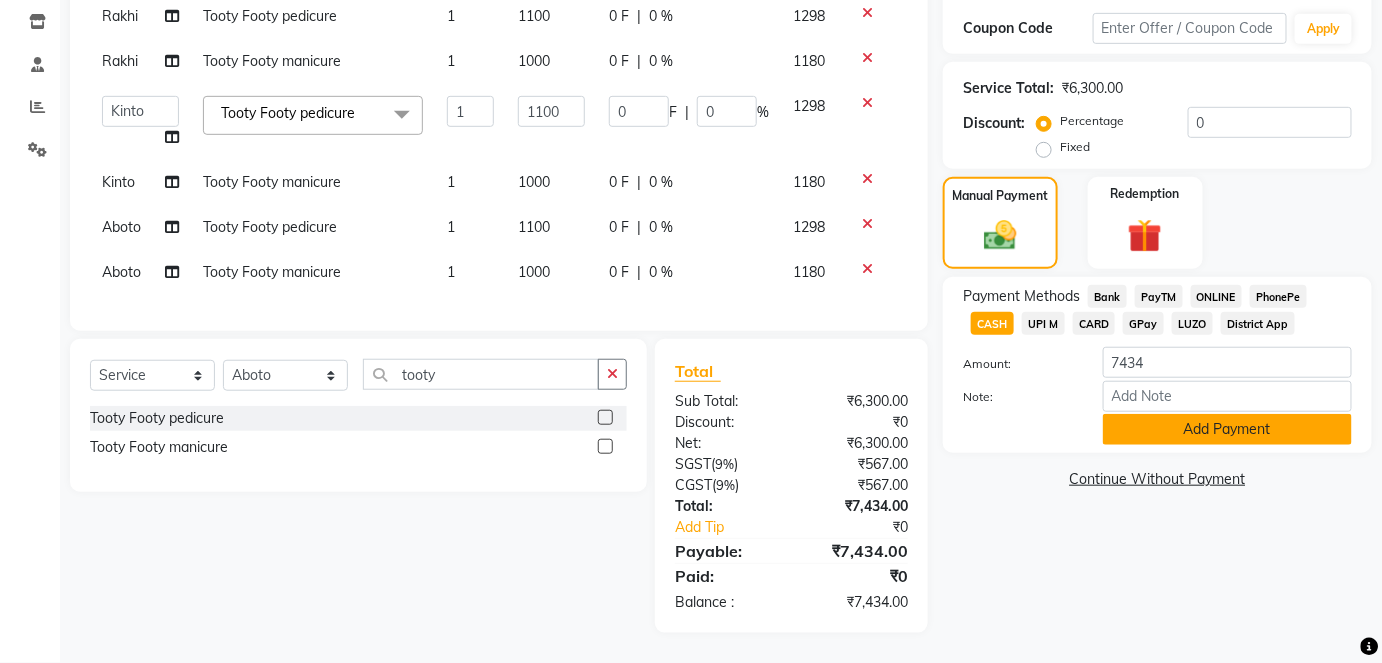 click on "Add Payment" 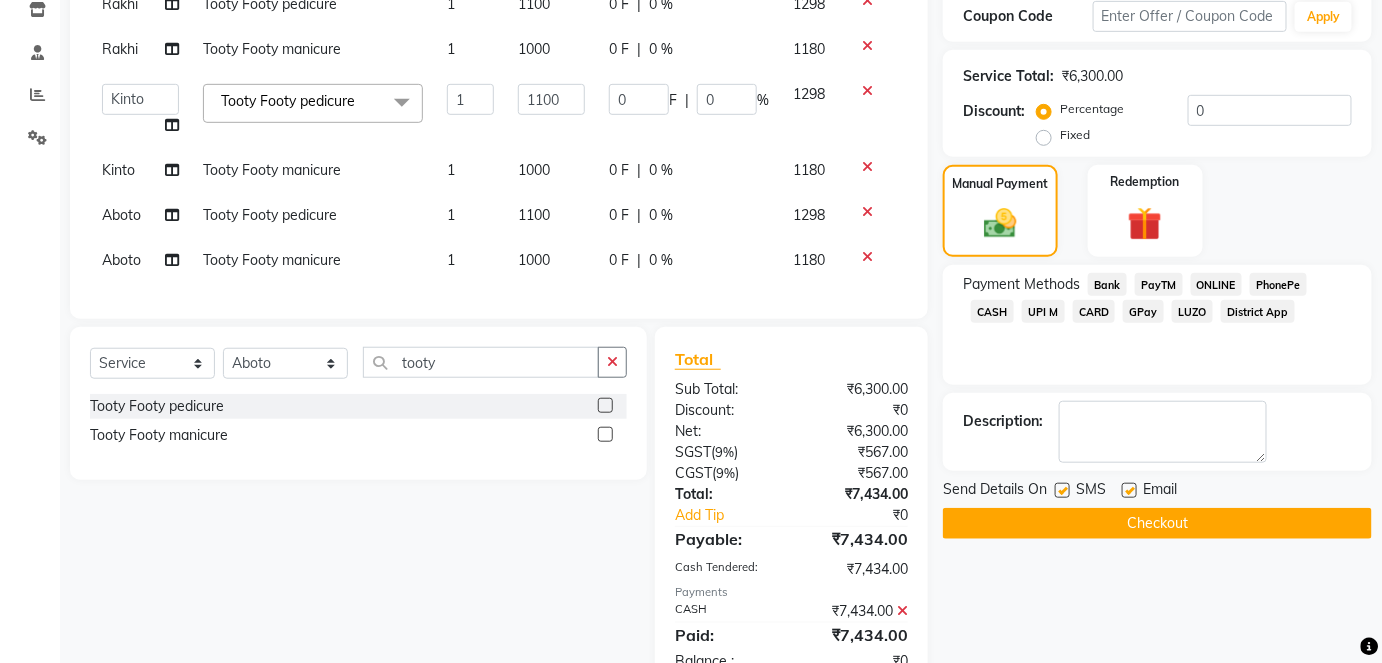scroll, scrollTop: 419, scrollLeft: 0, axis: vertical 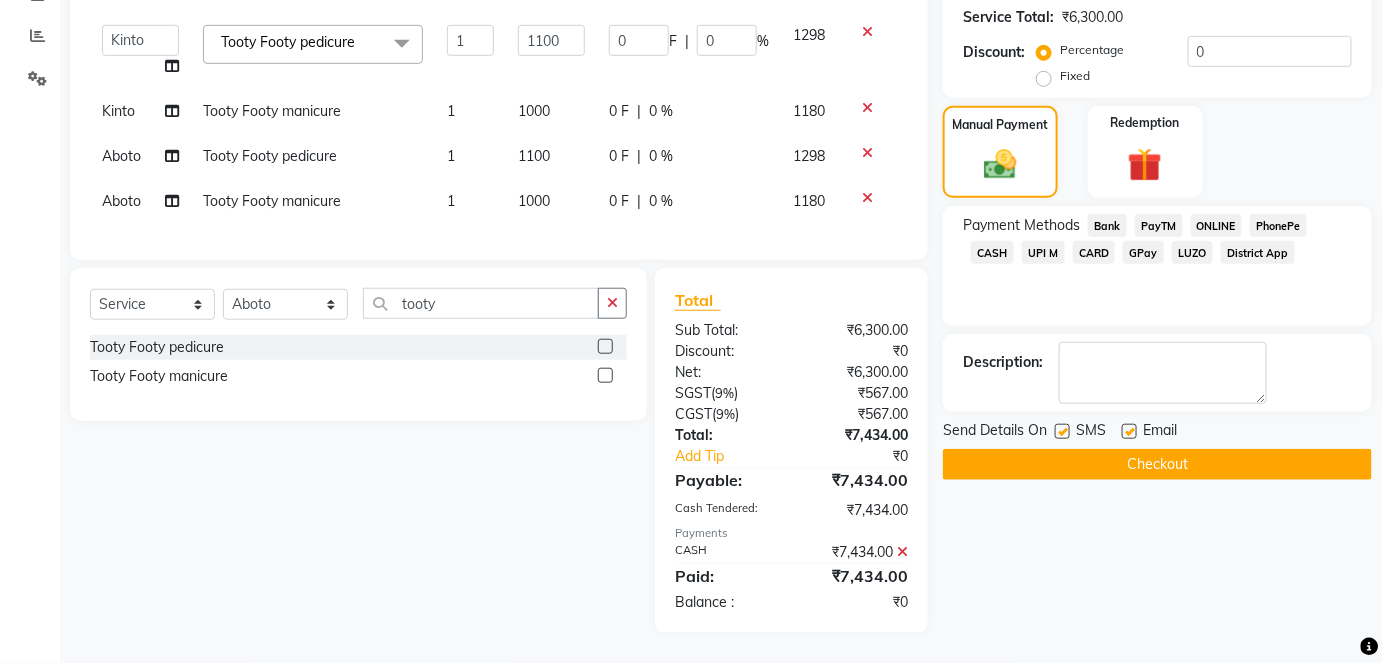 click on "Checkout" 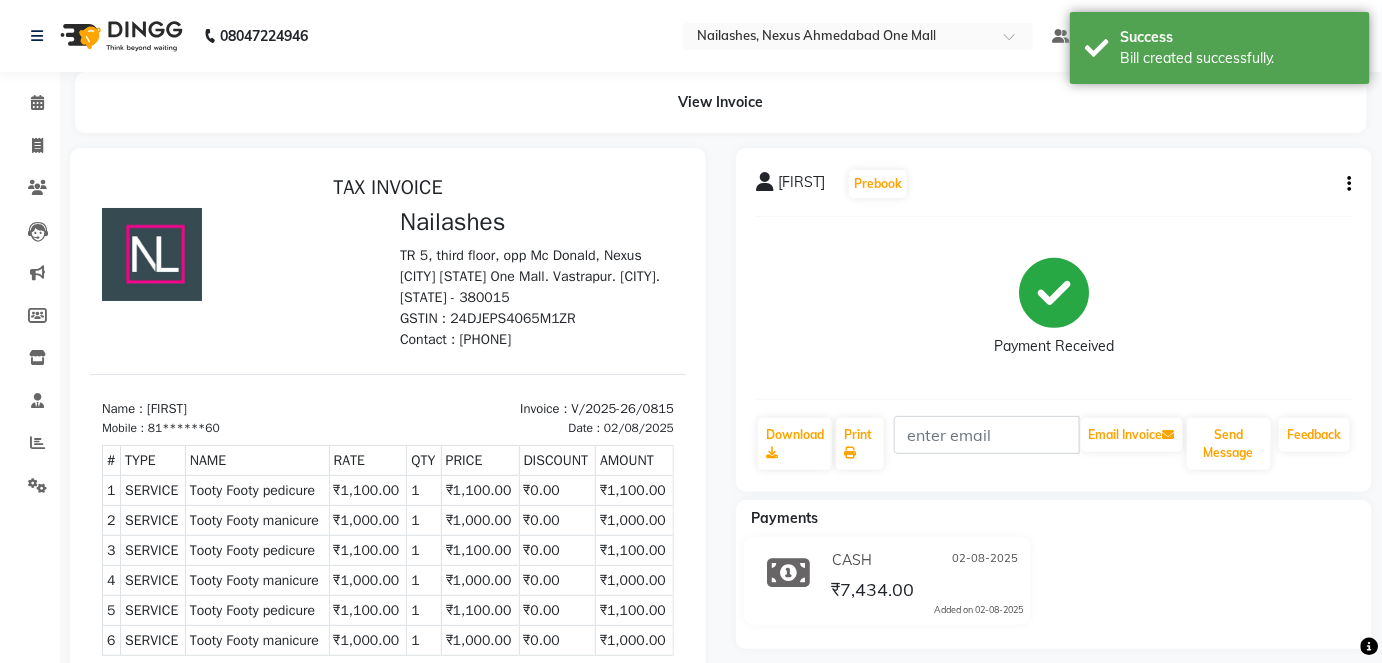 scroll, scrollTop: 0, scrollLeft: 0, axis: both 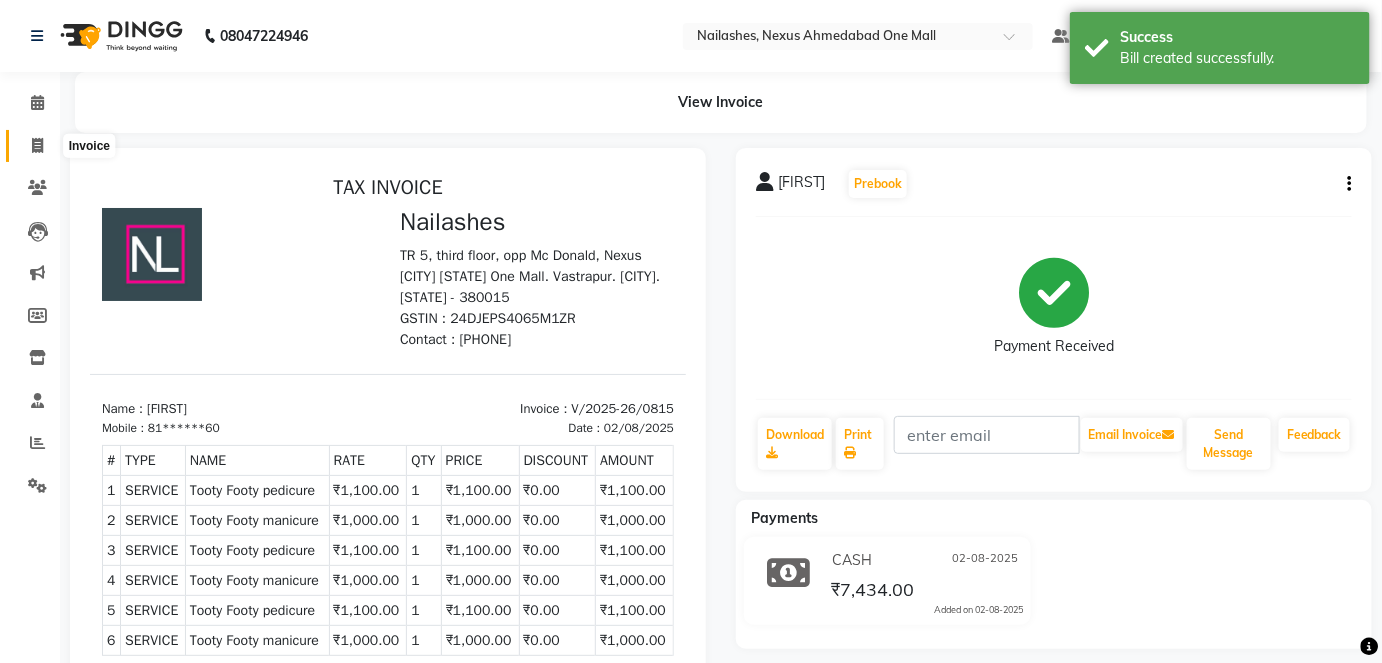 click 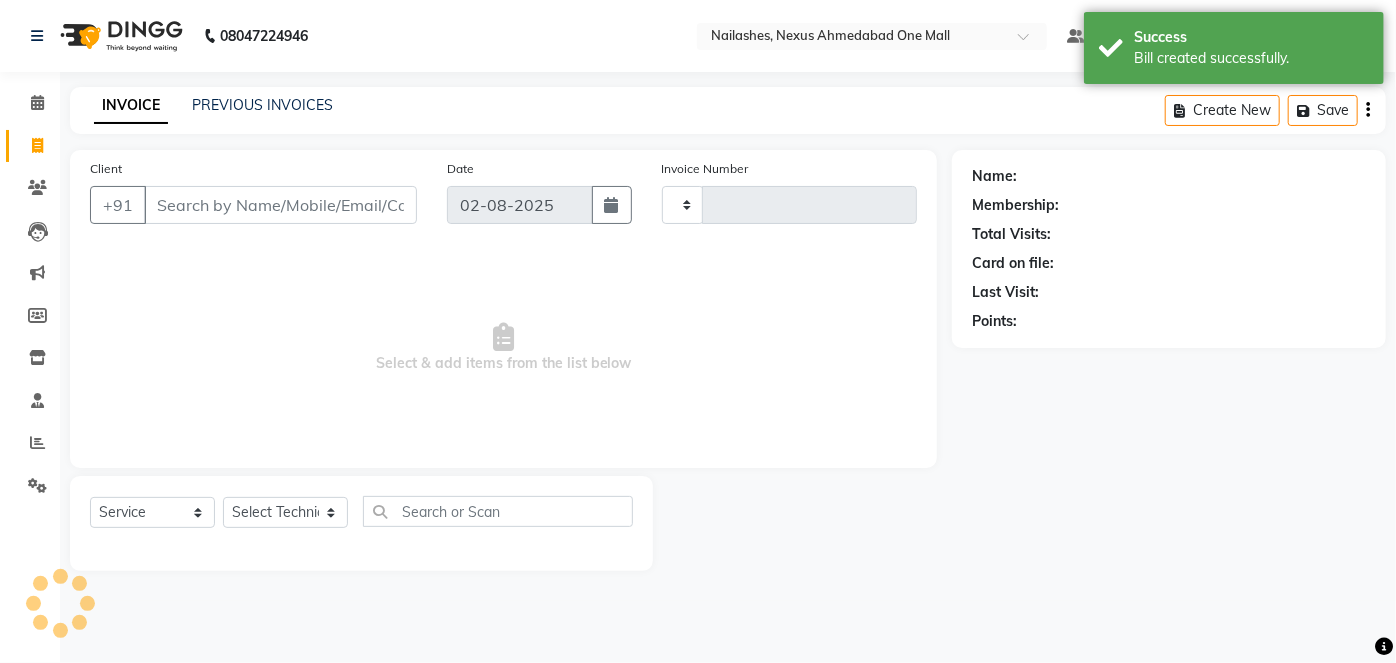 type on "0816" 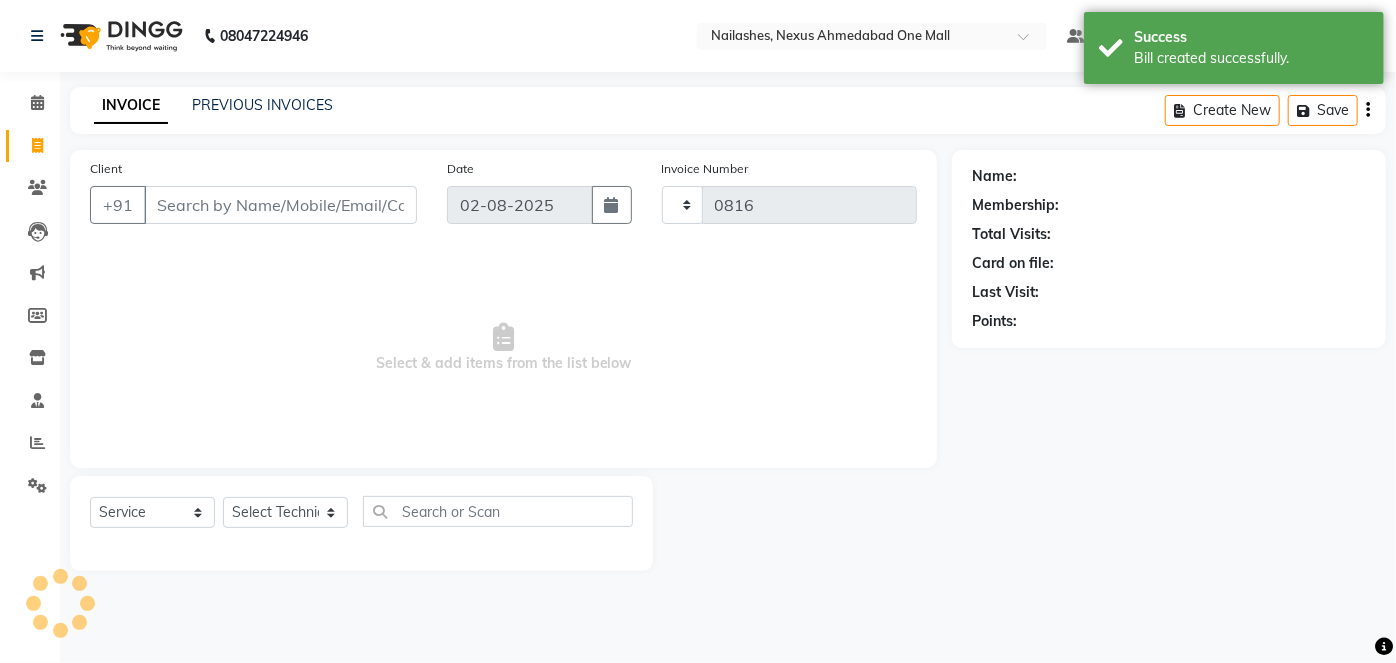 select on "4606" 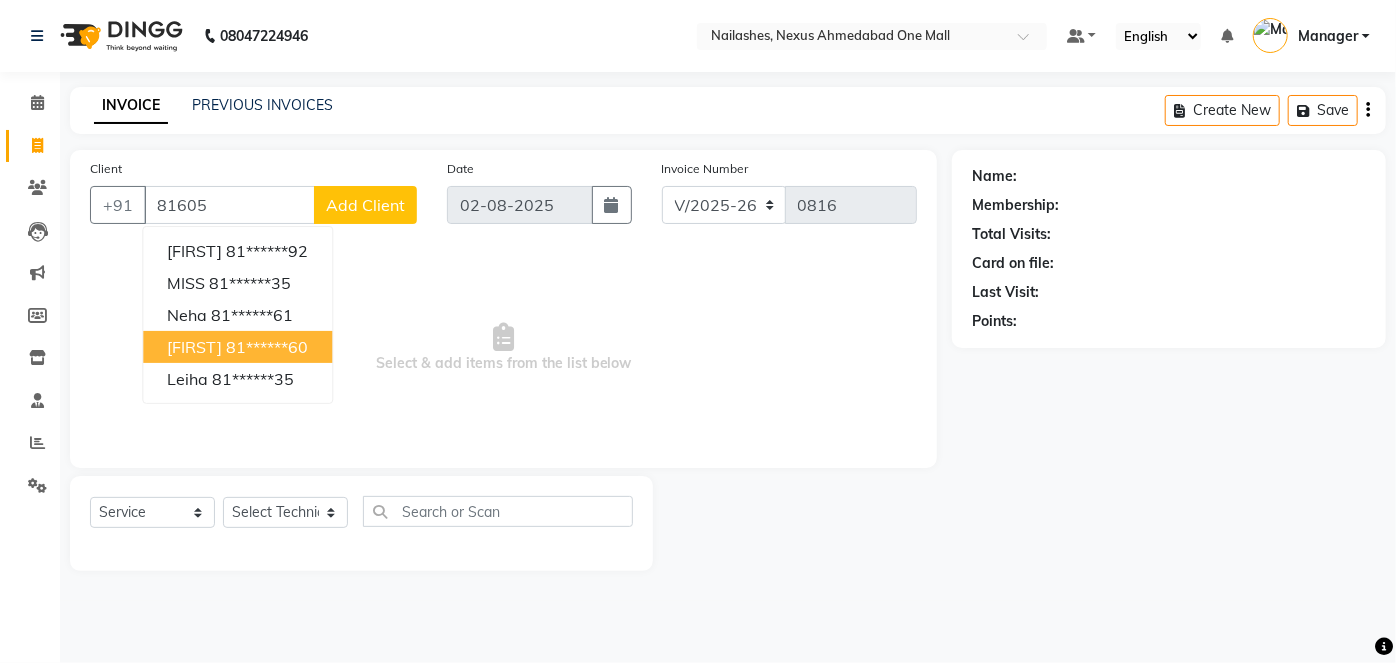 click on "[FIRST]" at bounding box center [194, 347] 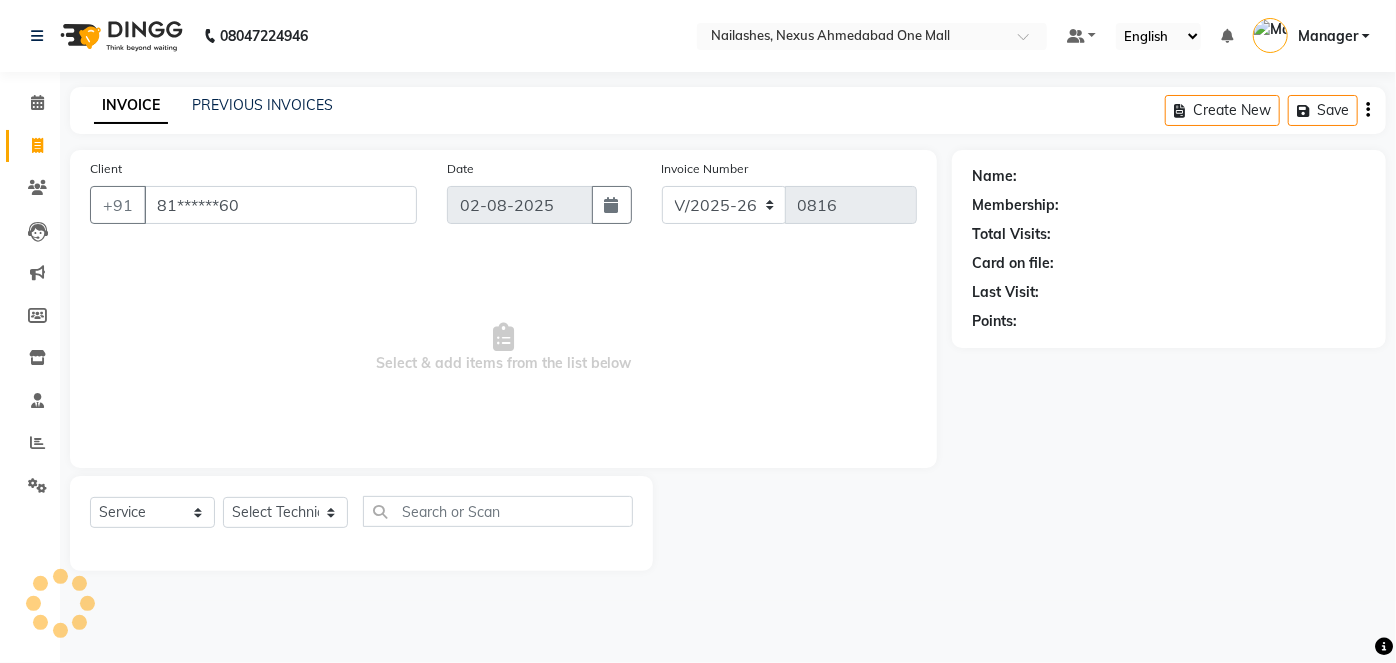 type on "81******60" 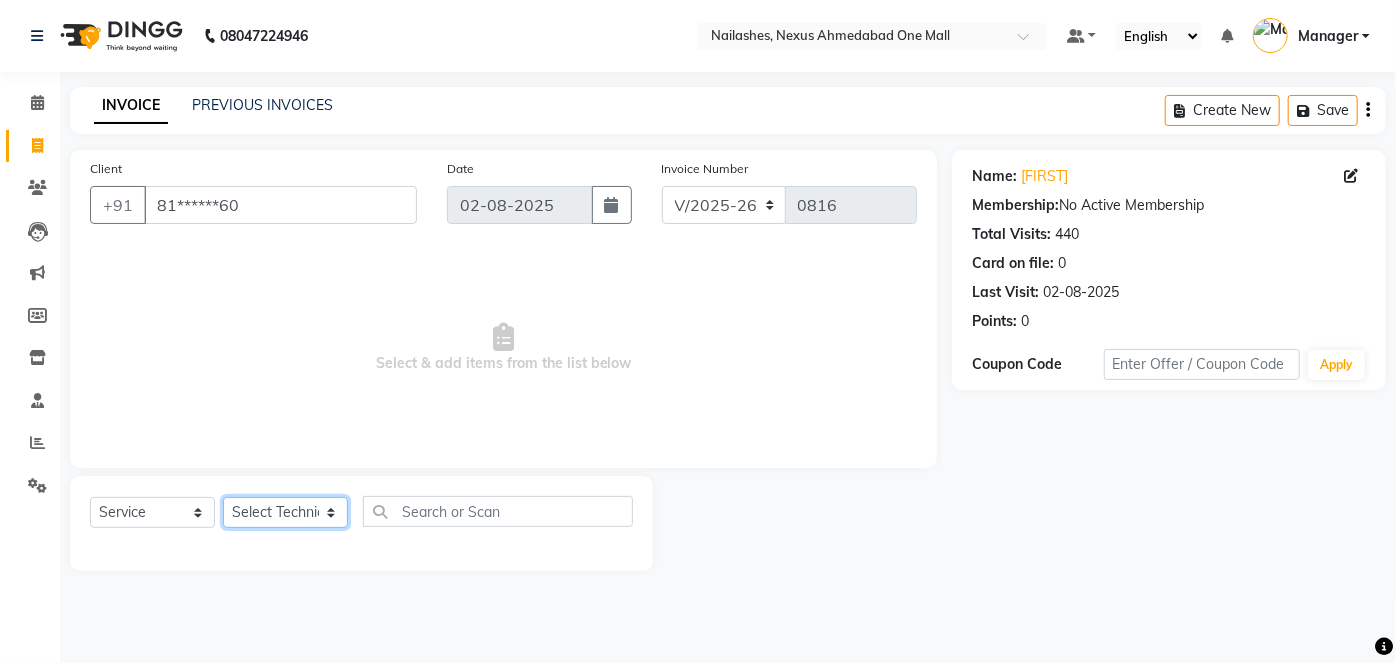 click on "Select Technician Aboto babita Deepti Kinto Manager Rakhi Rita Sita Vaishali winish Sir" 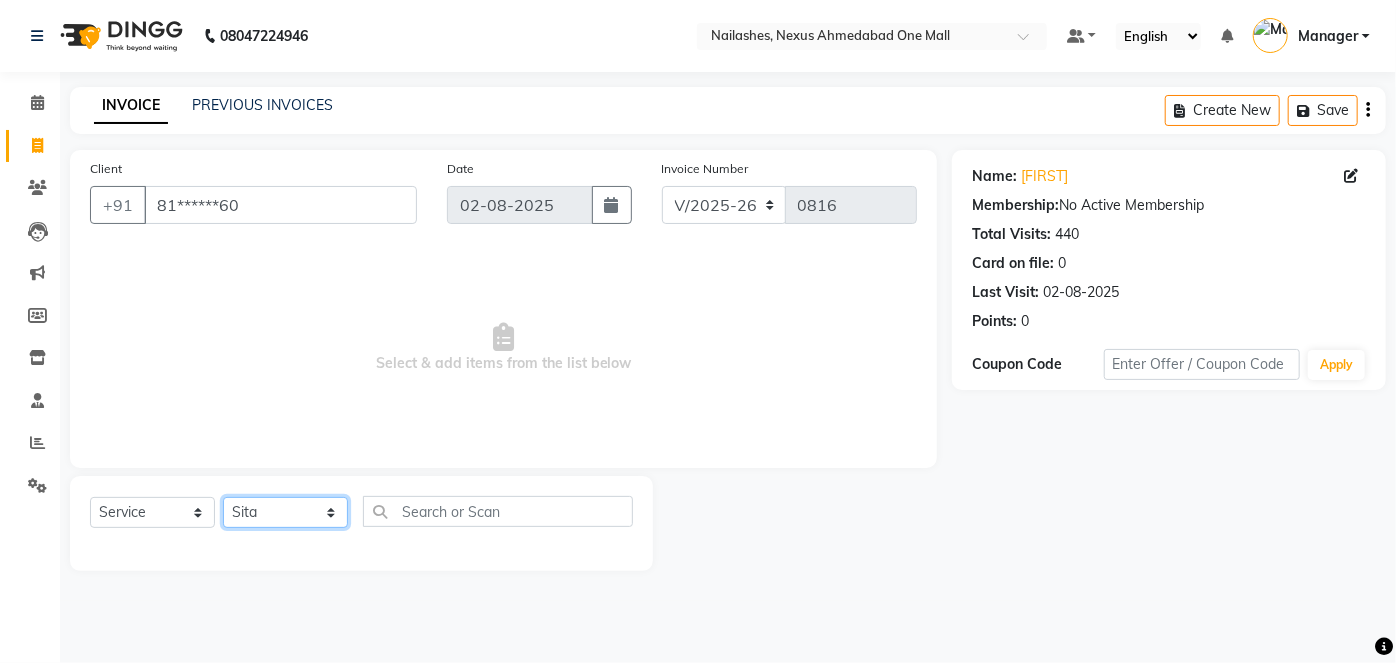 click on "Select Technician Aboto babita Deepti Kinto Manager Rakhi Rita Sita Vaishali winish Sir" 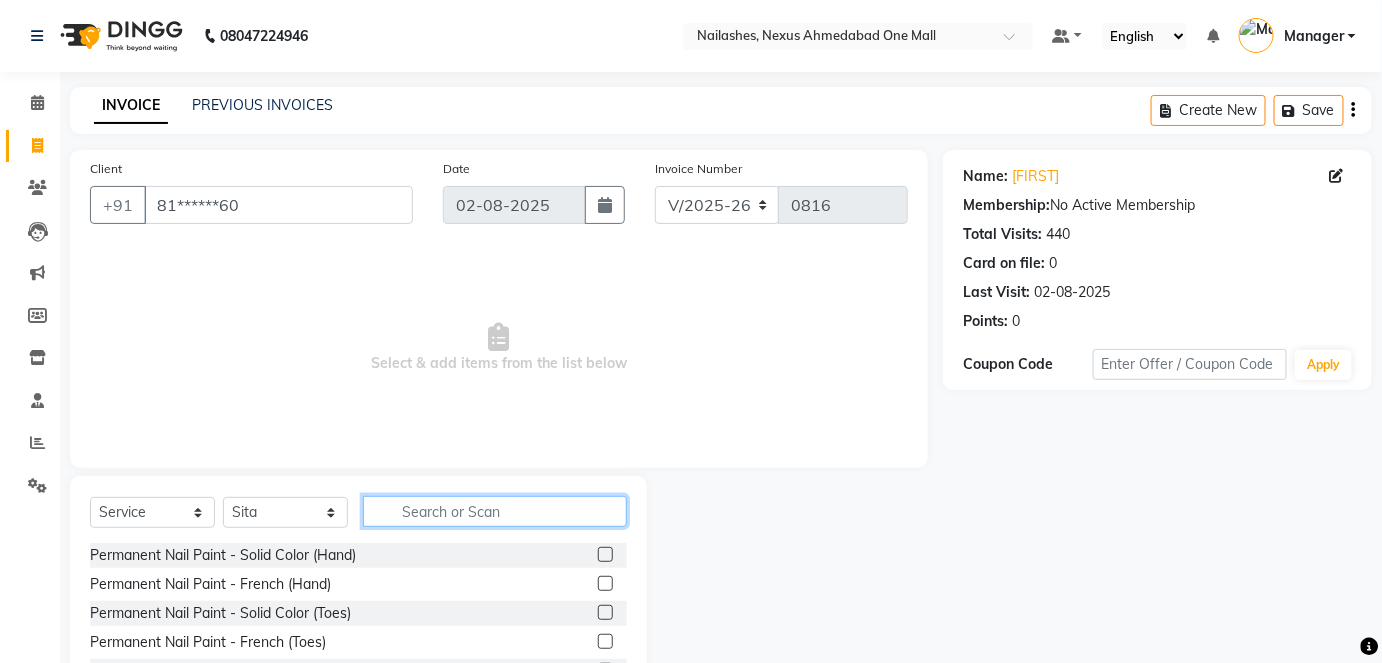click 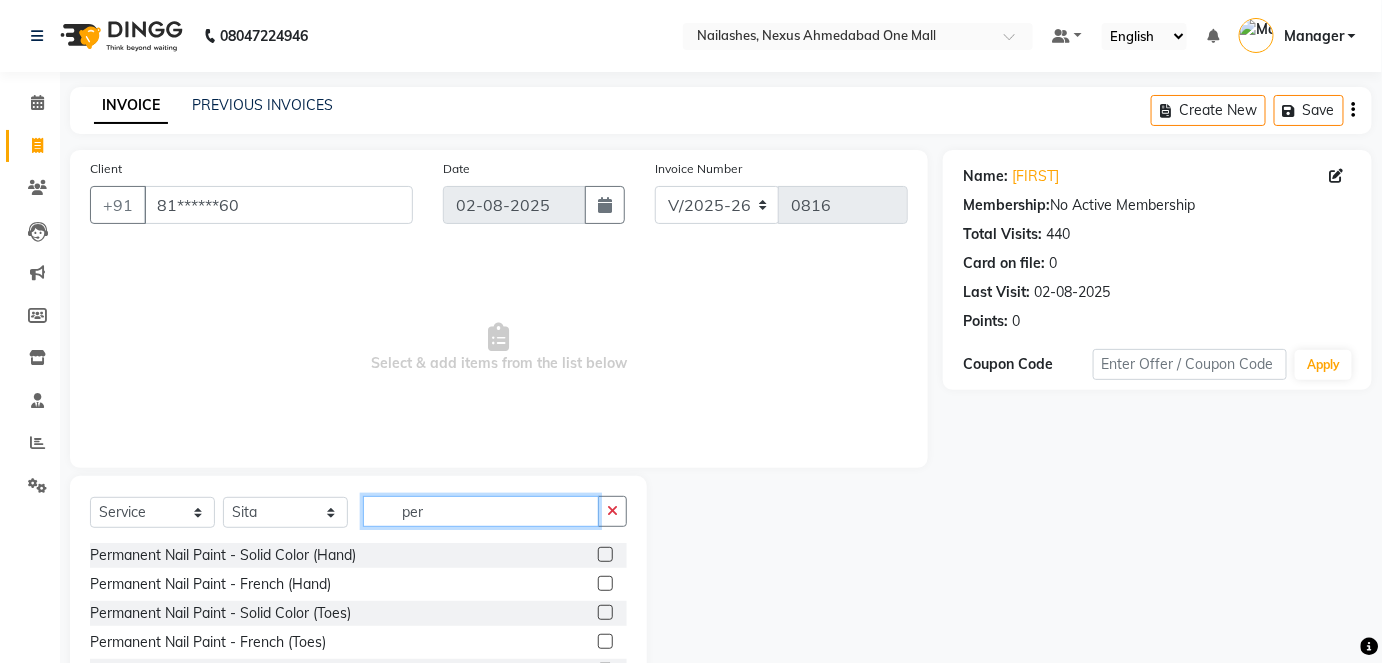 type on "per" 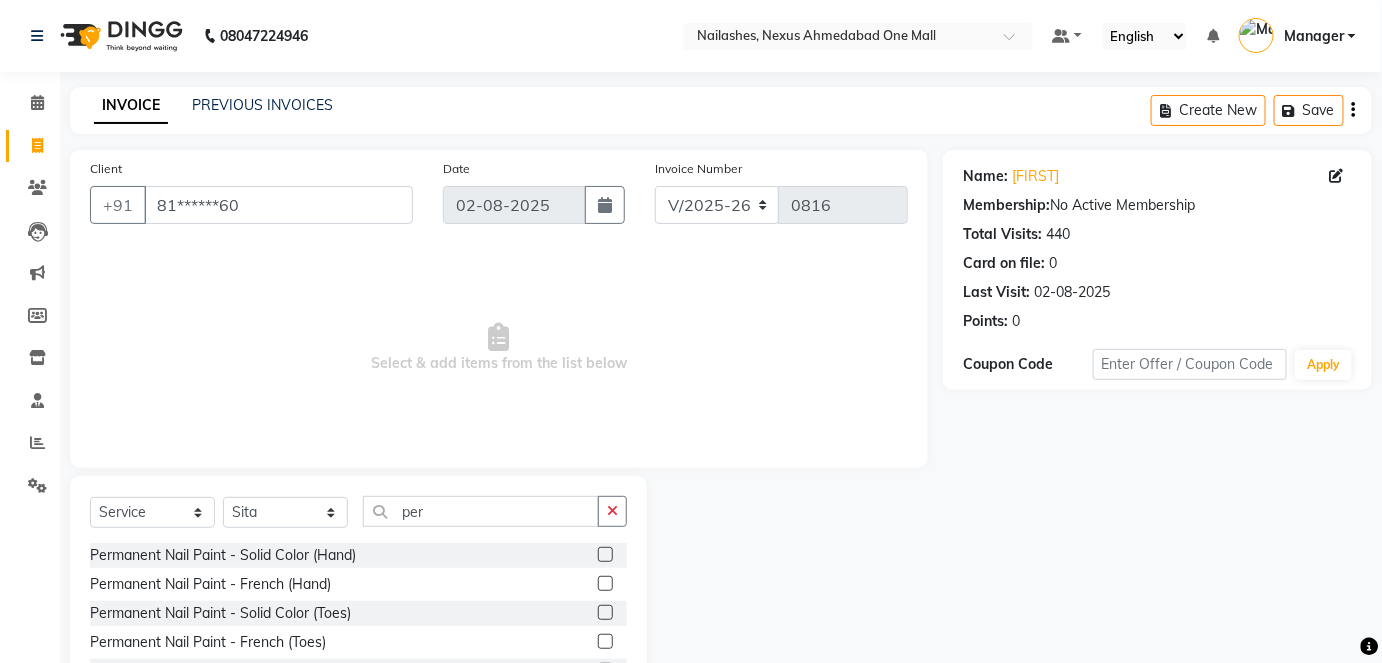 click 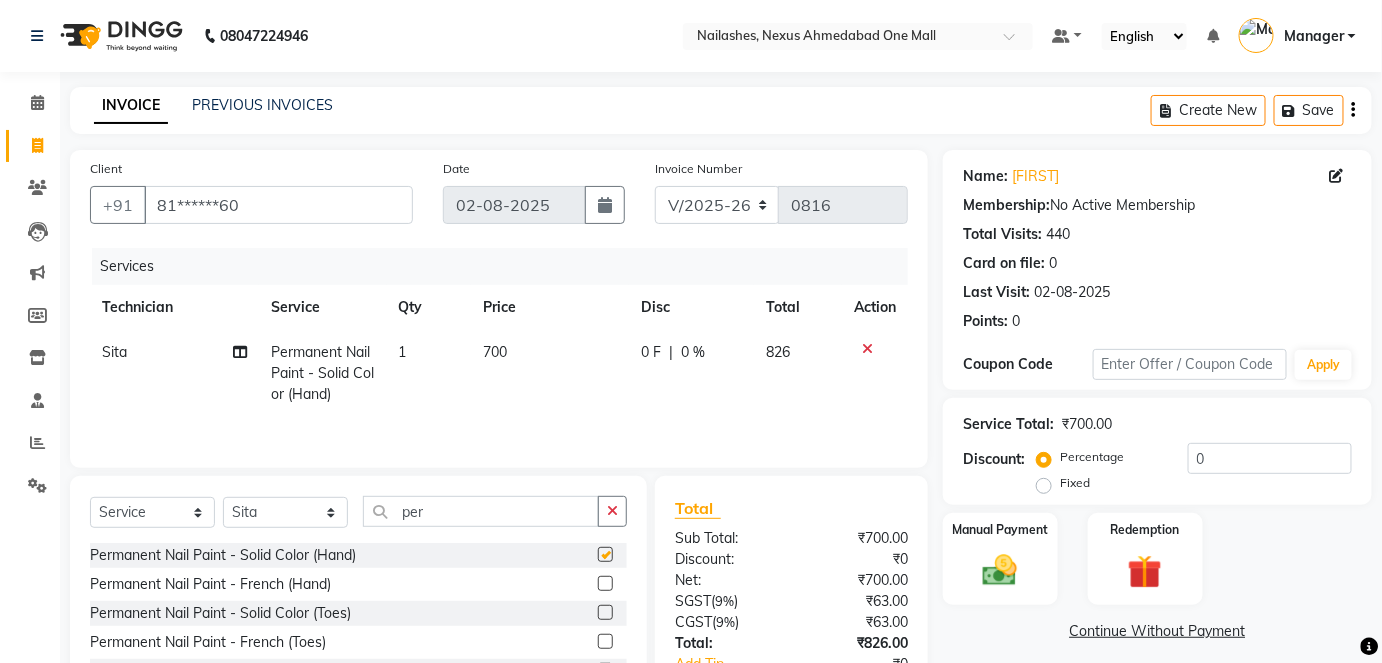 checkbox on "false" 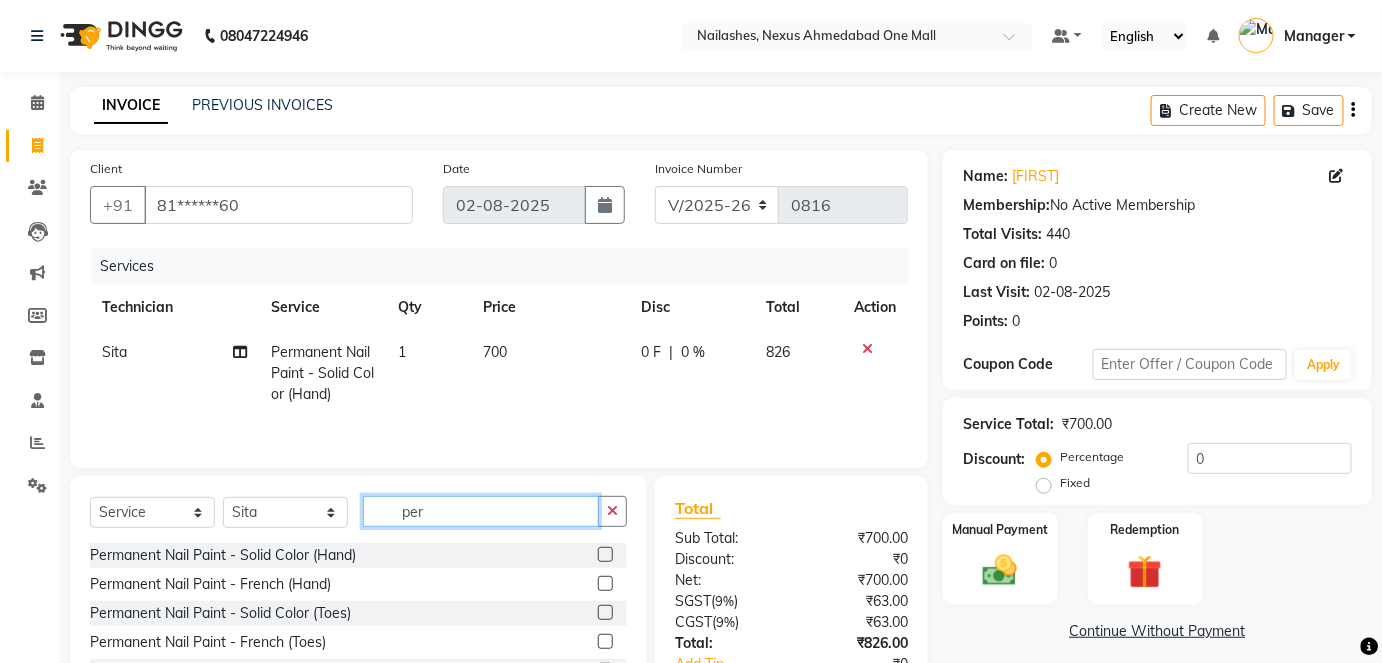 click on "per" 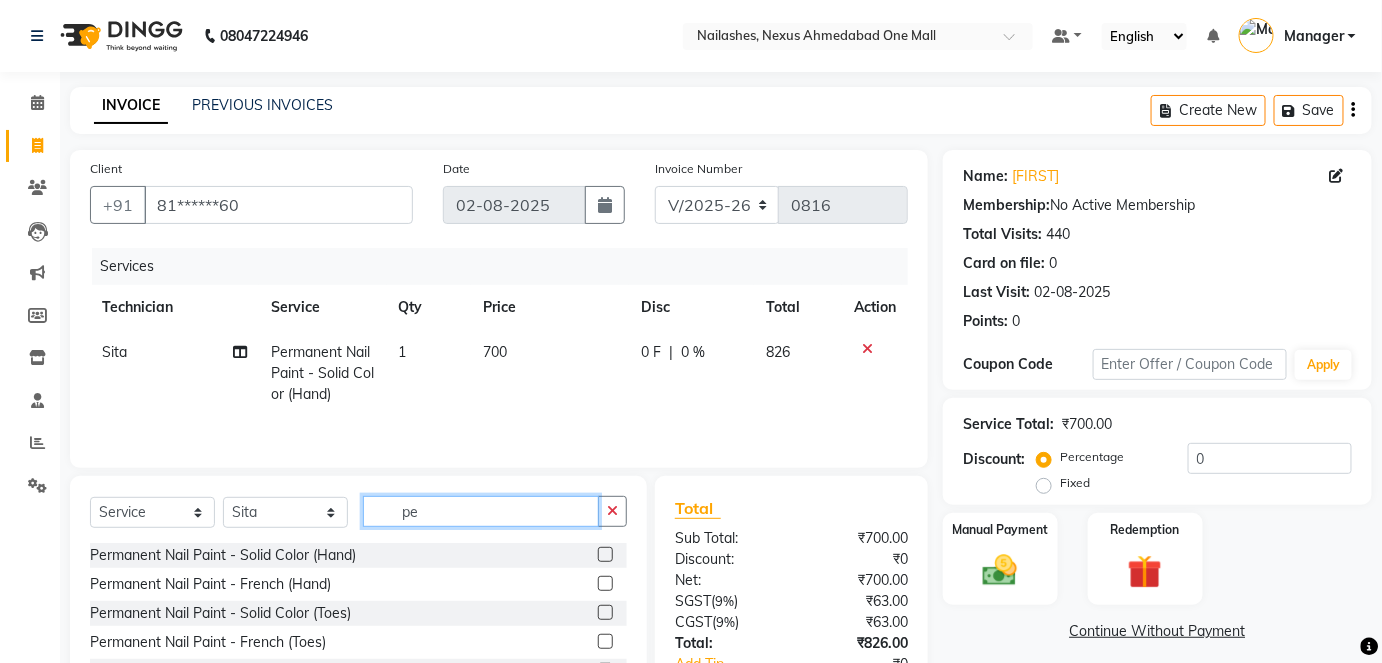 type on "p" 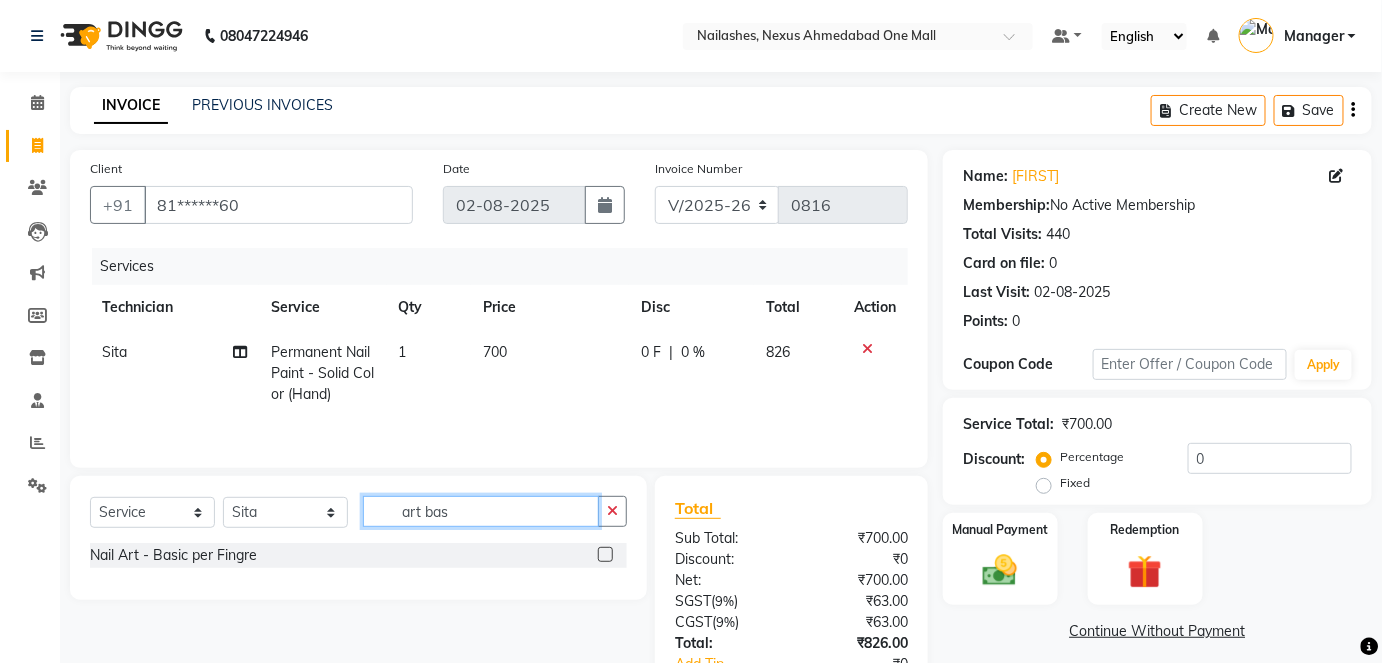 type on "art bas" 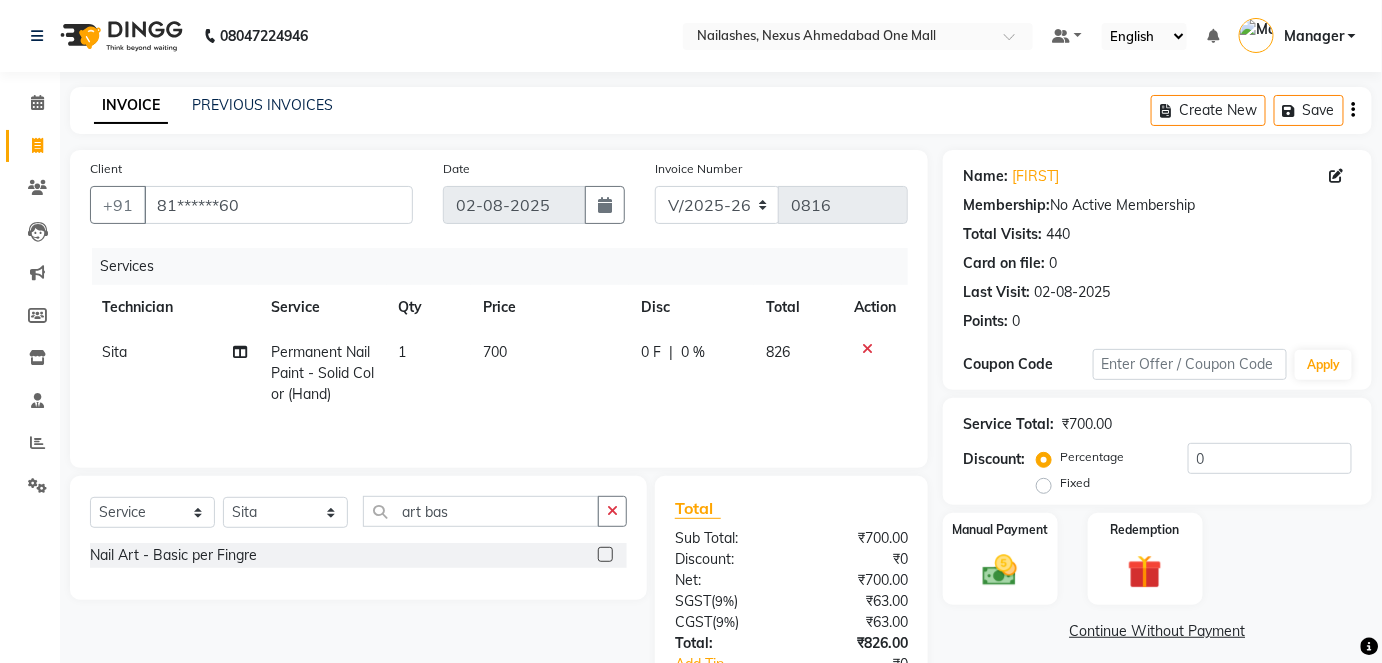 click 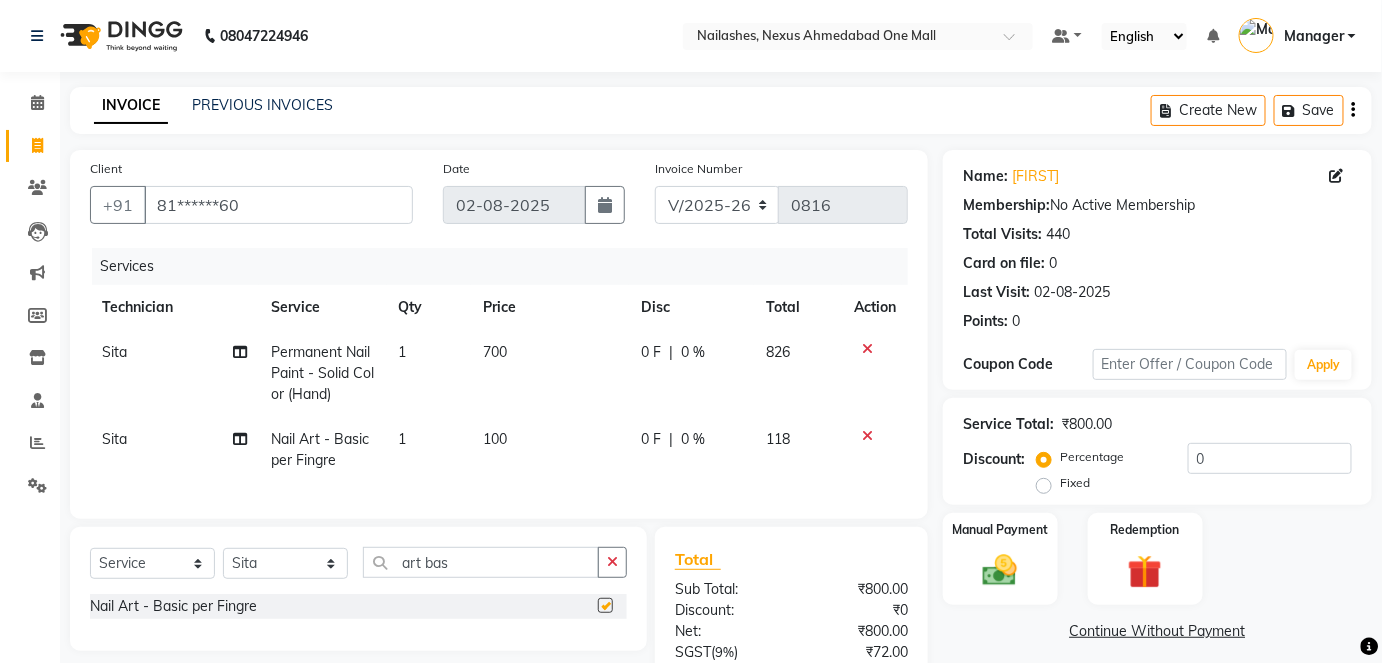 checkbox on "false" 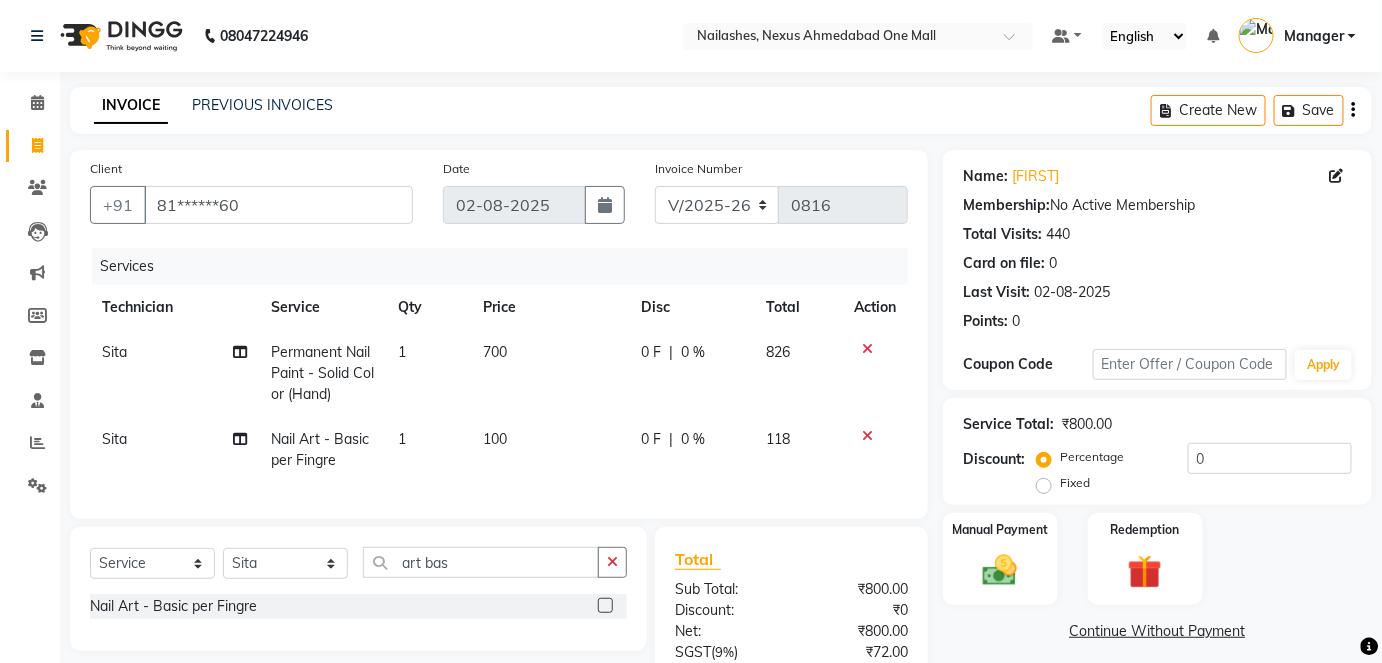 click on "100" 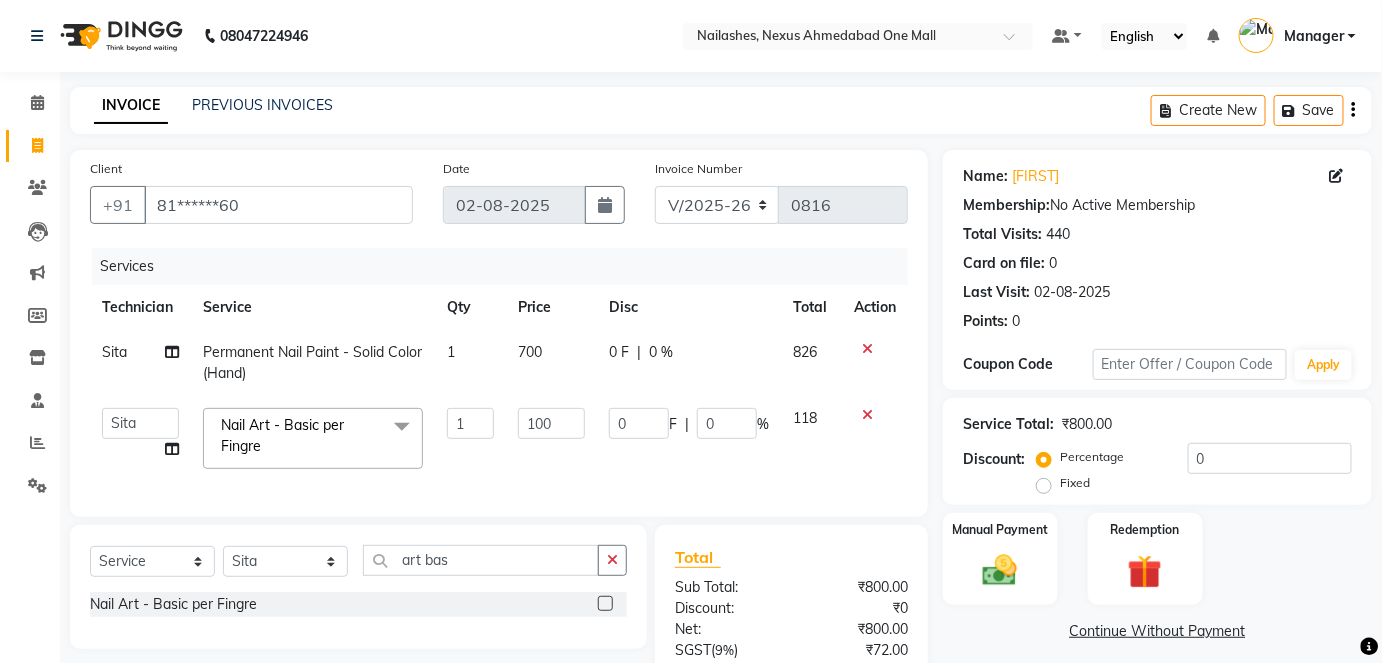 click on "100" 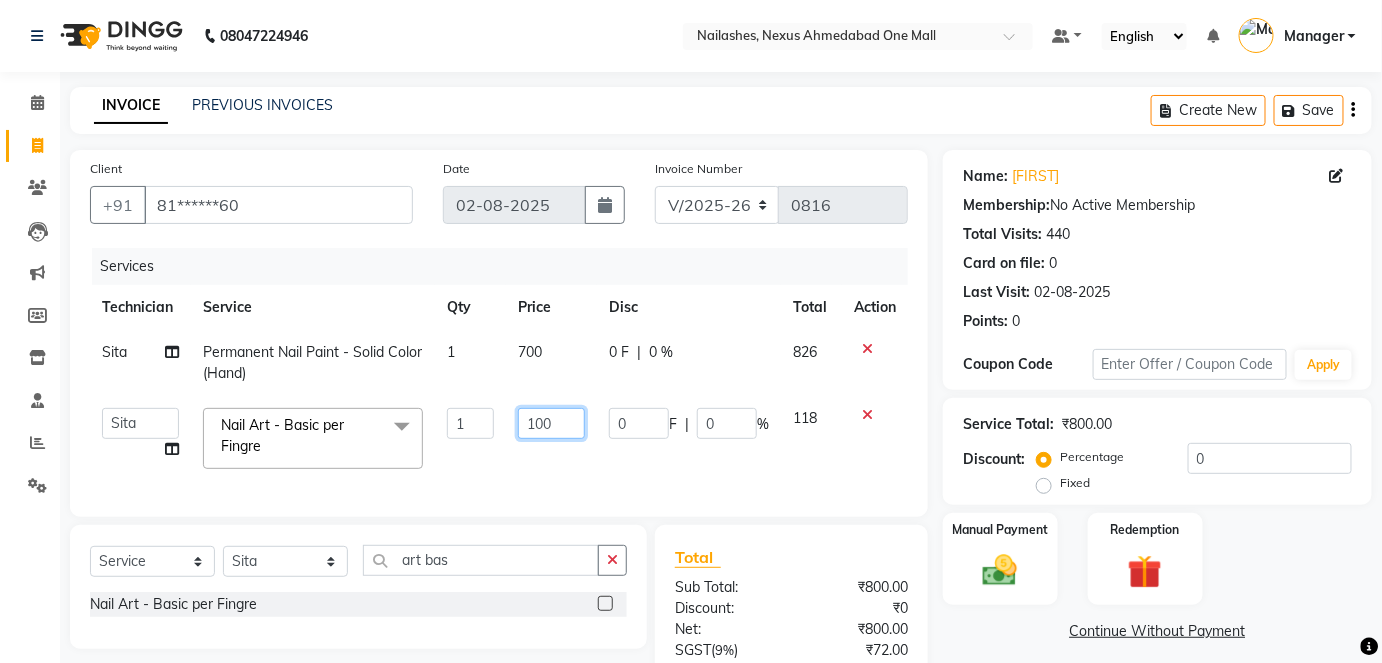 click on "100" 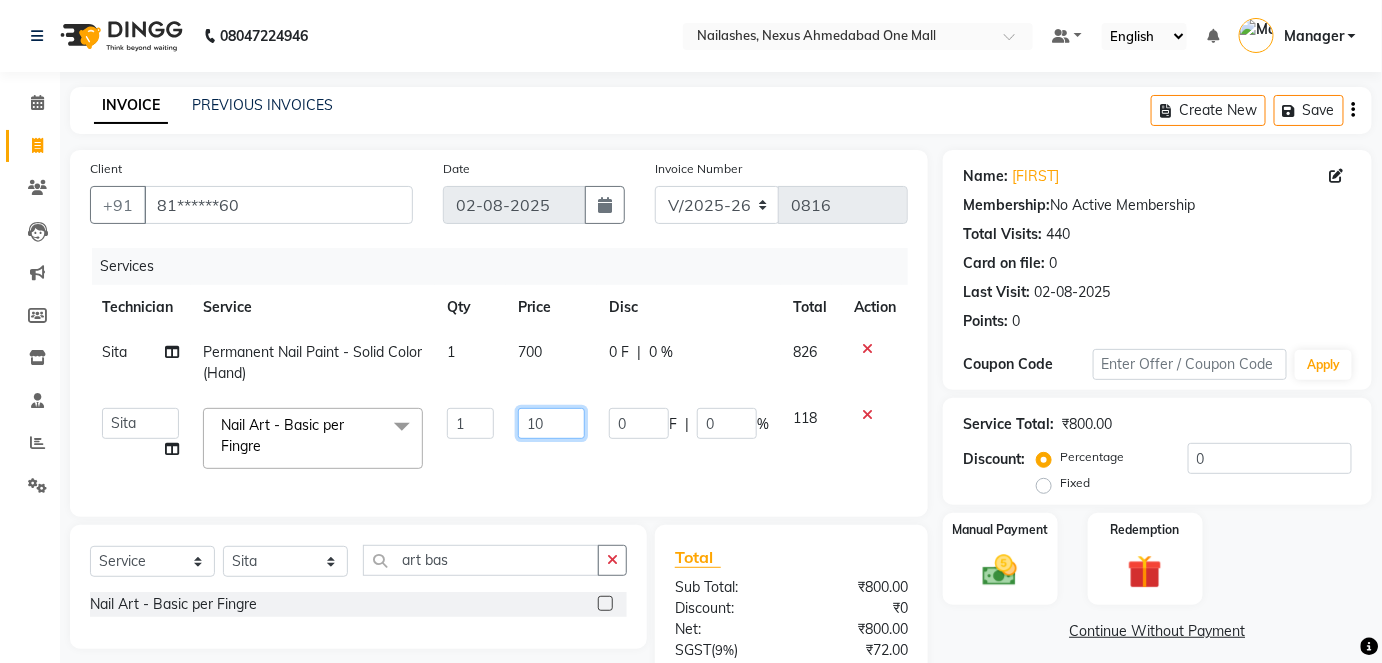 type on "120" 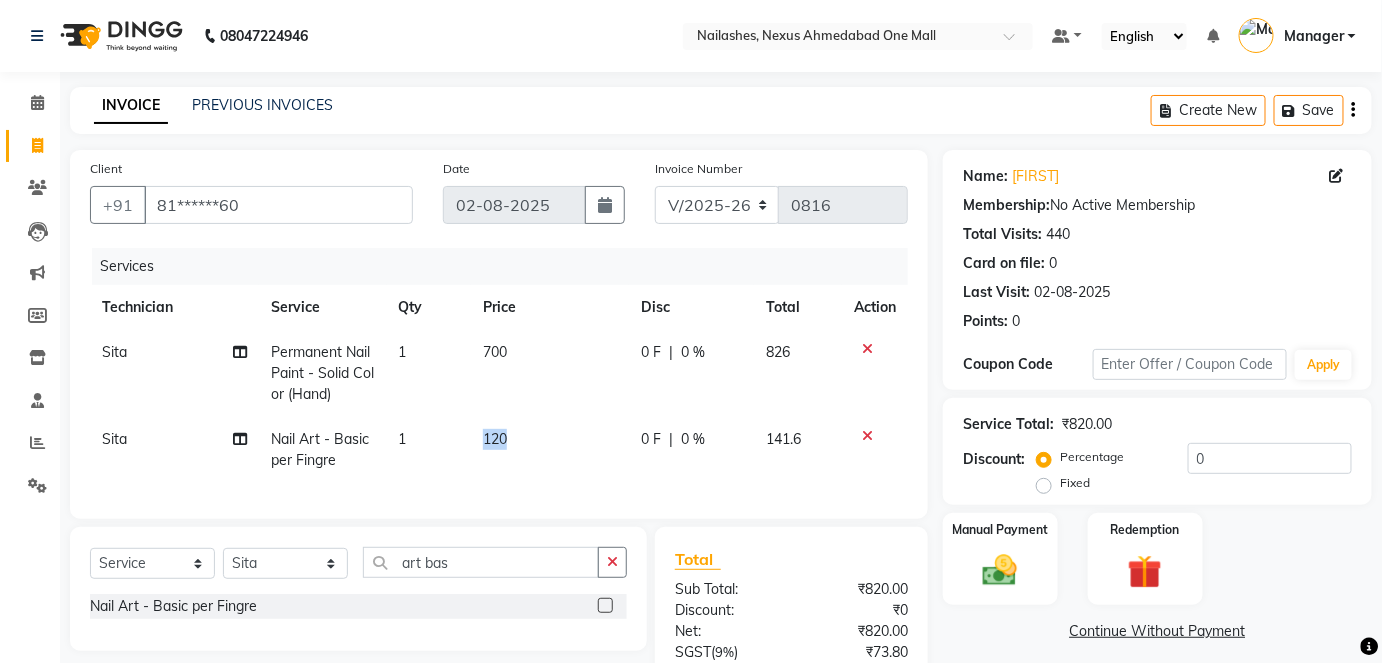 click on "120" 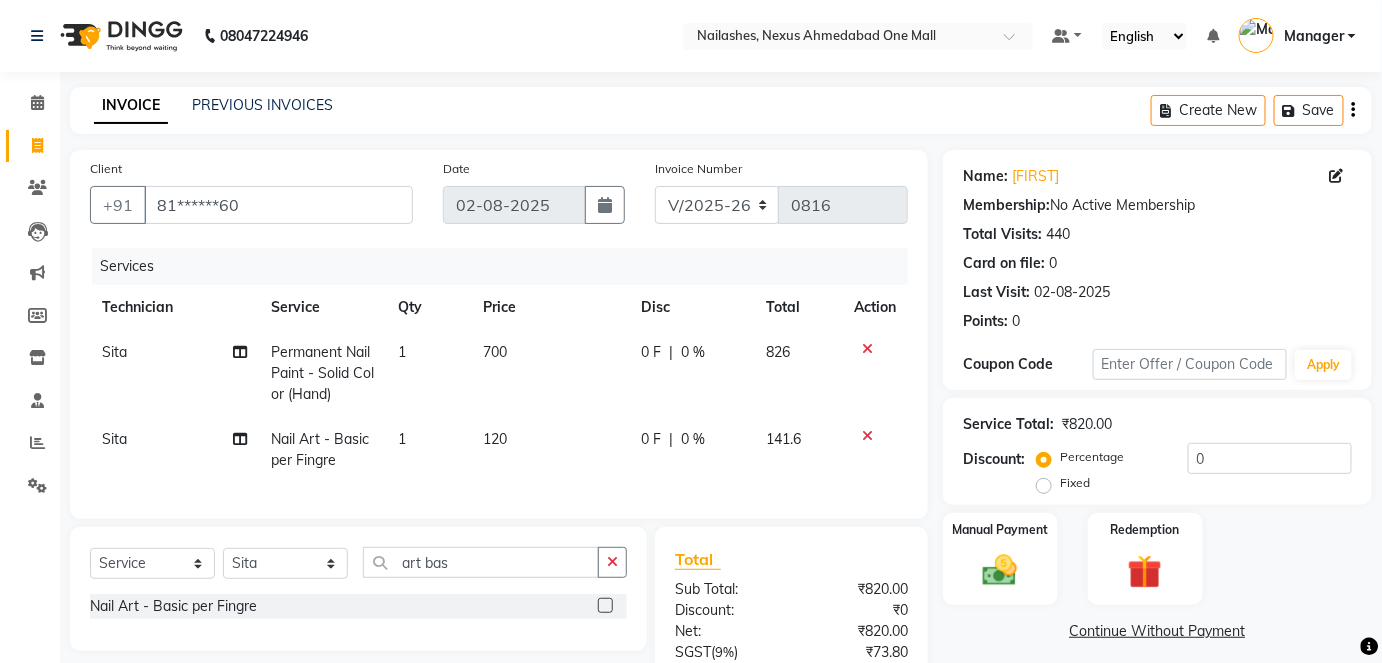 select on "77658" 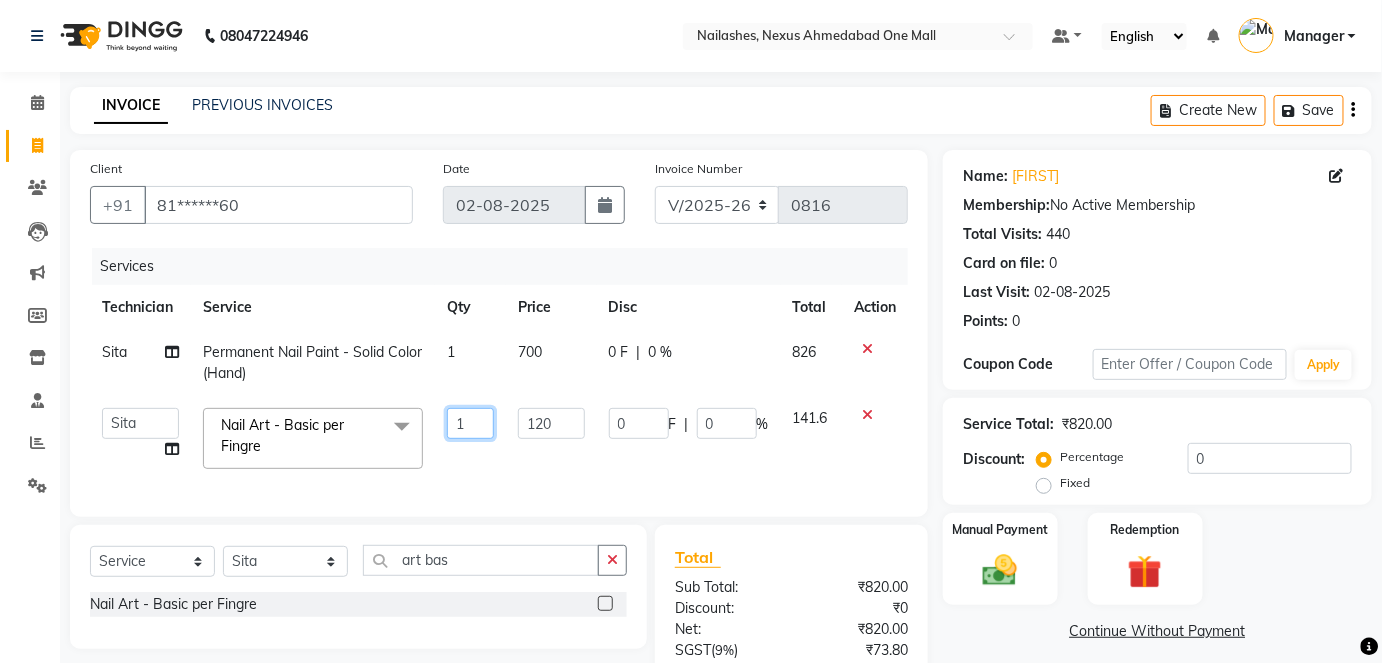 click on "1" 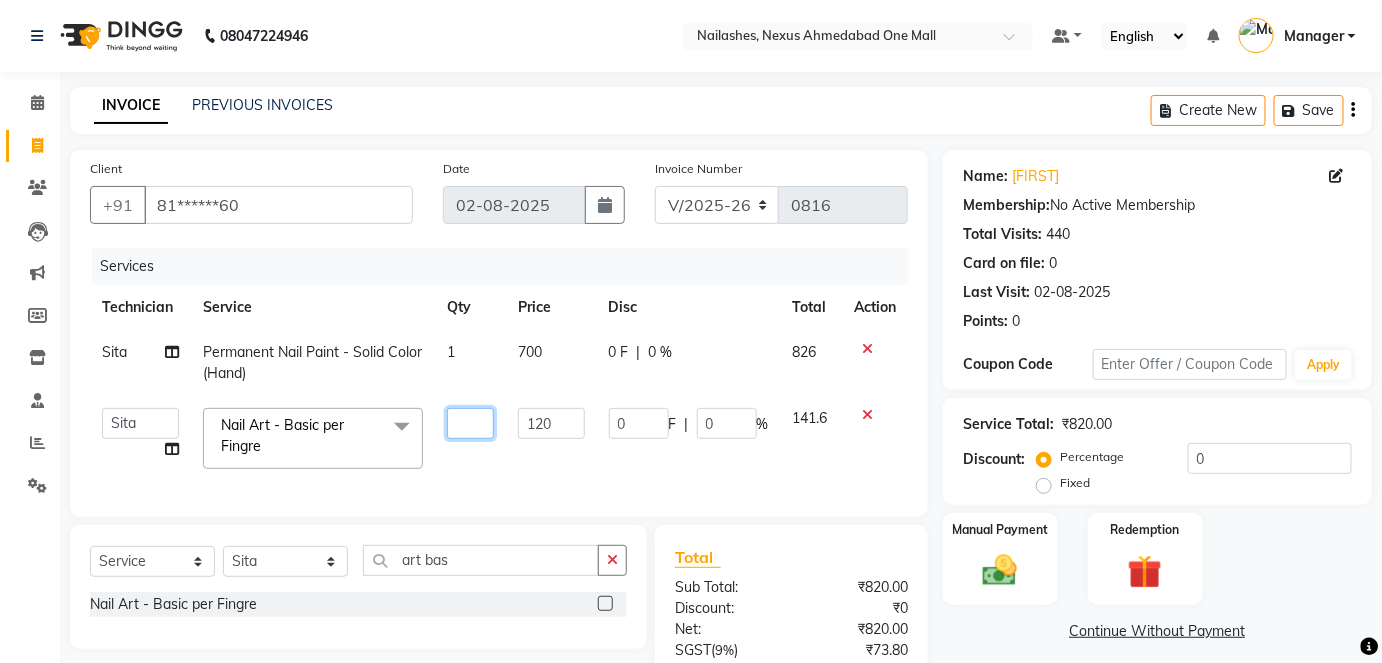 type on "2" 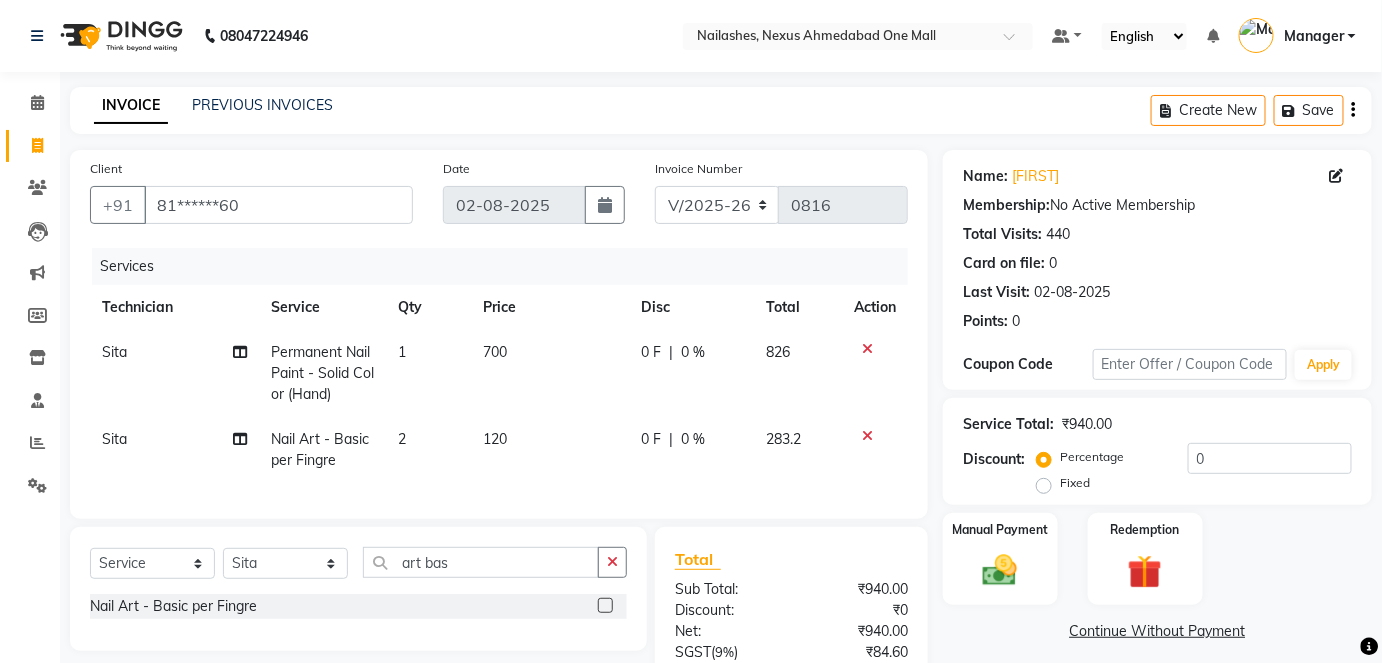 click on "Services Technician Service Qty Price Disc Total Action Sita Permanent Nail Paint - Solid Color (Hand) 1 700 0 F | 0 % 826 Sita Nail Art - Basic per Fingre 2 120 0 F | 0 % 283.2" 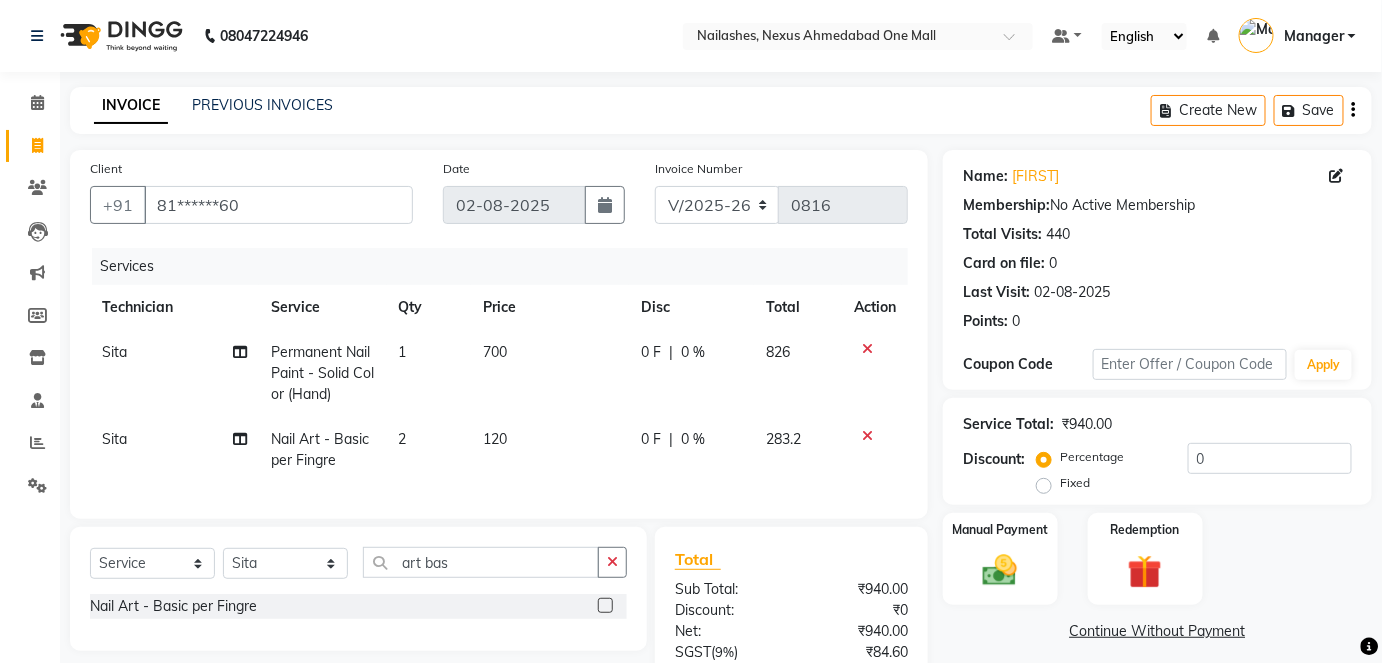 scroll, scrollTop: 187, scrollLeft: 0, axis: vertical 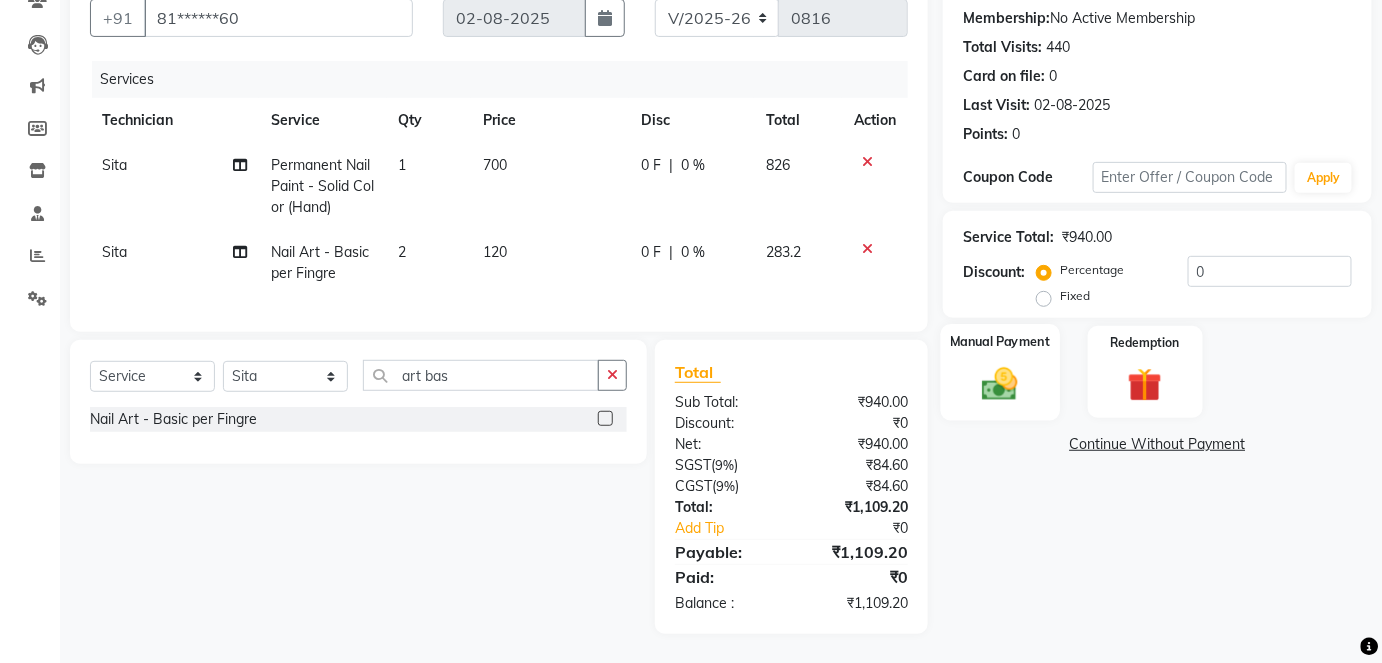click 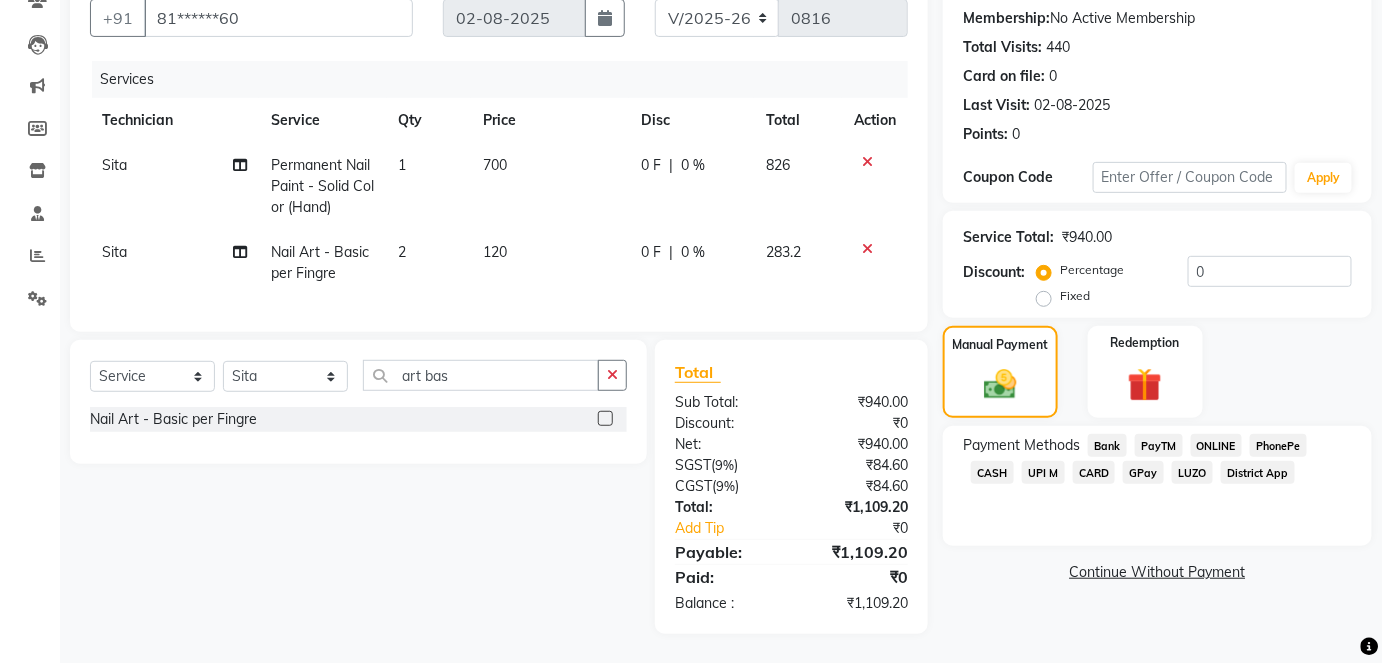 click on "ONLINE" 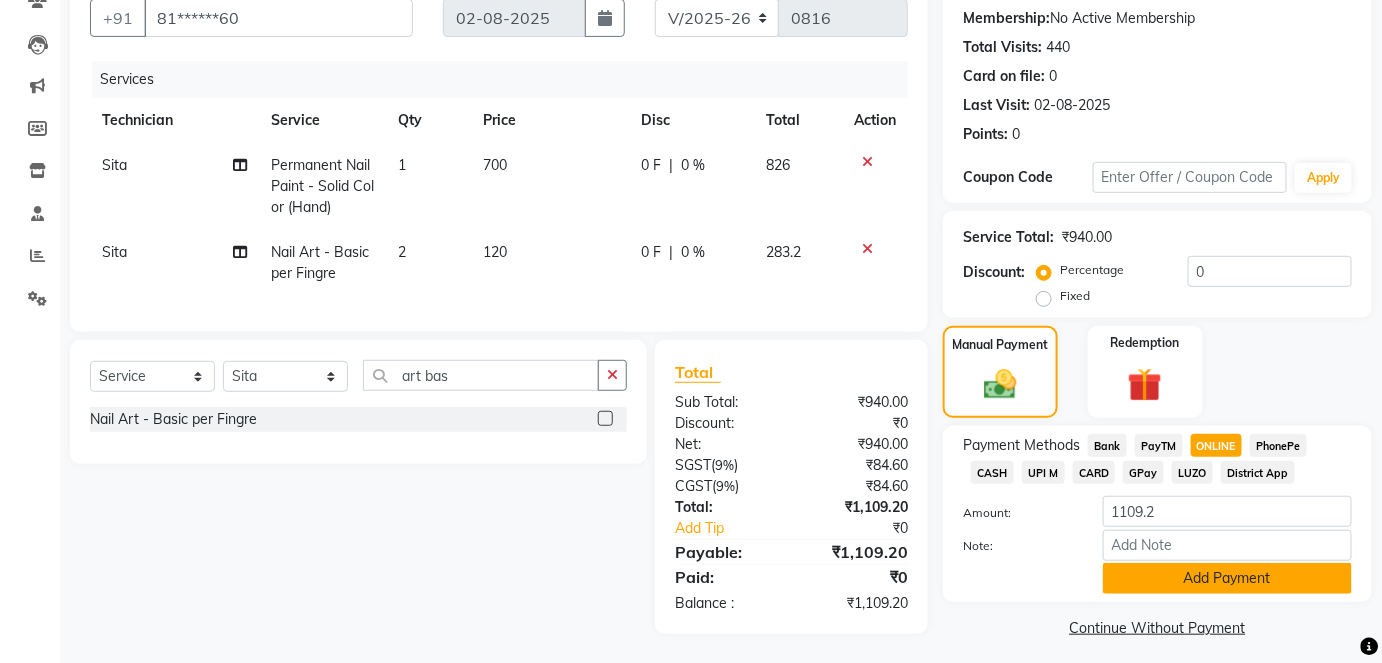 click on "Add Payment" 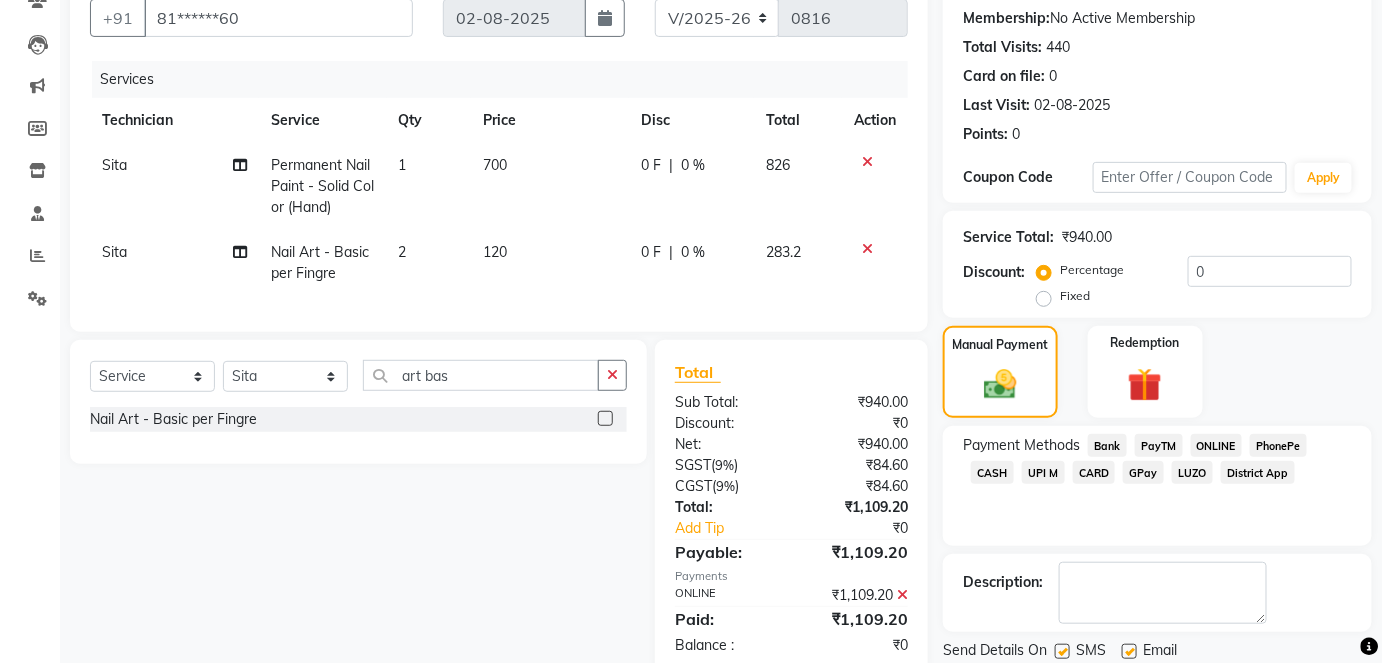 scroll, scrollTop: 252, scrollLeft: 0, axis: vertical 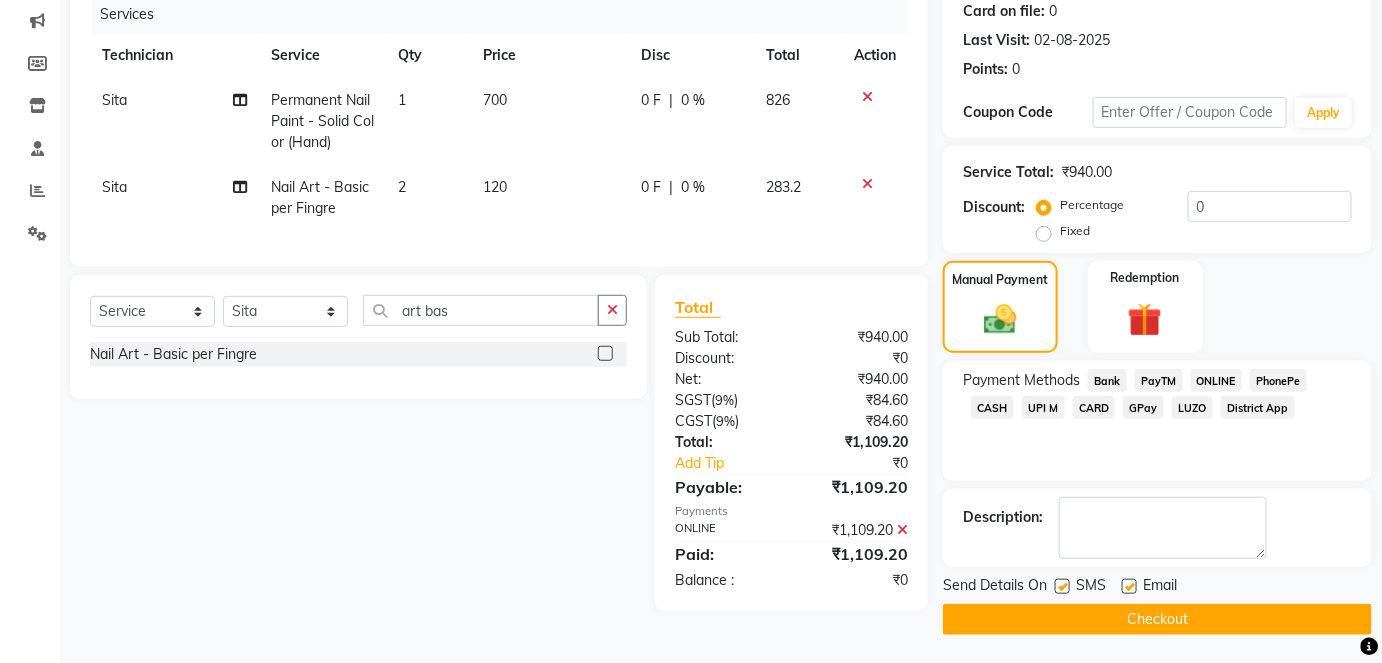 click on "Checkout" 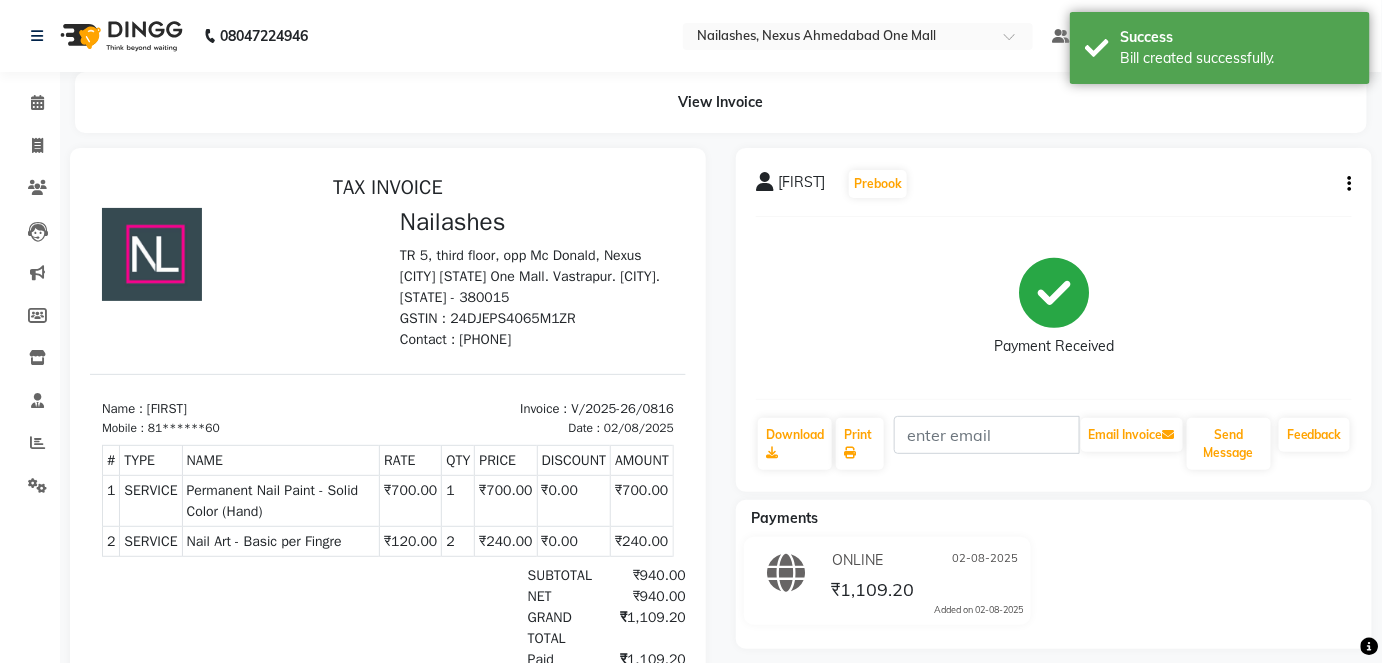 scroll, scrollTop: 0, scrollLeft: 0, axis: both 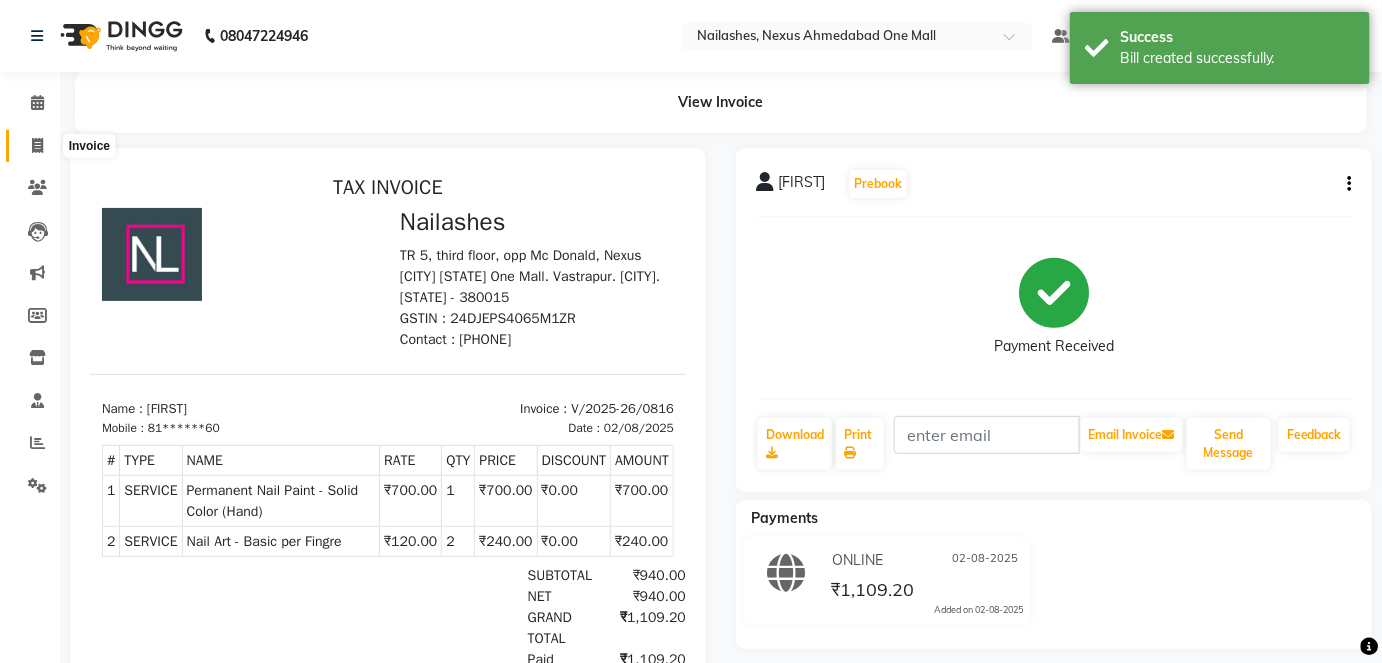 click 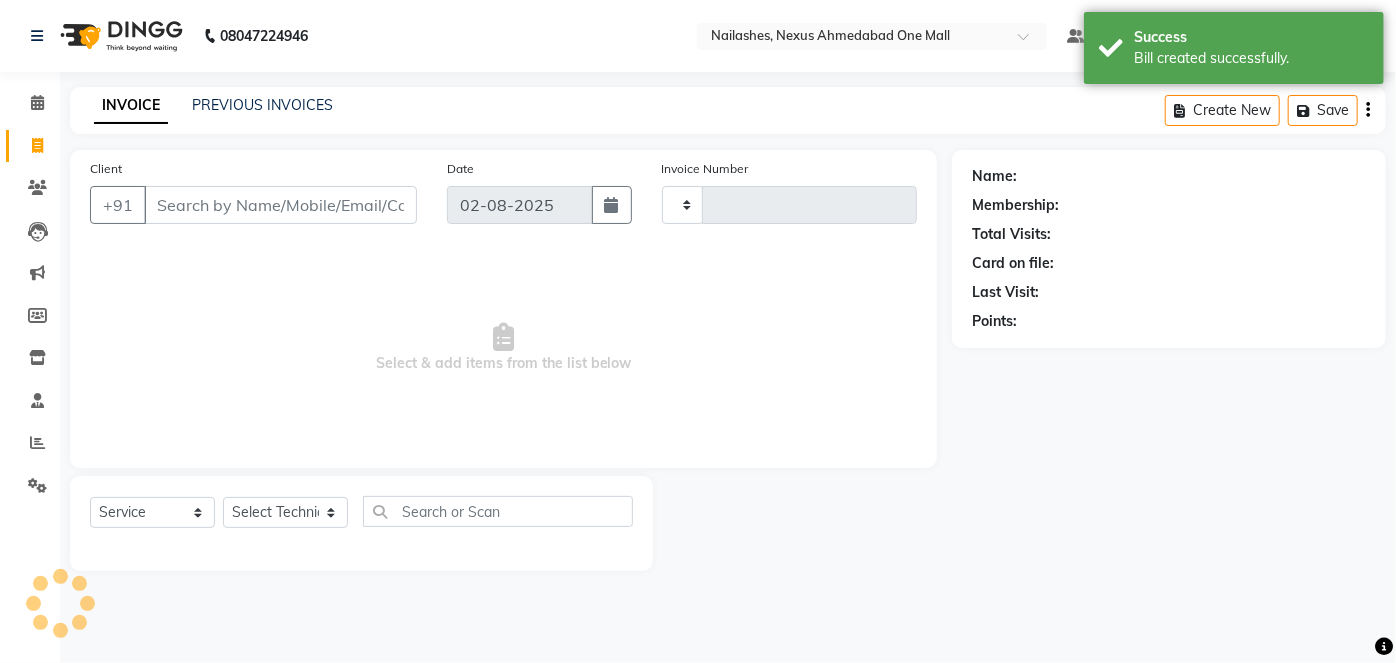 type on "0817" 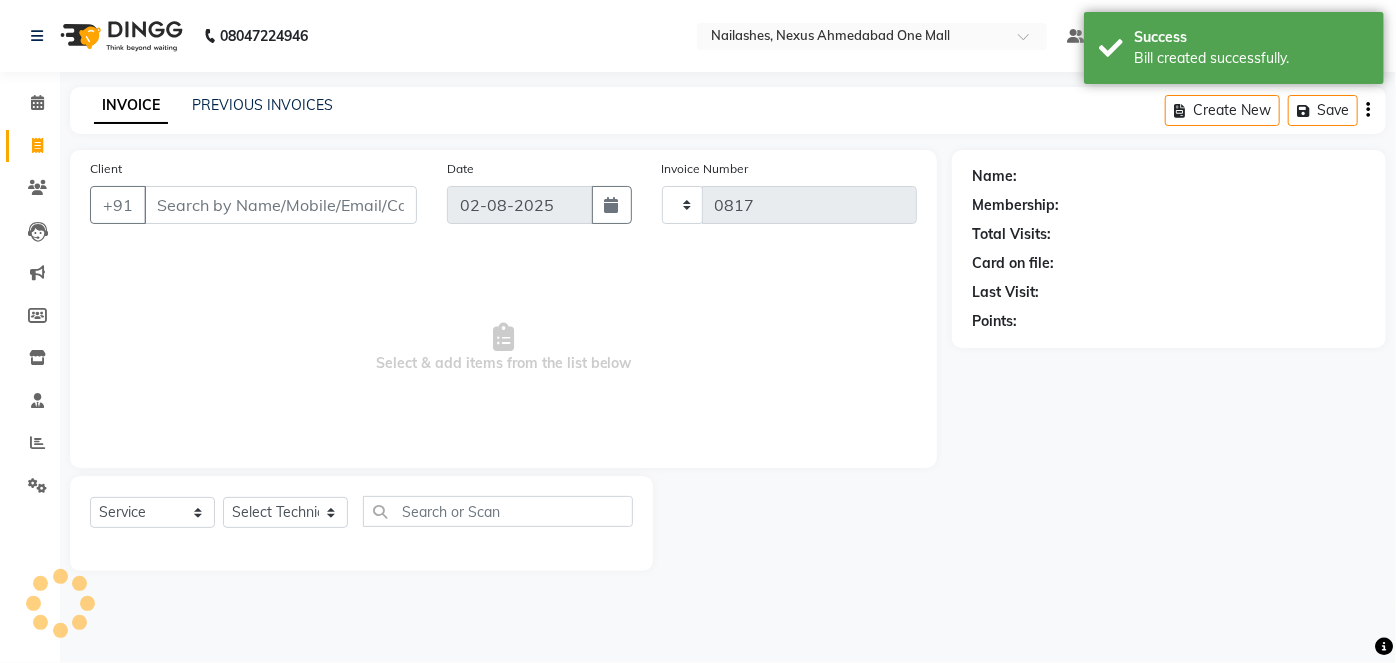 select on "4606" 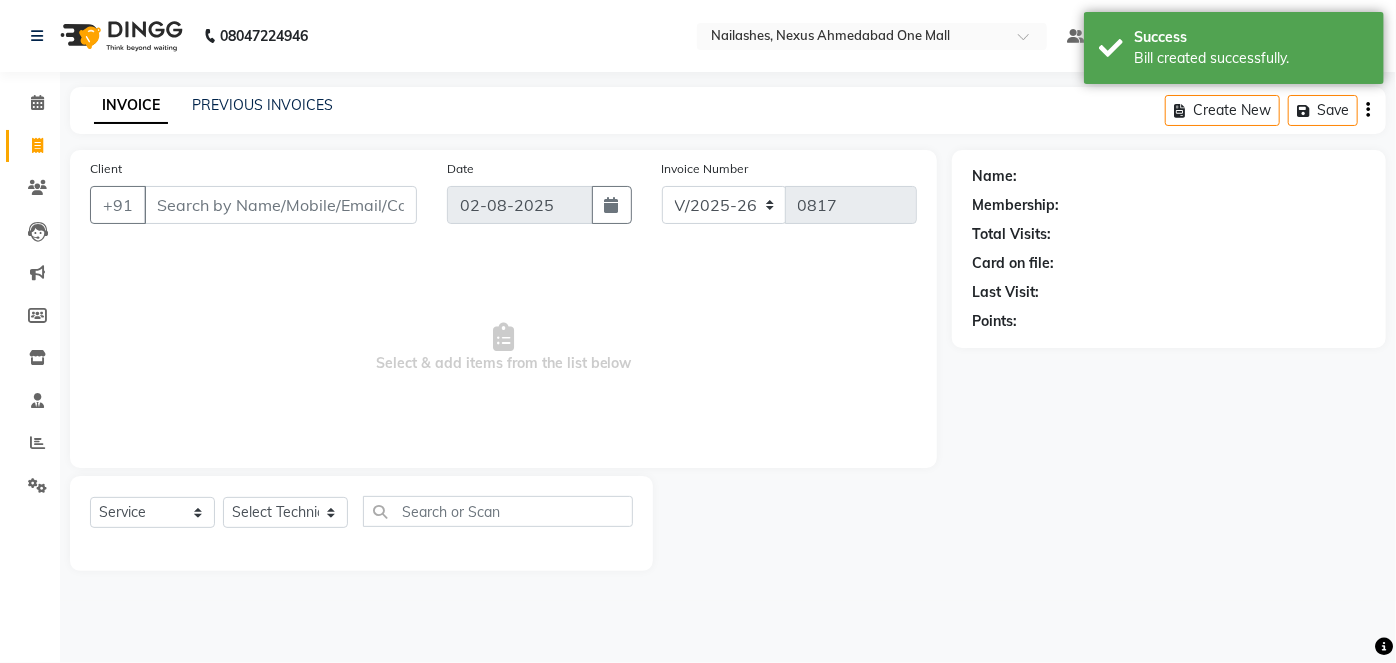 click on "PREVIOUS INVOICES" 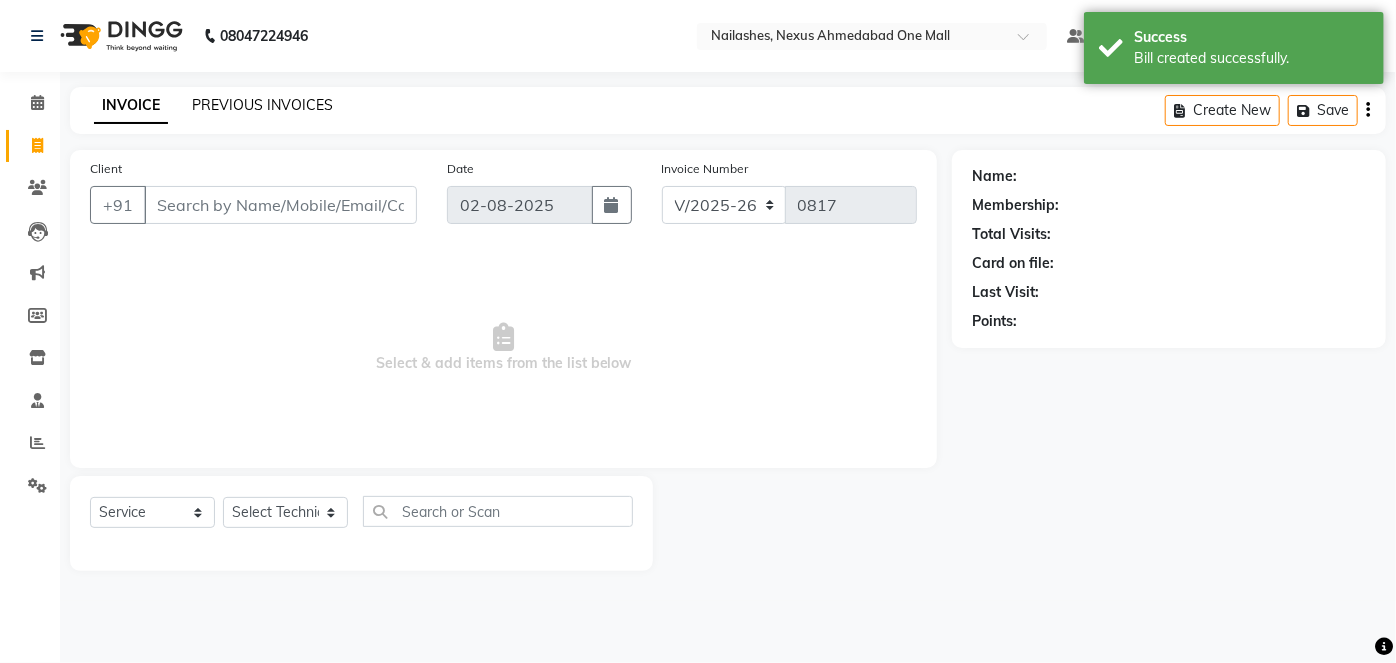 click on "PREVIOUS INVOICES" 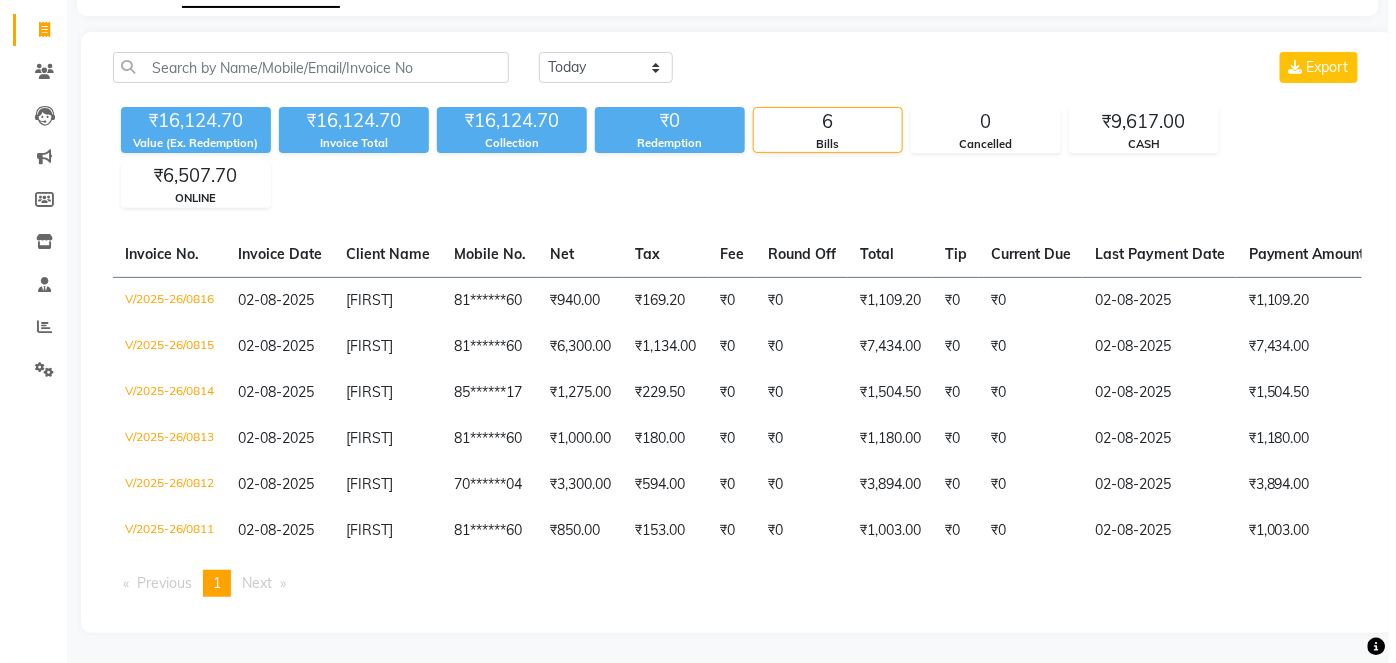 scroll, scrollTop: 0, scrollLeft: 0, axis: both 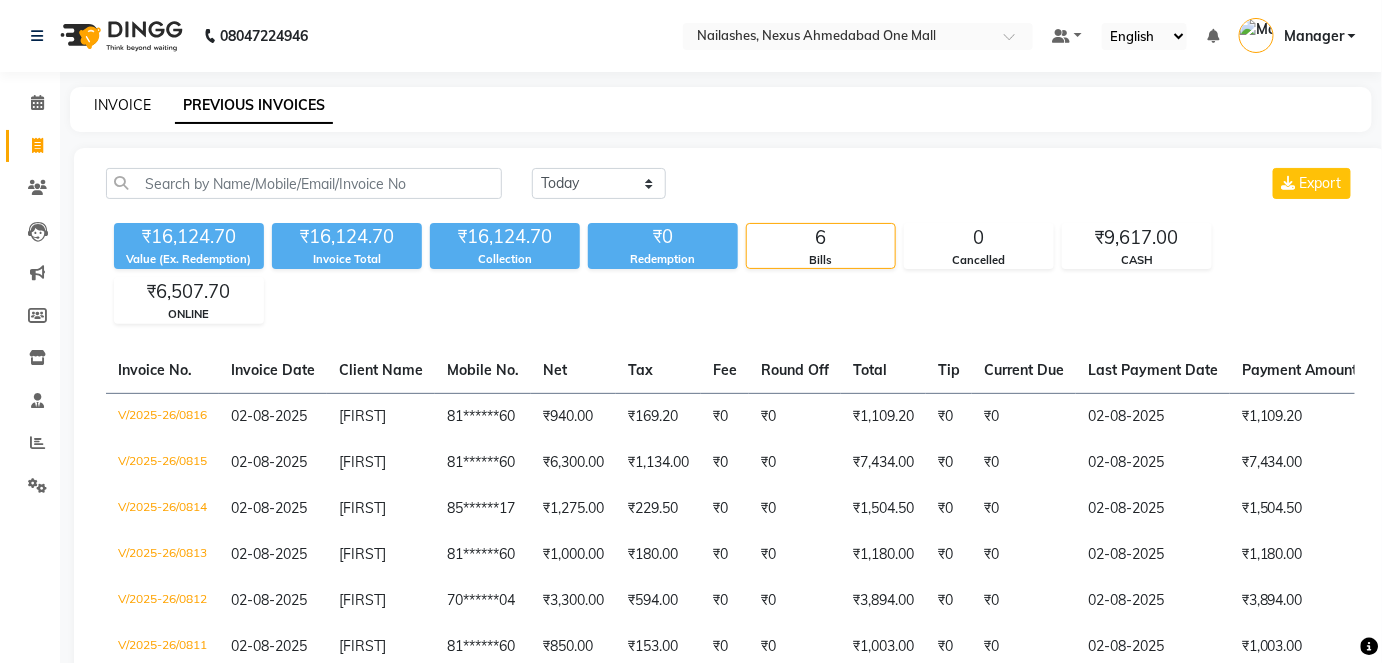 click on "INVOICE" 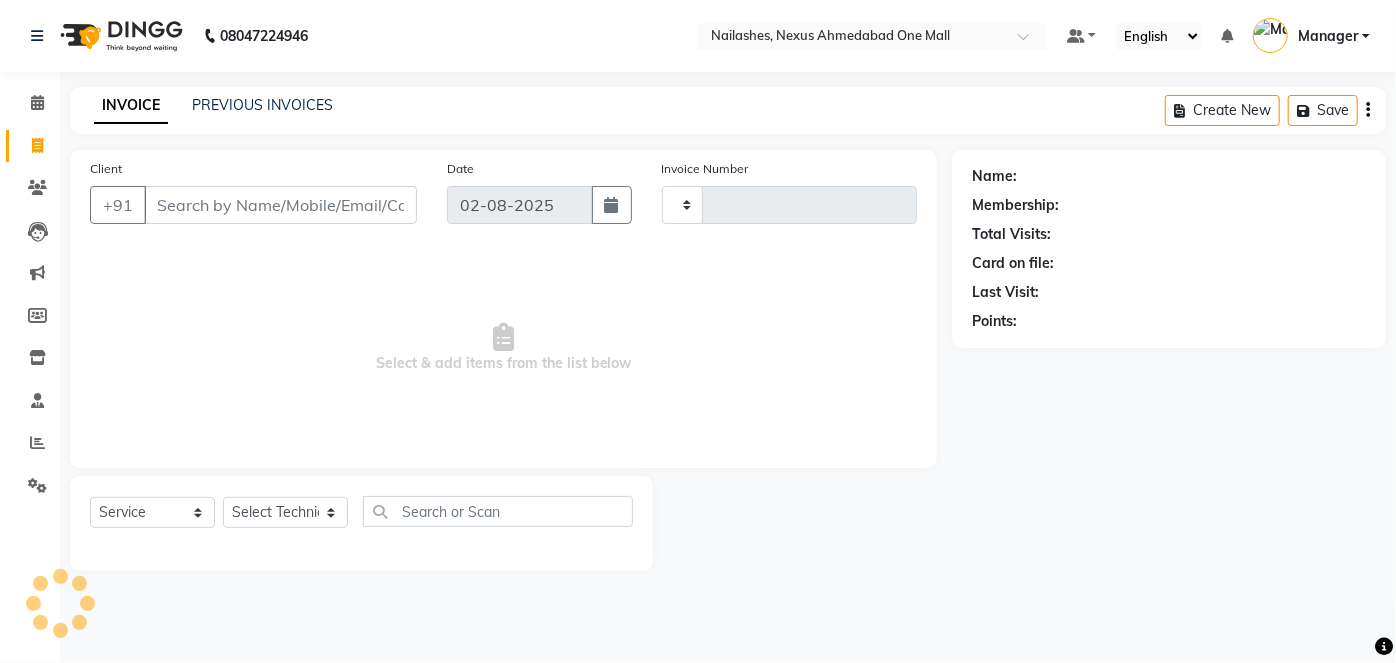 type on "0817" 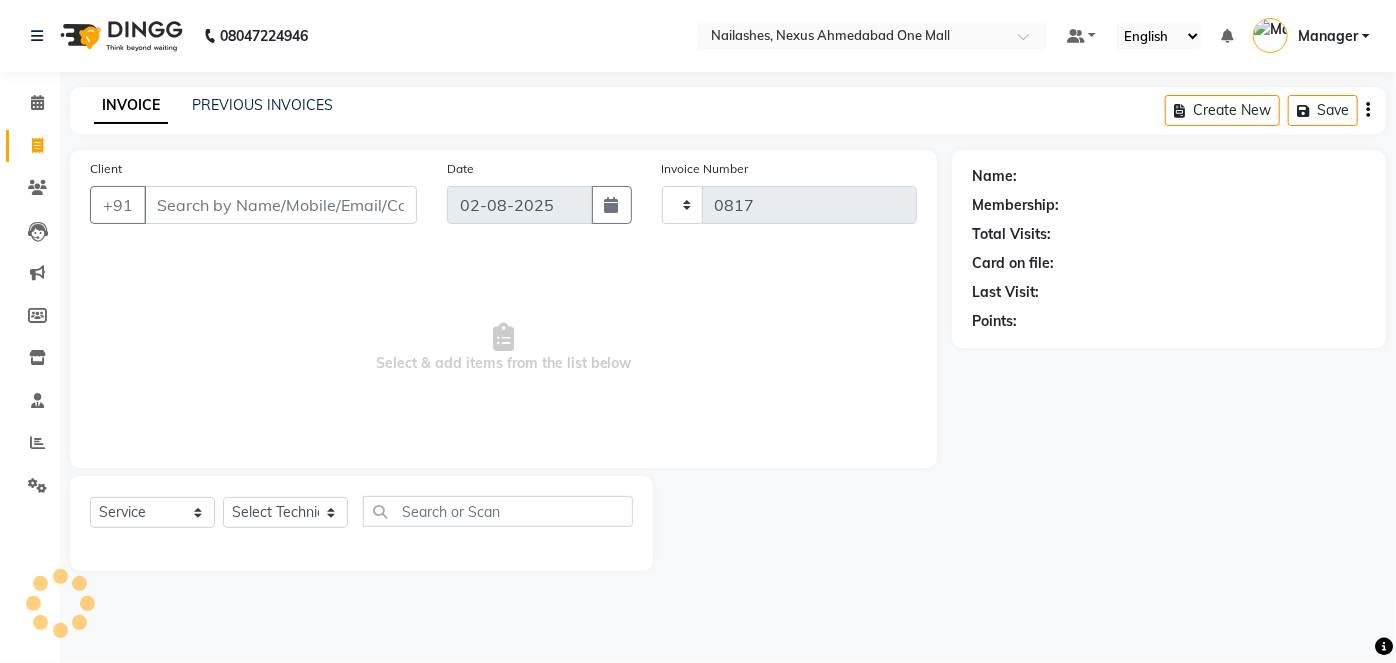 select on "4606" 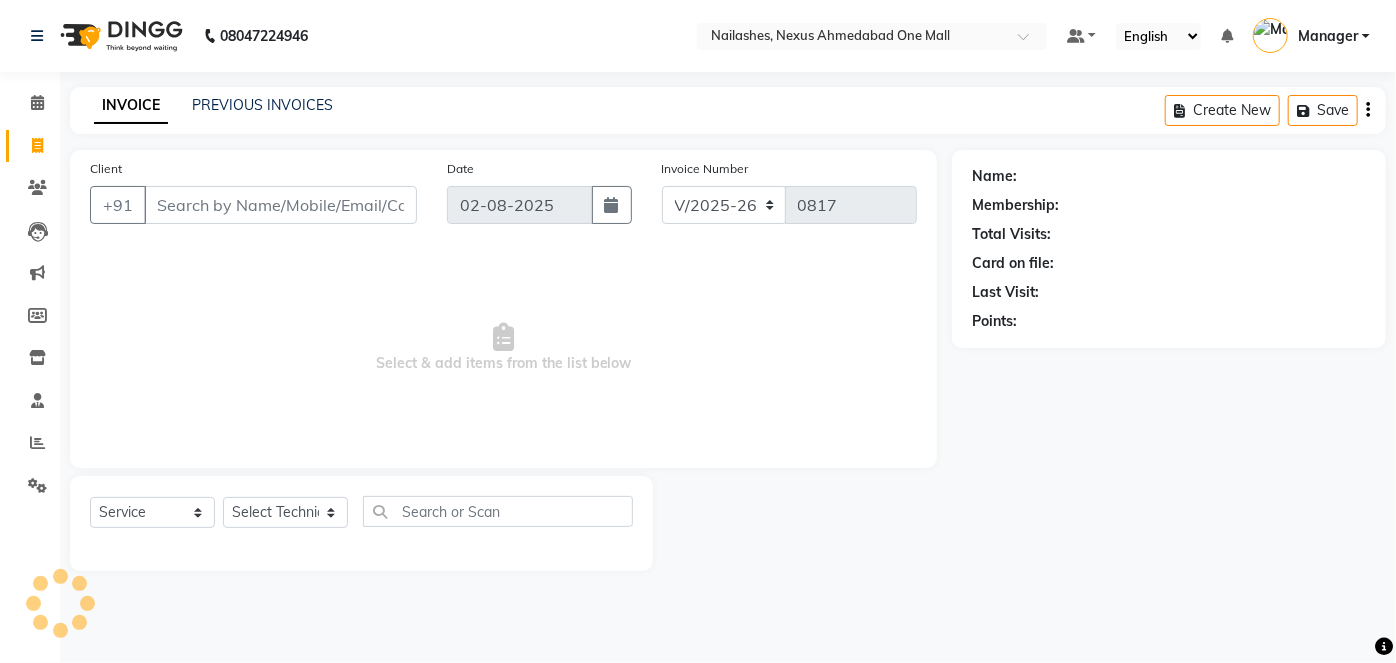 click on "Client" at bounding box center [280, 205] 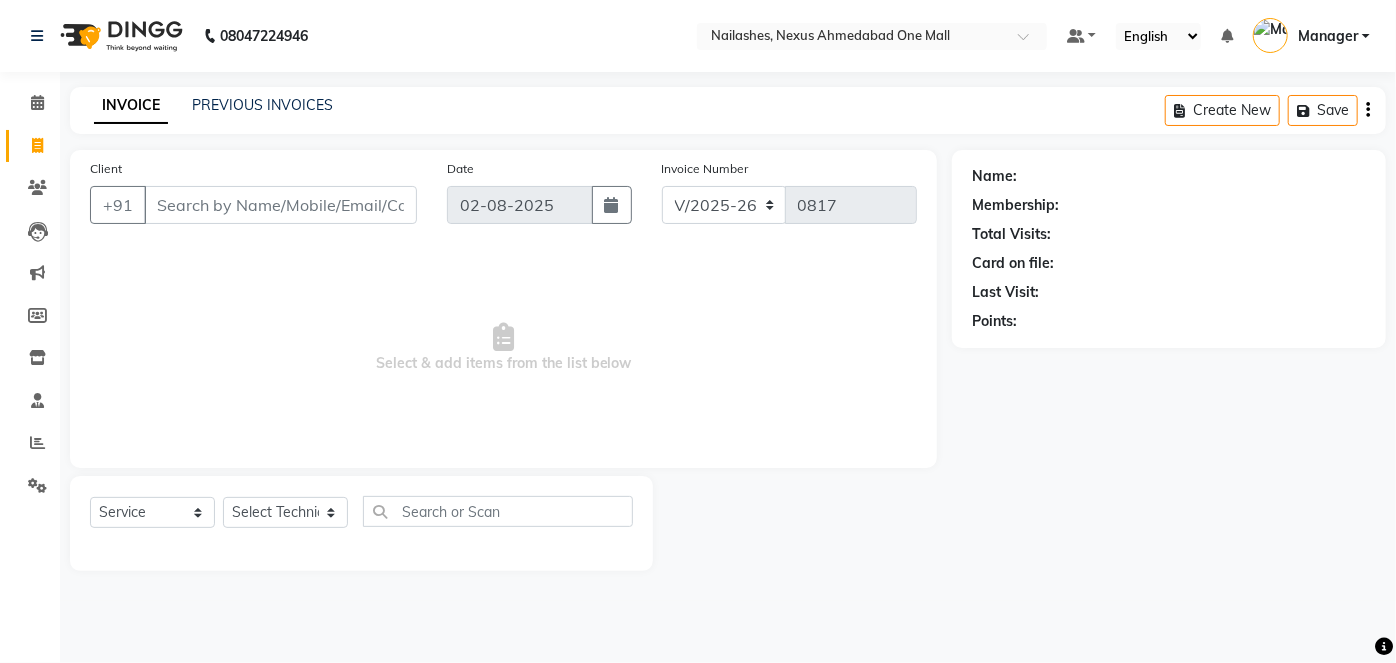 click on "Client" at bounding box center [280, 205] 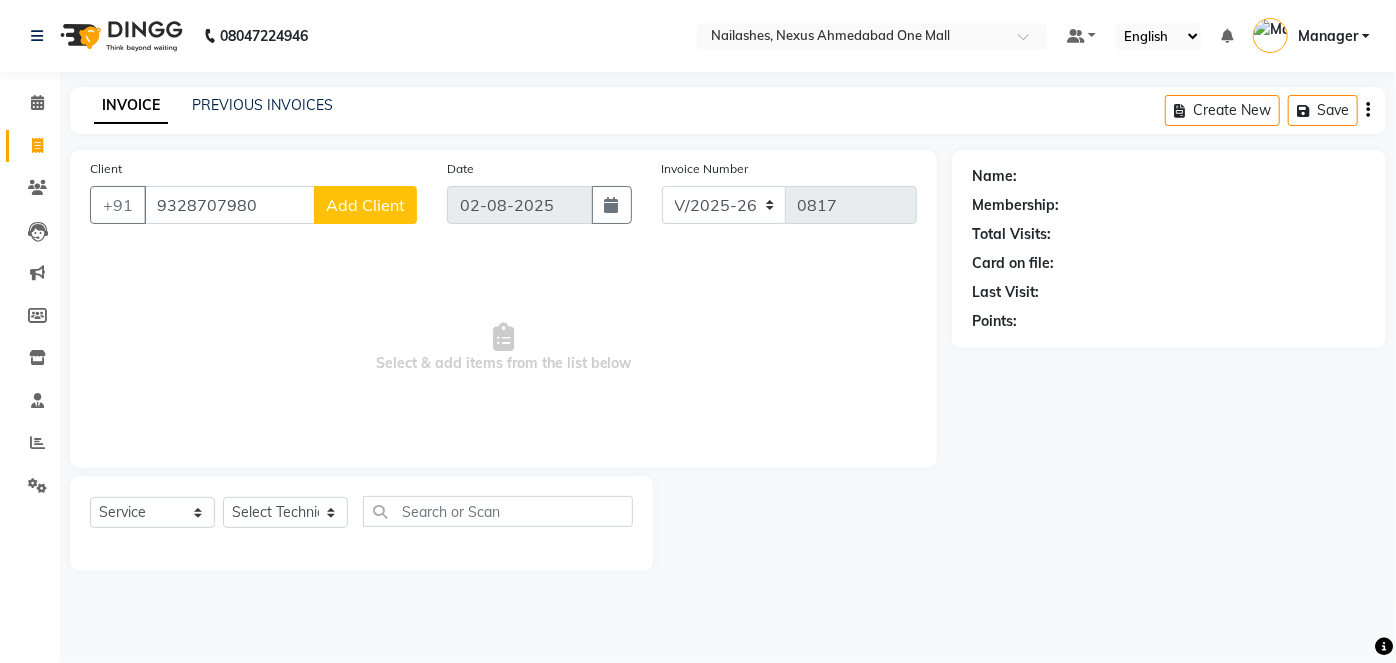 type on "9328707980" 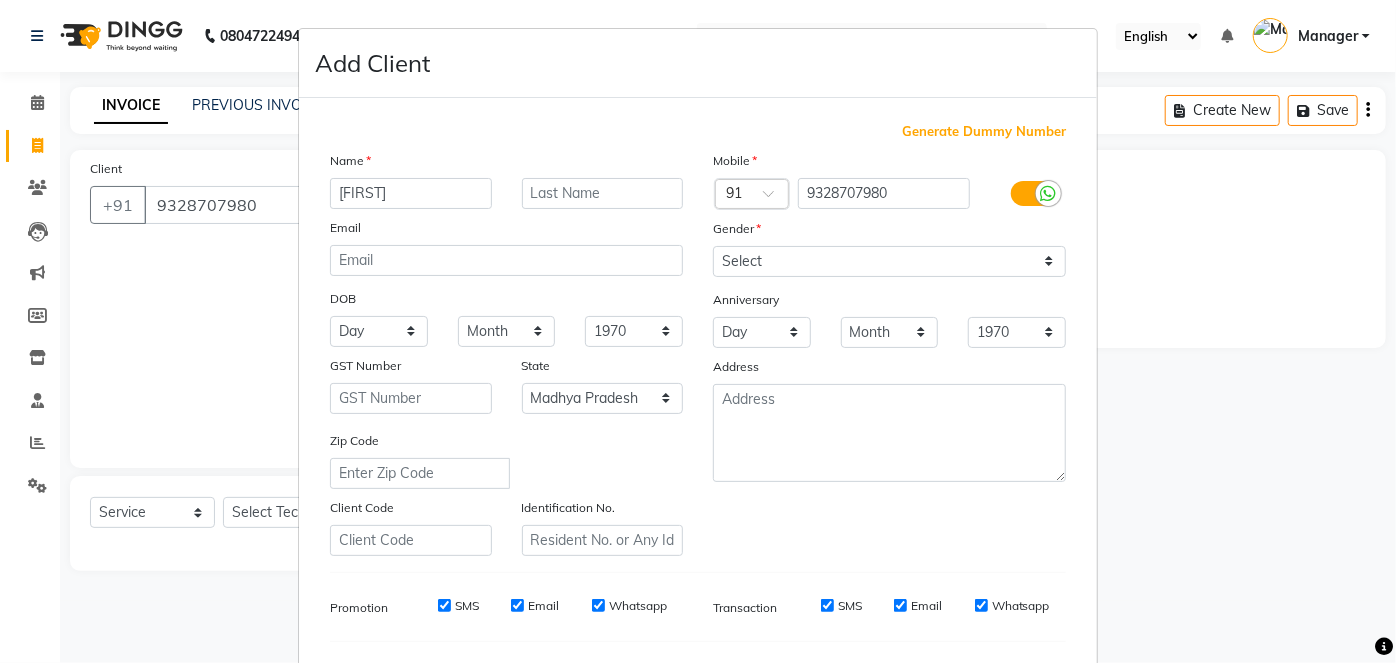 type on "[FIRST]" 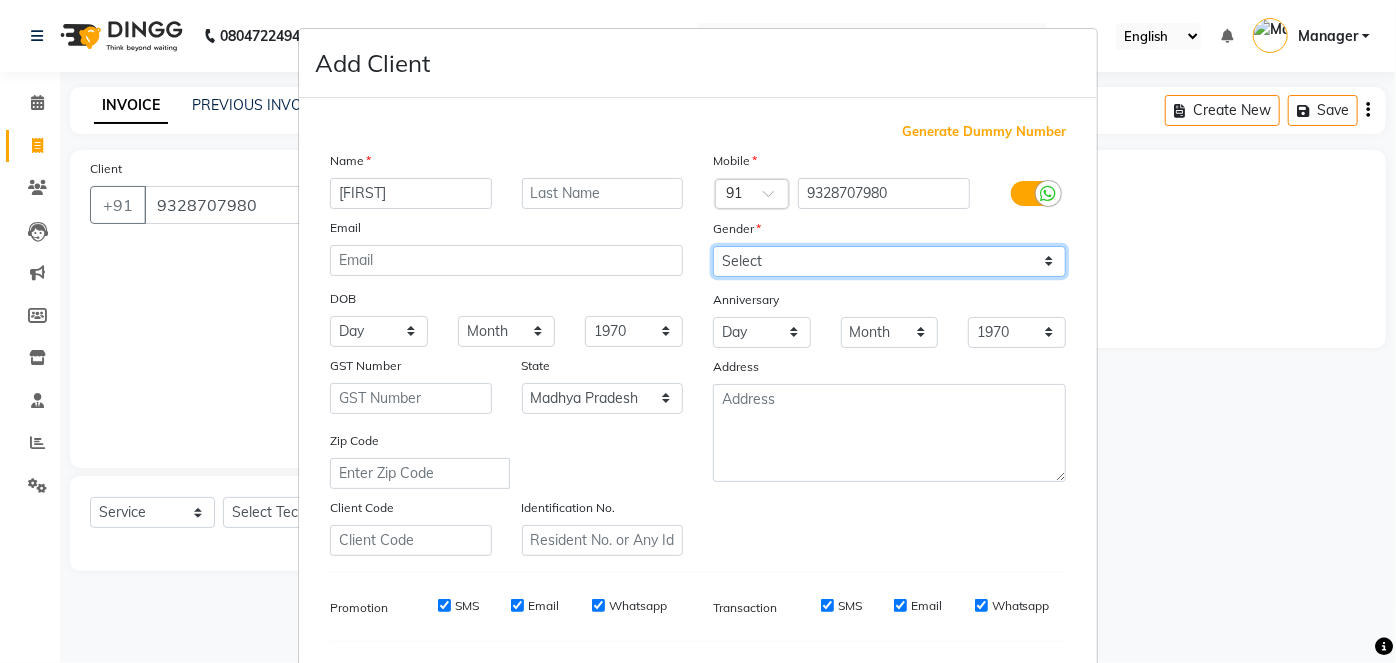 click on "Select Male Female Other Prefer Not To Say" at bounding box center (889, 261) 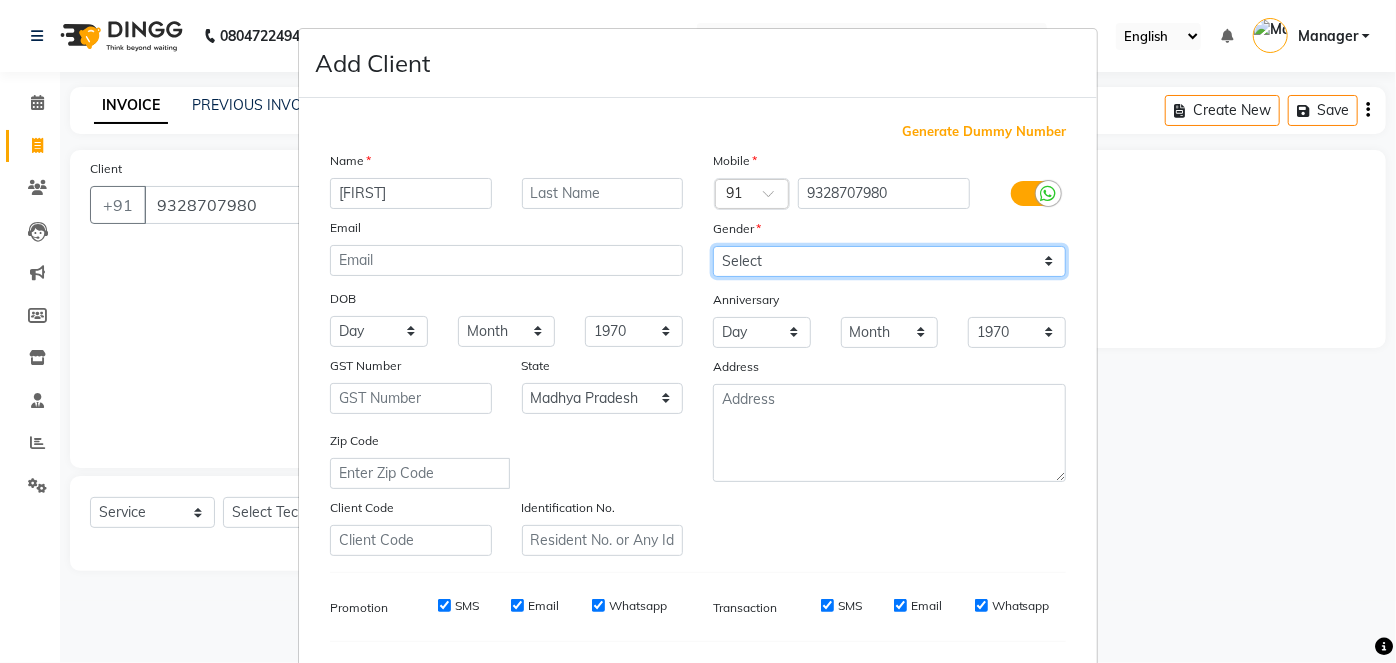 select on "female" 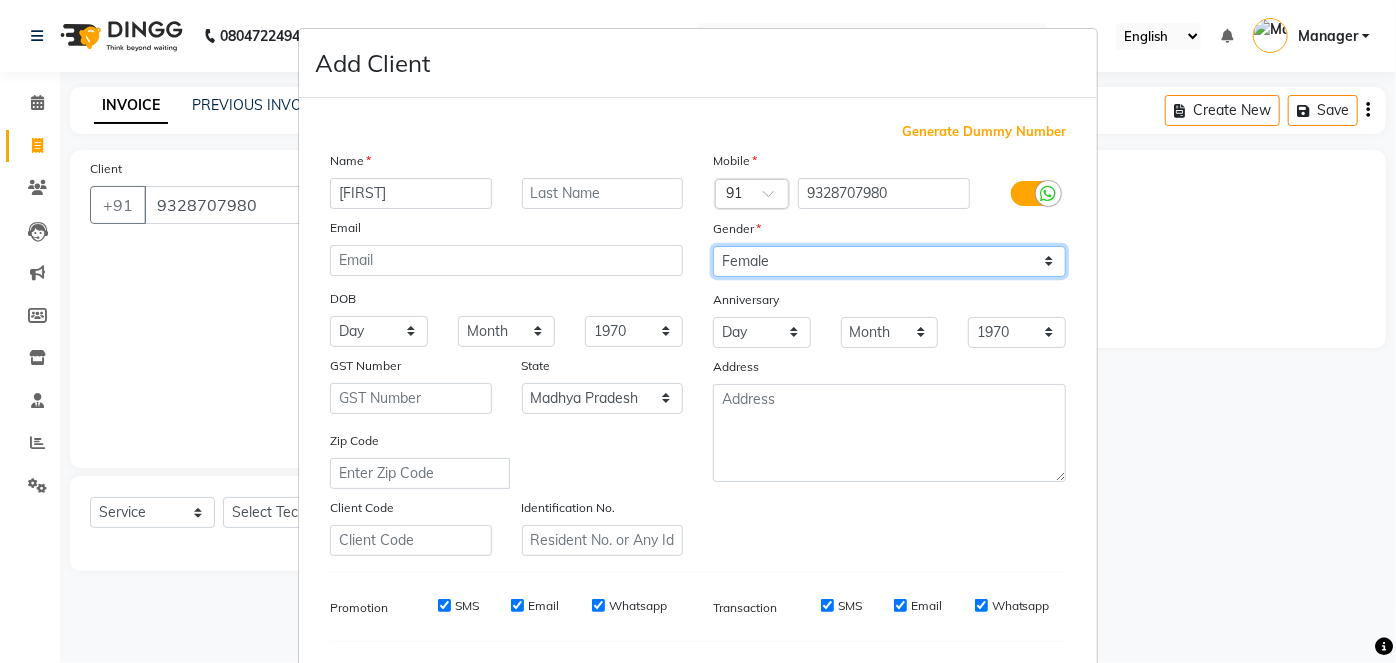 click on "Select Male Female Other Prefer Not To Say" at bounding box center (889, 261) 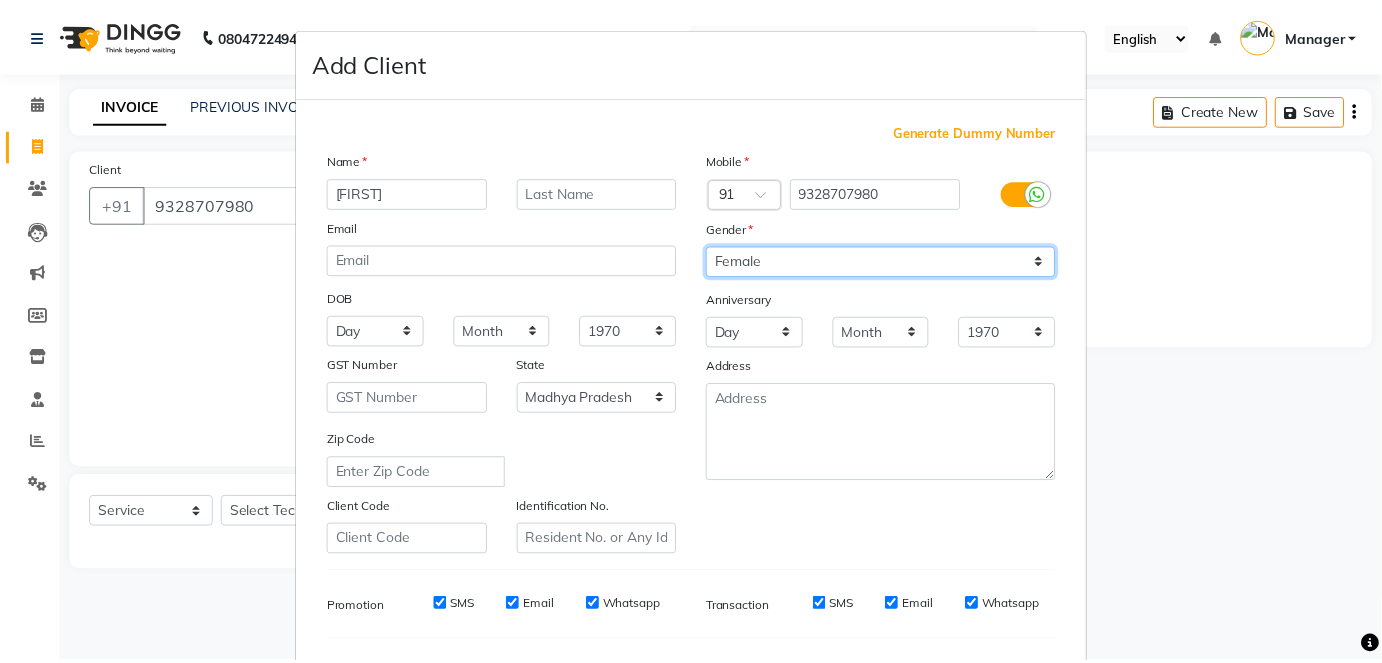 scroll, scrollTop: 258, scrollLeft: 0, axis: vertical 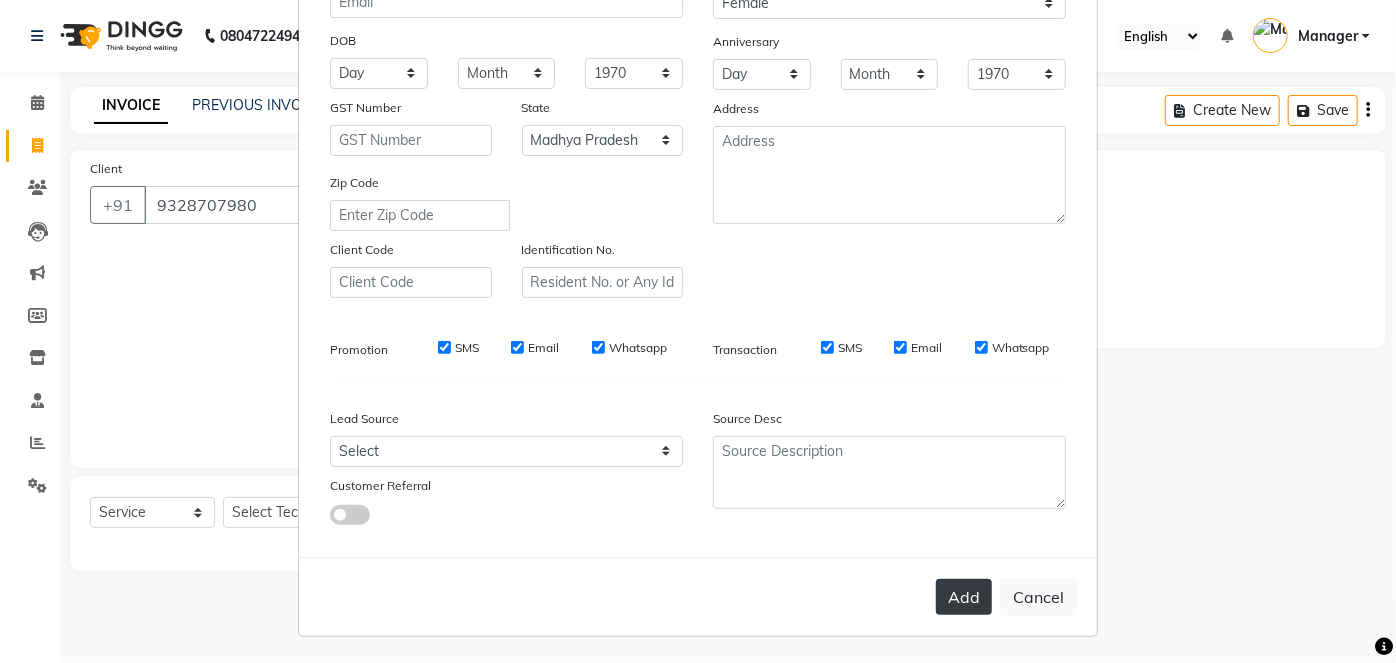 click on "Add" at bounding box center [964, 597] 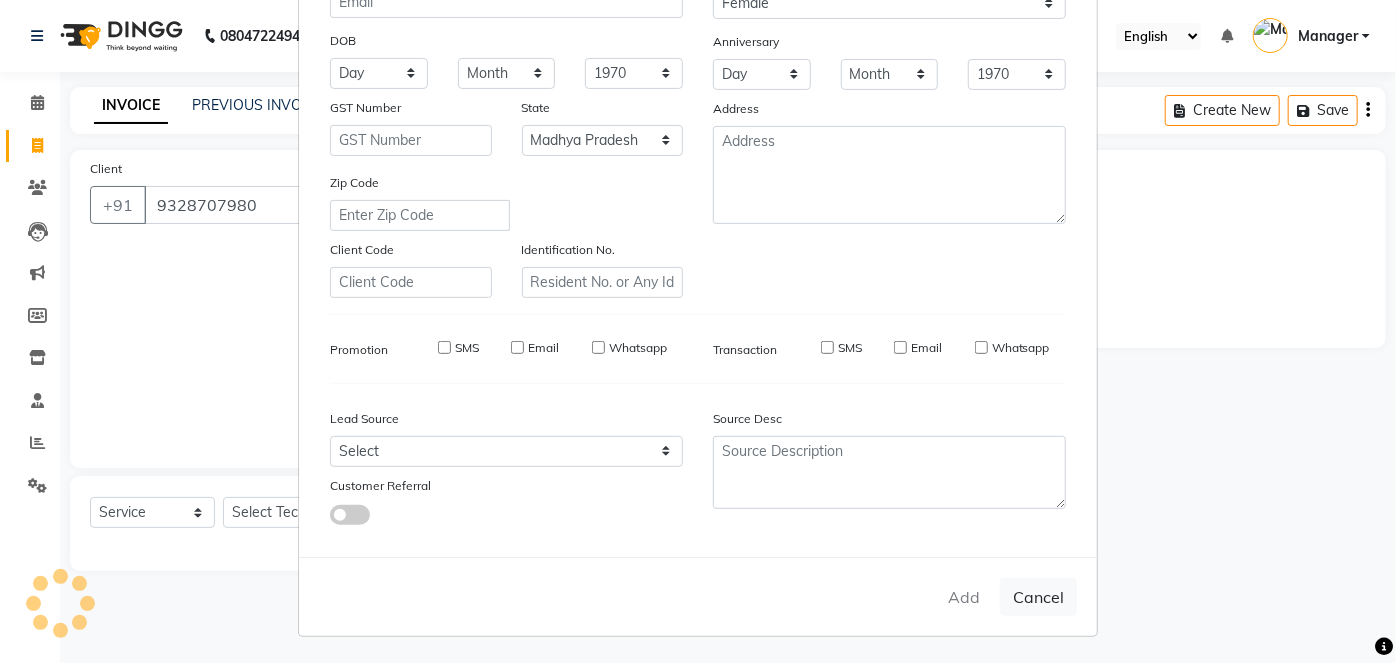 type on "93******80" 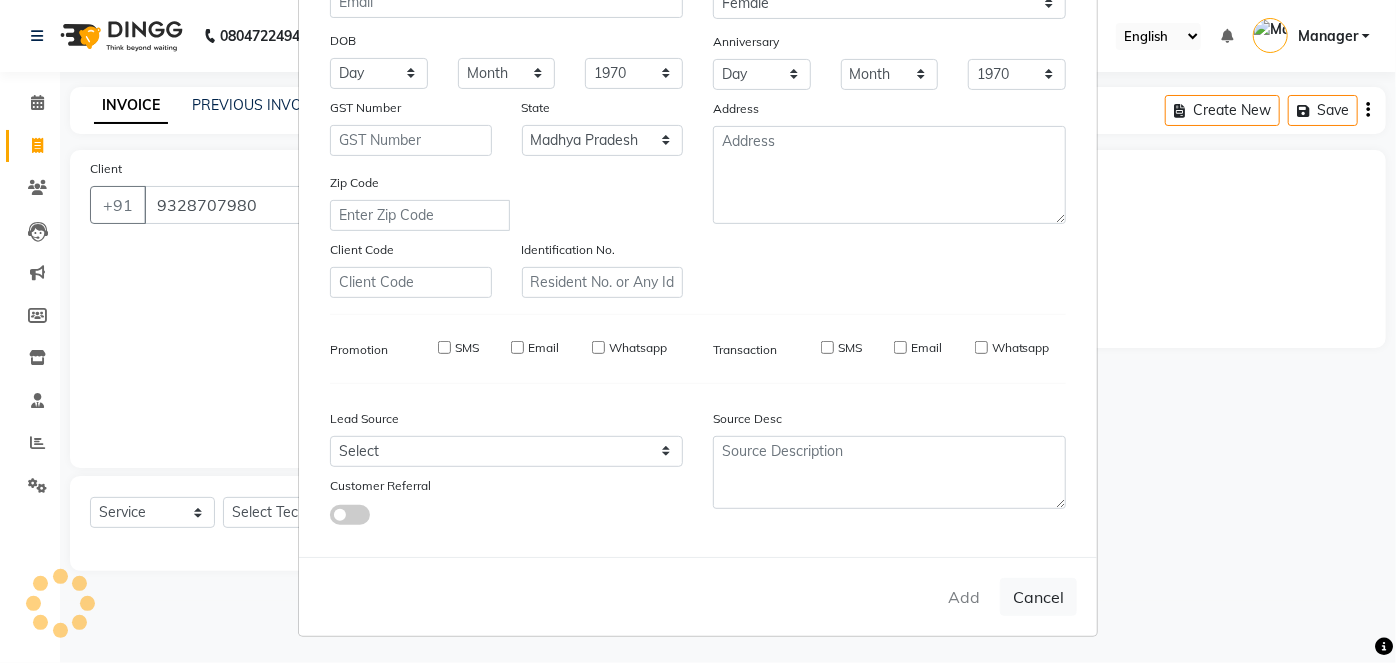 type 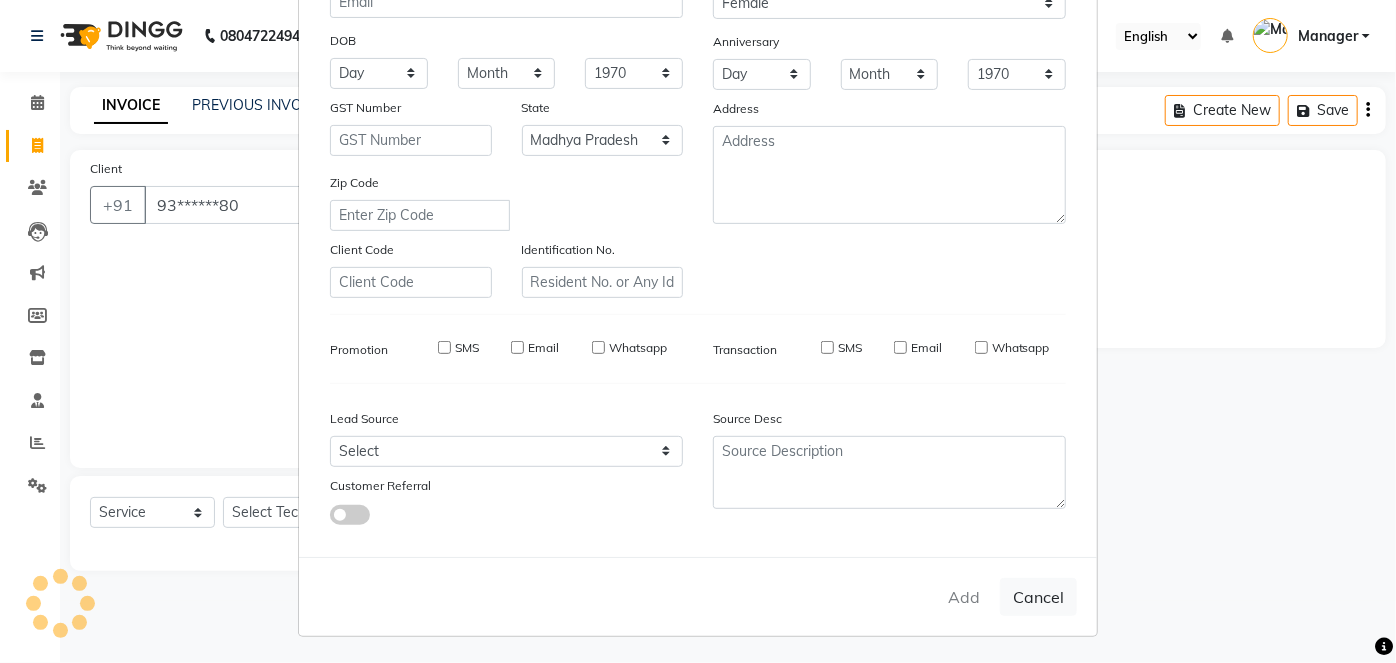 select 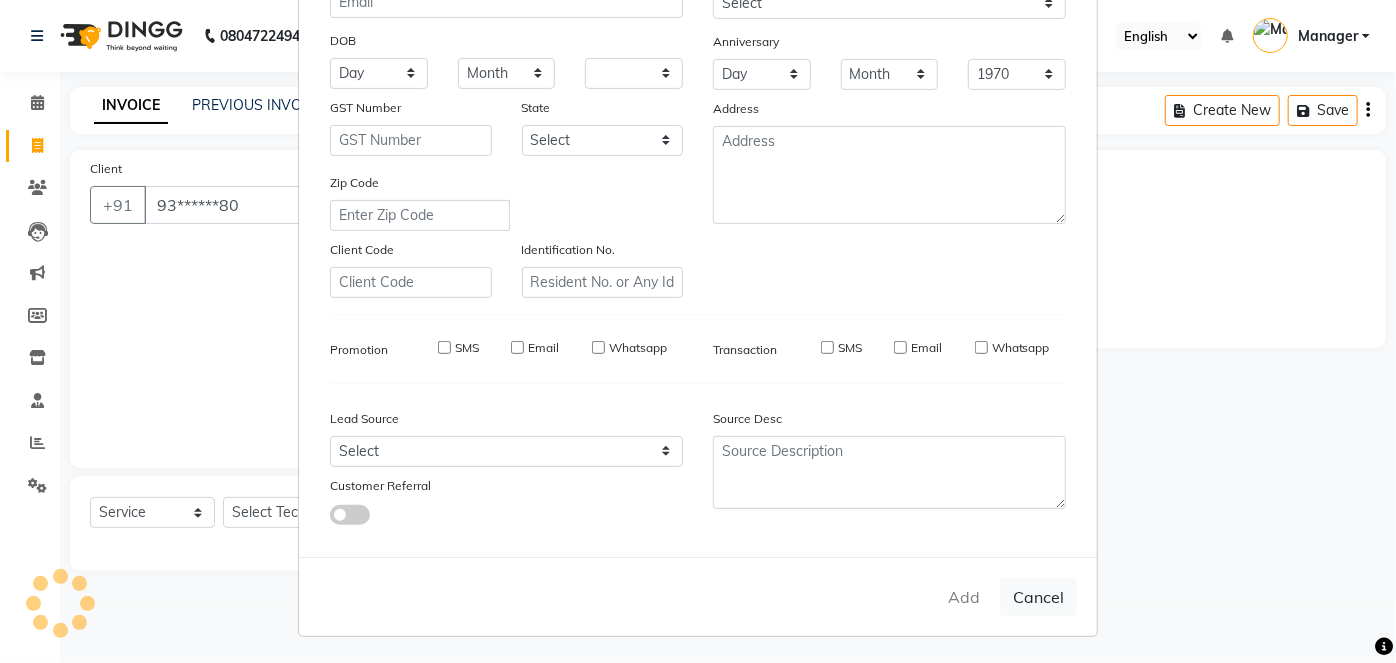 select 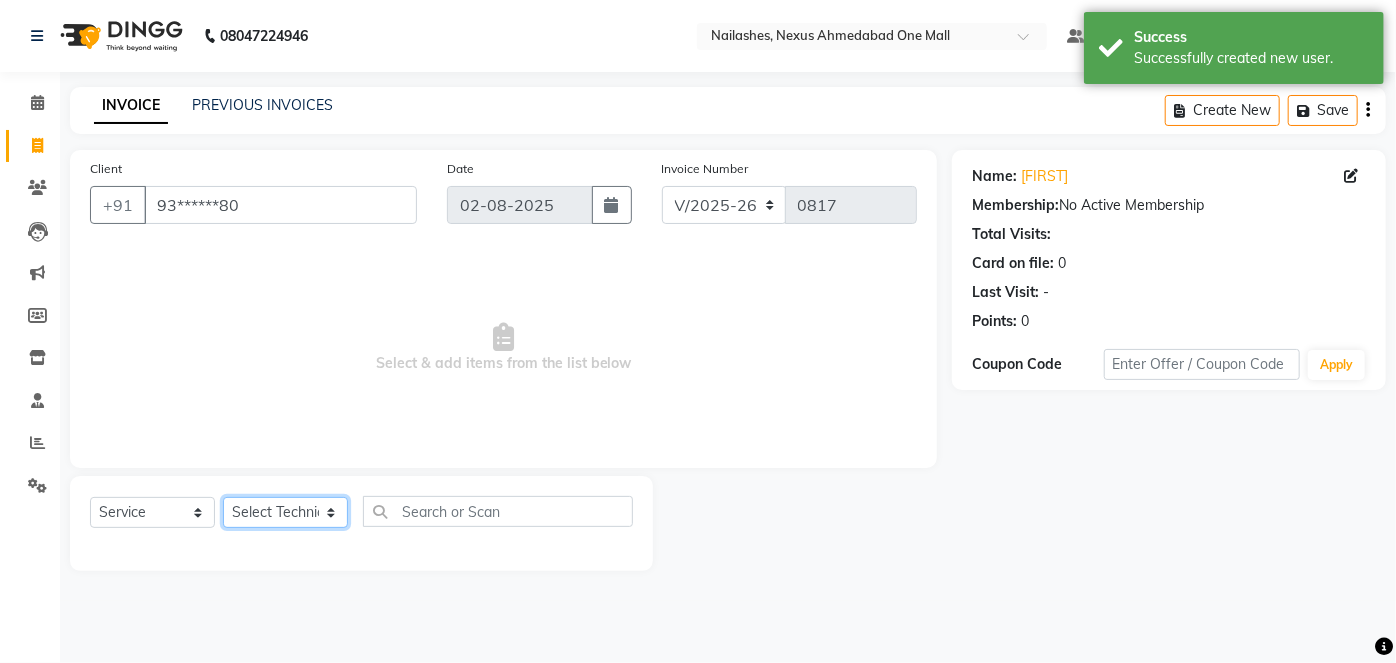 click on "Select Technician Aboto babita Deepti Kinto Manager Rakhi Rita Sita Vaishali winish Sir" 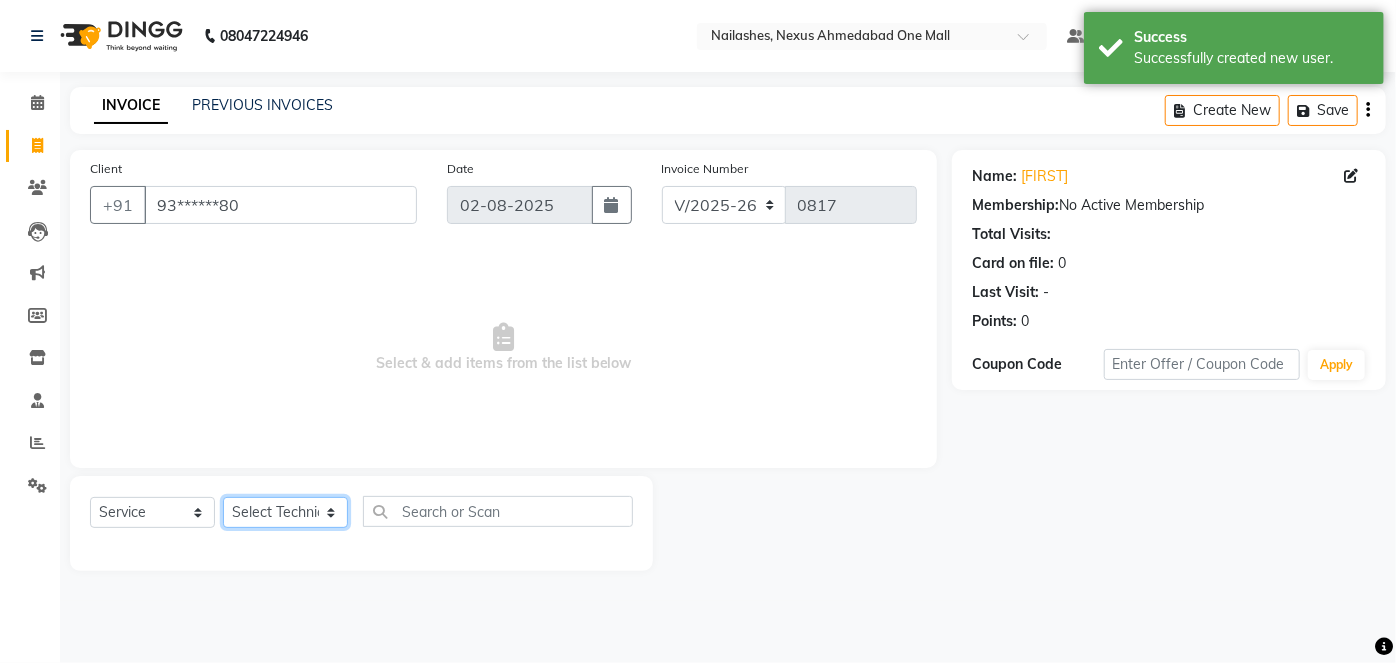 select on "69866" 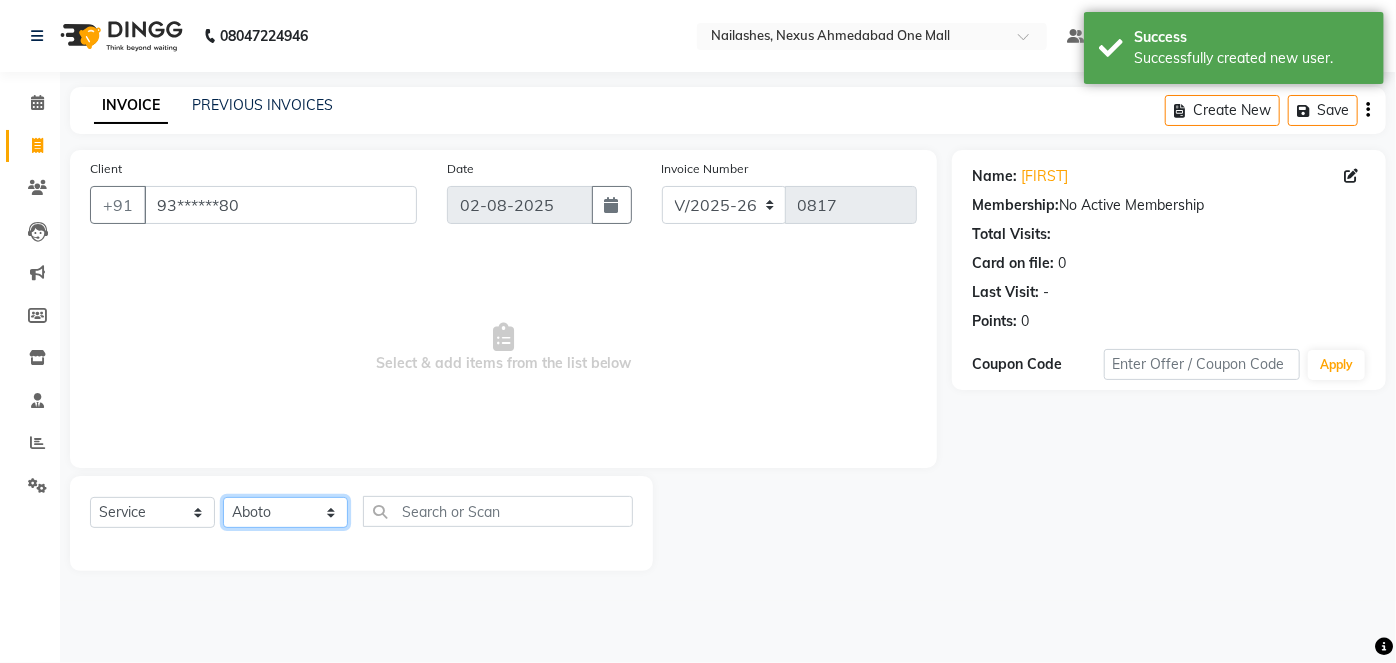 click on "Select Technician Aboto babita Deepti Kinto Manager Rakhi Rita Sita Vaishali winish Sir" 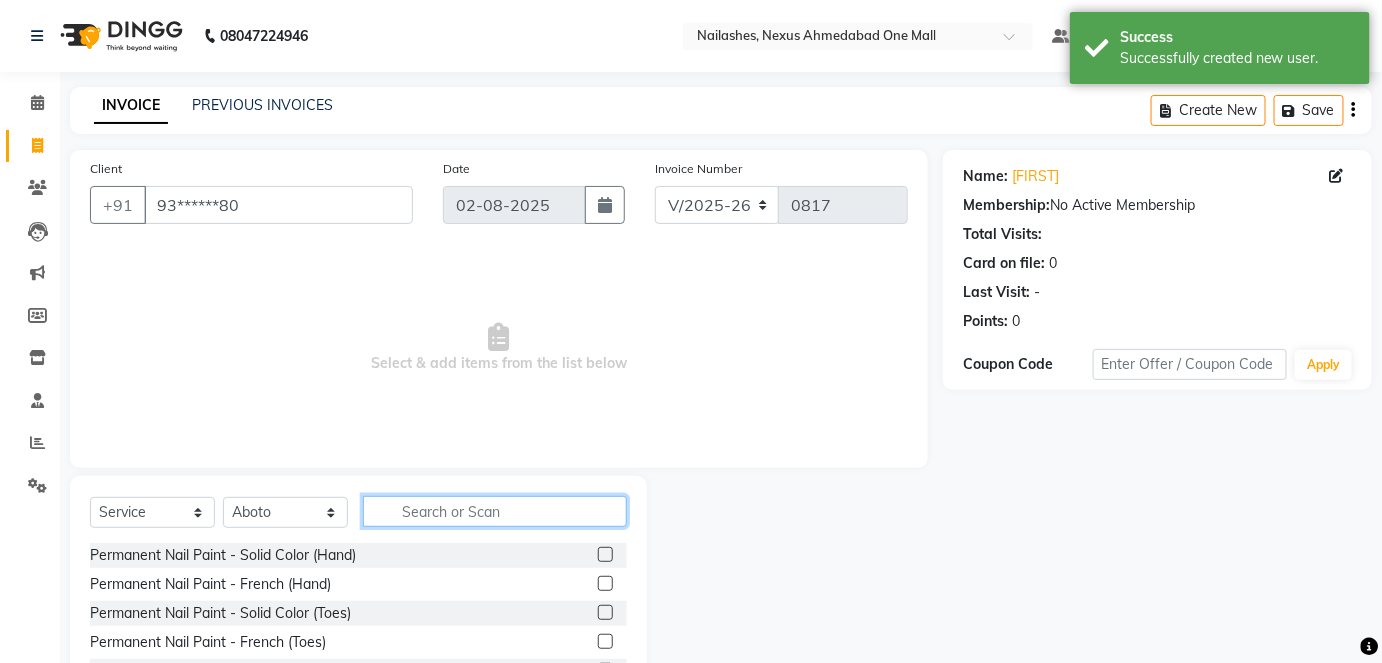 click 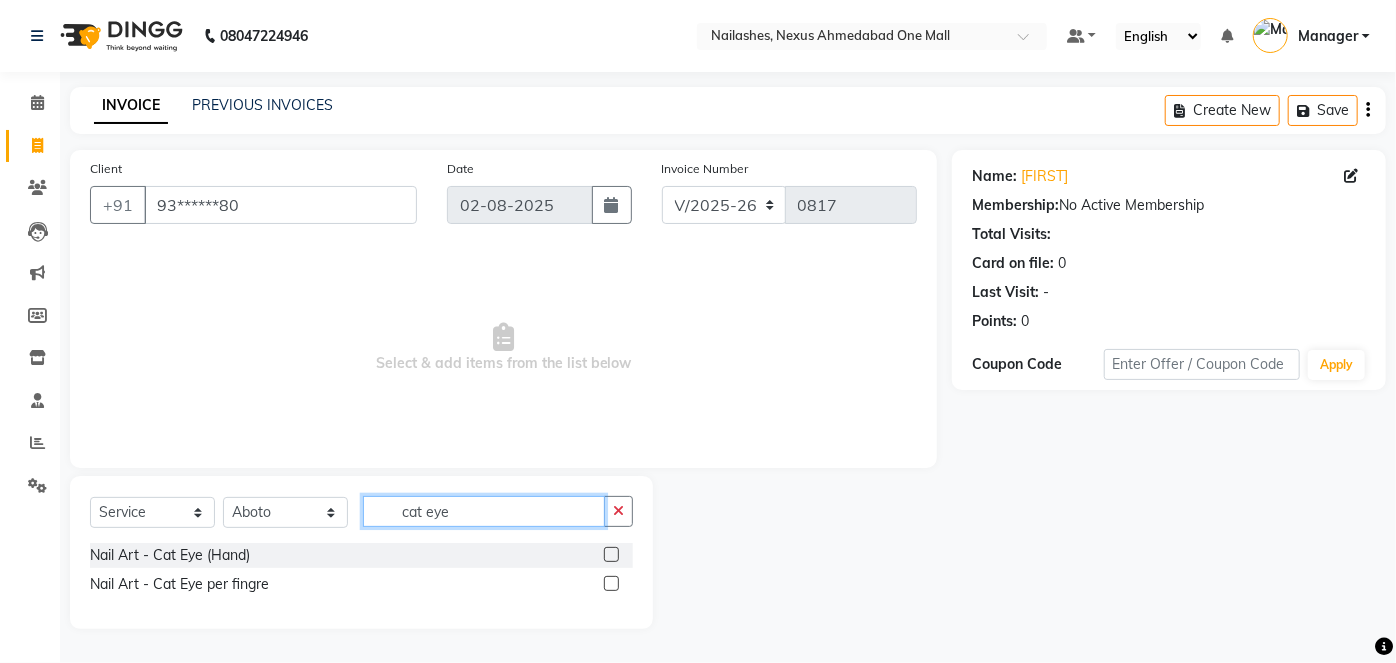 type on "cat eye" 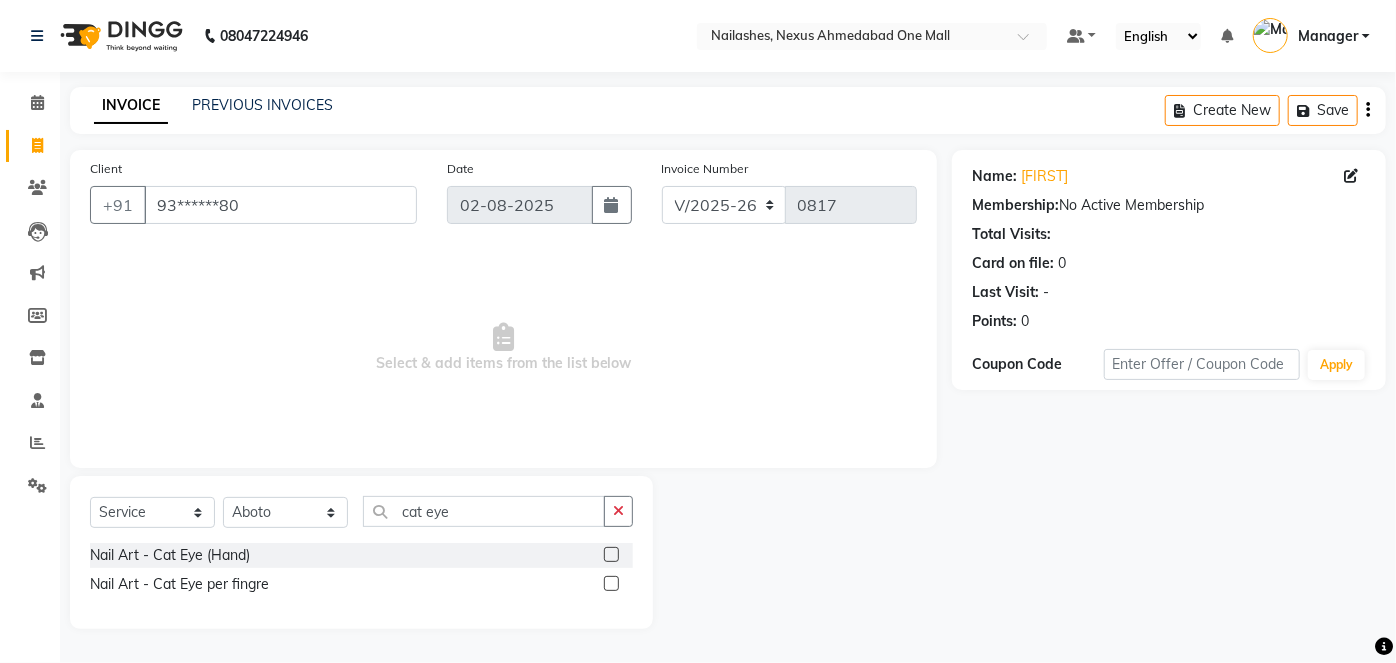 click 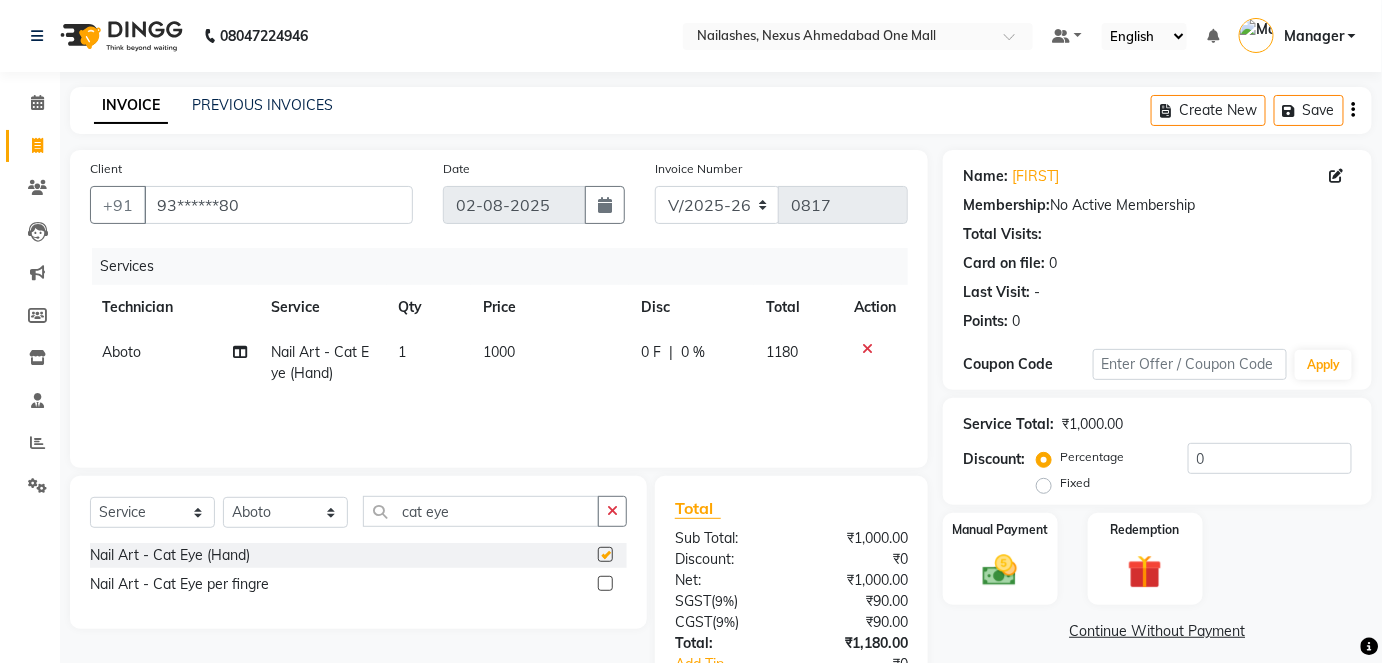 checkbox on "false" 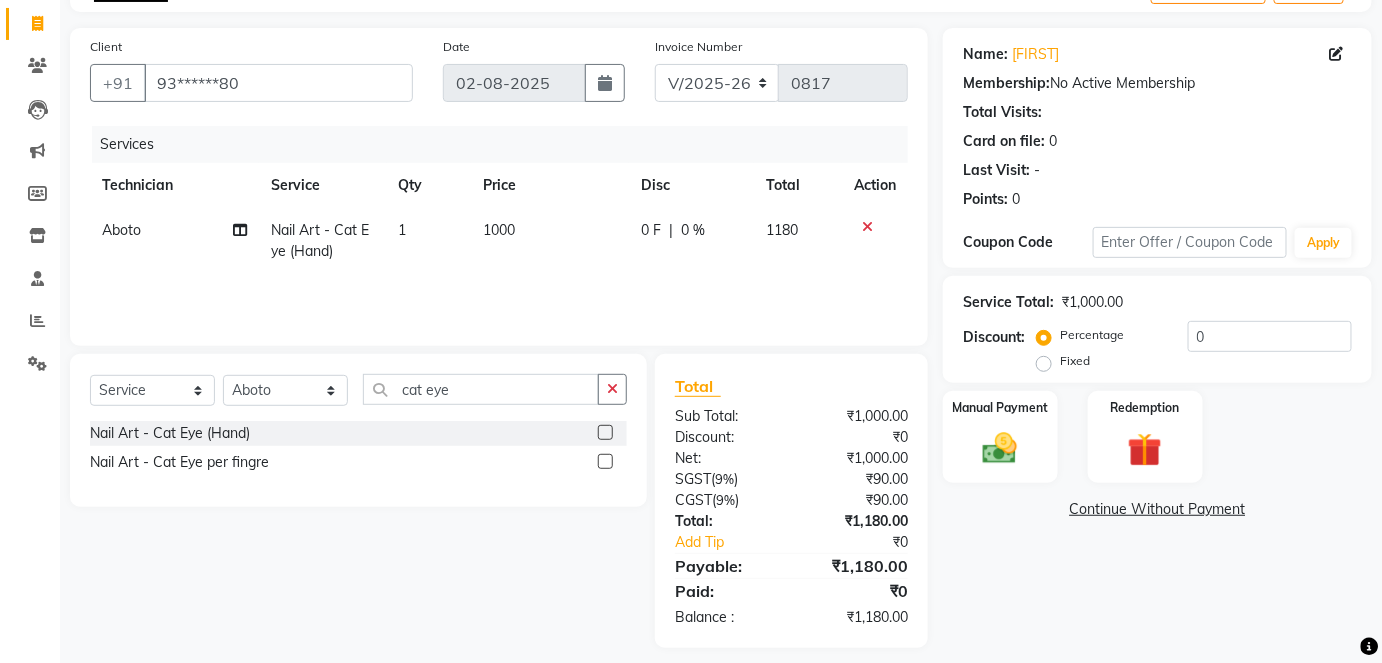 scroll, scrollTop: 136, scrollLeft: 0, axis: vertical 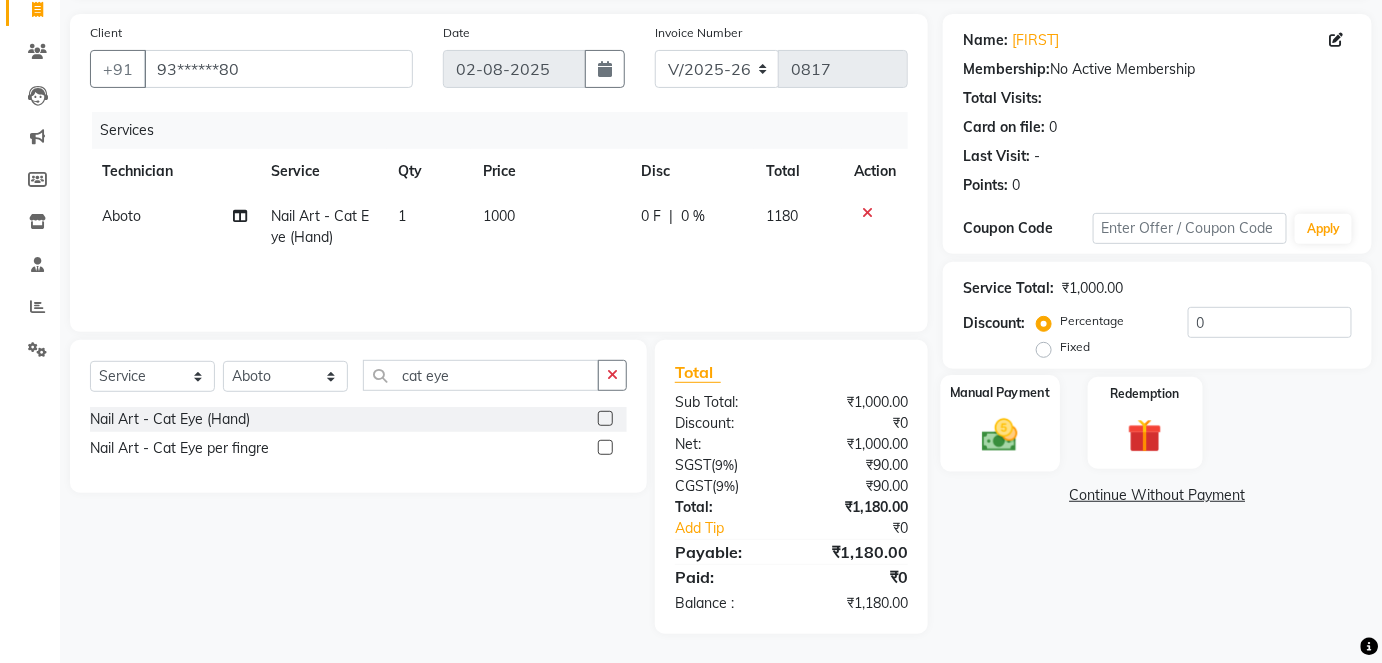 click 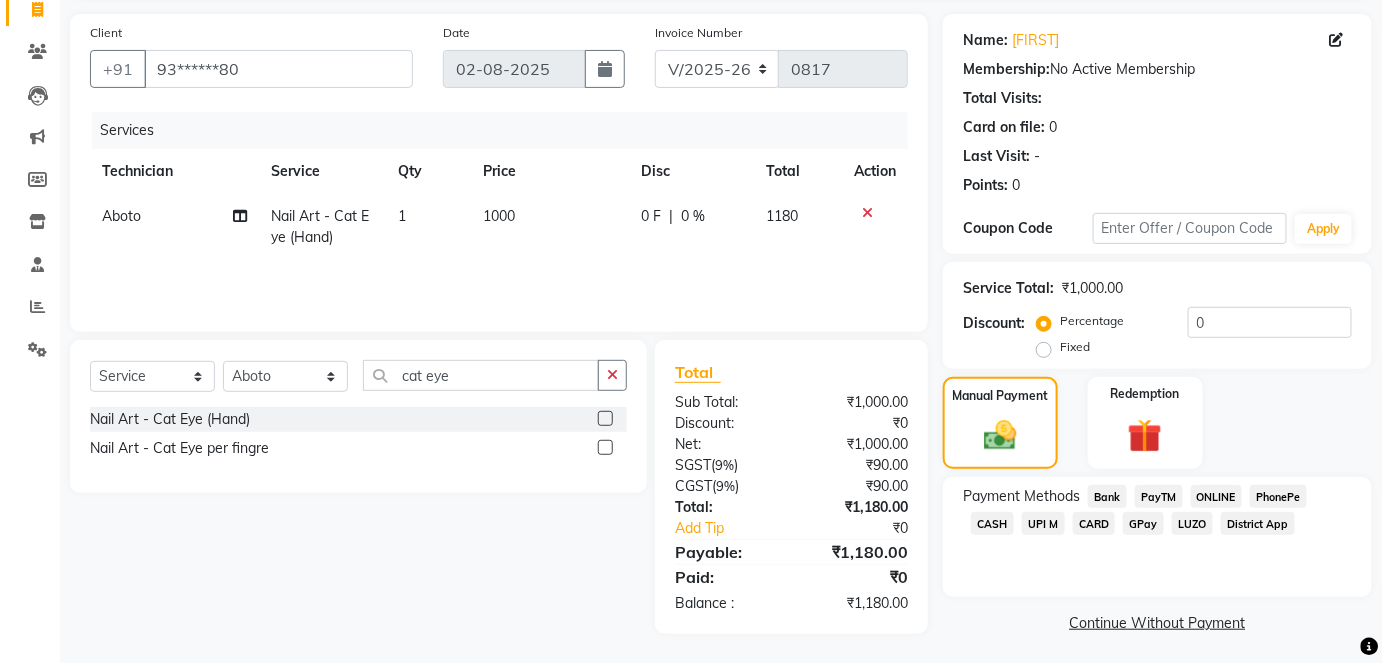 click on "ONLINE" 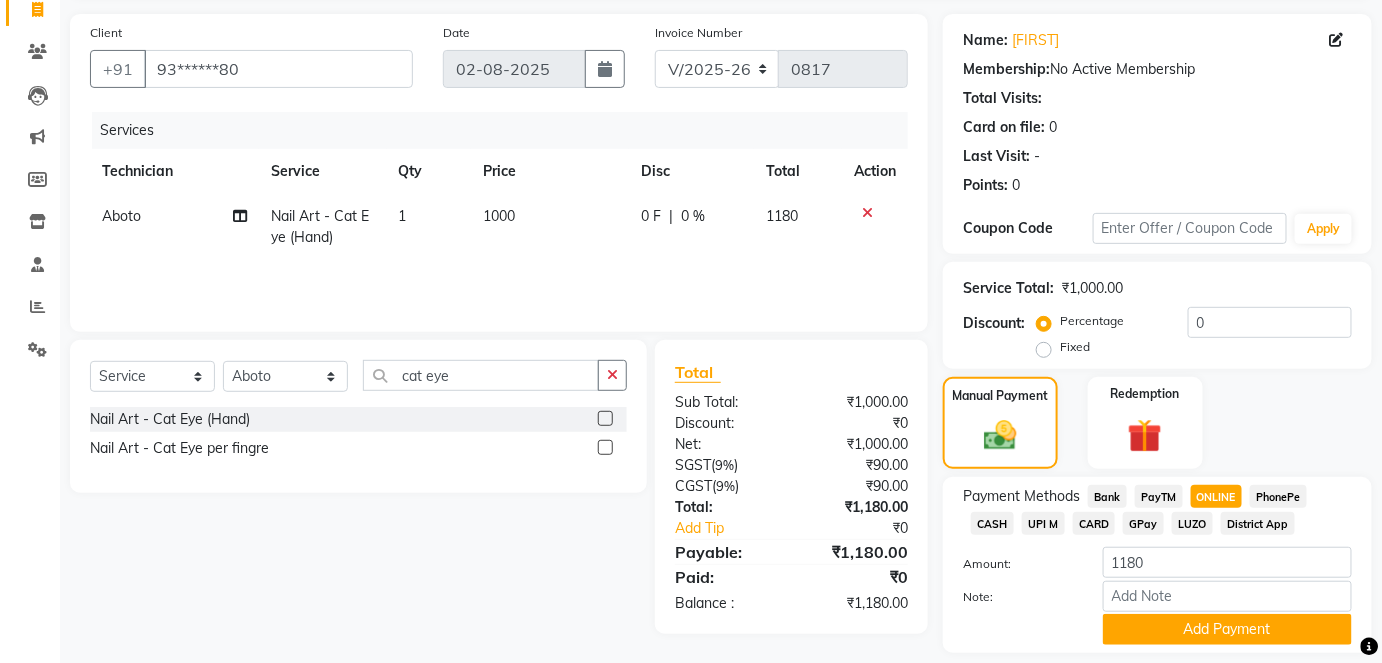 scroll, scrollTop: 196, scrollLeft: 0, axis: vertical 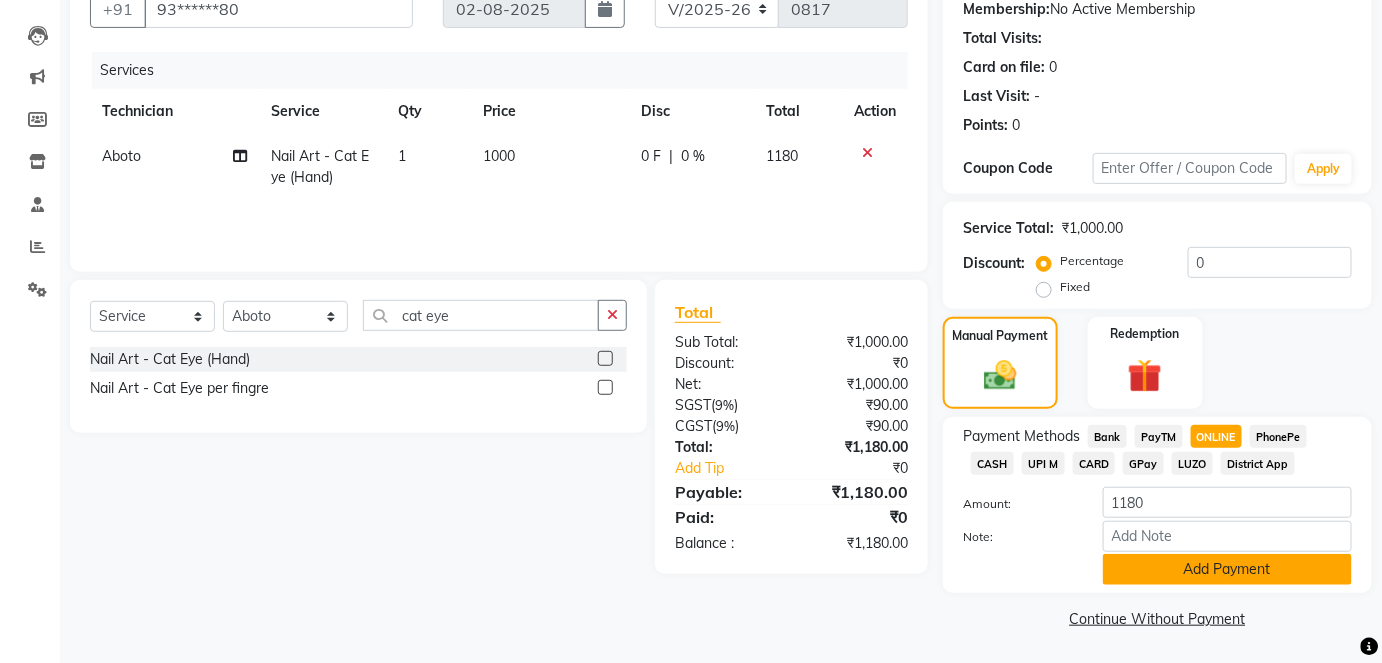 click on "Add Payment" 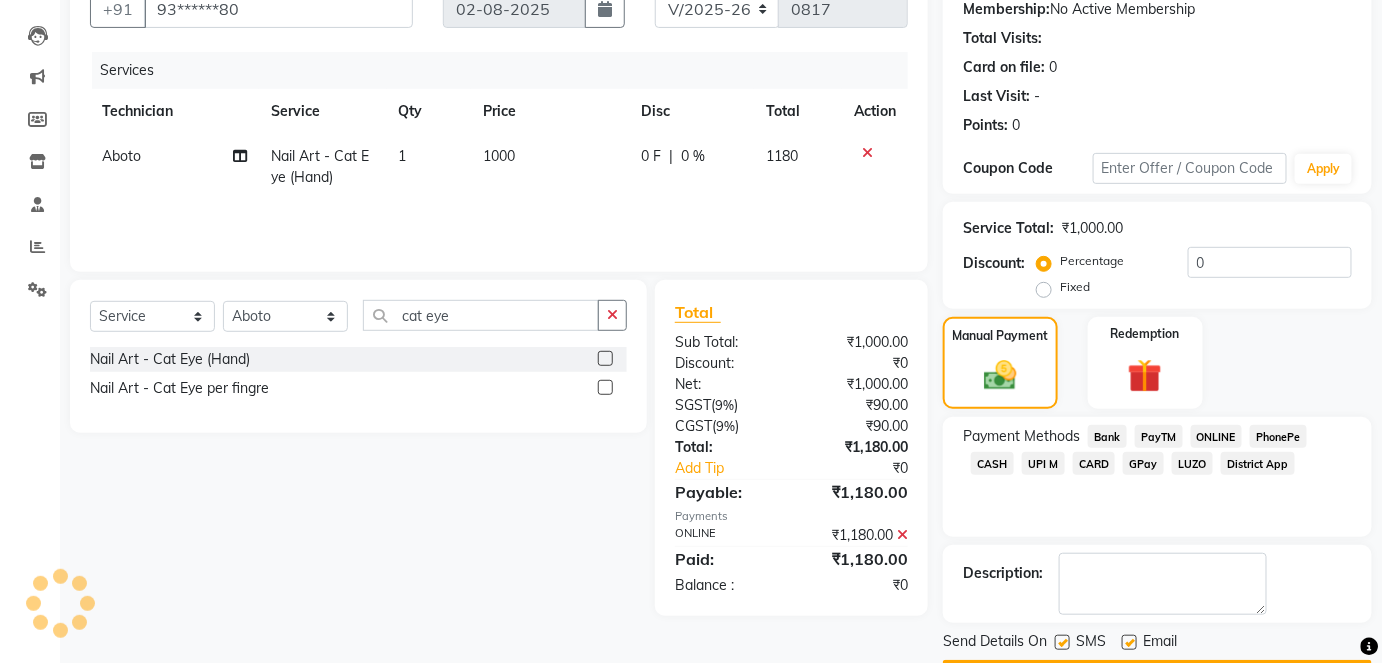 scroll, scrollTop: 252, scrollLeft: 0, axis: vertical 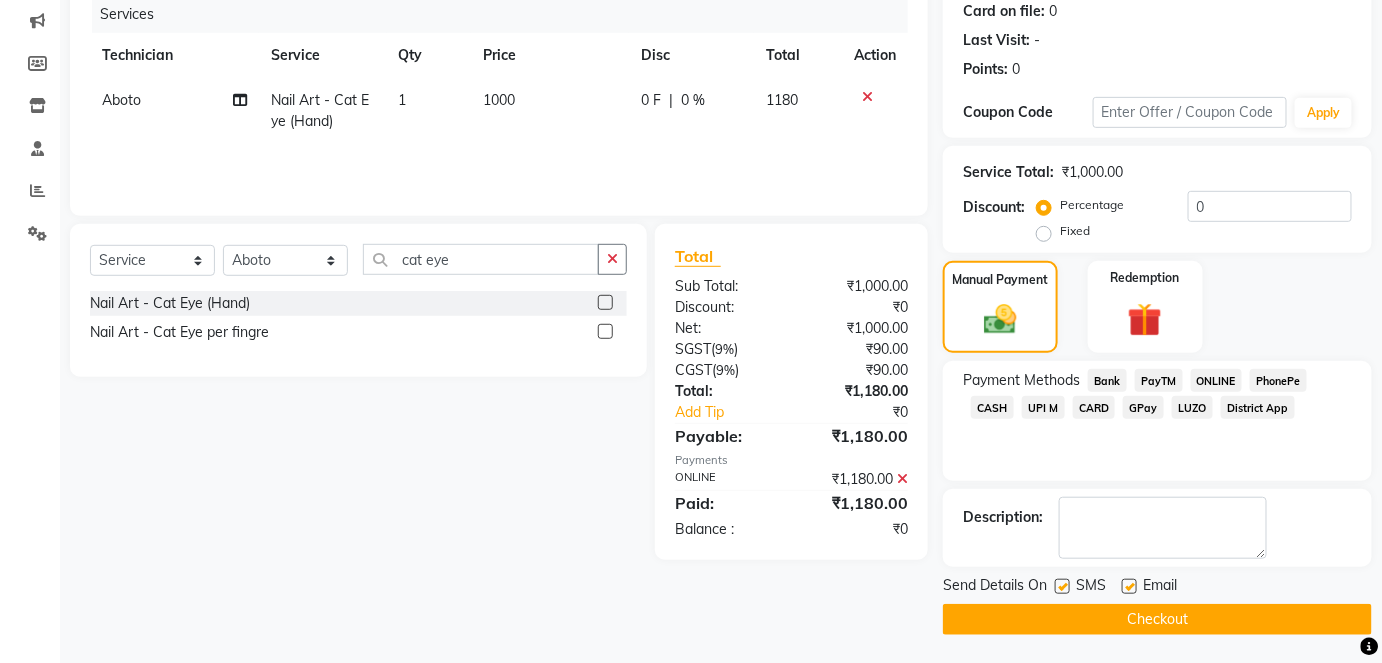 click on "Checkout" 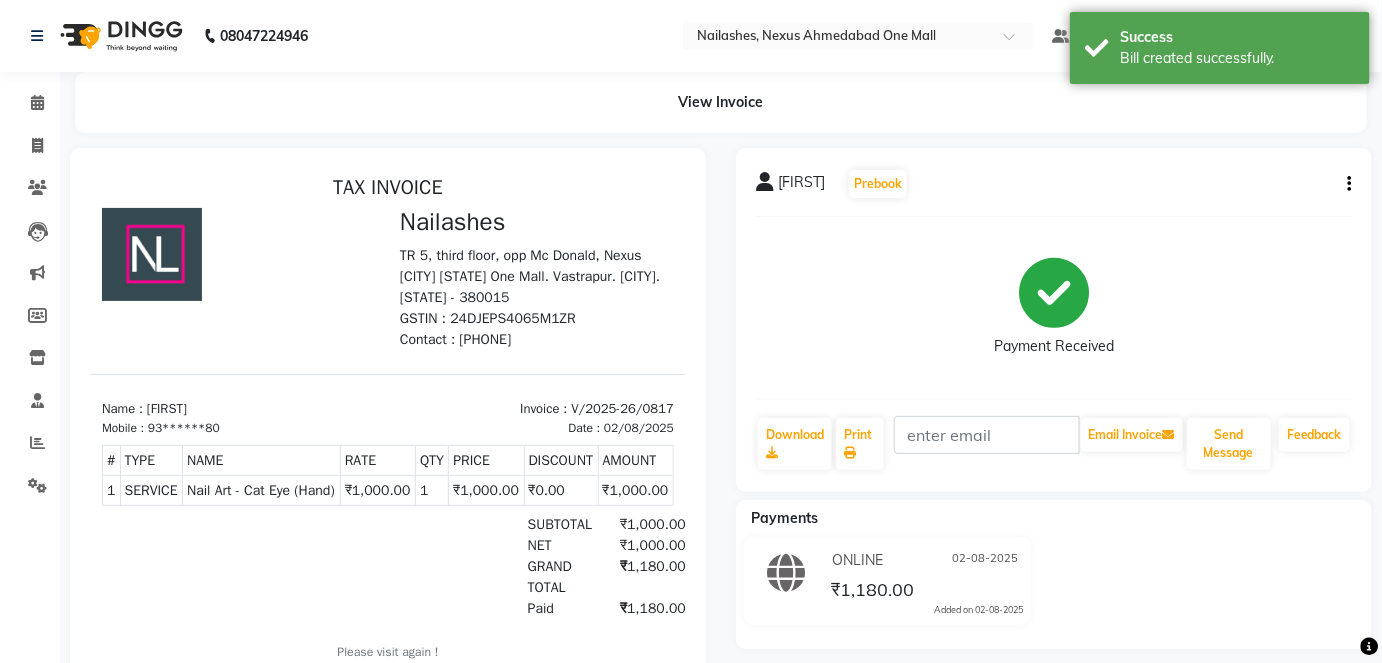 scroll, scrollTop: 0, scrollLeft: 0, axis: both 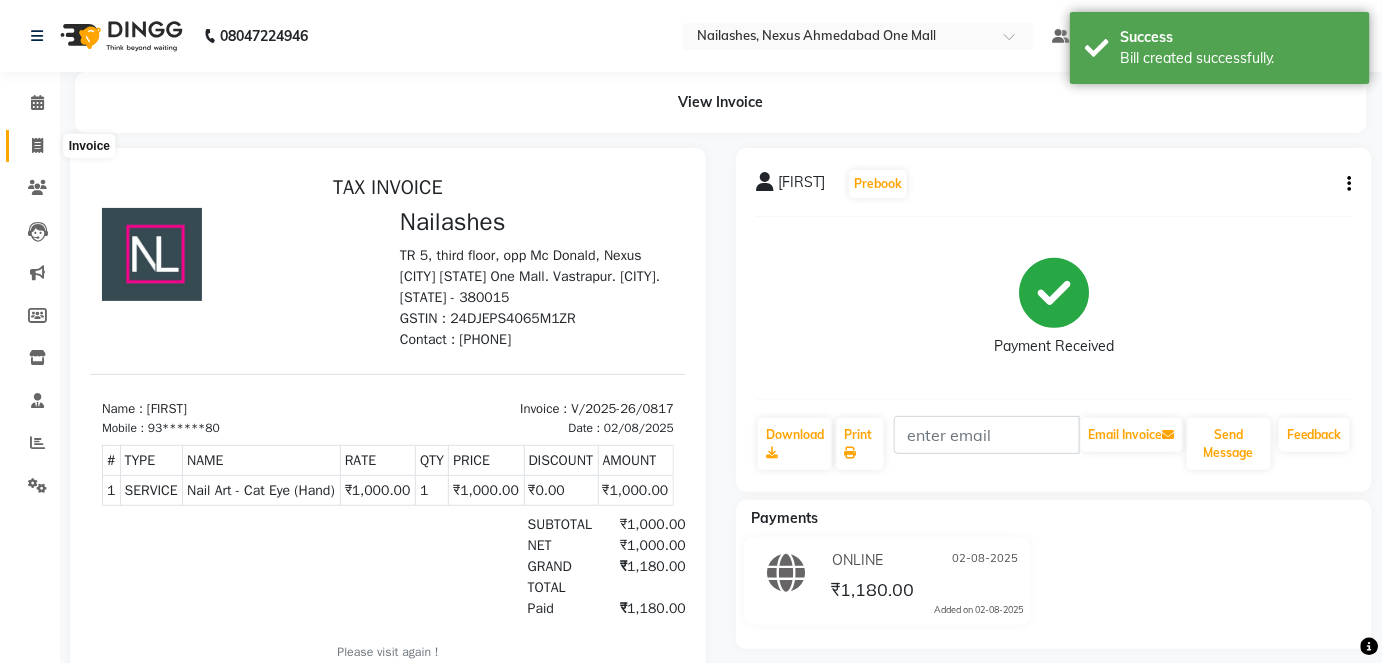 click 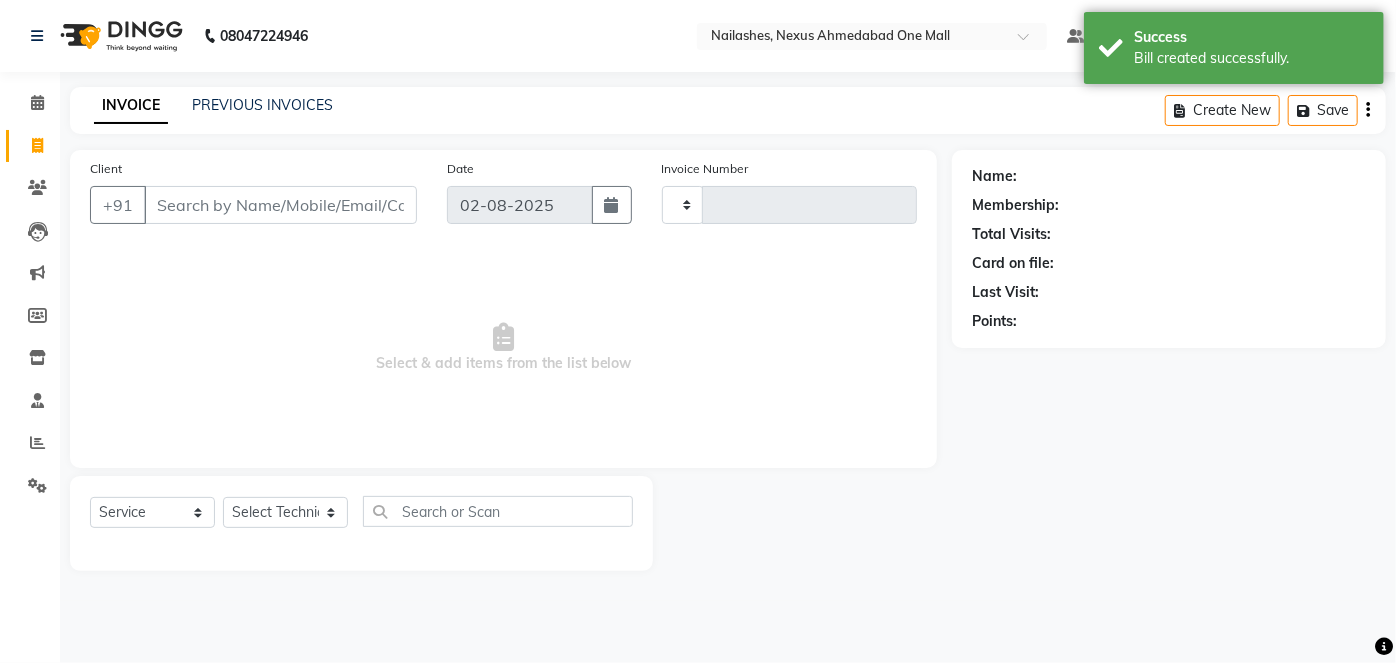 type on "0818" 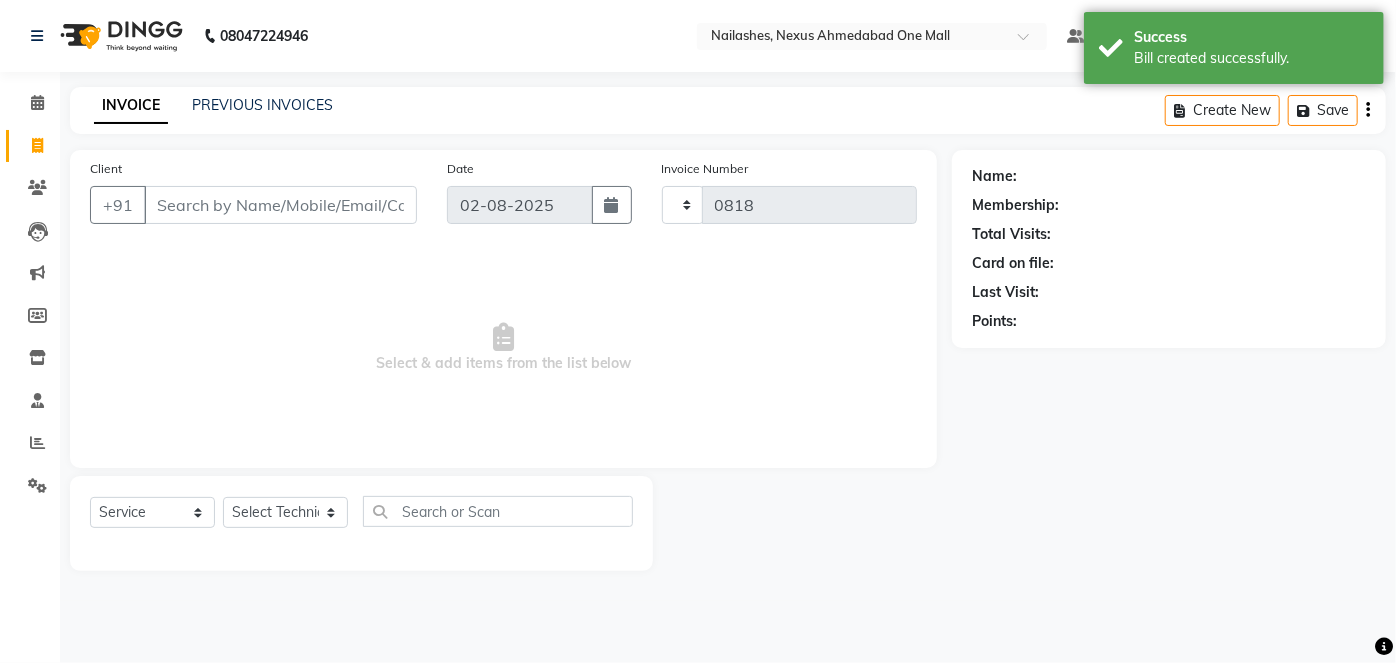 select on "4606" 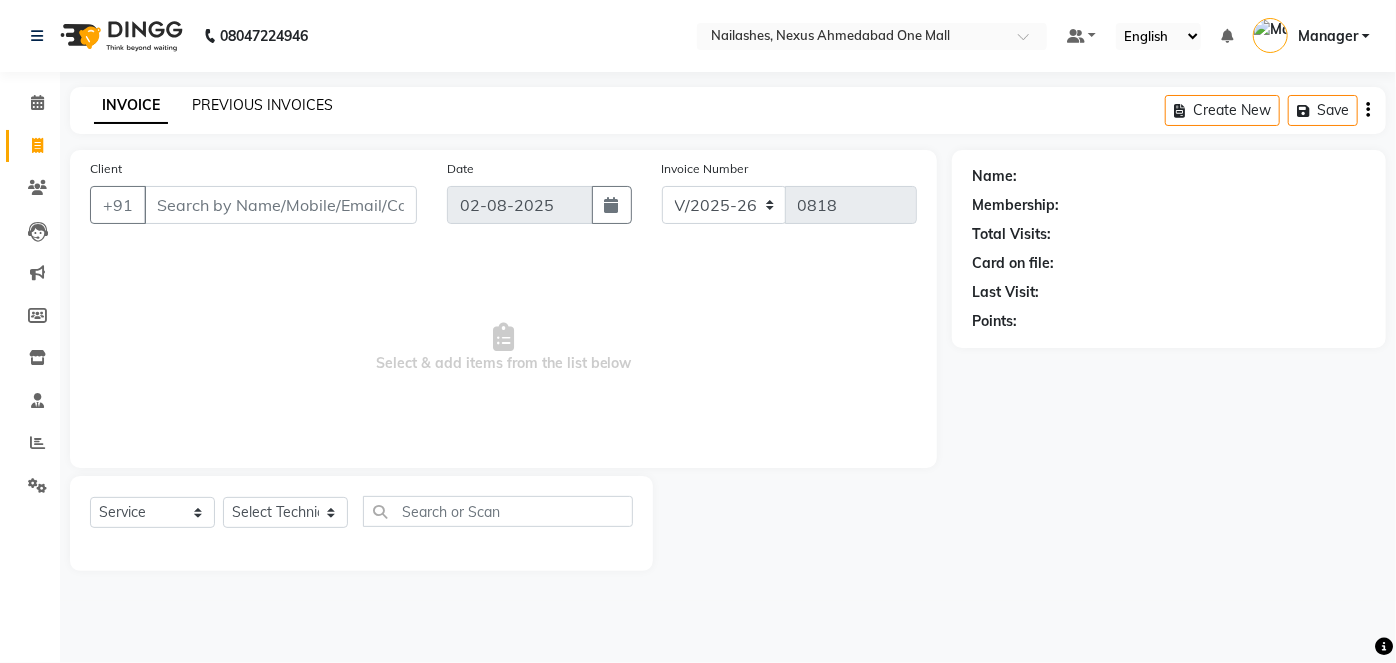 click on "PREVIOUS INVOICES" 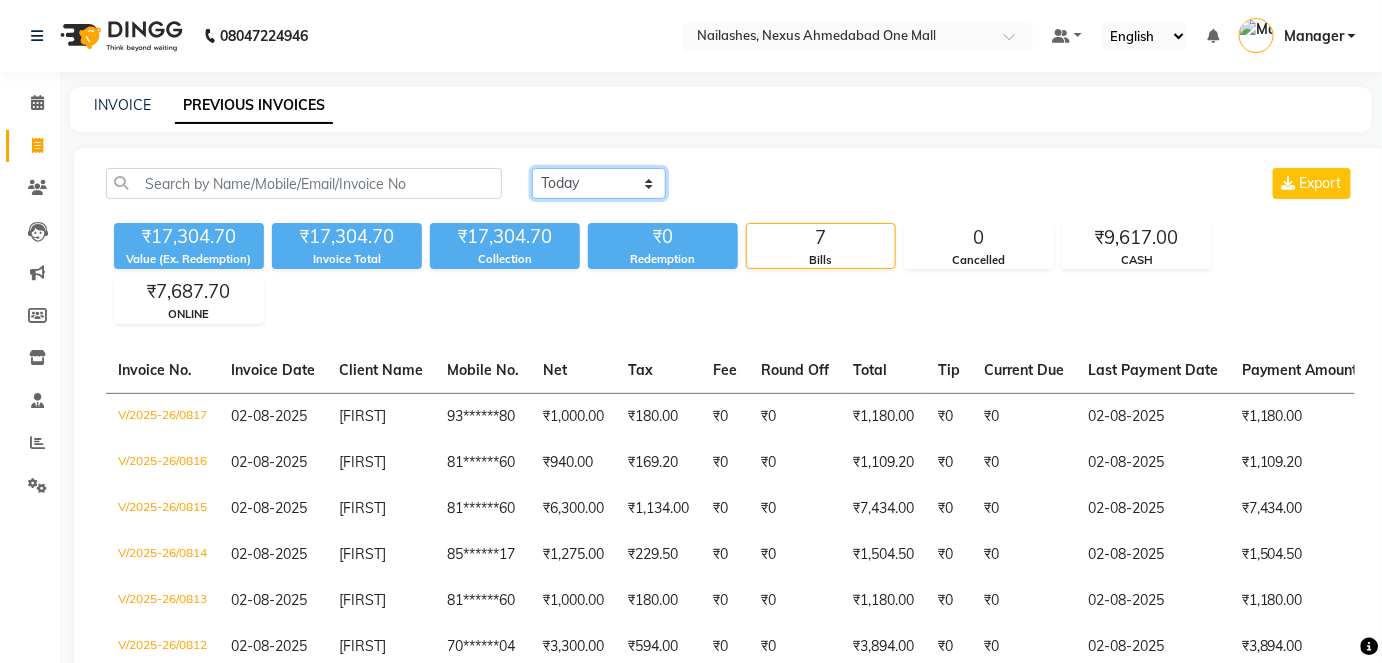 click on "Today Yesterday Custom Range" 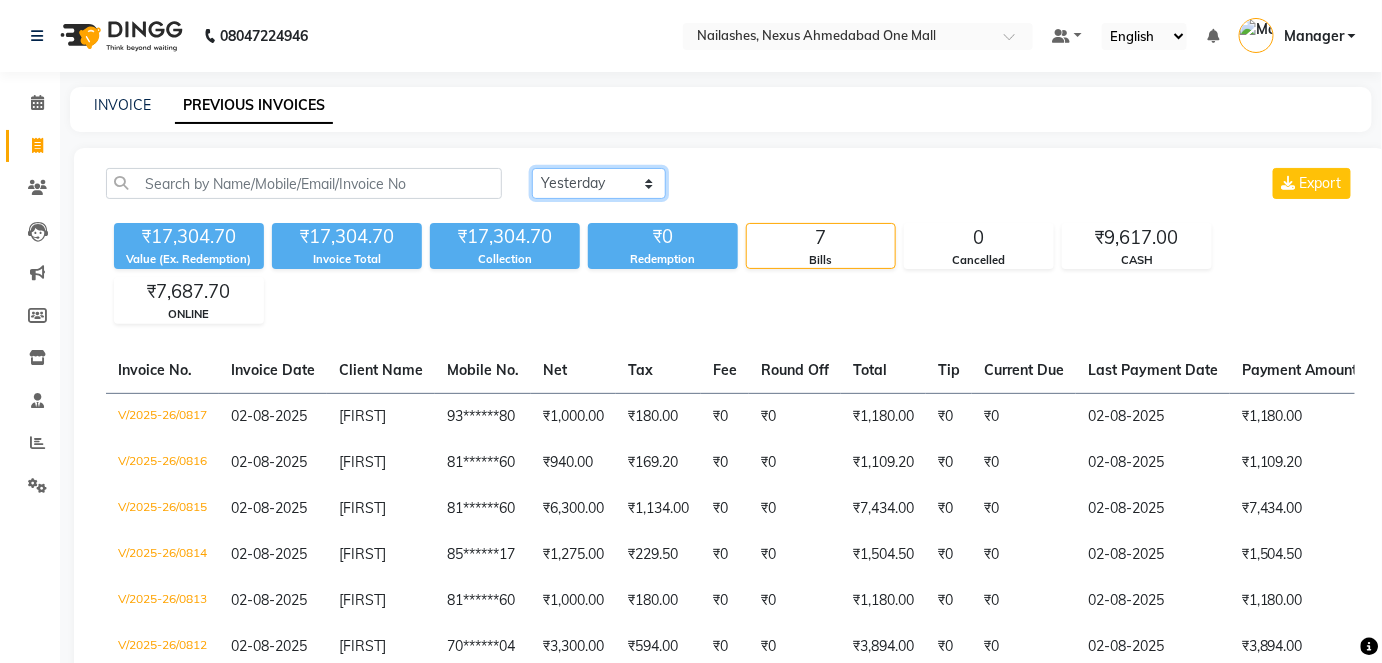 click on "Today Yesterday Custom Range" 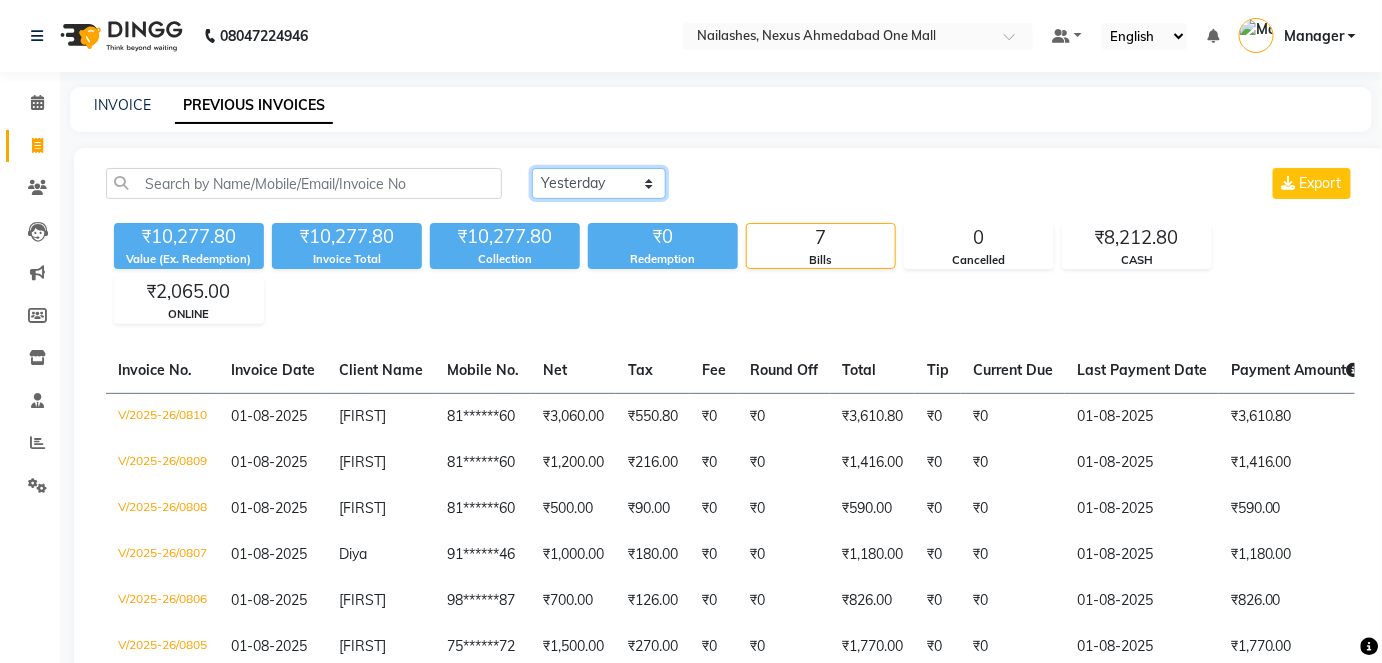 click on "Today Yesterday Custom Range" 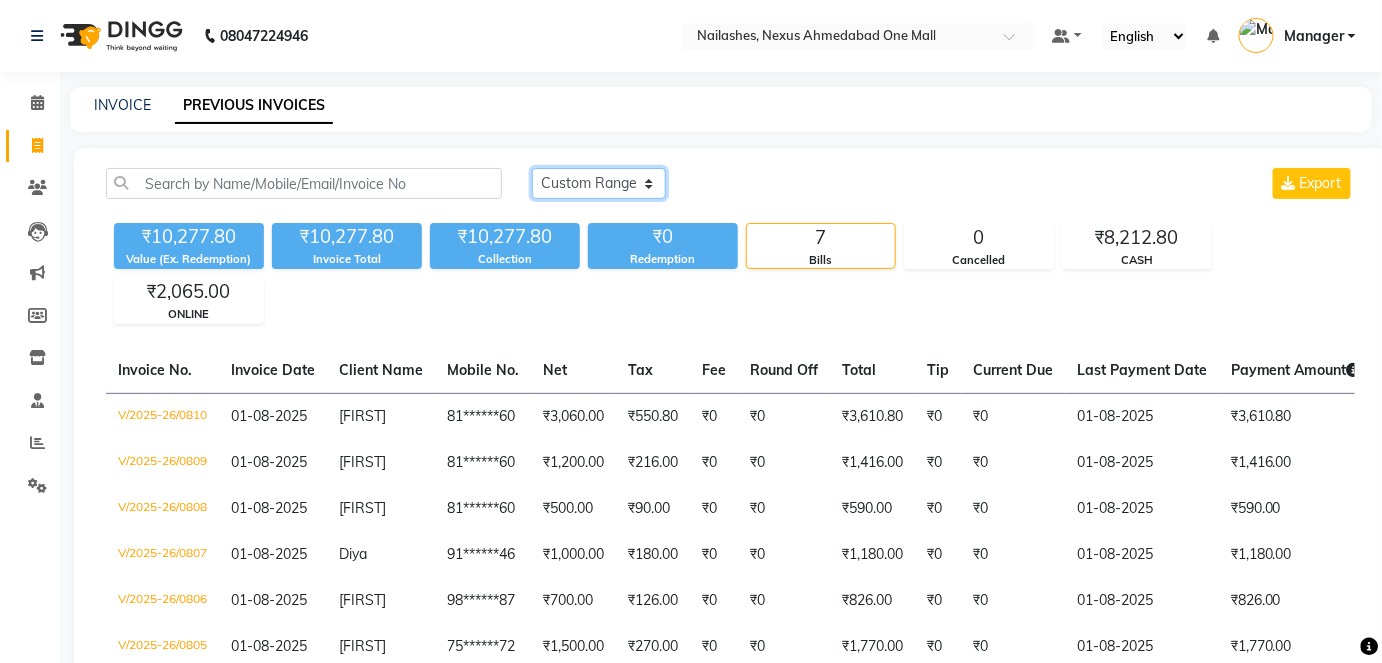 click on "Today Yesterday Custom Range" 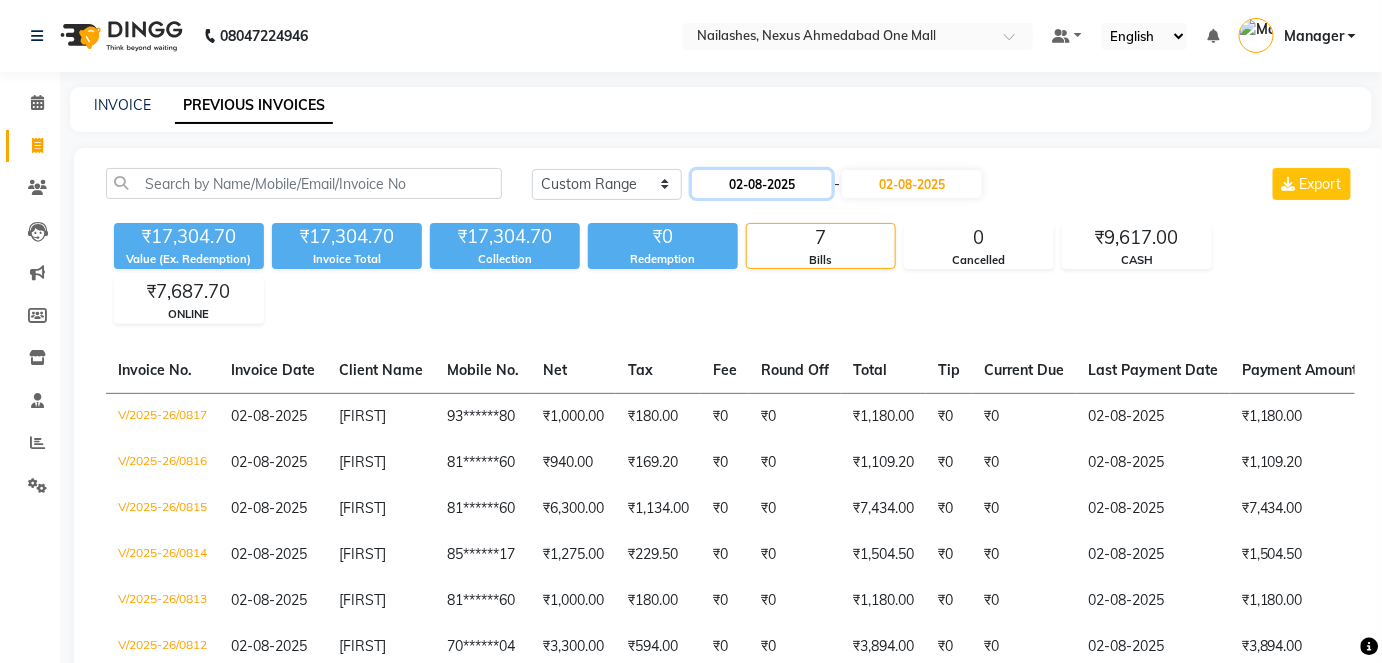 click on "02-08-2025" 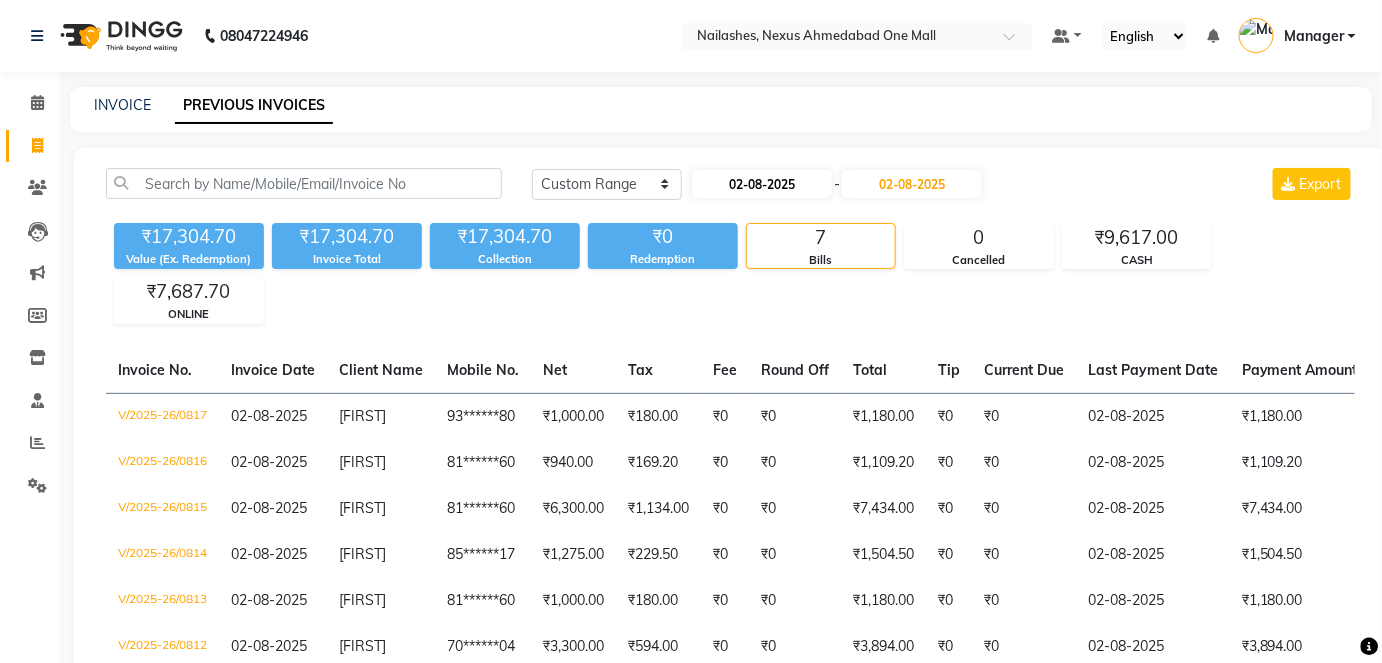 select on "8" 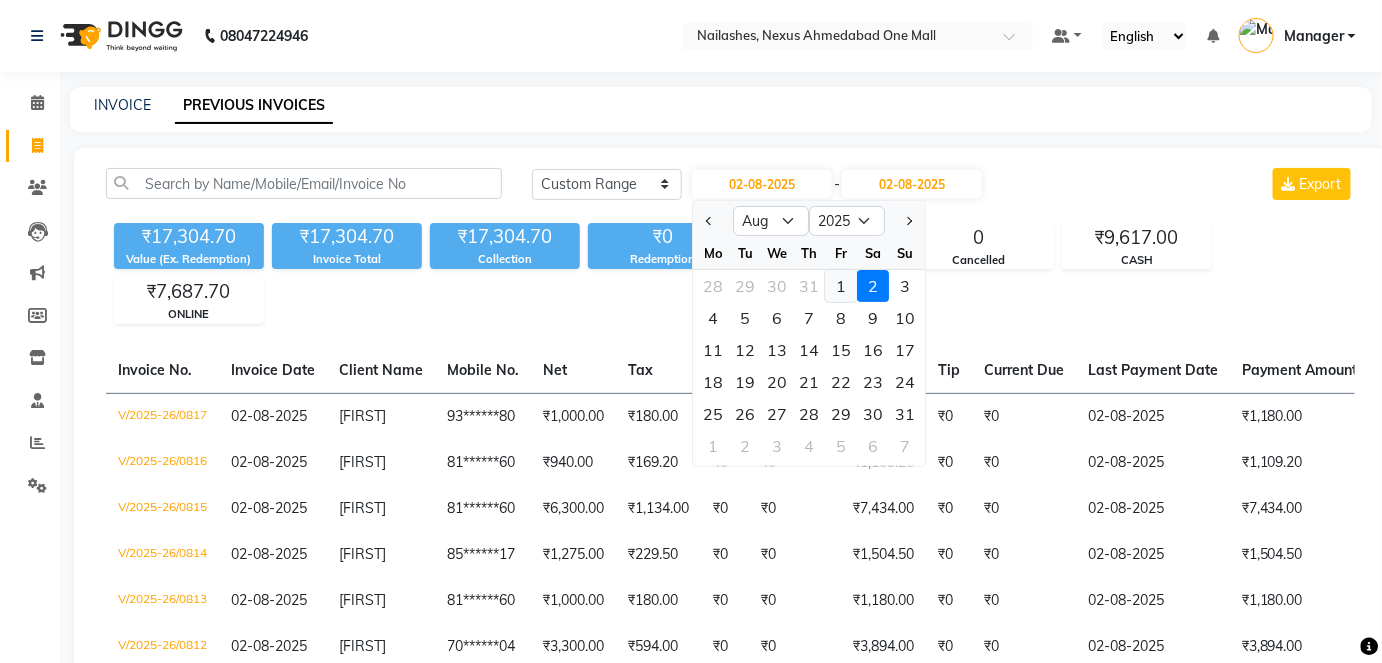 click on "1" 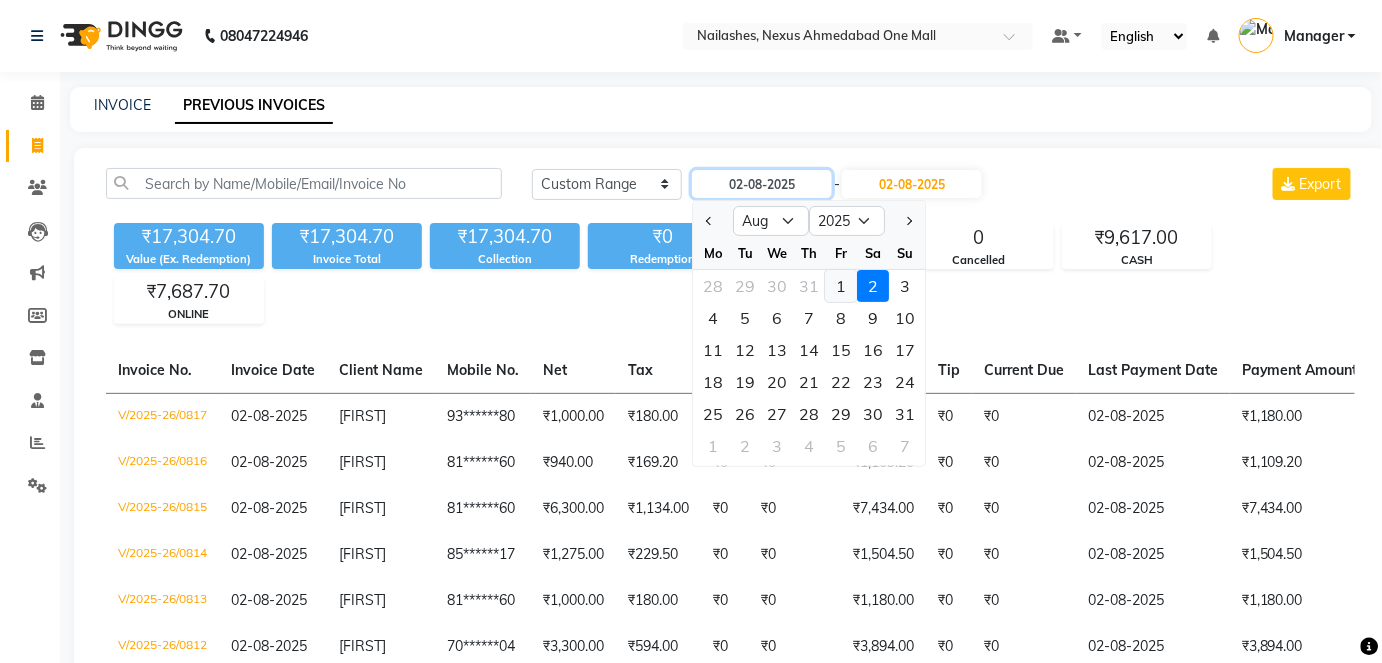 type on "01-08-2025" 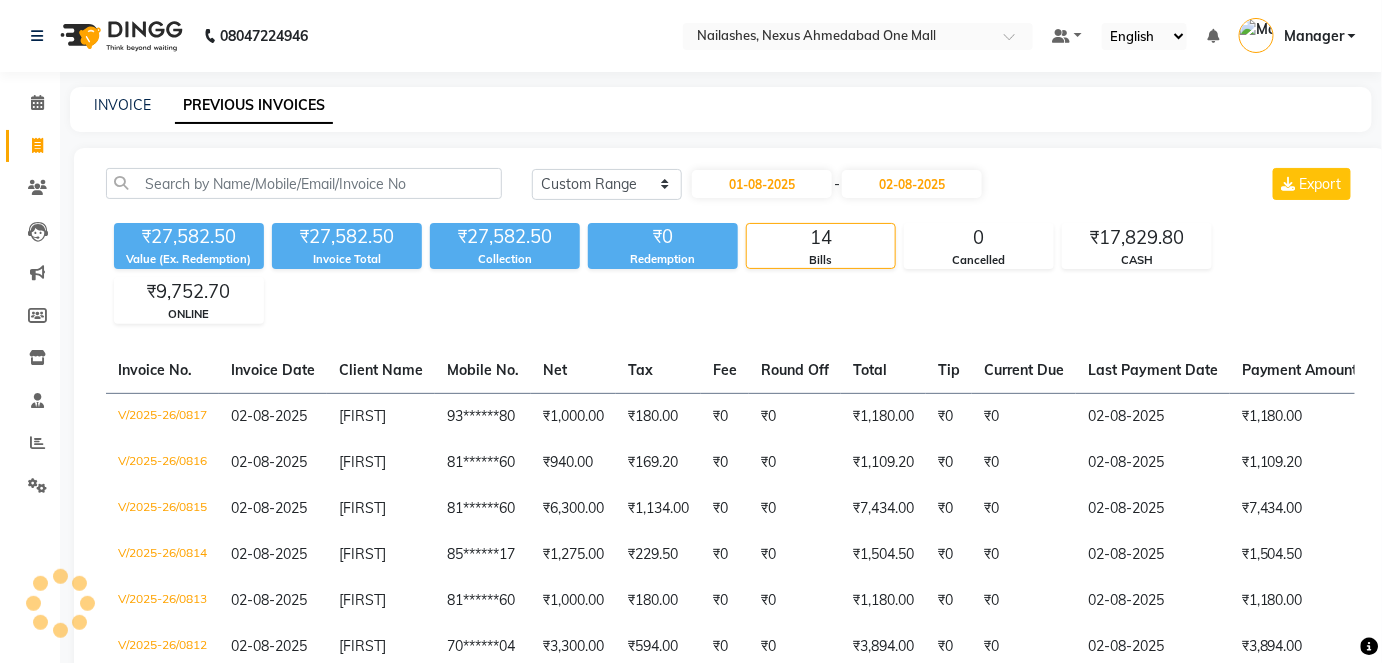 click on "₹27,582.50 Value (Ex. Redemption) ₹27,582.50 Invoice Total  ₹27,582.50 Collection ₹0 Redemption 14 Bills 0 Cancelled ₹17,829.80 CASH ₹9,752.70 ONLINE" 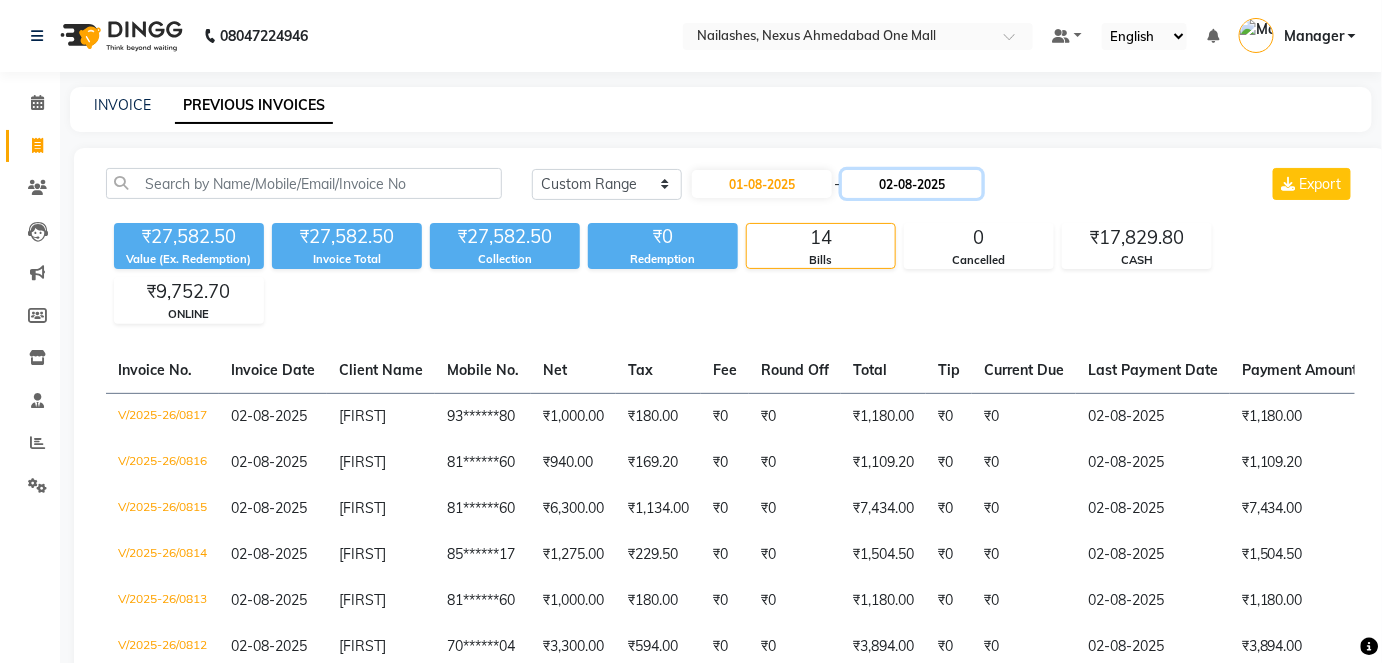 click on "02-08-2025" 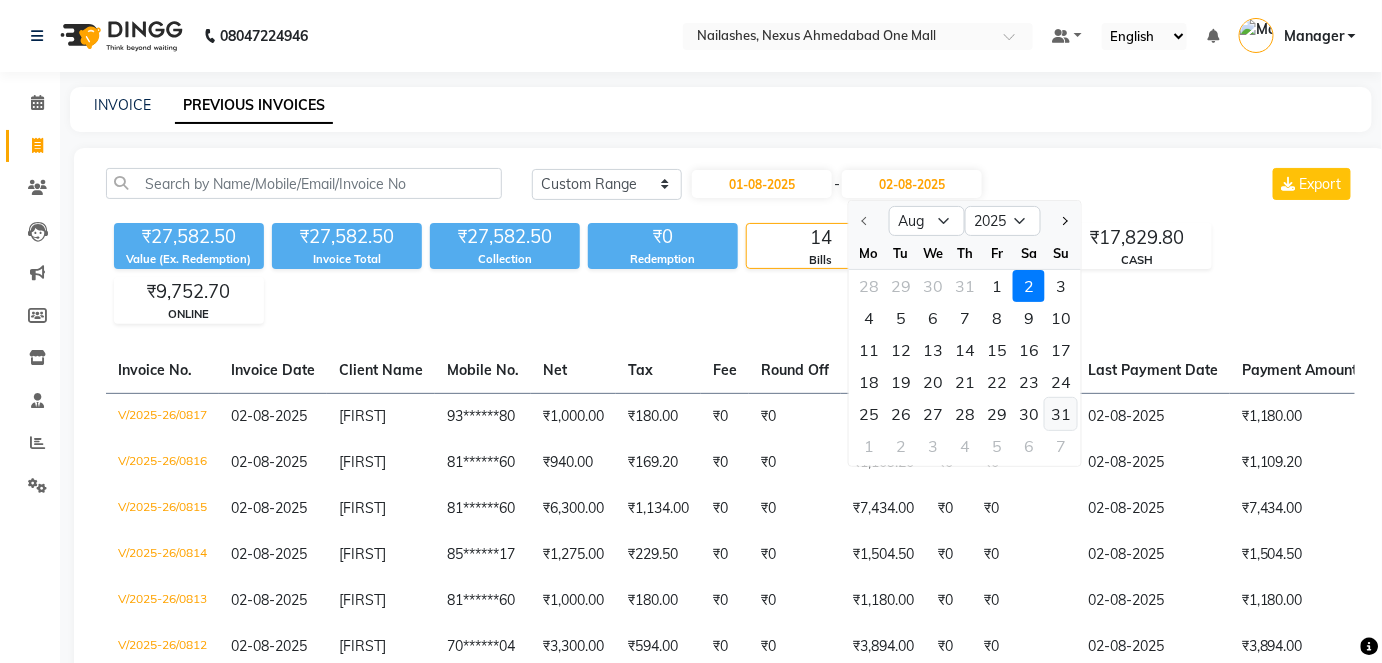 click on "31" 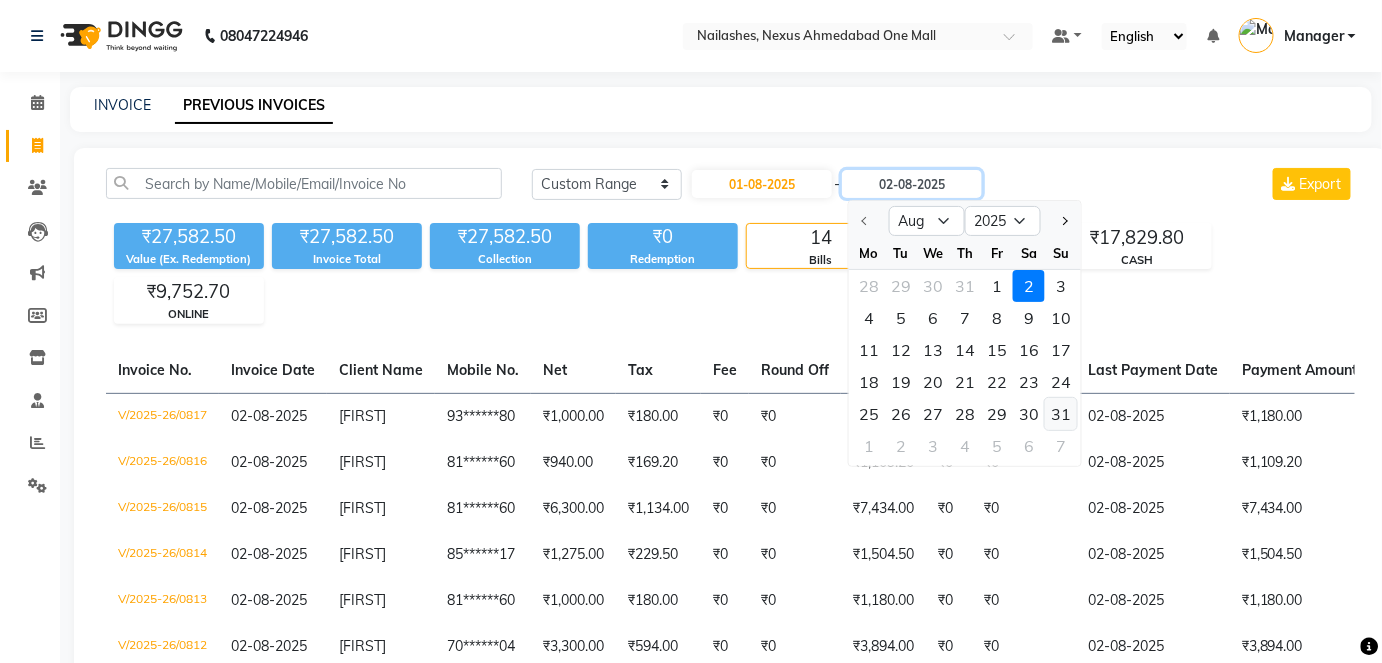 type on "31-08-2025" 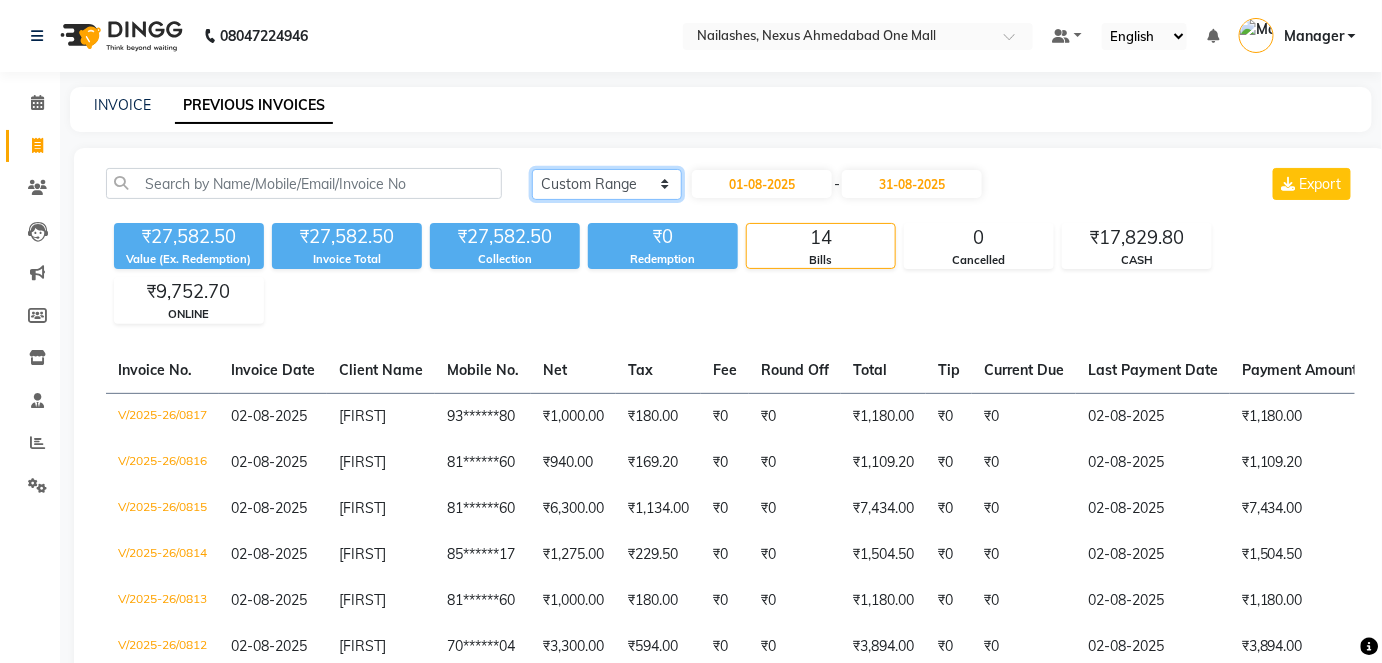 click on "Today Yesterday Custom Range" 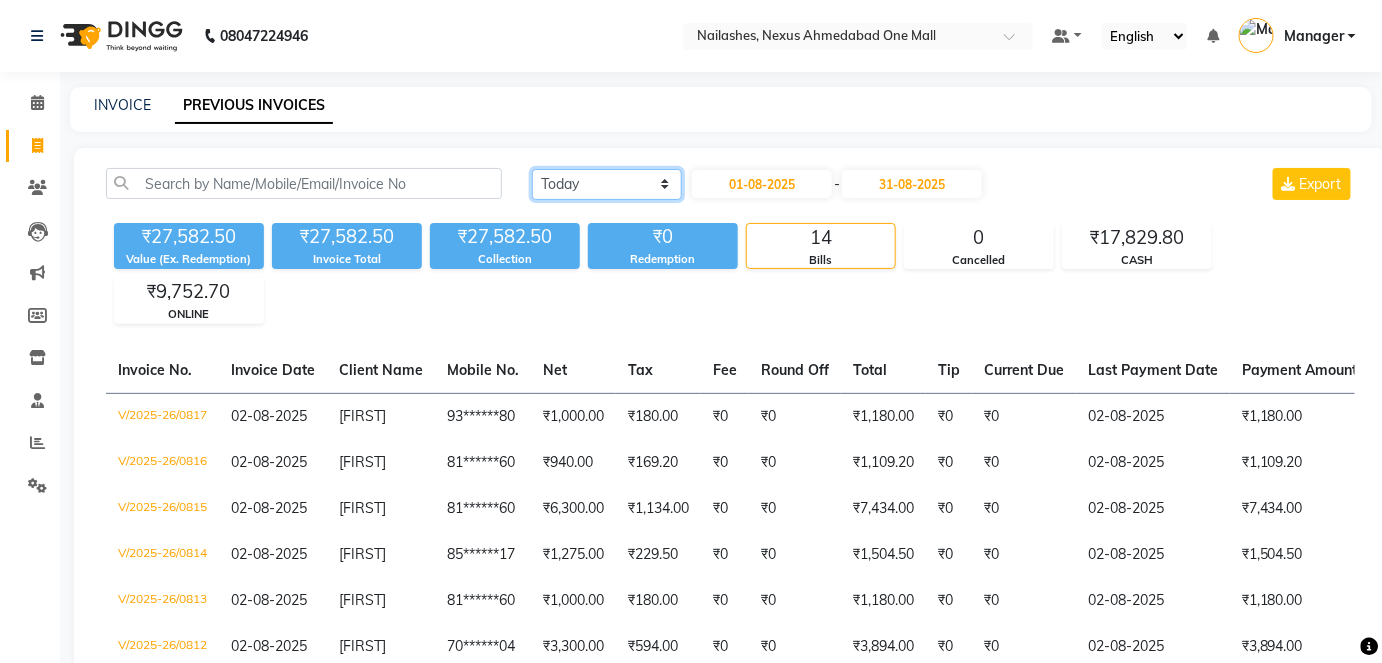 click on "Today Yesterday Custom Range" 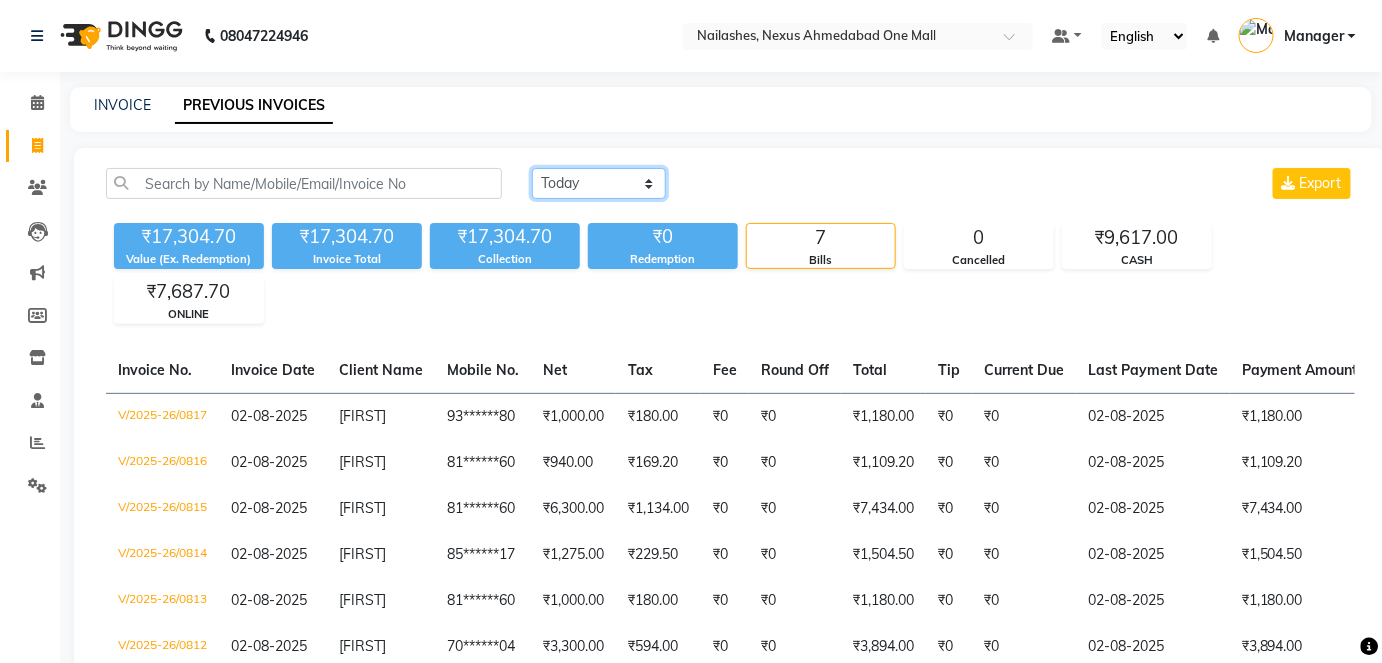 click on "Today Yesterday Custom Range" 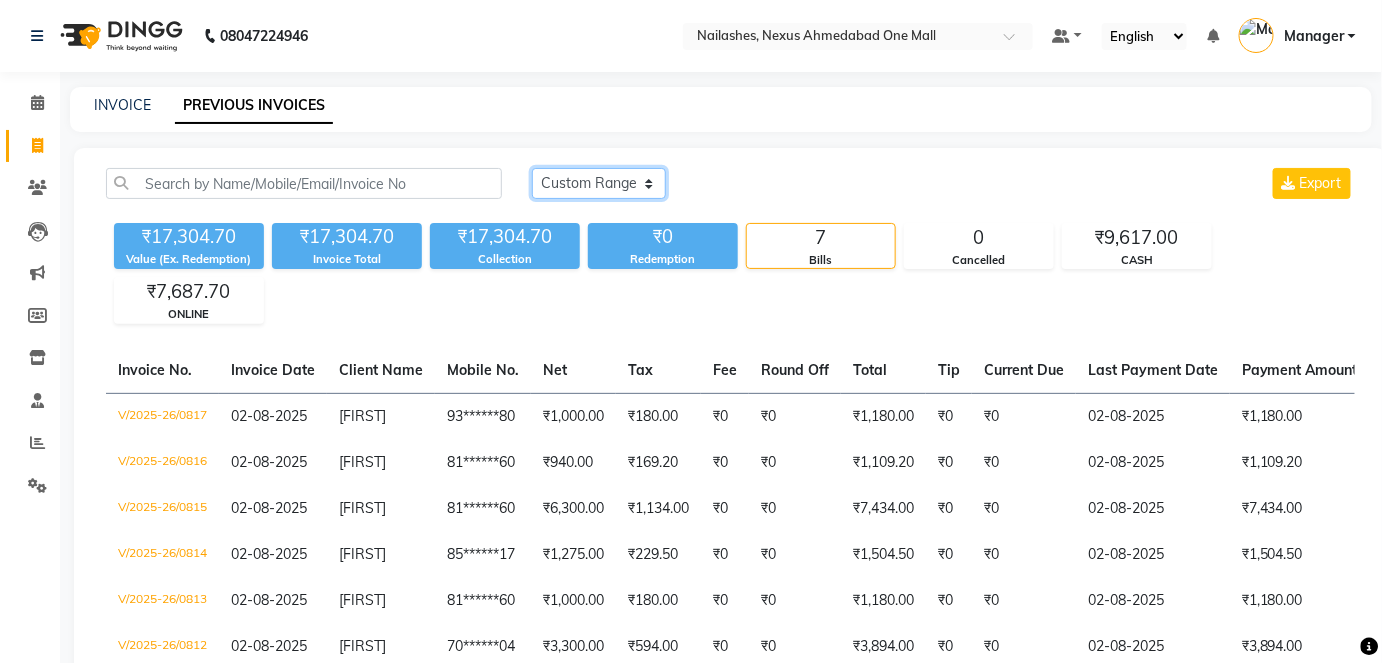 click on "Today Yesterday Custom Range" 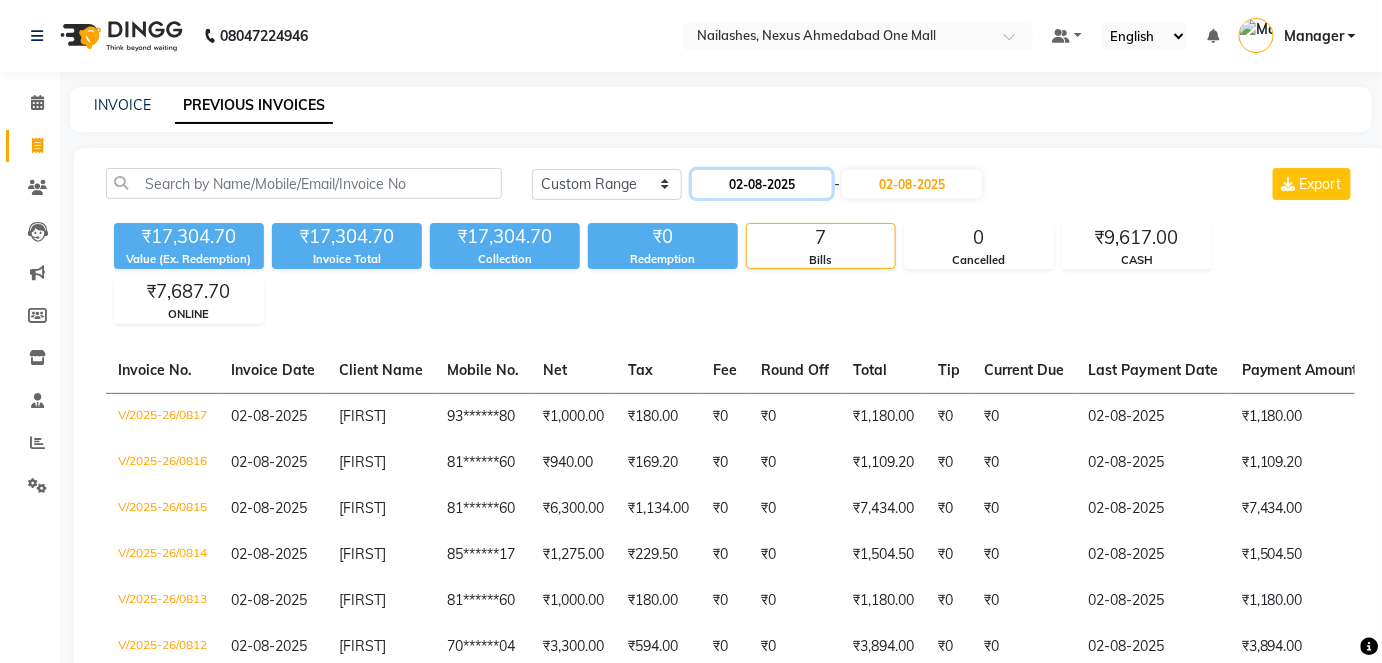 click on "02-08-2025" 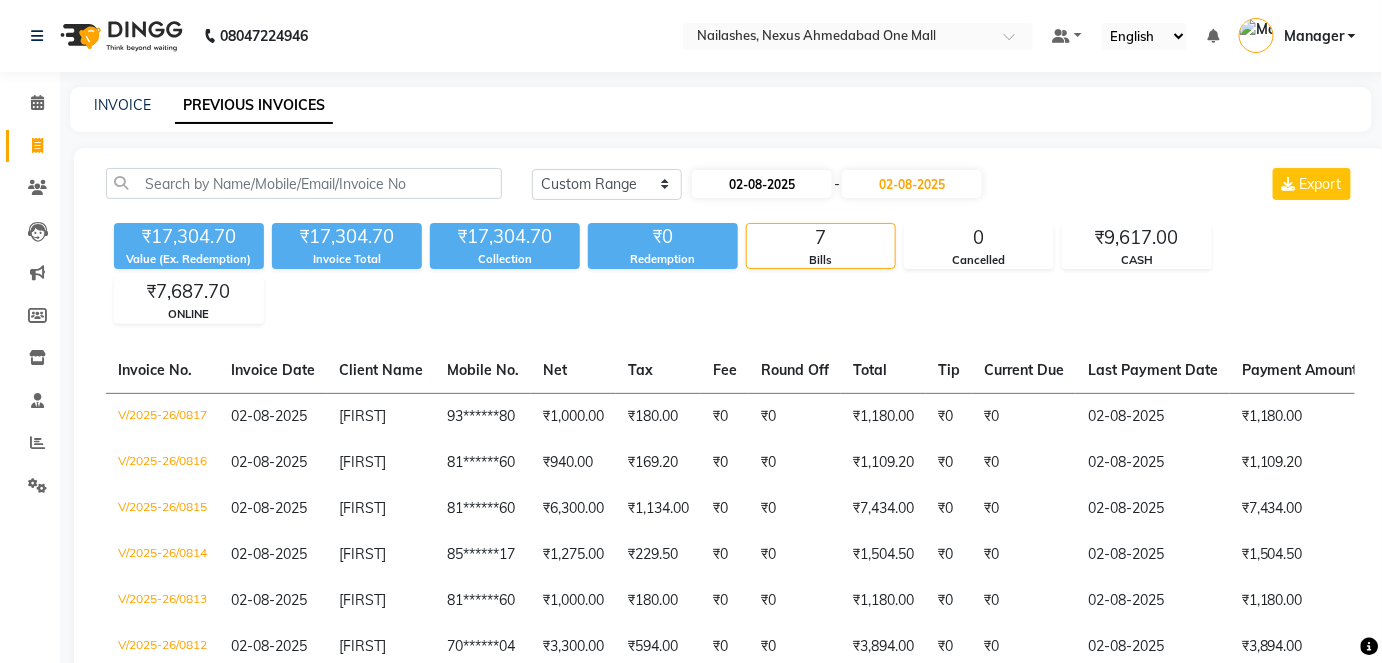 select on "8" 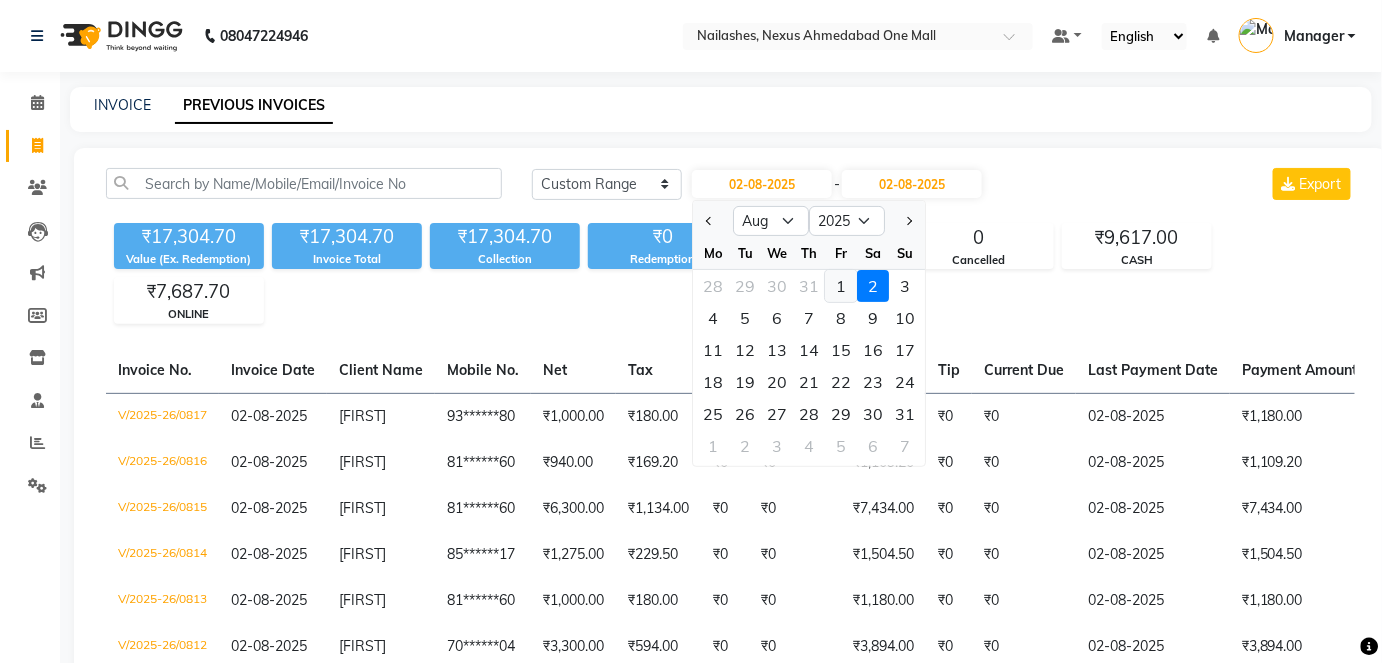 click on "1" 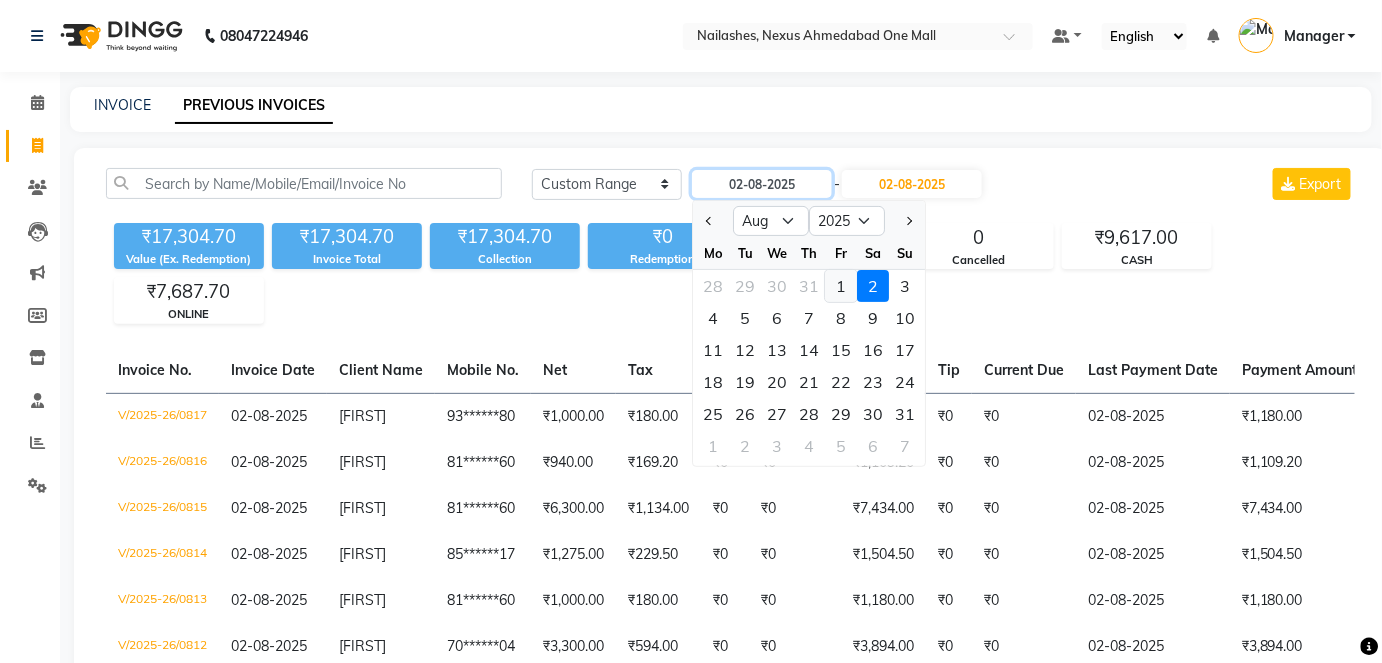 type on "01-08-2025" 